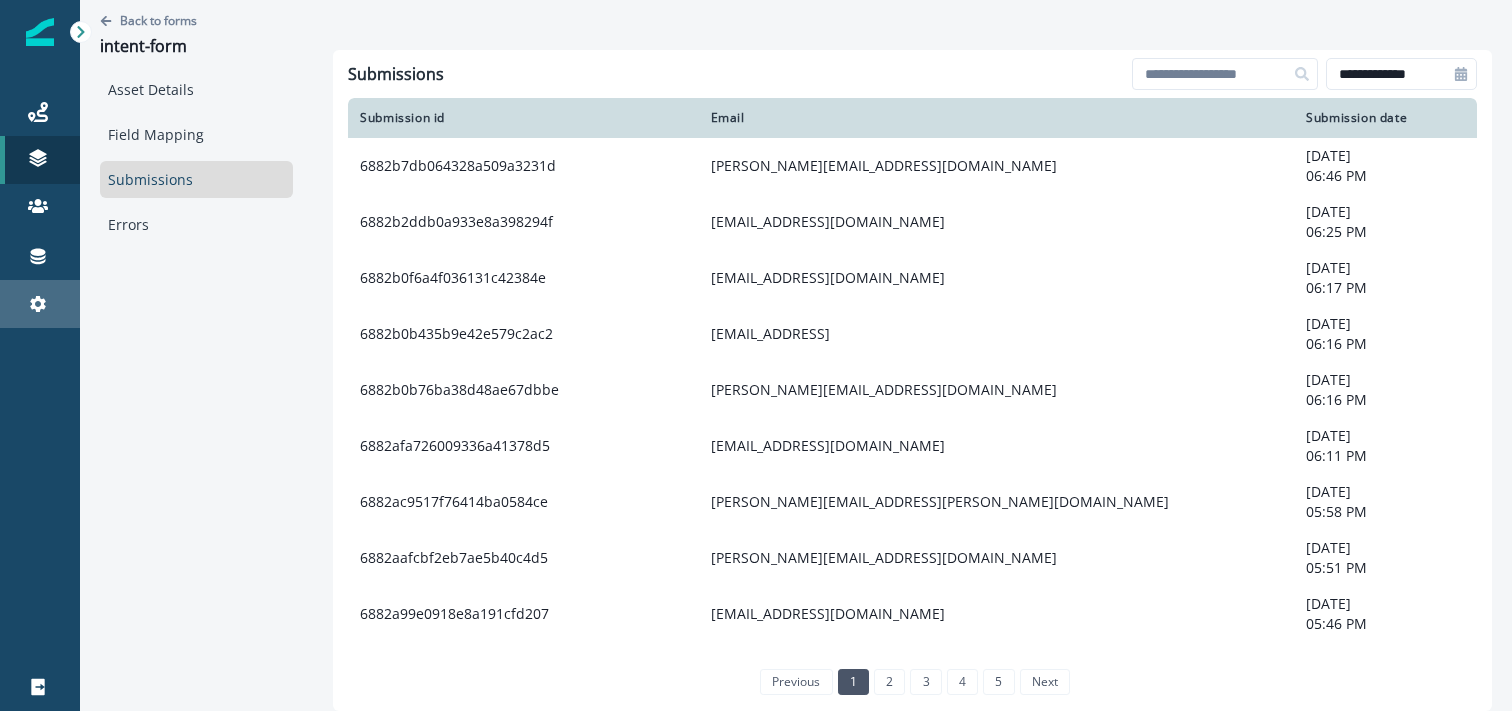 scroll, scrollTop: 0, scrollLeft: 0, axis: both 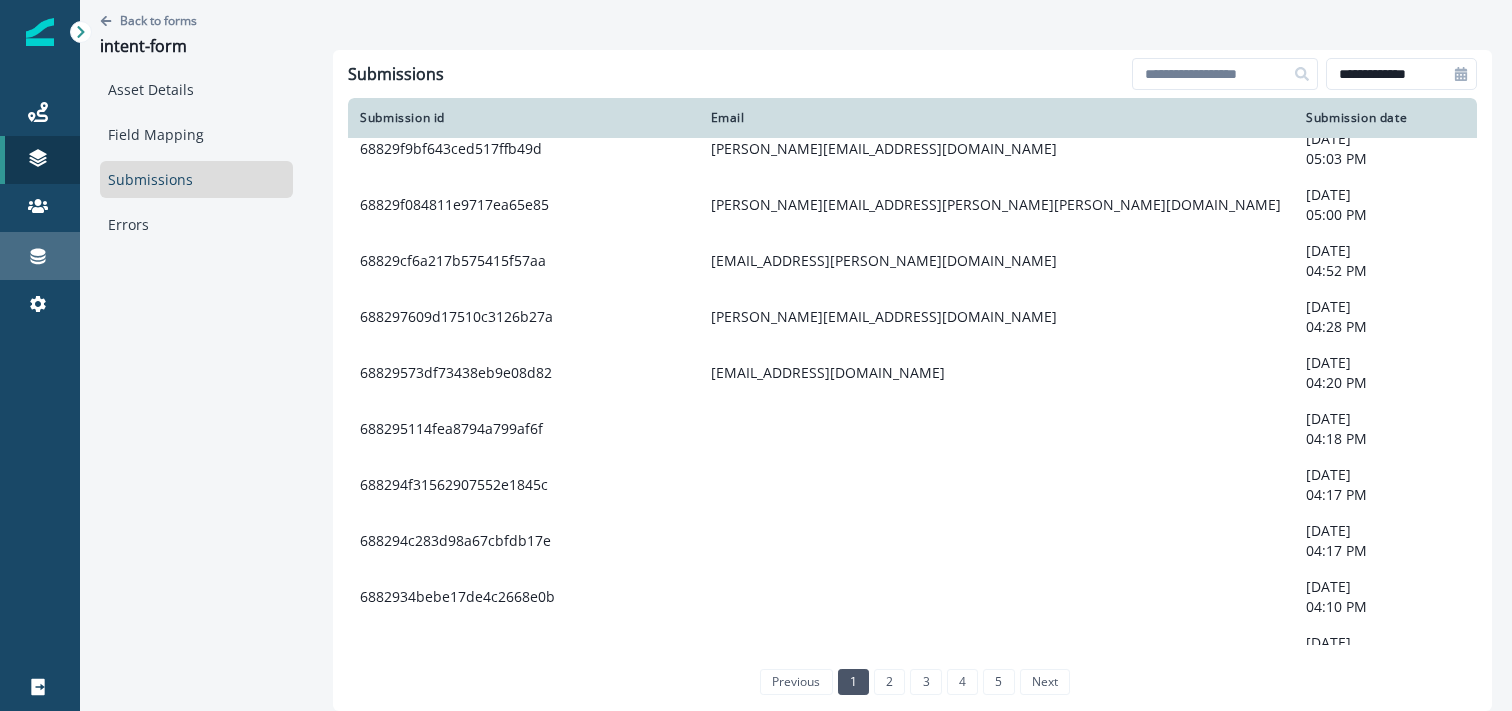 click on "Connections" at bounding box center [40, 256] 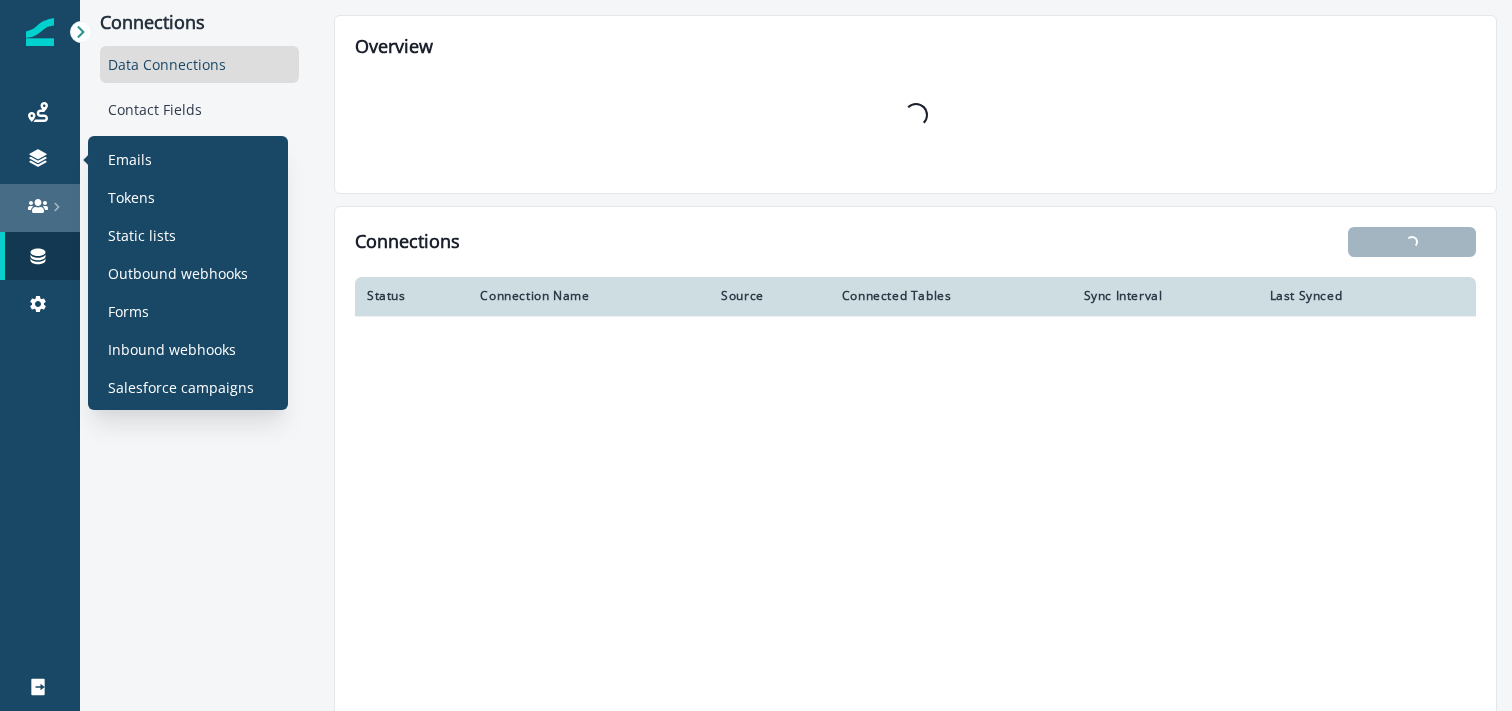 click 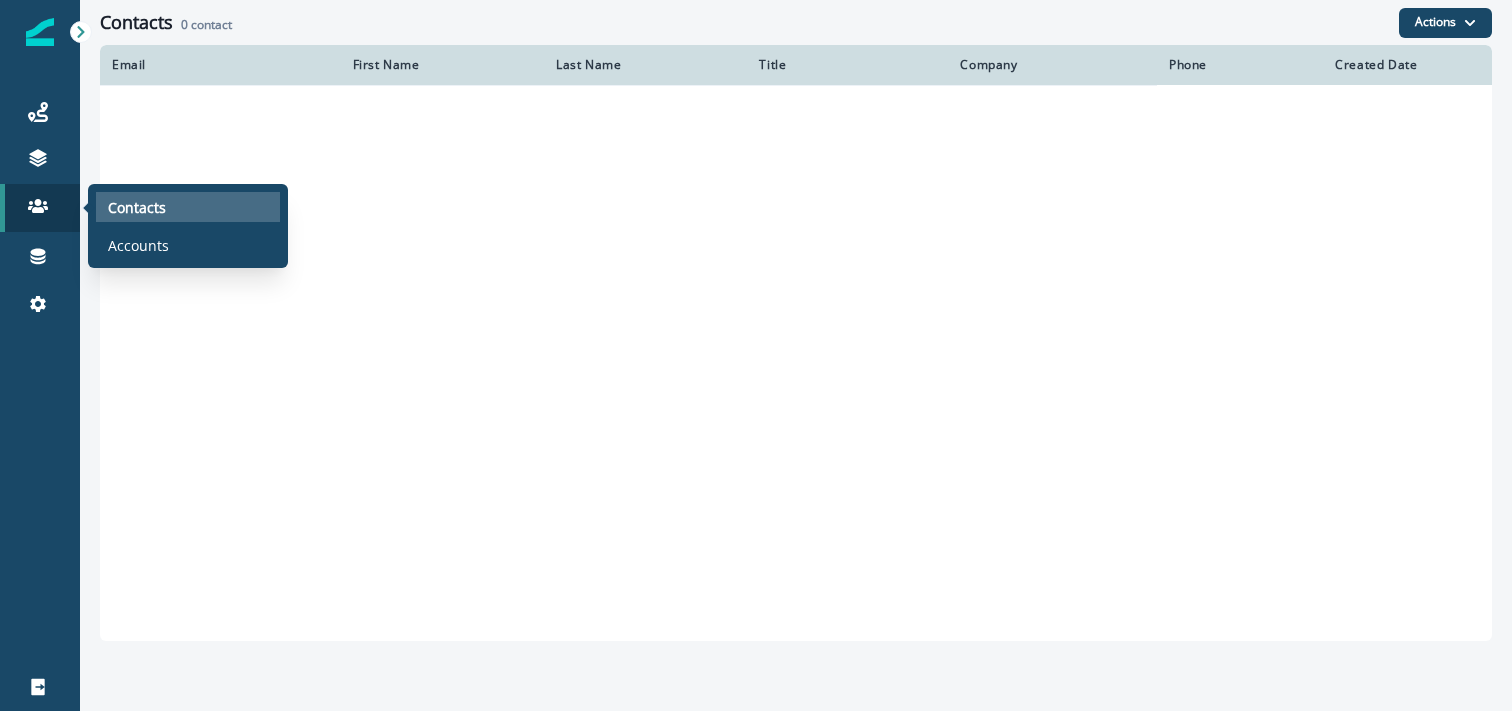 click on "Contacts" at bounding box center (137, 207) 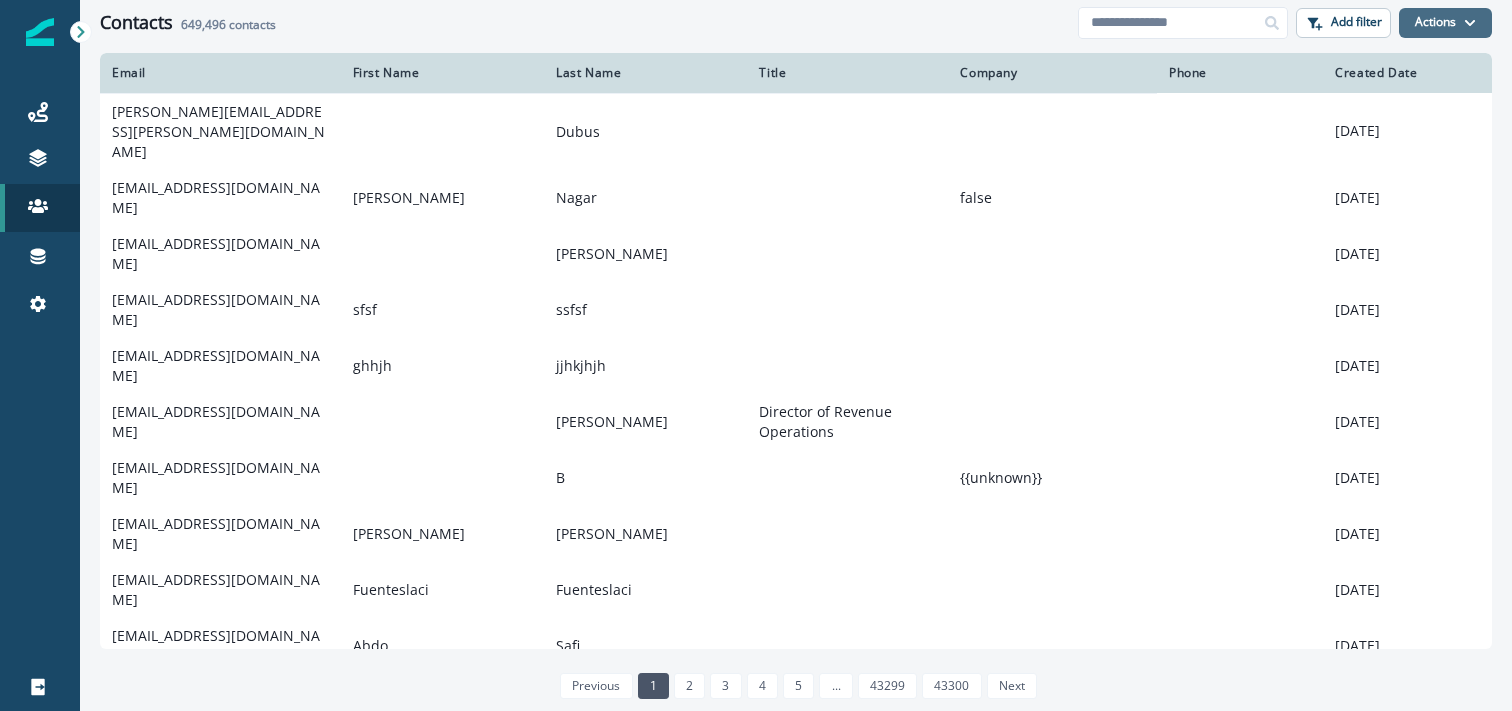 click on "Actions" at bounding box center [1445, 23] 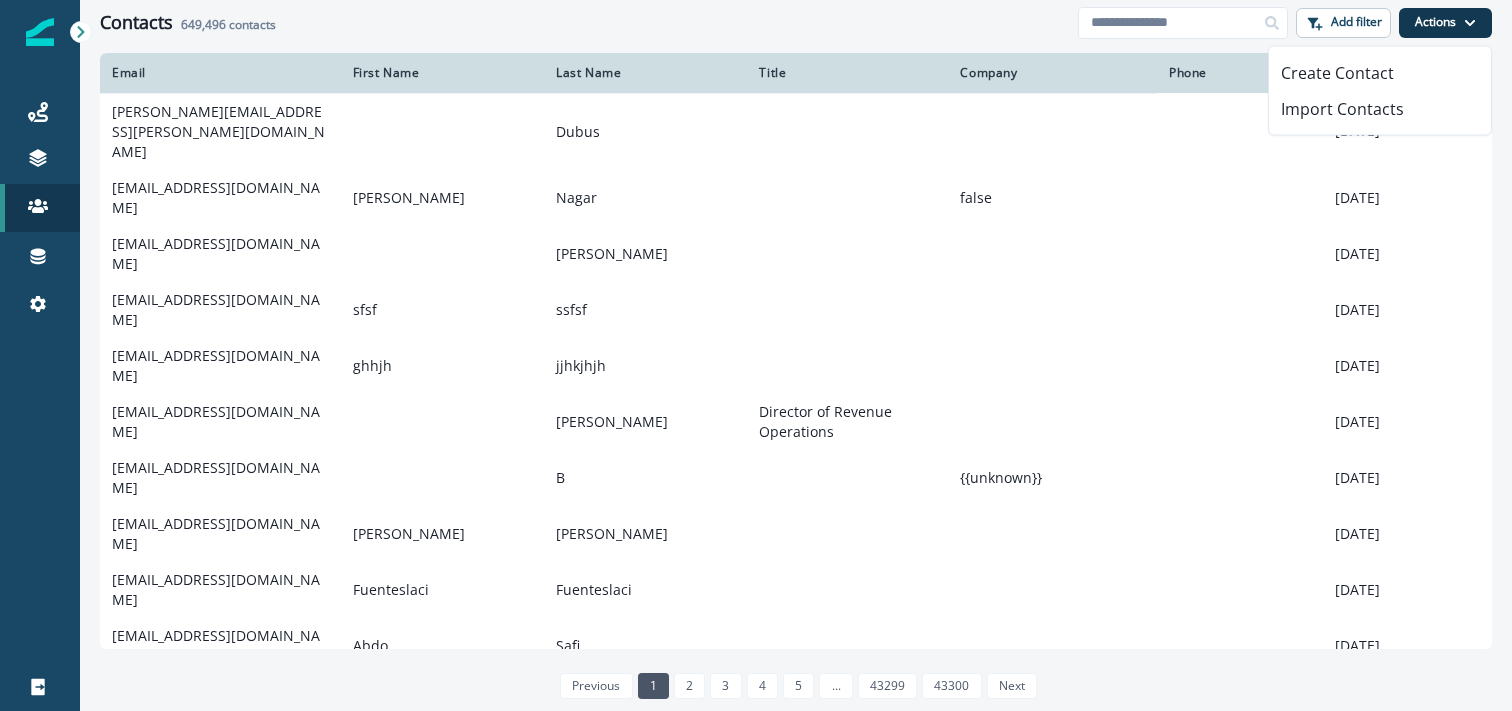 click on "Actions" at bounding box center (1445, 23) 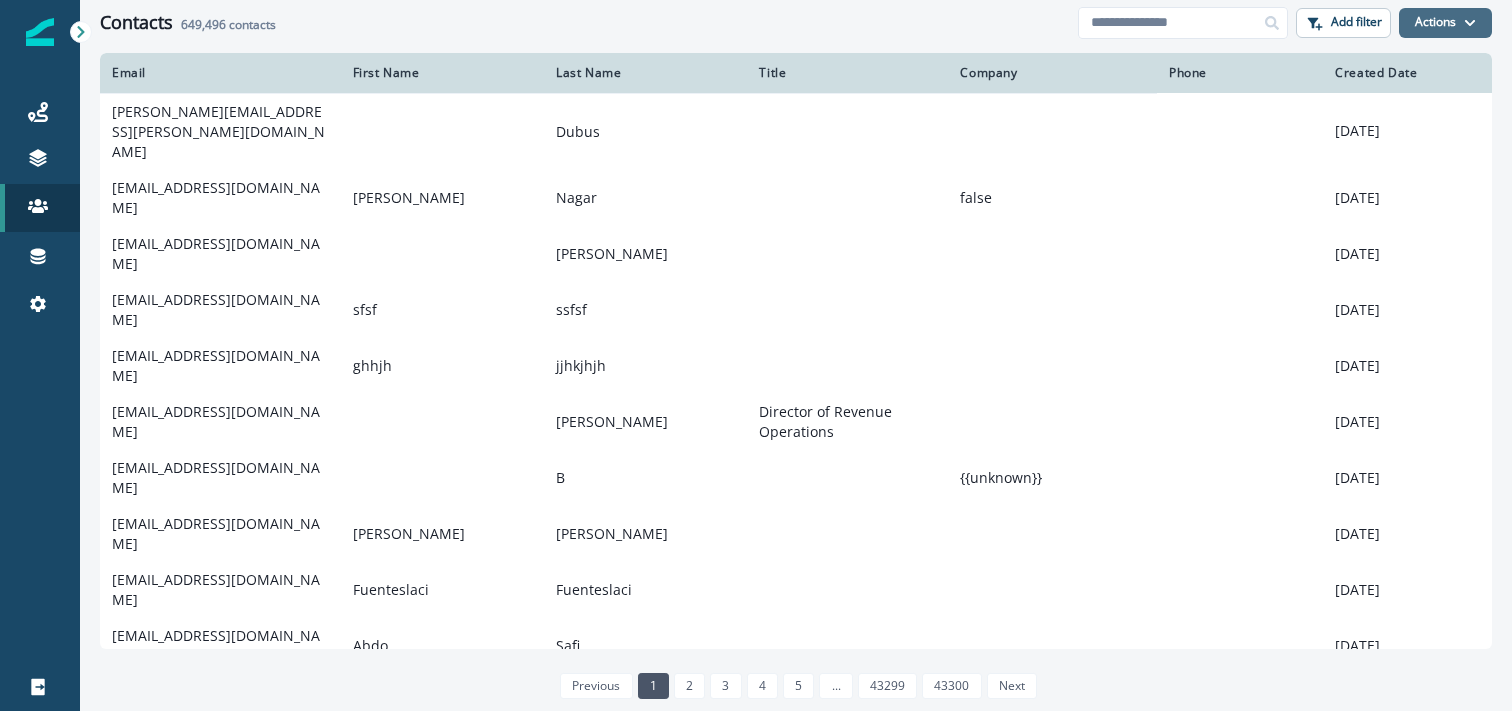 click on "Actions" at bounding box center (1445, 23) 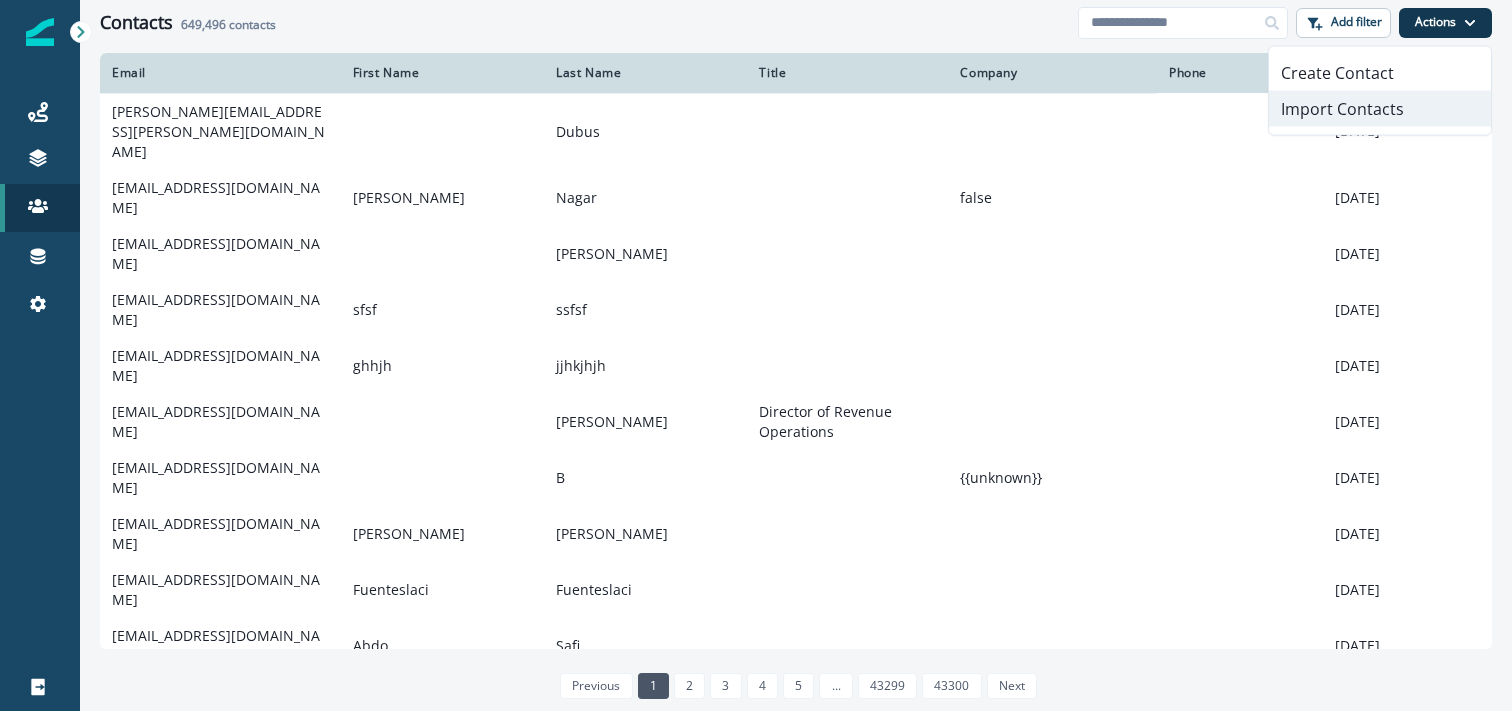 click on "Import Contacts" at bounding box center (1380, 109) 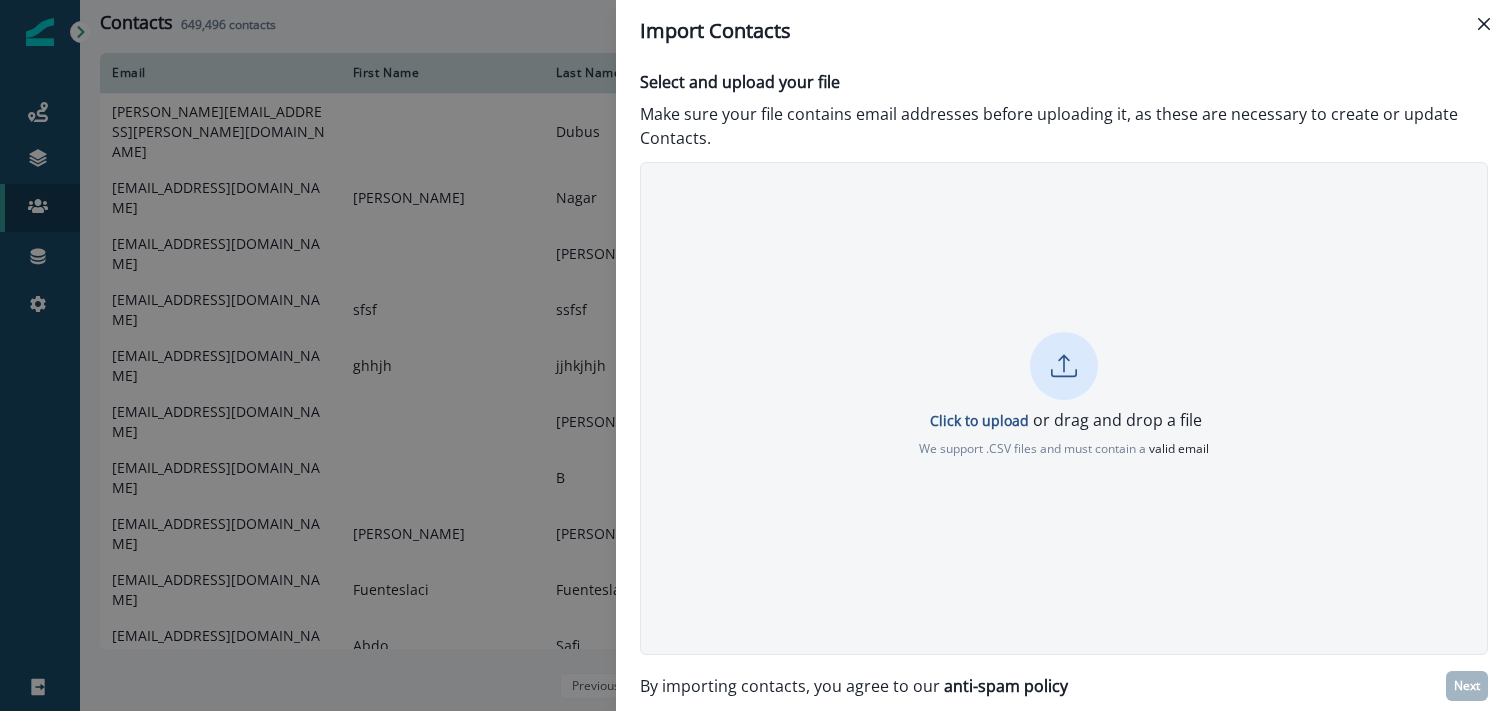 click at bounding box center (1064, 366) 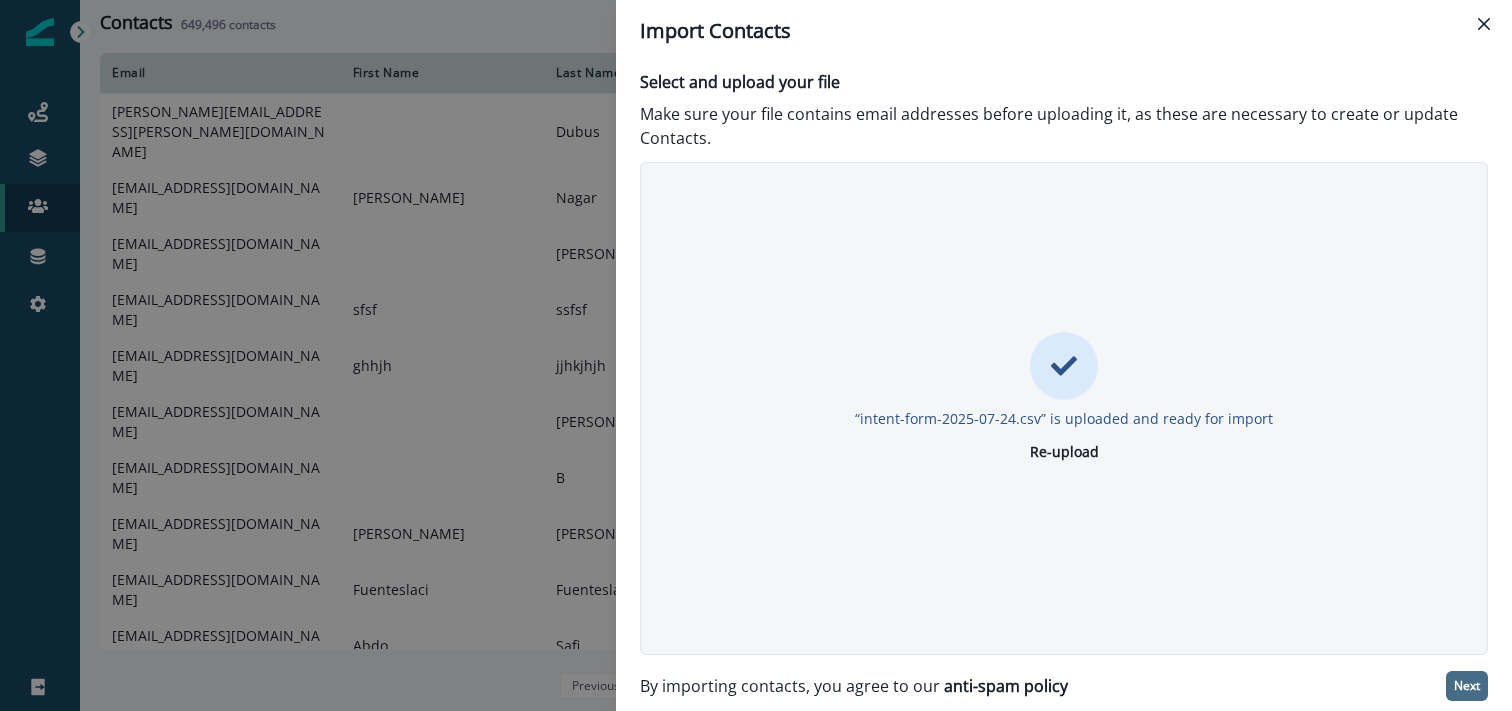 click on "Next" at bounding box center [1467, 686] 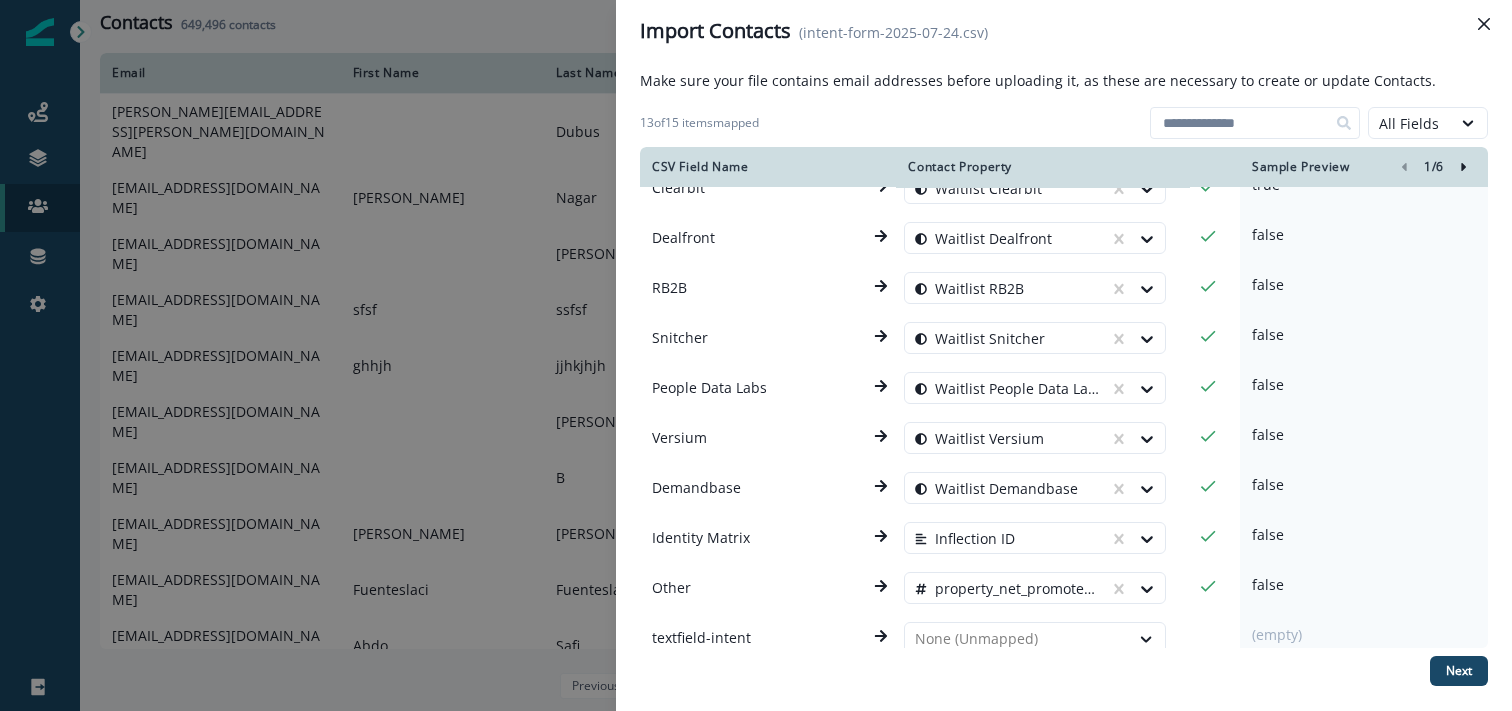 scroll, scrollTop: 305, scrollLeft: 0, axis: vertical 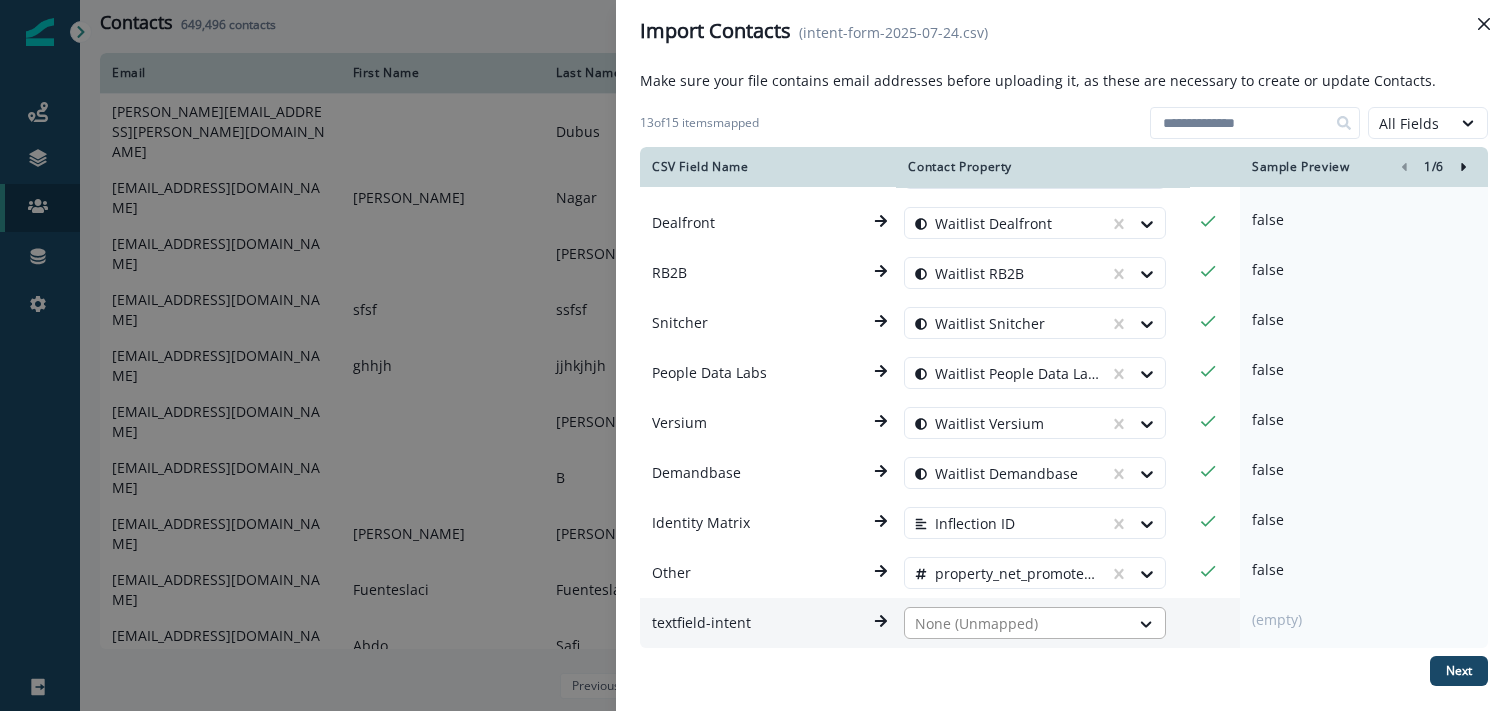 click at bounding box center (1017, 624) 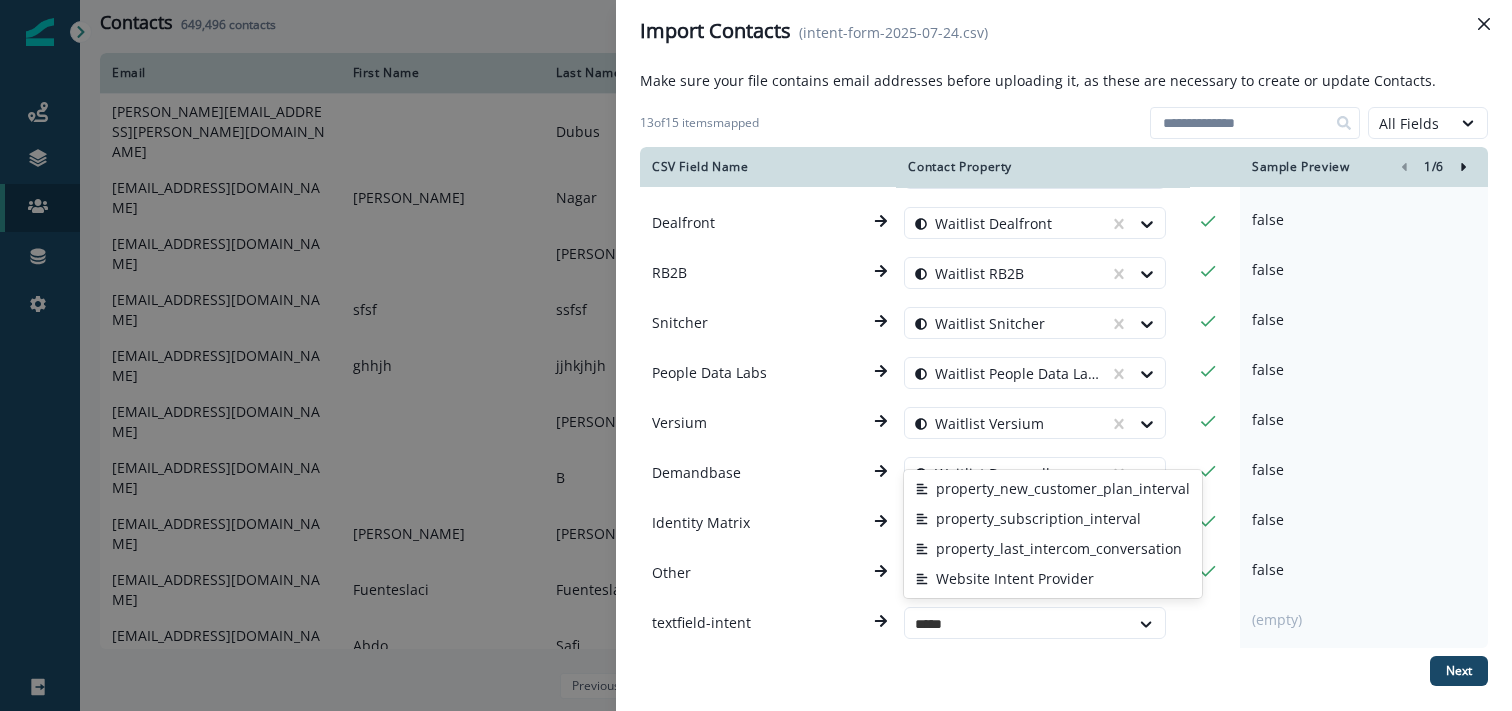 type on "******" 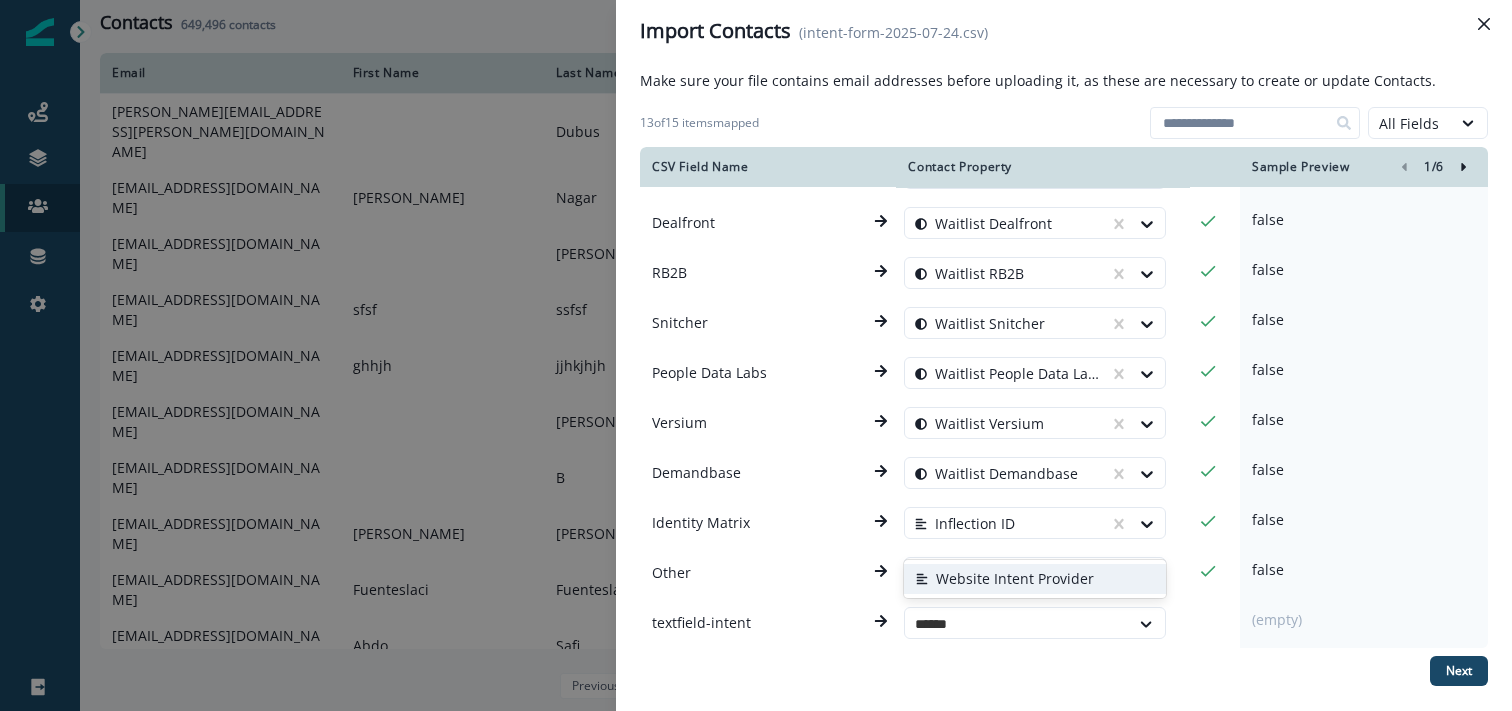 click on "Website Intent Provider" at bounding box center [1035, 579] 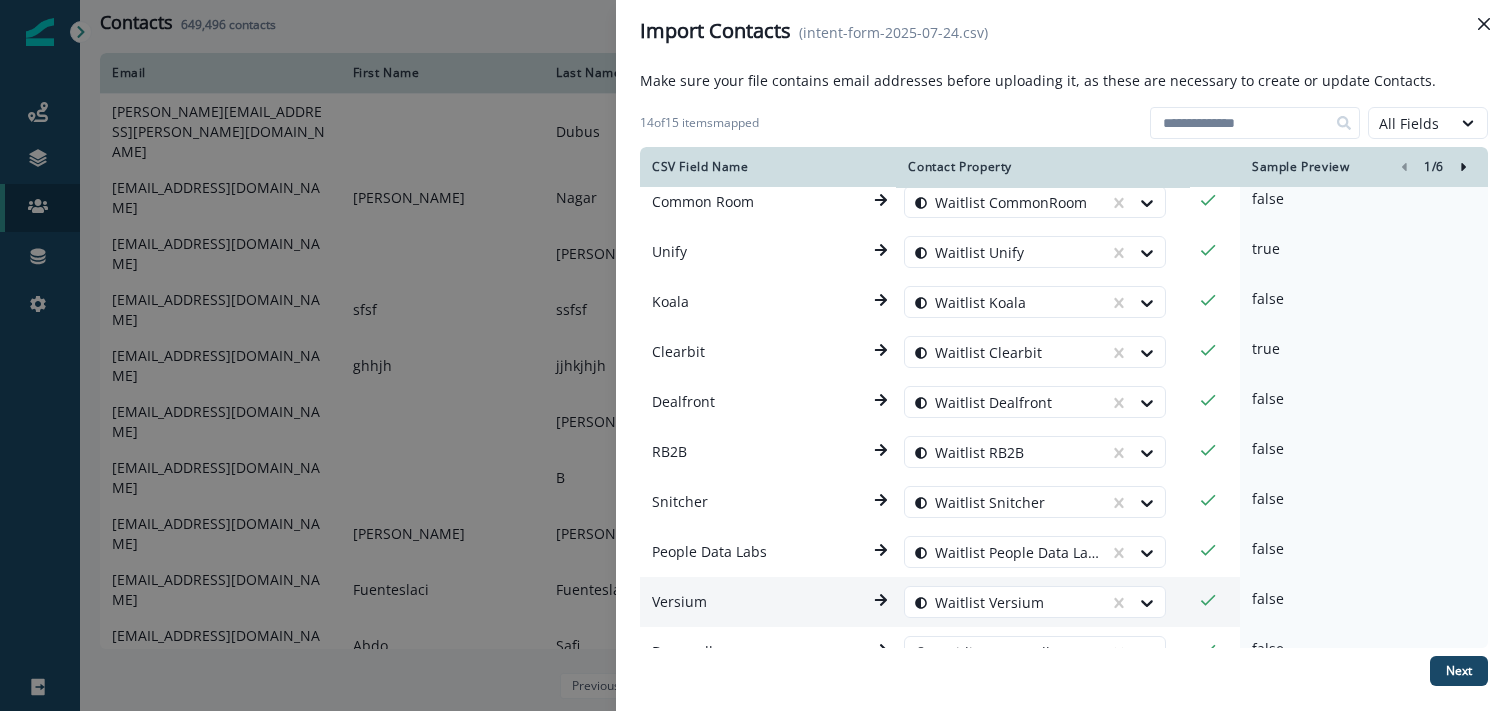 scroll, scrollTop: 305, scrollLeft: 0, axis: vertical 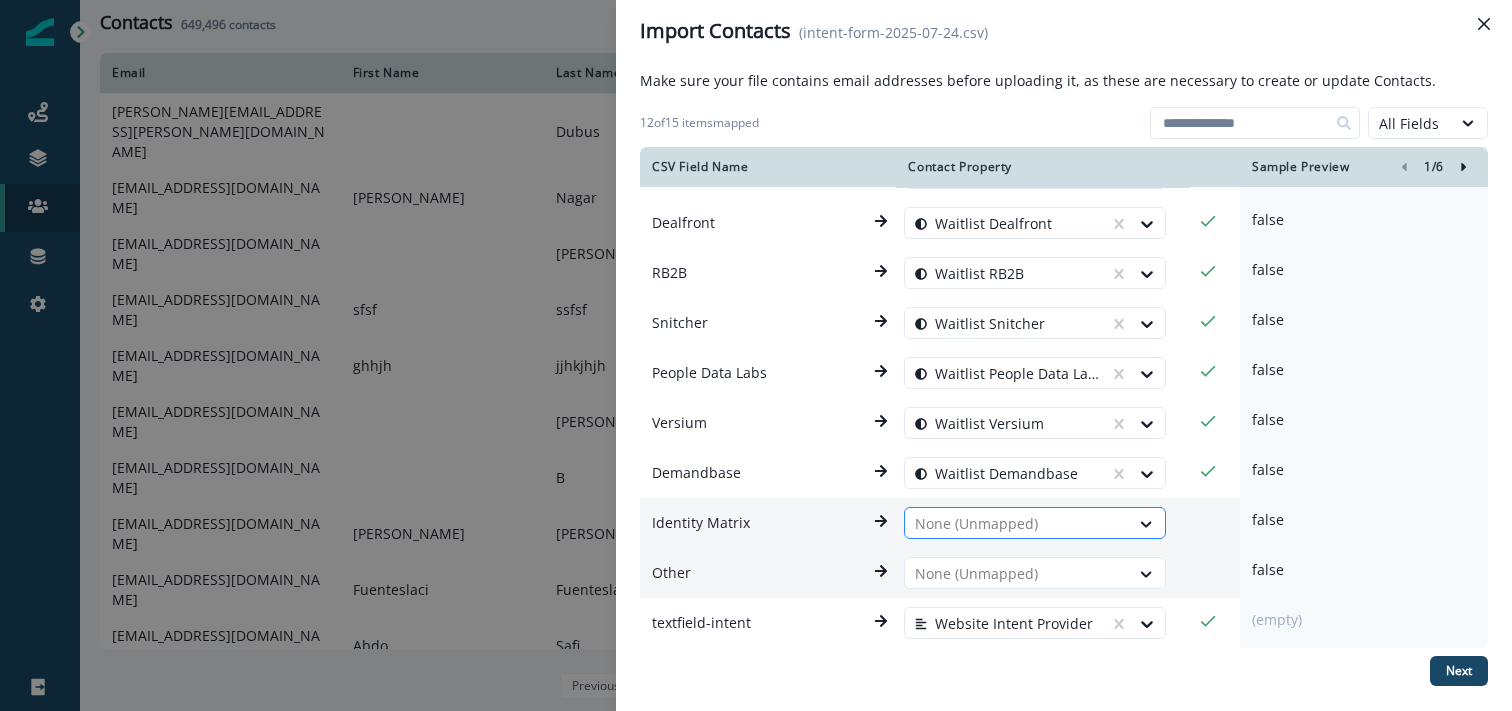 click at bounding box center (1017, 524) 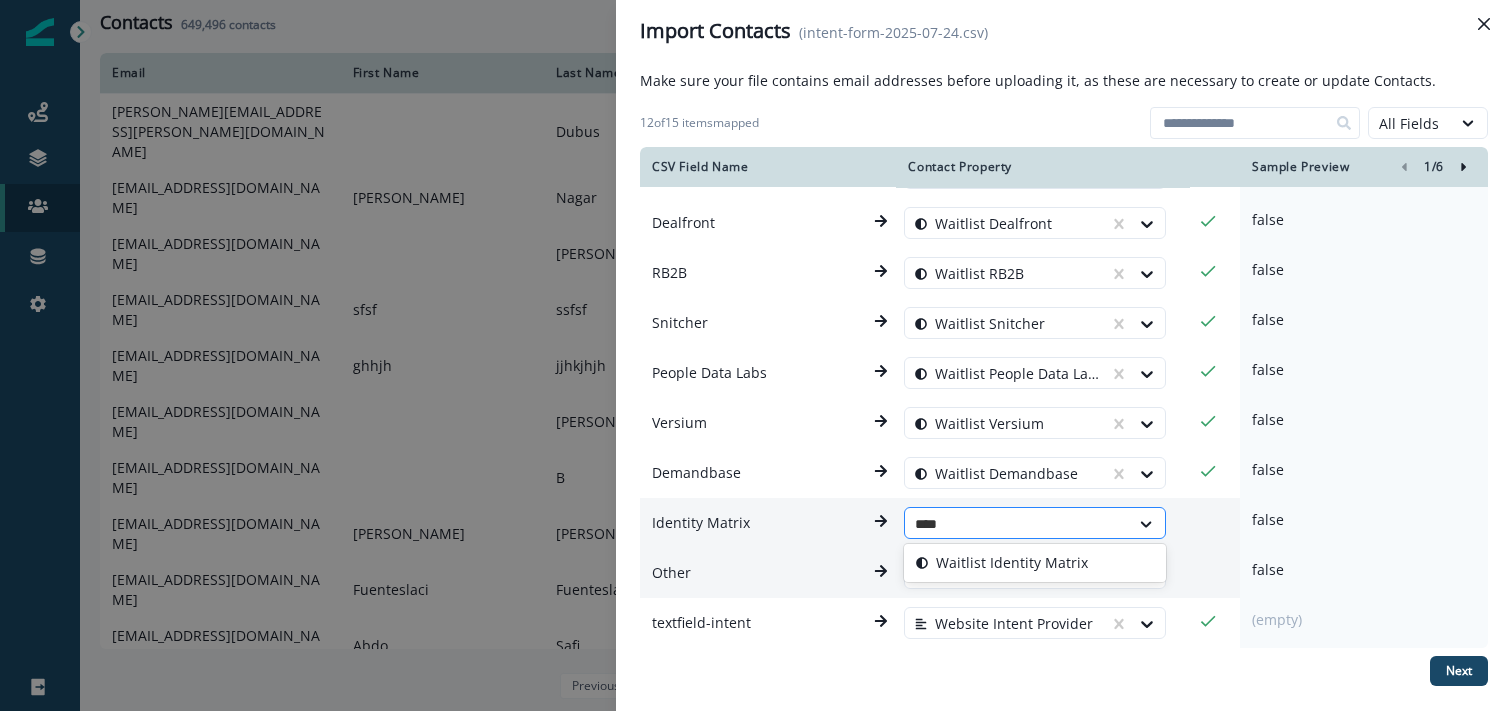 type on "*****" 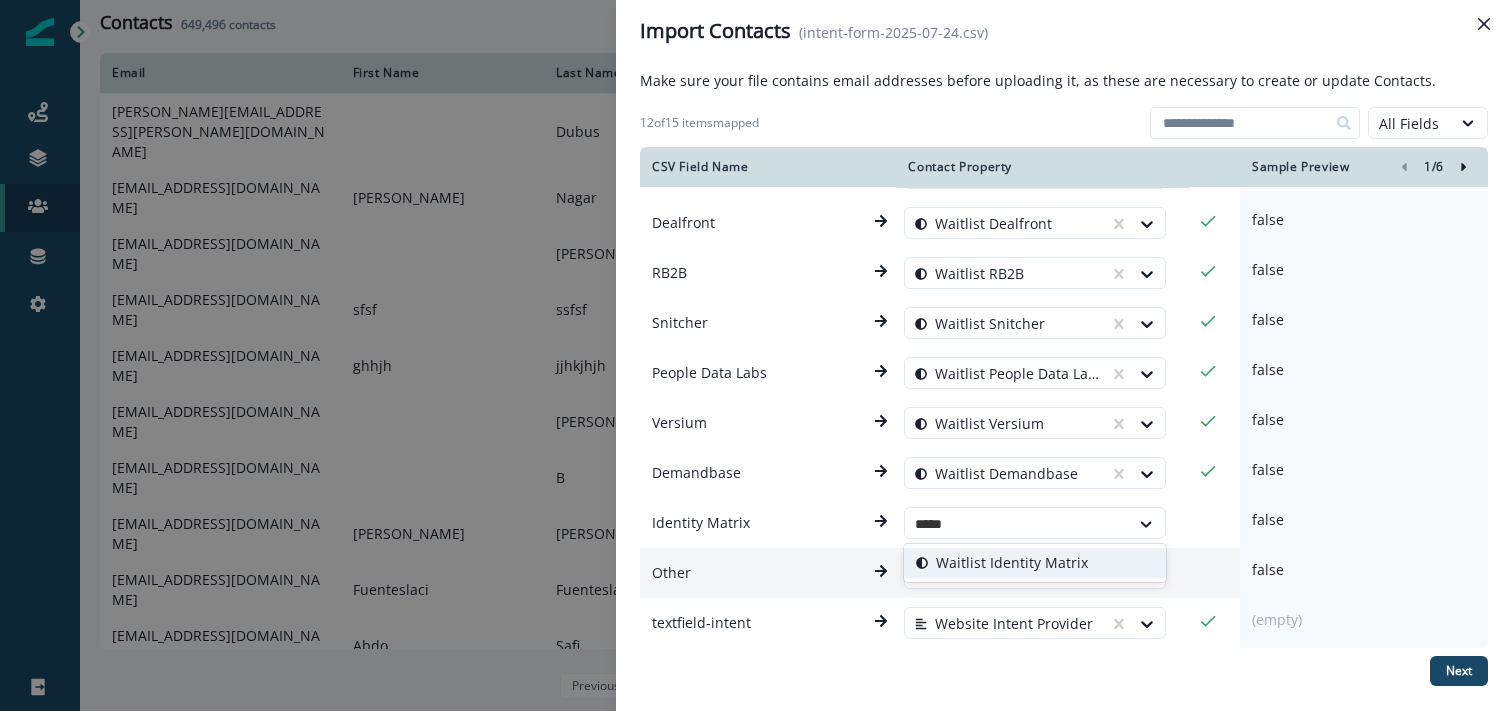 click on "Waitlist Identity Matrix" at bounding box center (1035, 563) 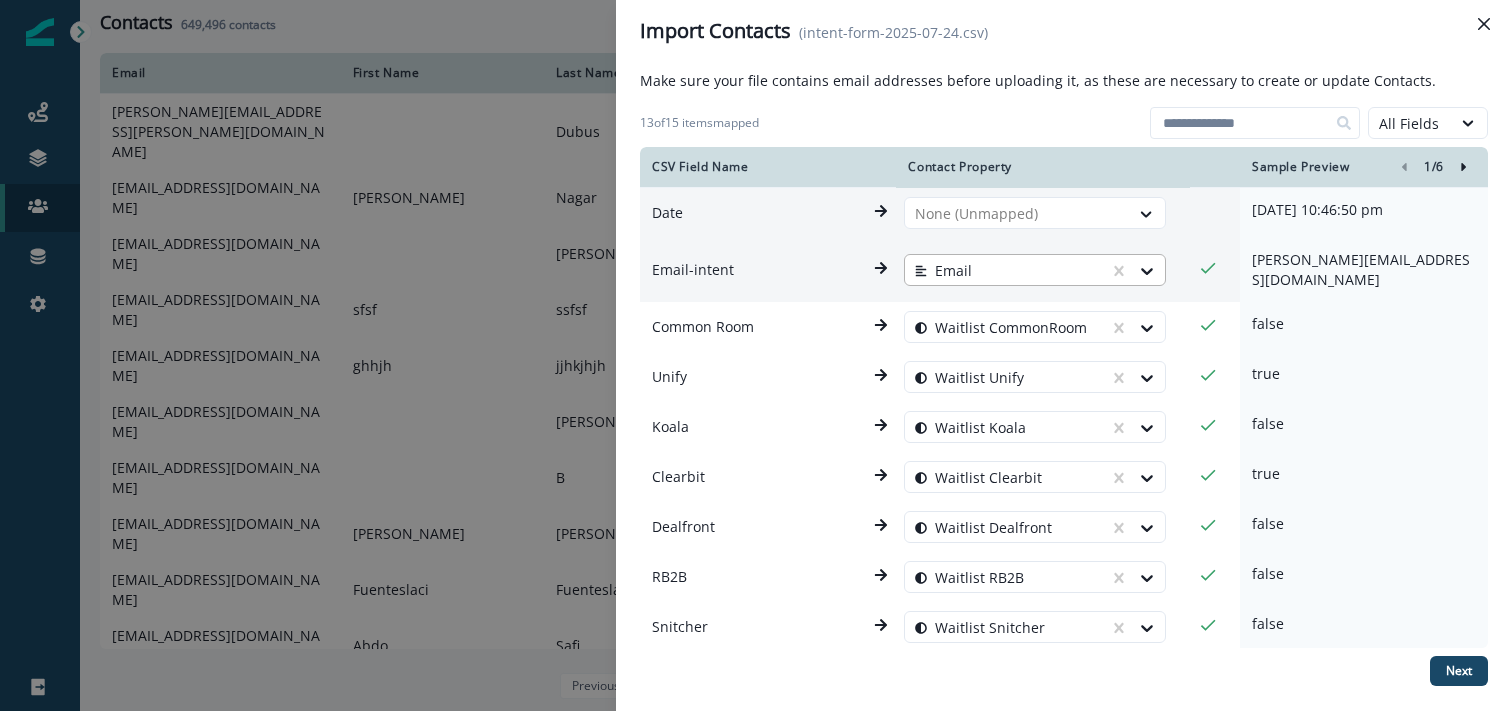 scroll, scrollTop: 305, scrollLeft: 0, axis: vertical 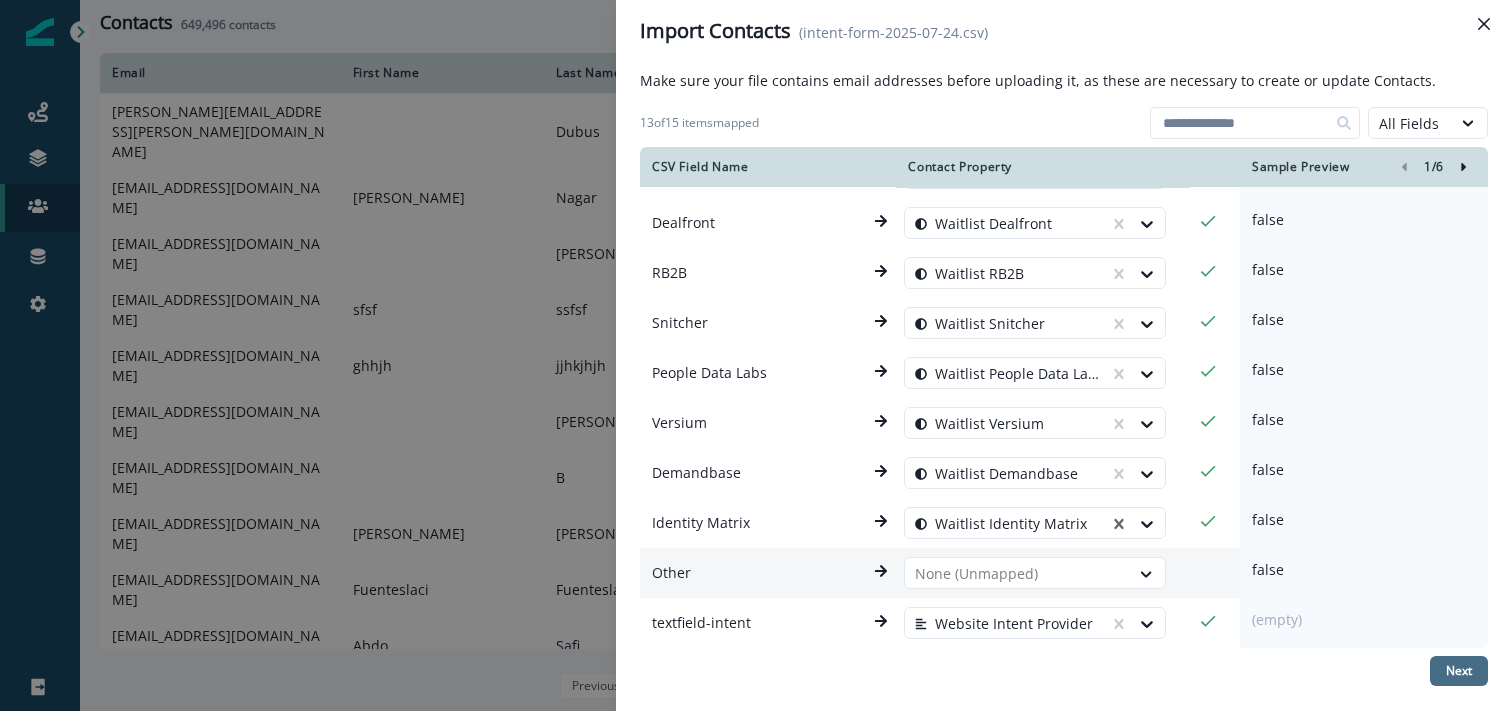 click on "Next" at bounding box center (1459, 671) 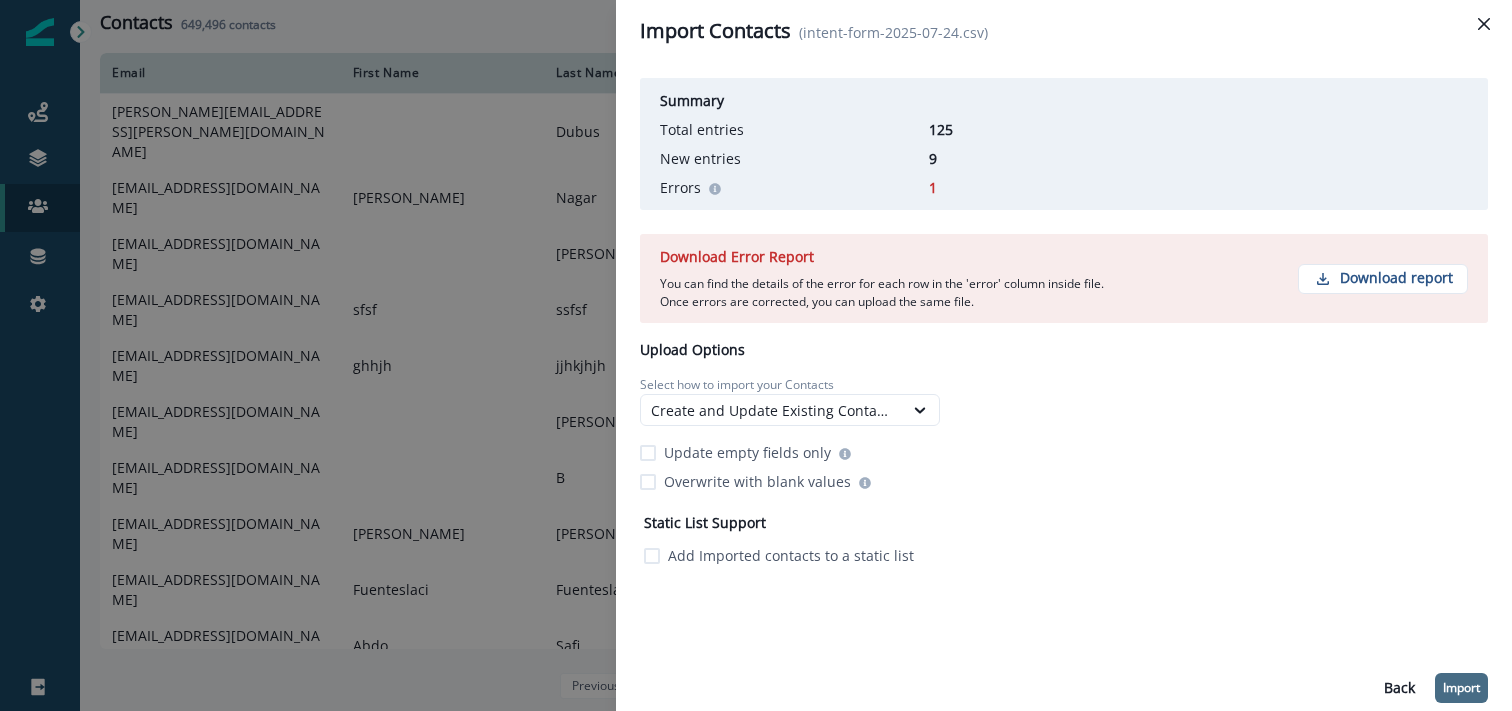 click on "Import" at bounding box center (1461, 688) 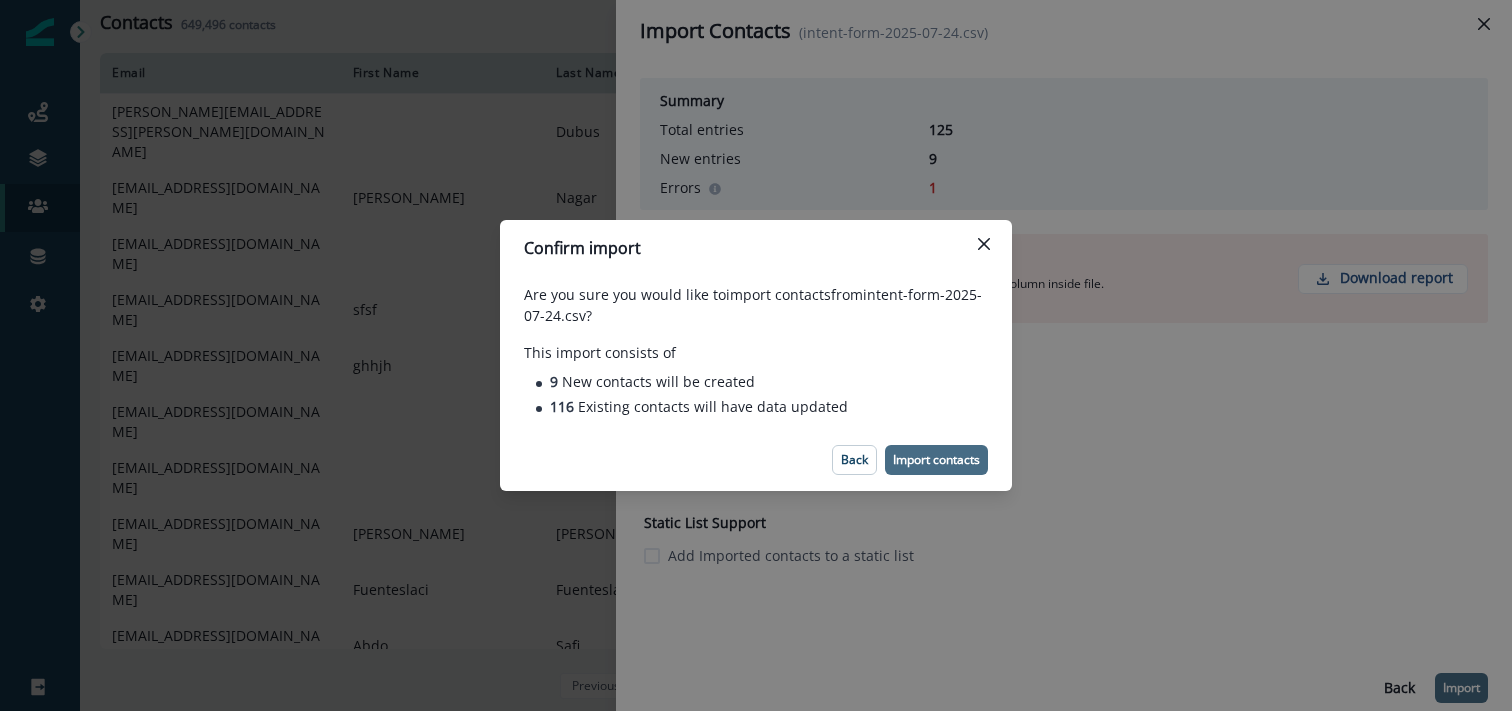 click on "Import contacts" at bounding box center (936, 460) 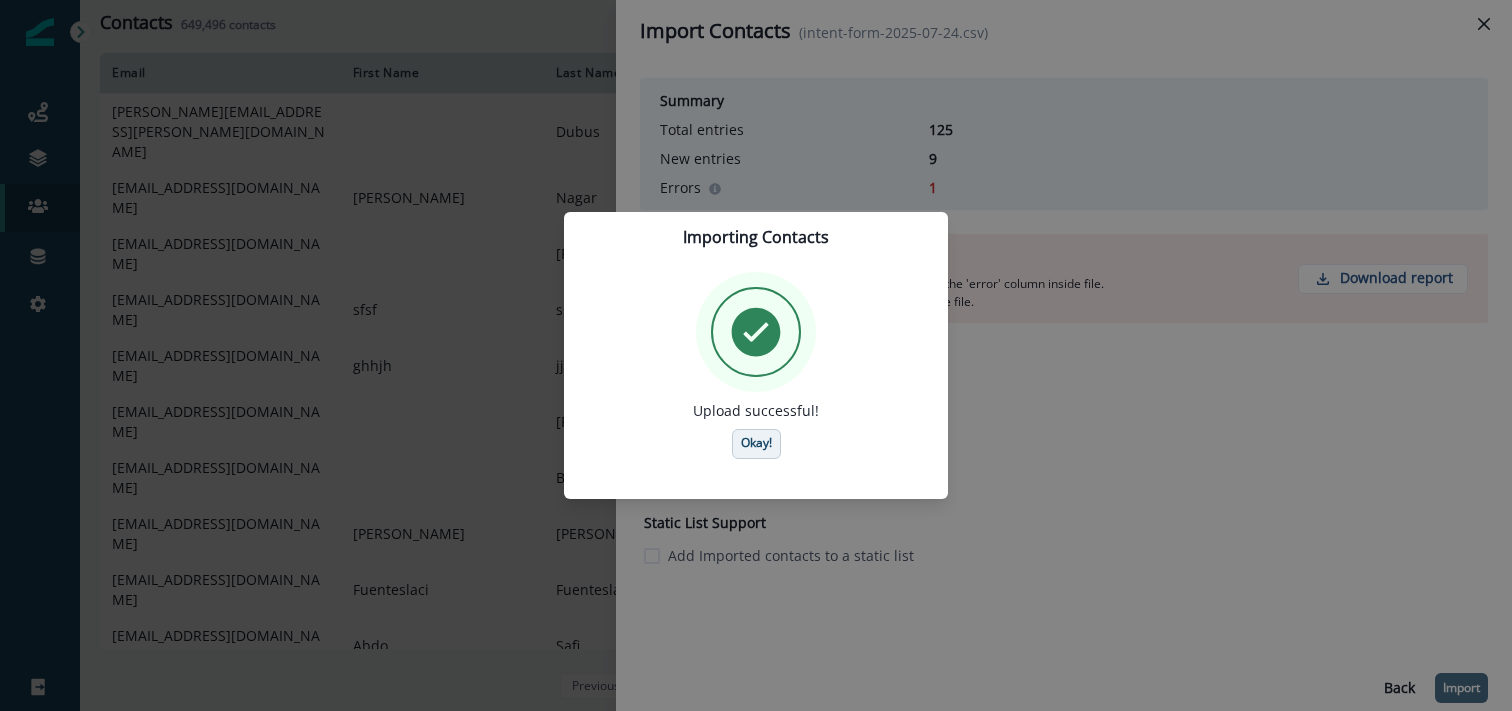 click on "Okay!" at bounding box center (756, 443) 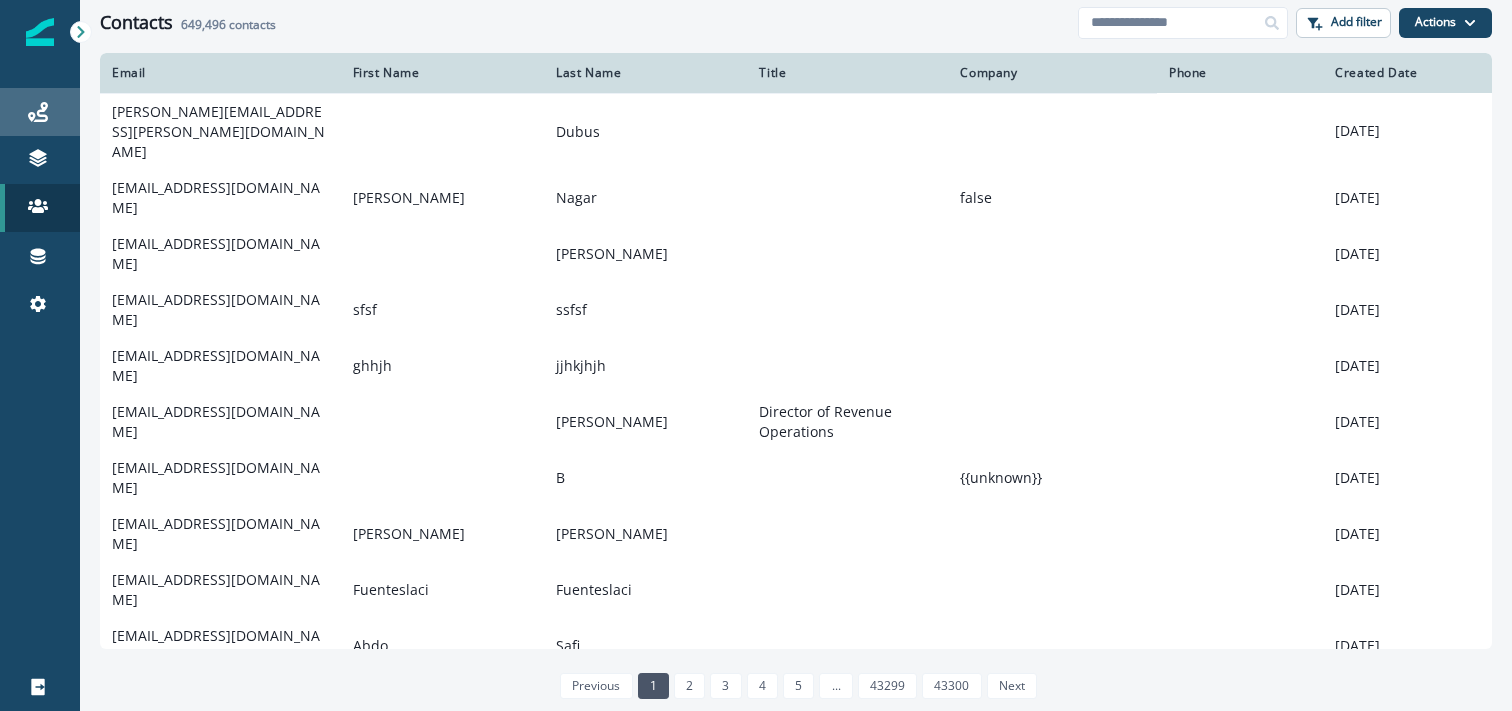 click 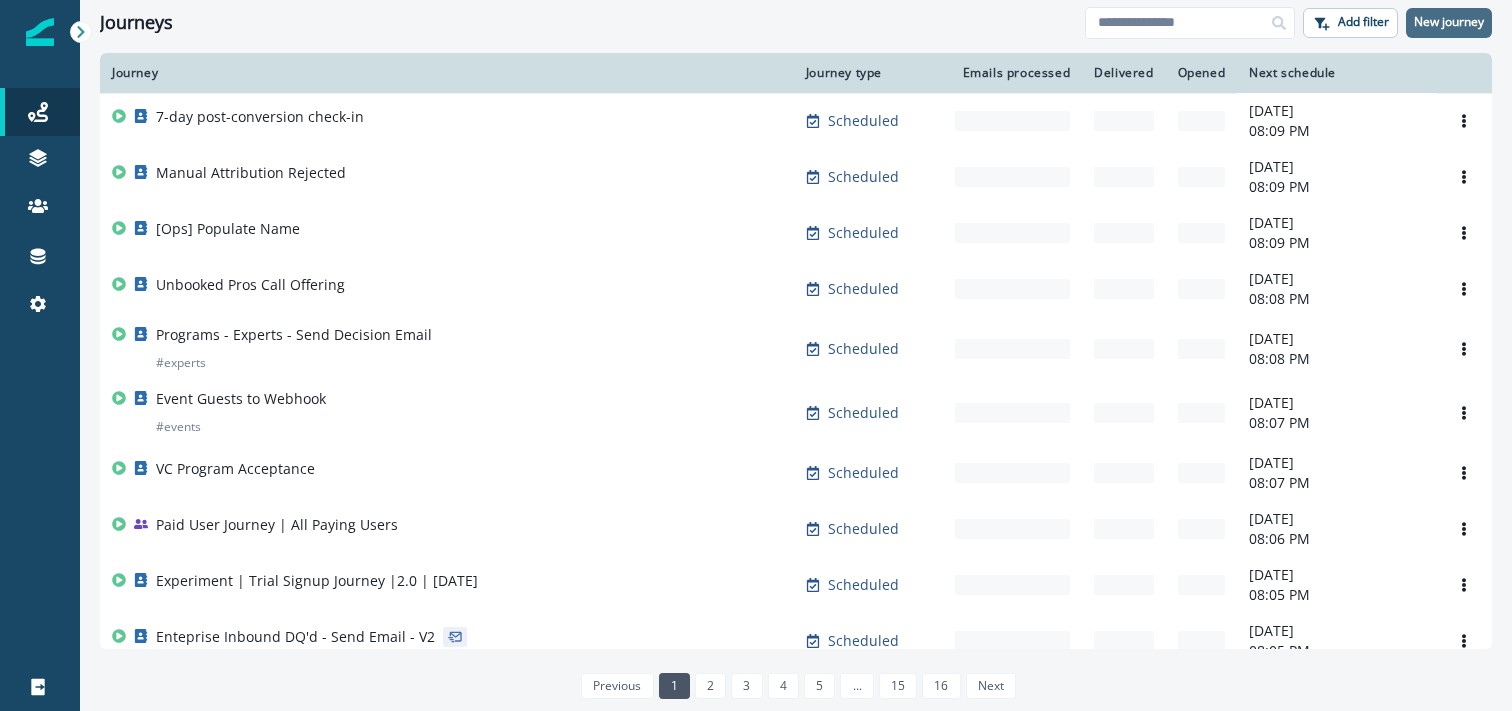 click on "New journey" at bounding box center [1449, 22] 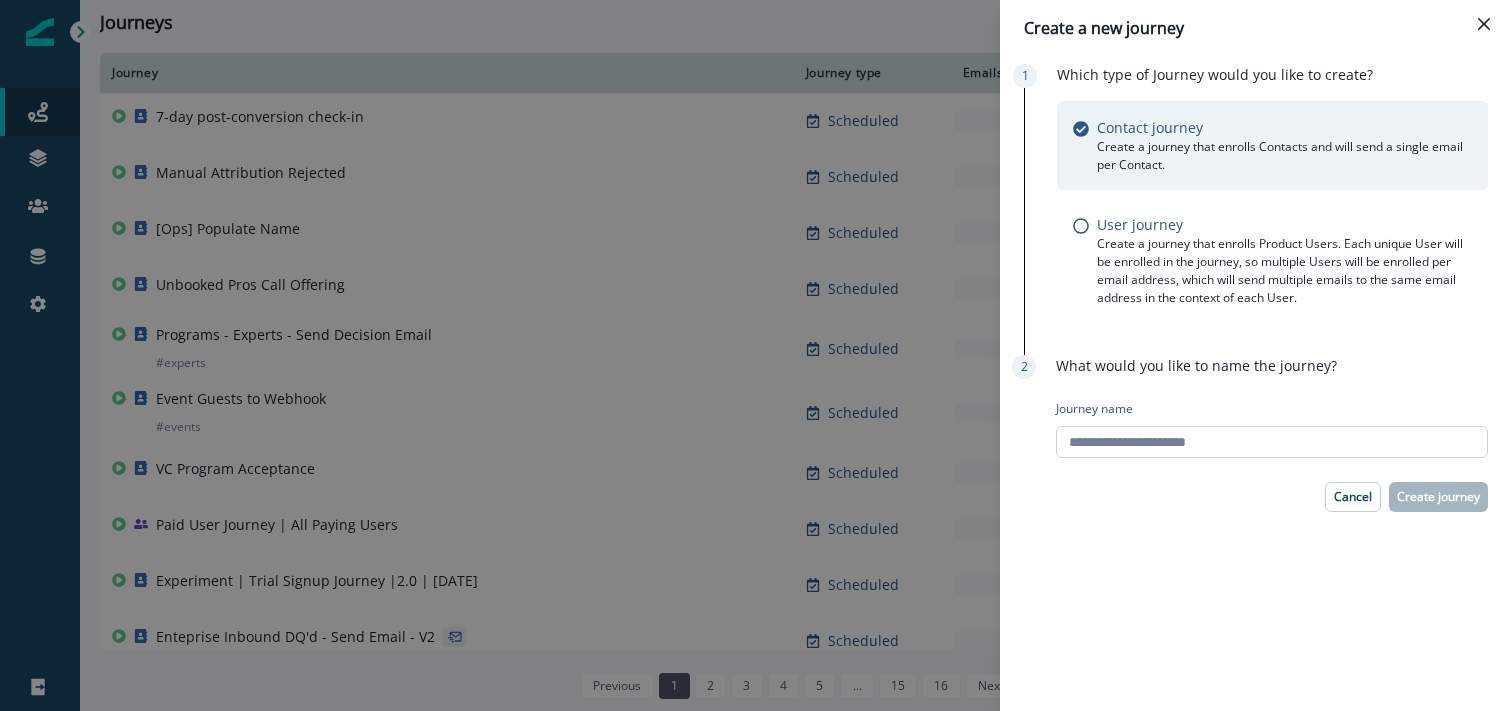 click on "Journey name" at bounding box center [1272, 442] 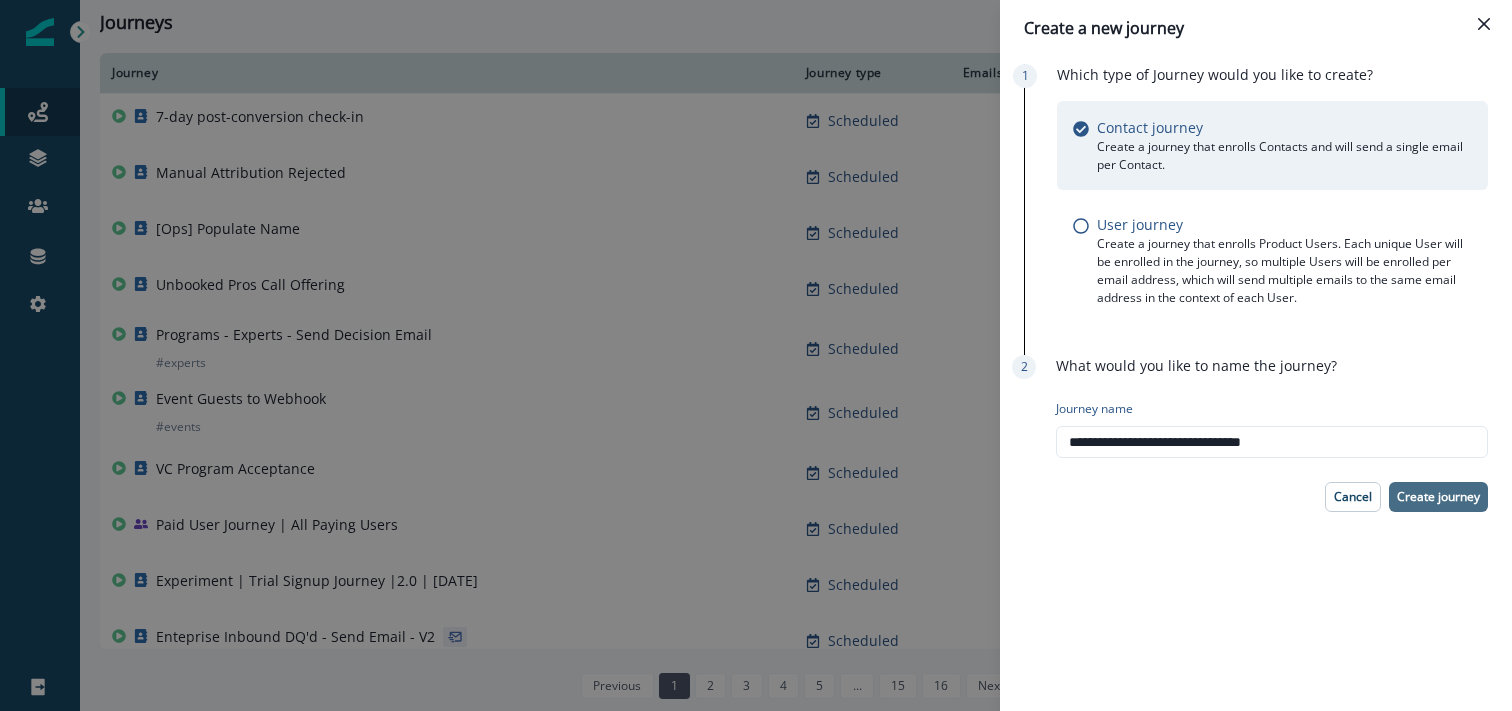 type on "**********" 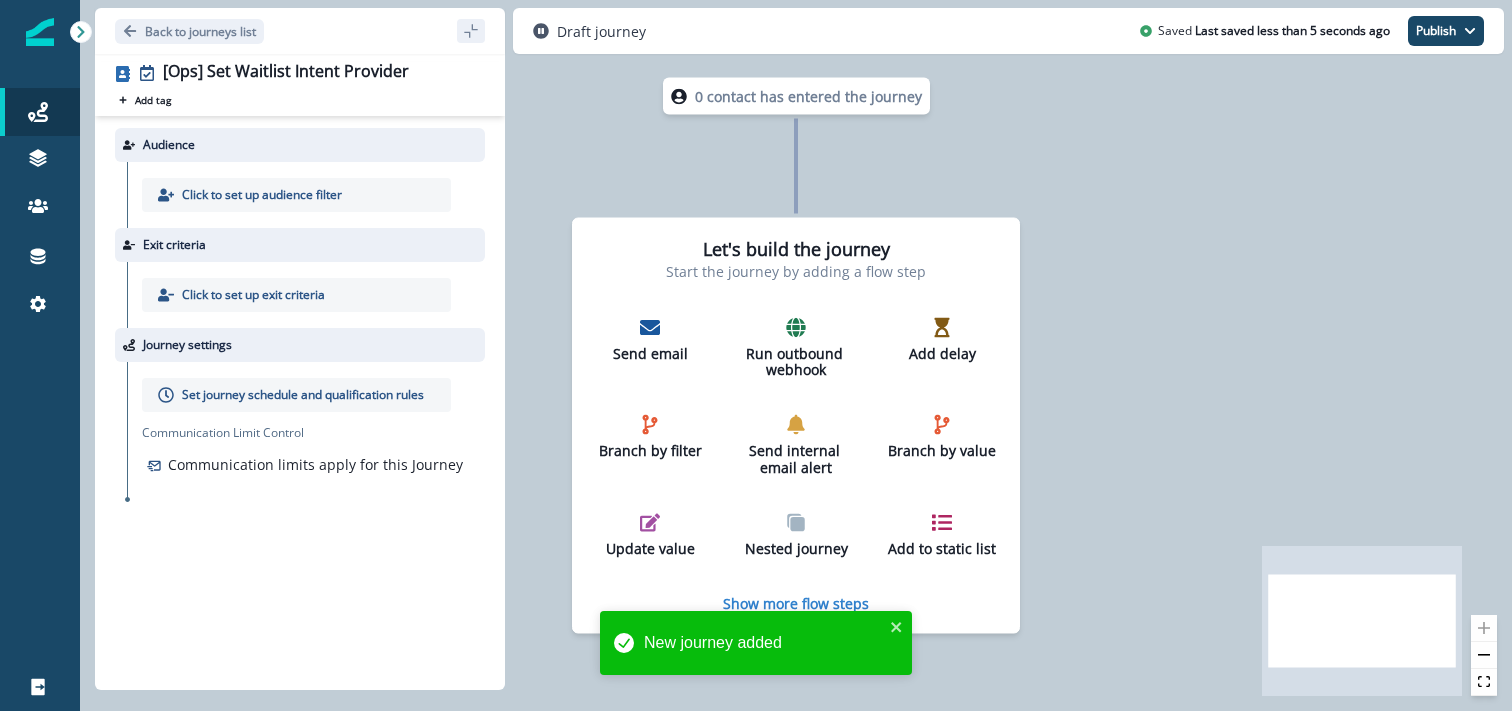 click on "Click to set up audience filter" at bounding box center [262, 195] 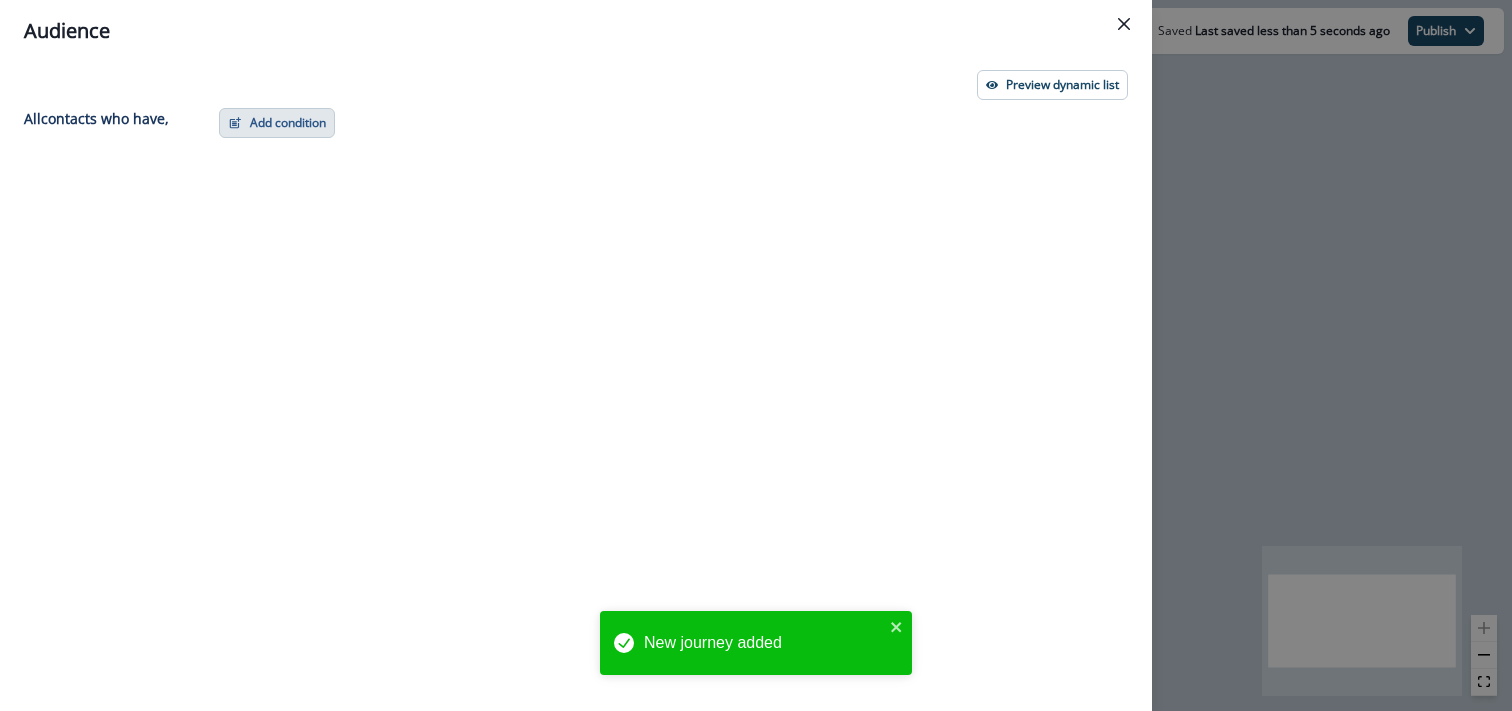 click on "Add condition" at bounding box center (277, 123) 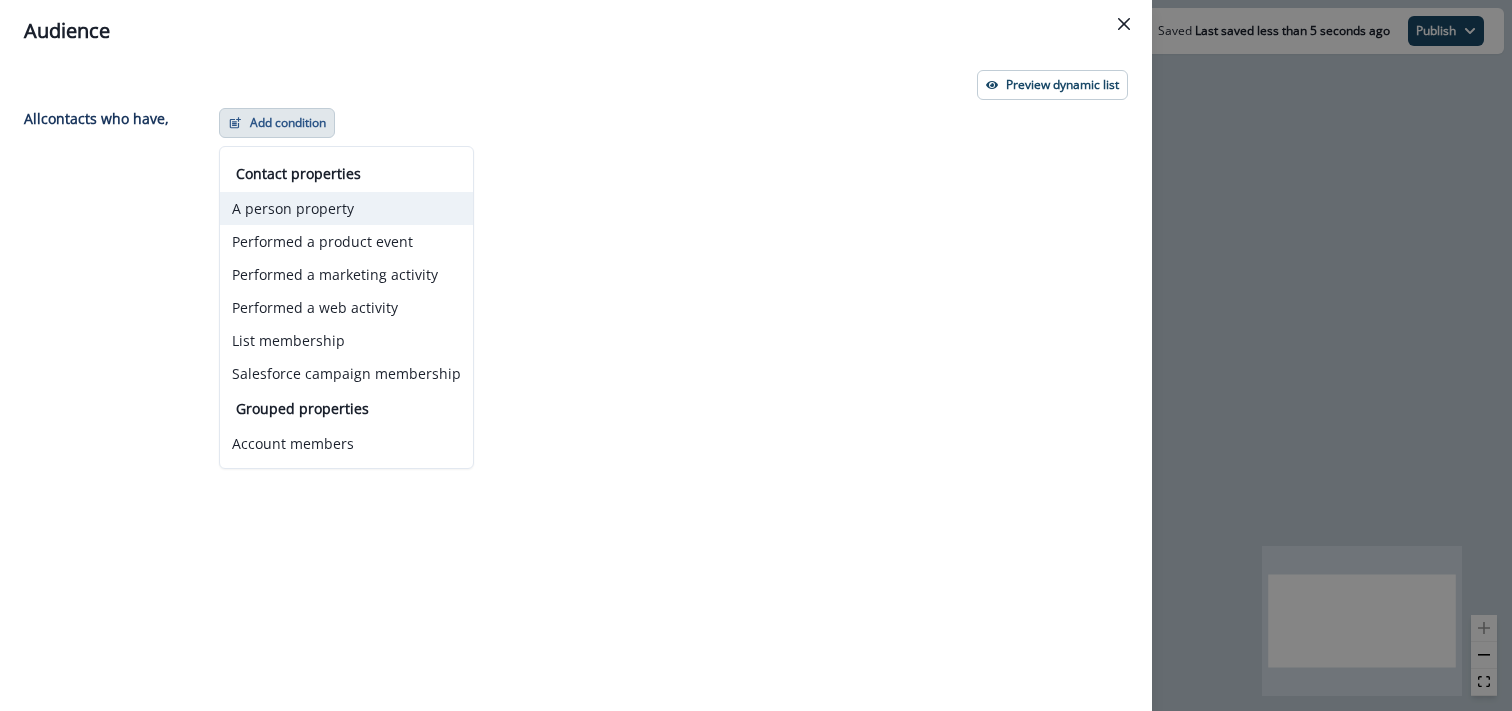 click on "A person property" at bounding box center [346, 208] 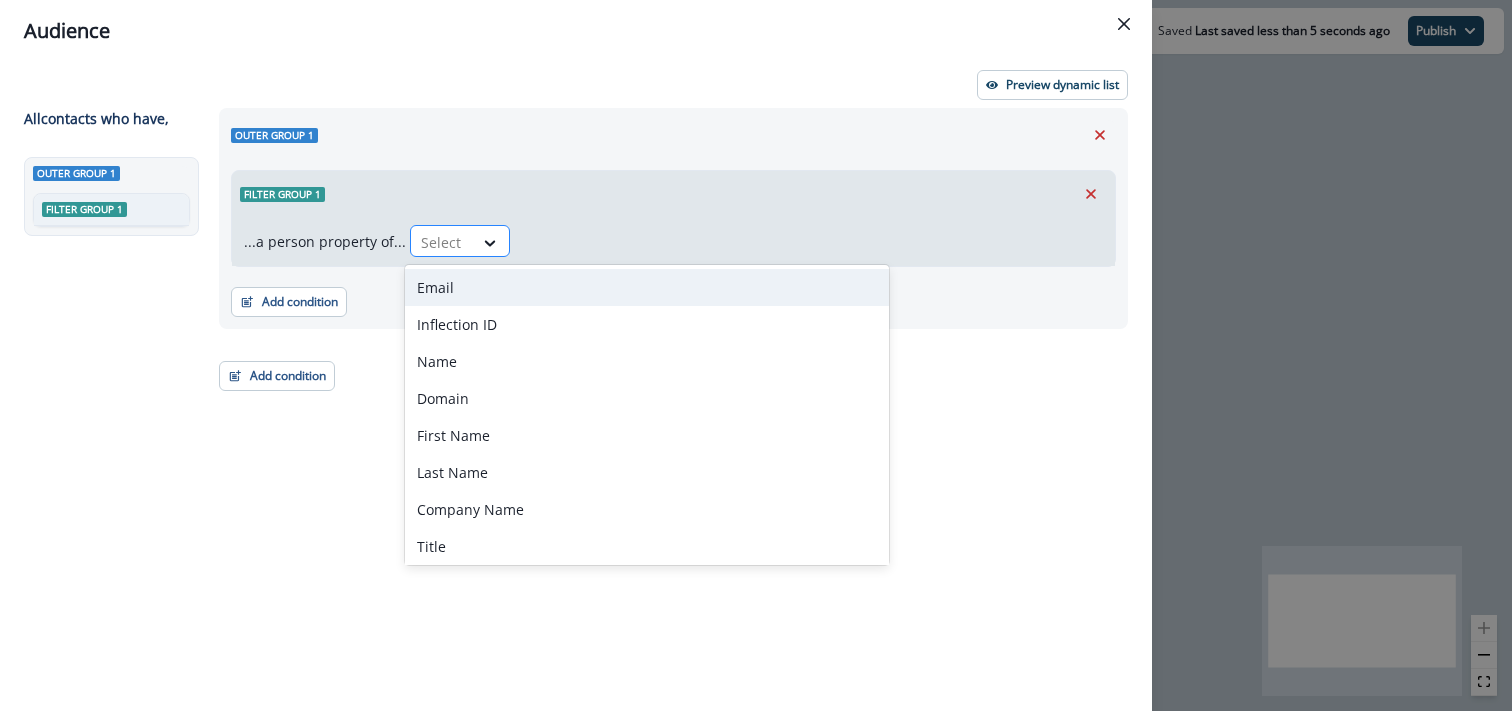 click at bounding box center [442, 242] 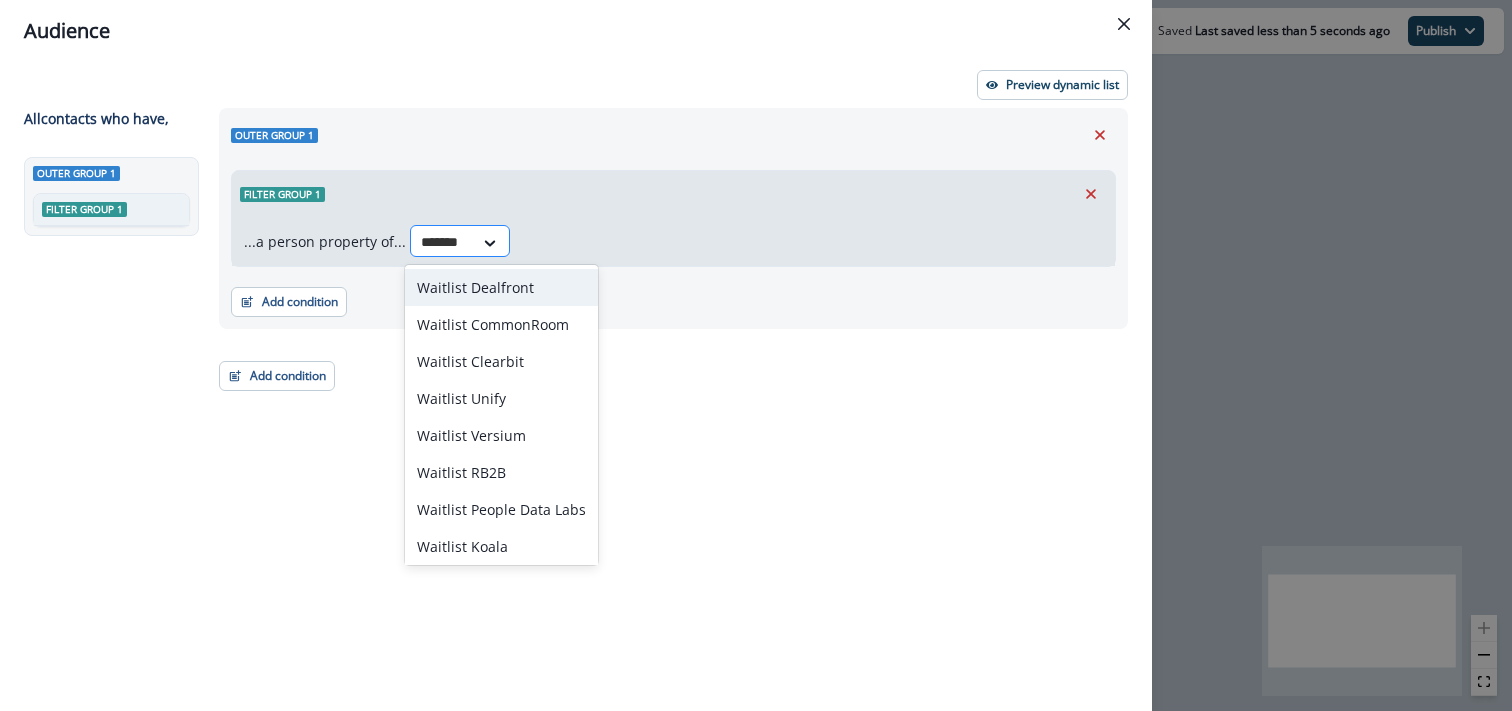 type on "********" 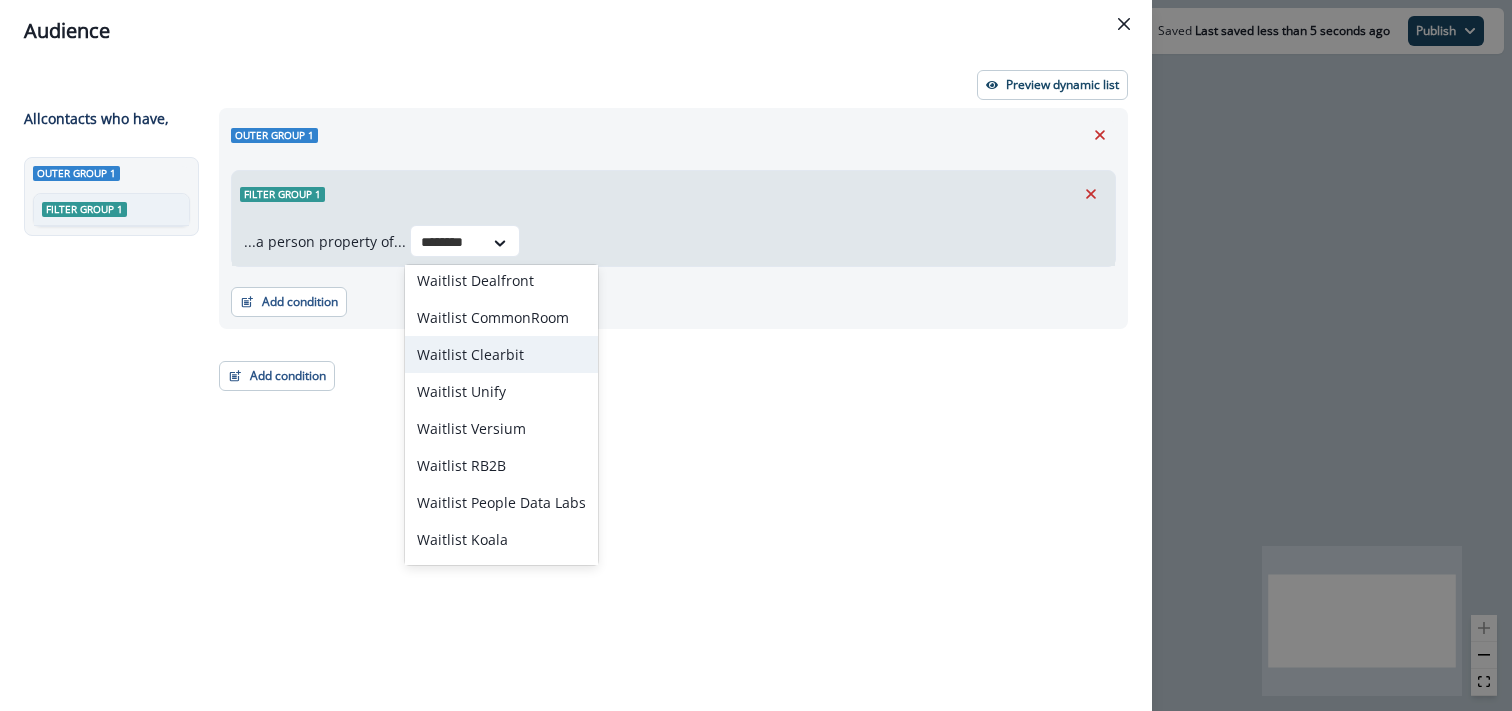 scroll, scrollTop: 0, scrollLeft: 0, axis: both 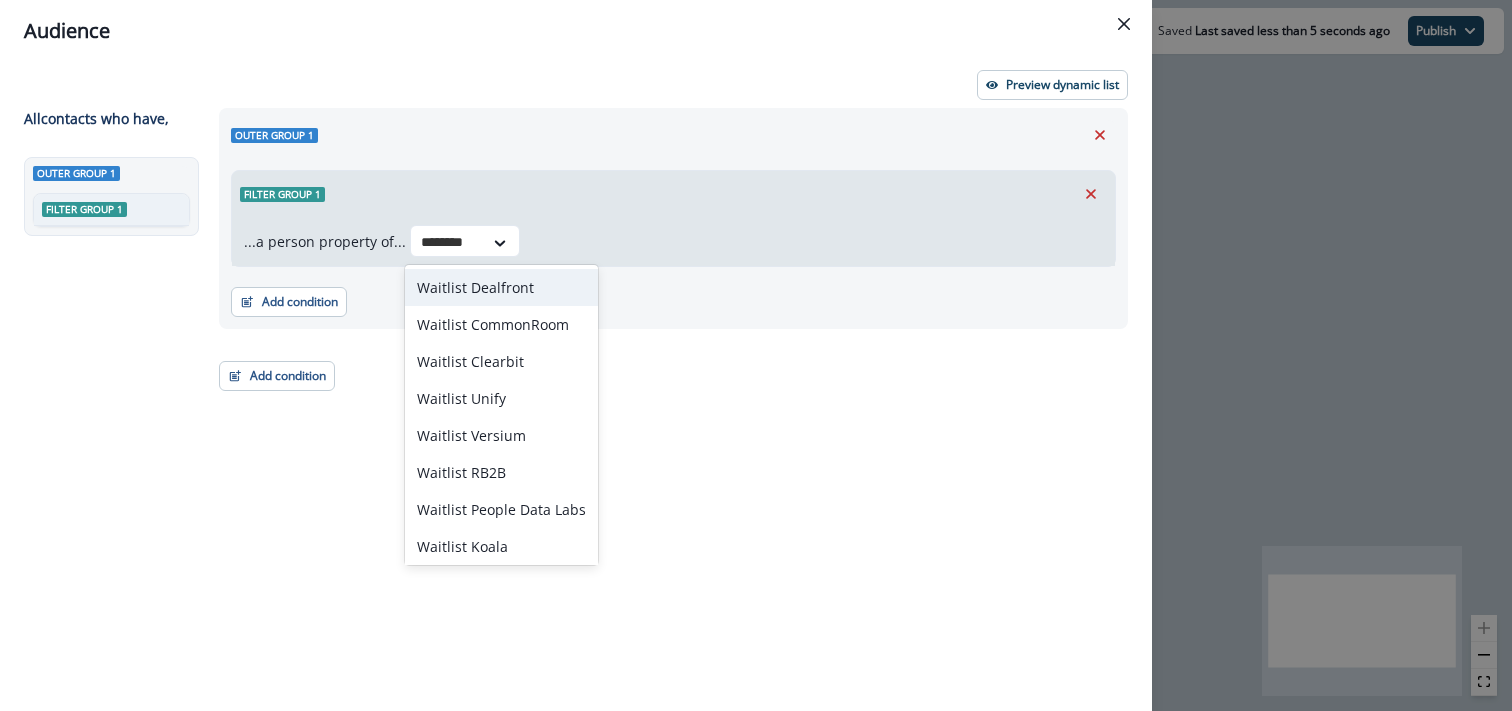 click on "Waitlist Dealfront" at bounding box center (501, 287) 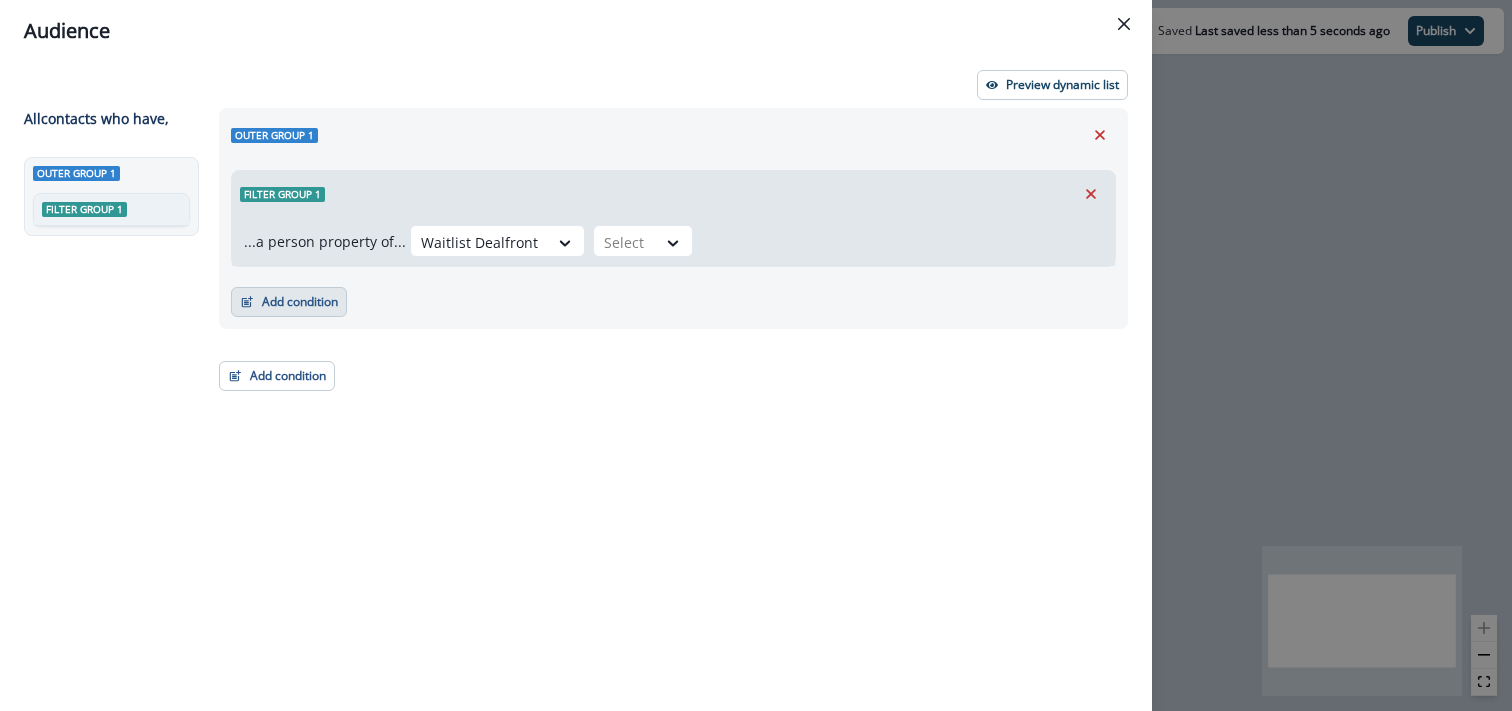 click on "Add condition" at bounding box center [289, 302] 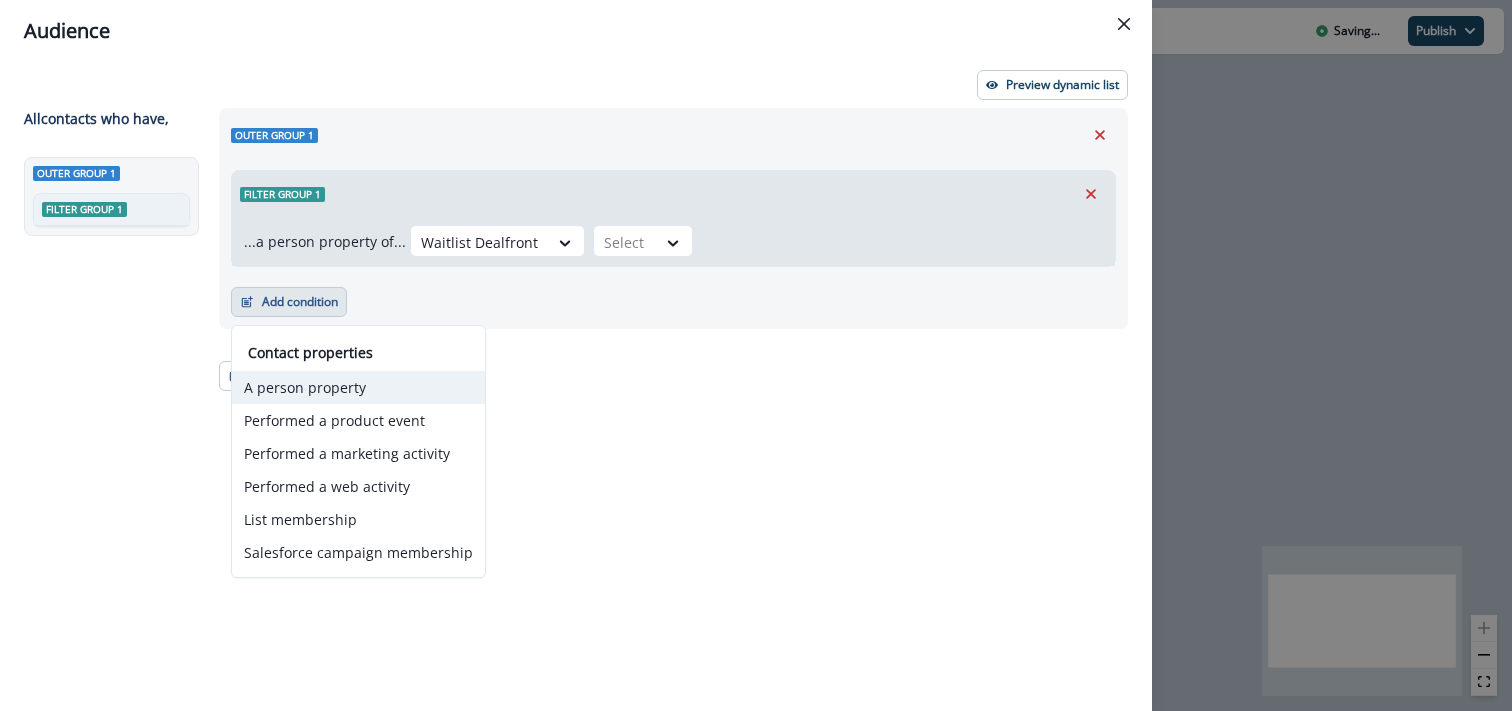 click on "A person property" at bounding box center [358, 387] 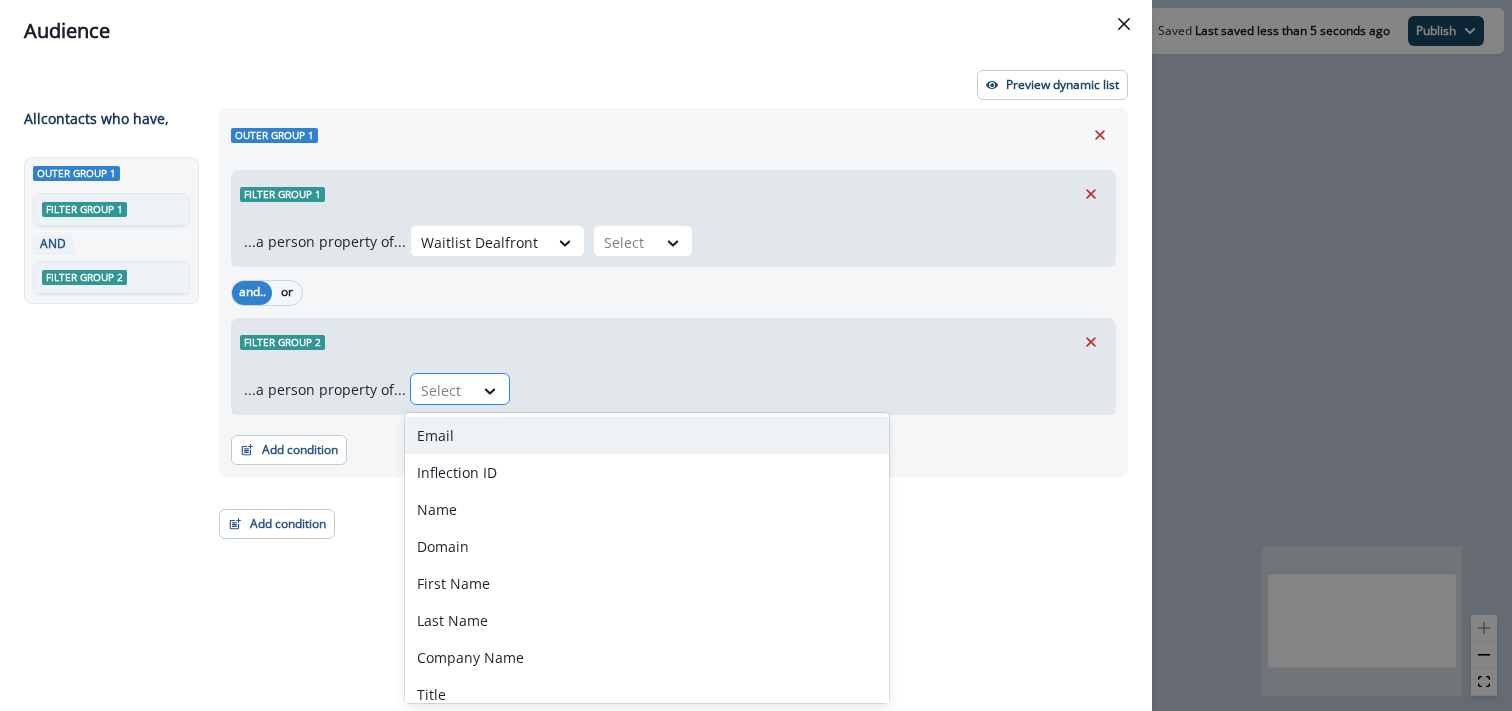 click on "Select" at bounding box center (442, 390) 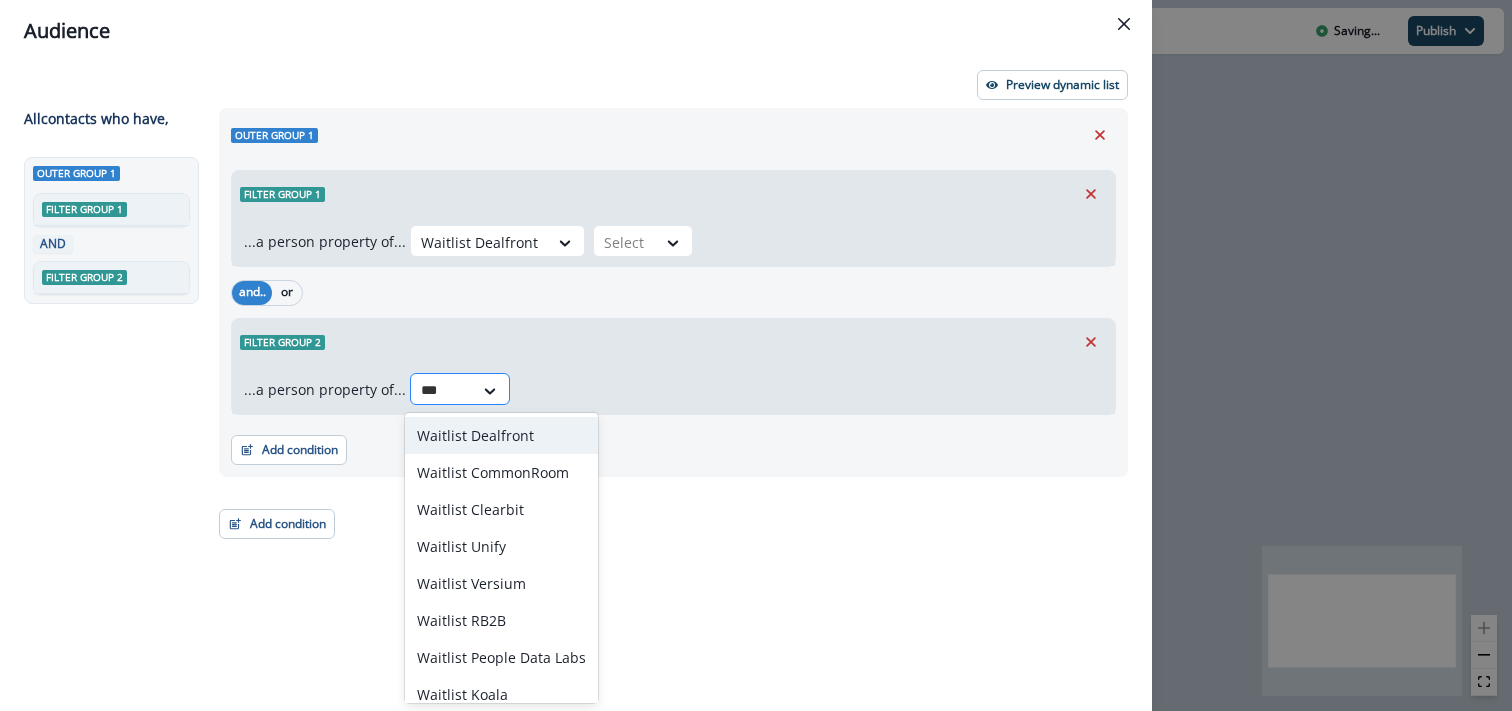 type on "****" 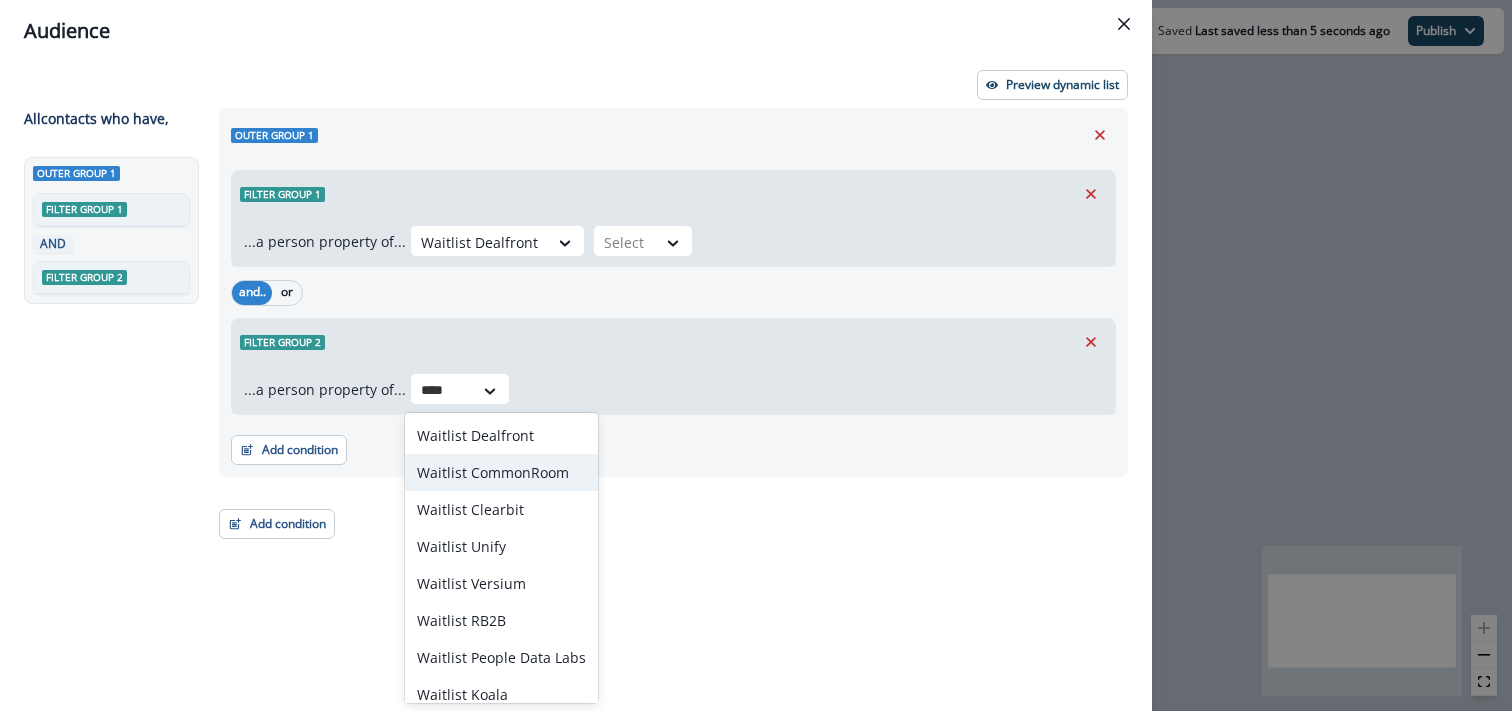 click on "Waitlist CommonRoom" at bounding box center (501, 472) 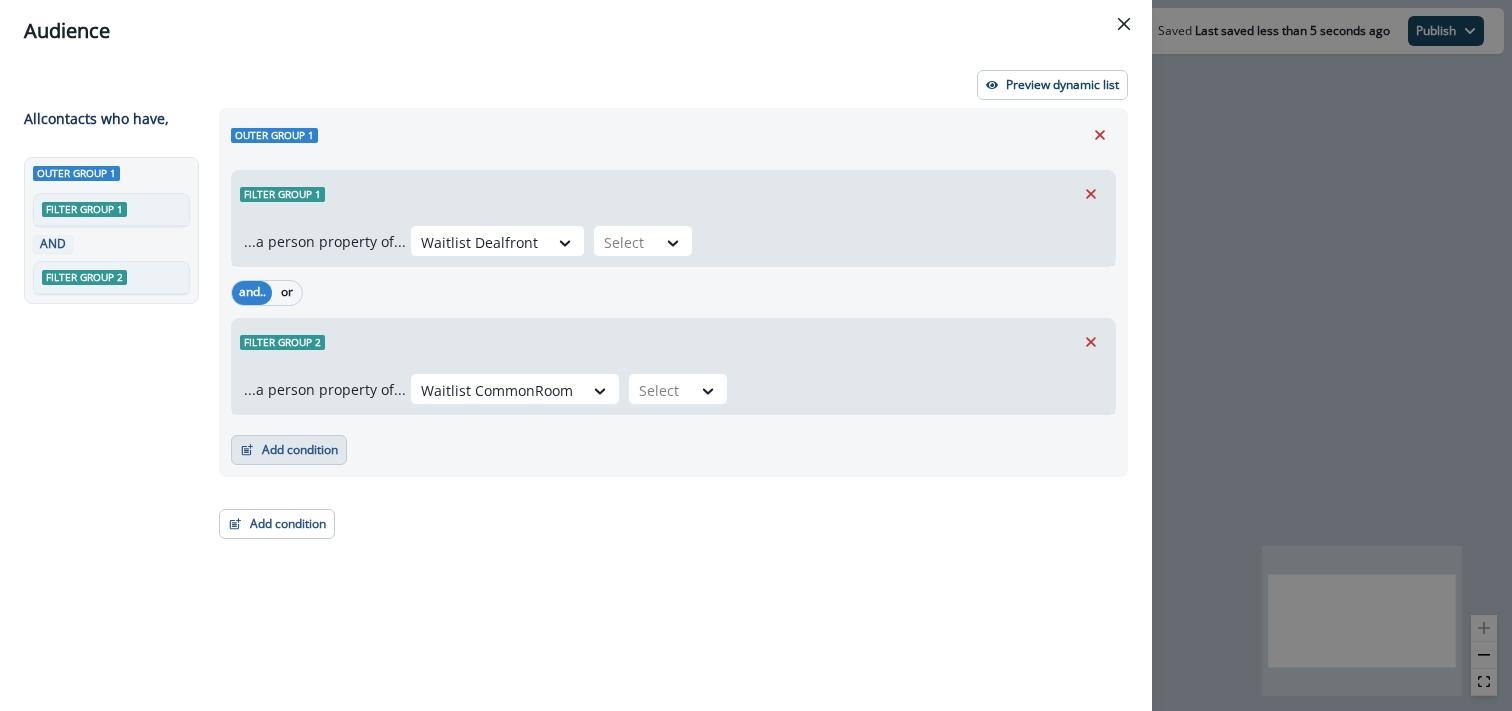 click on "Add condition" at bounding box center (289, 450) 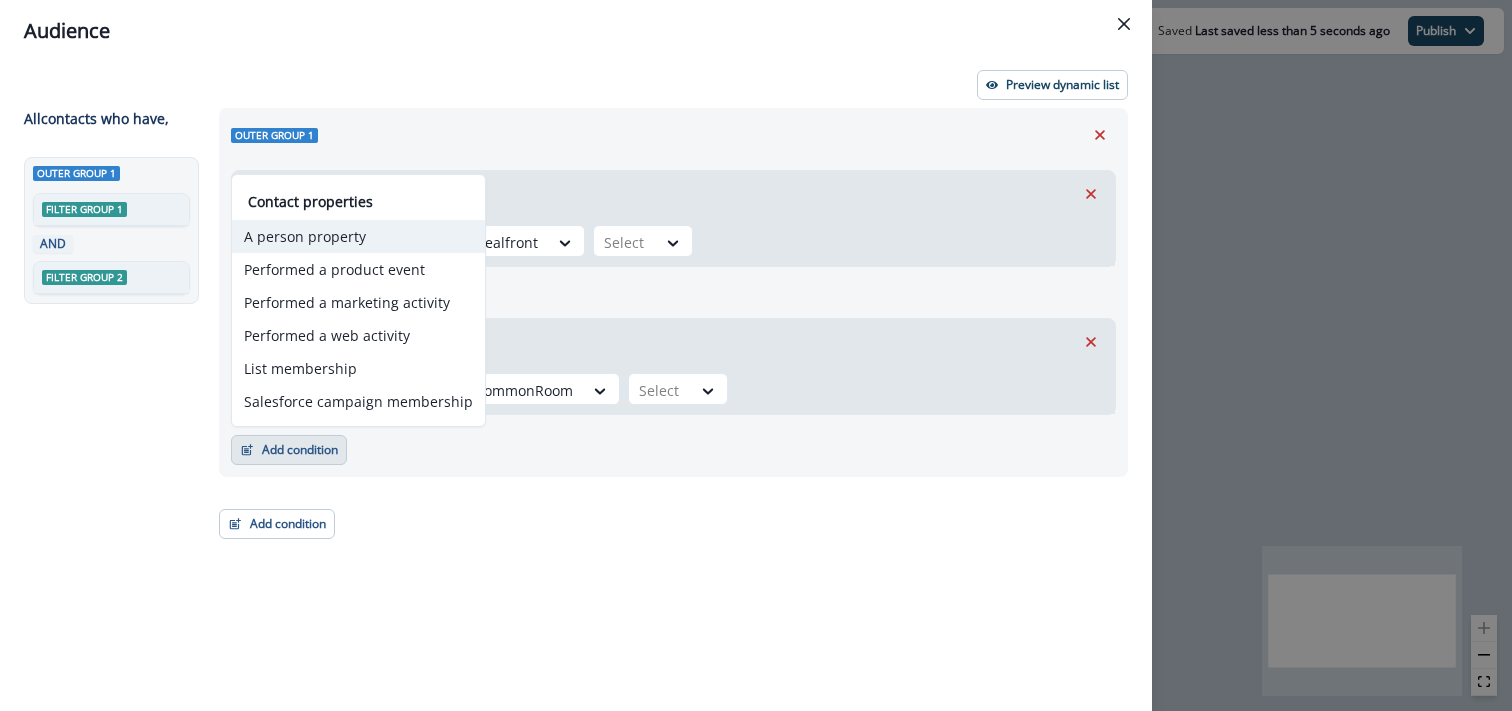 click on "A person property" at bounding box center [358, 236] 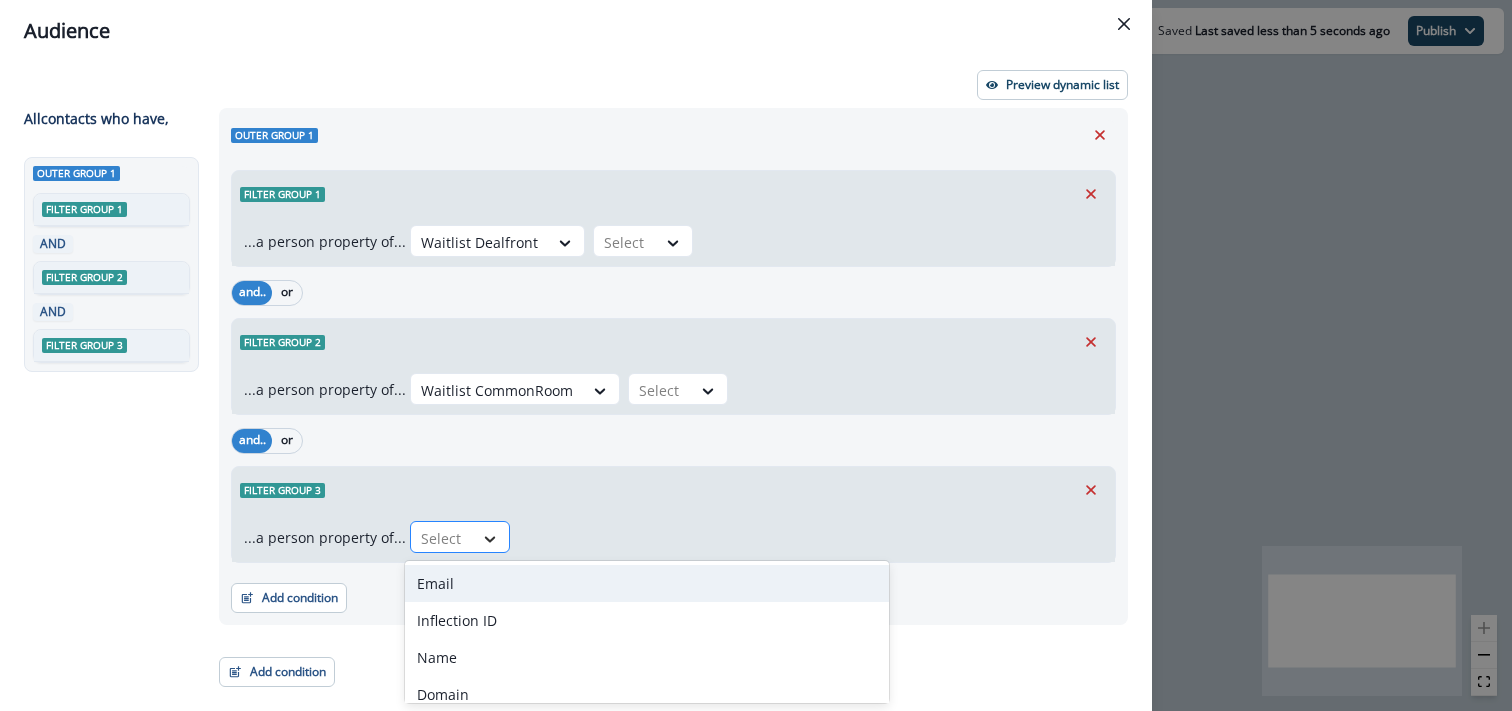 click 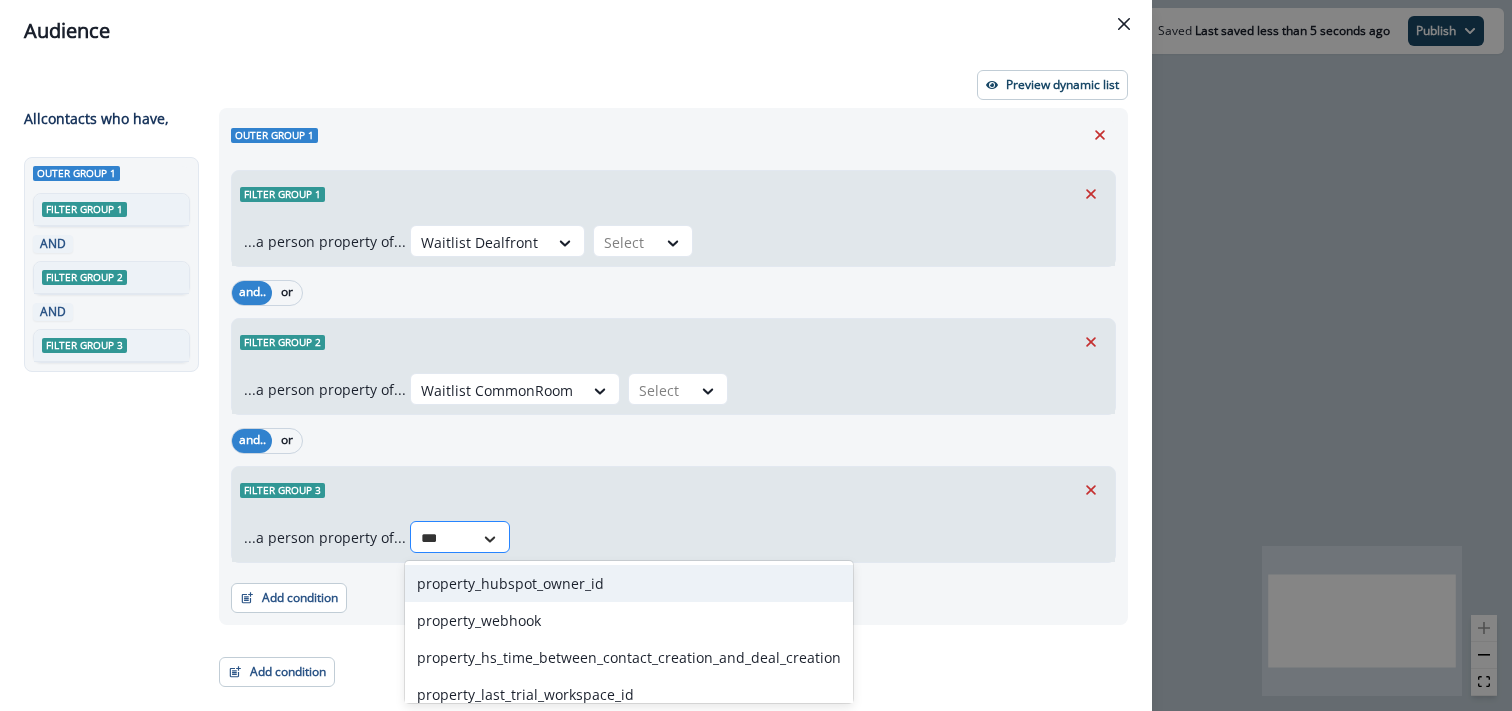 type on "****" 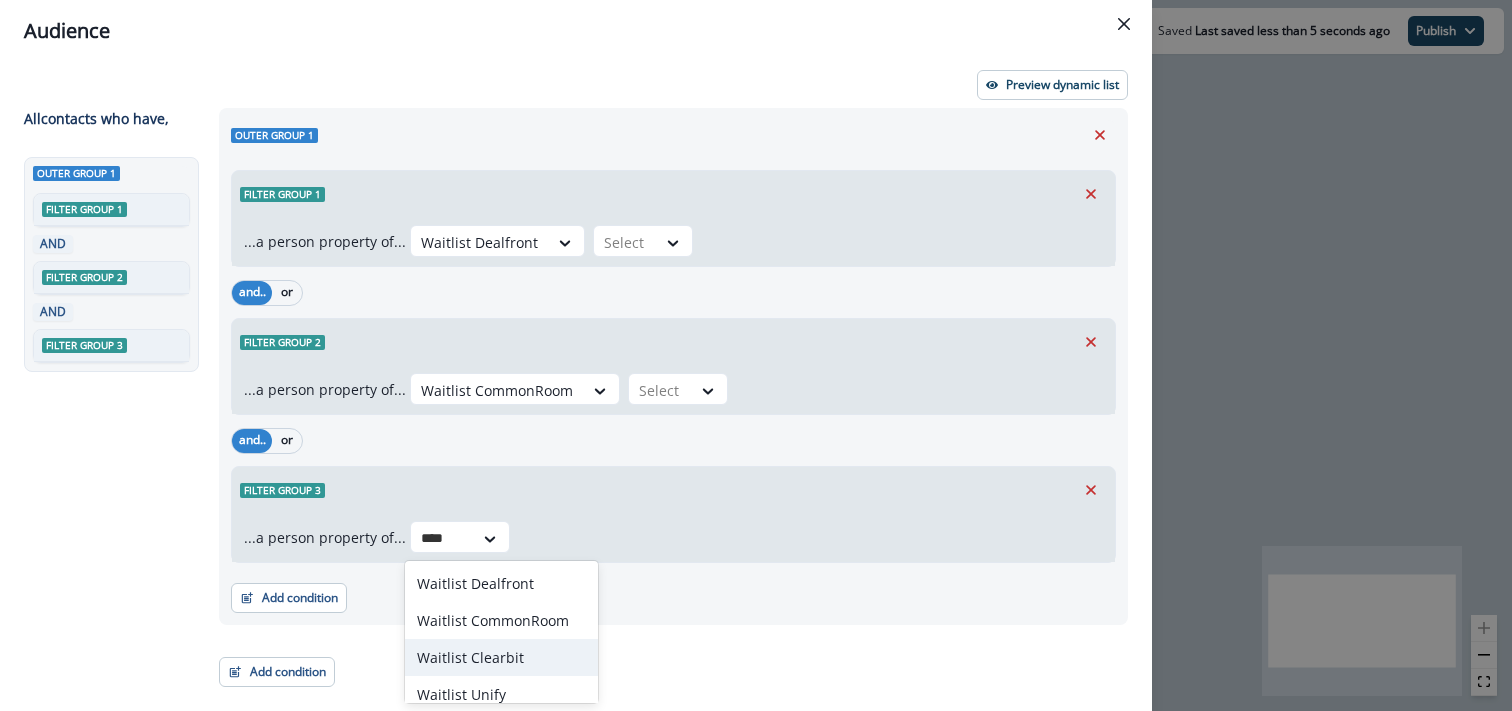 click on "Waitlist Clearbit" at bounding box center (501, 657) 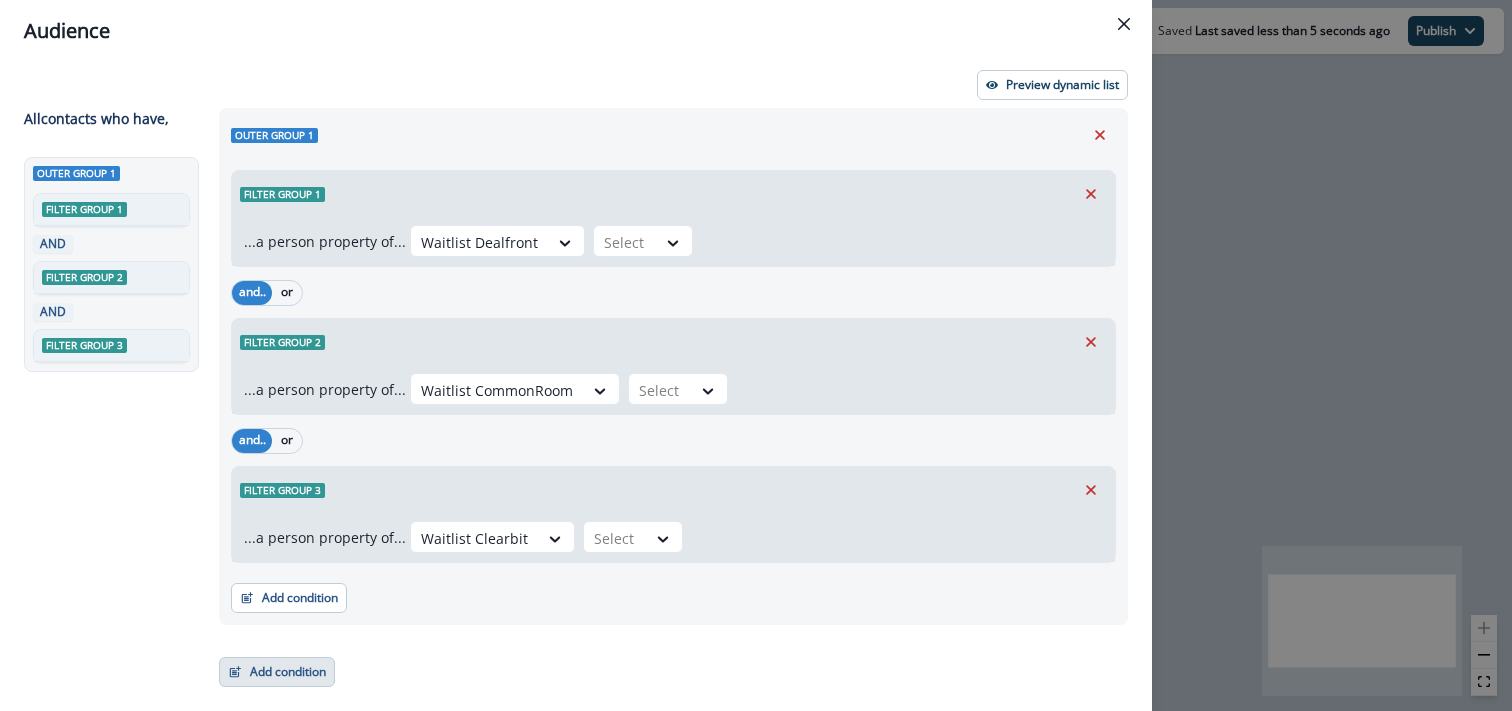 click on "Add condition" at bounding box center (277, 672) 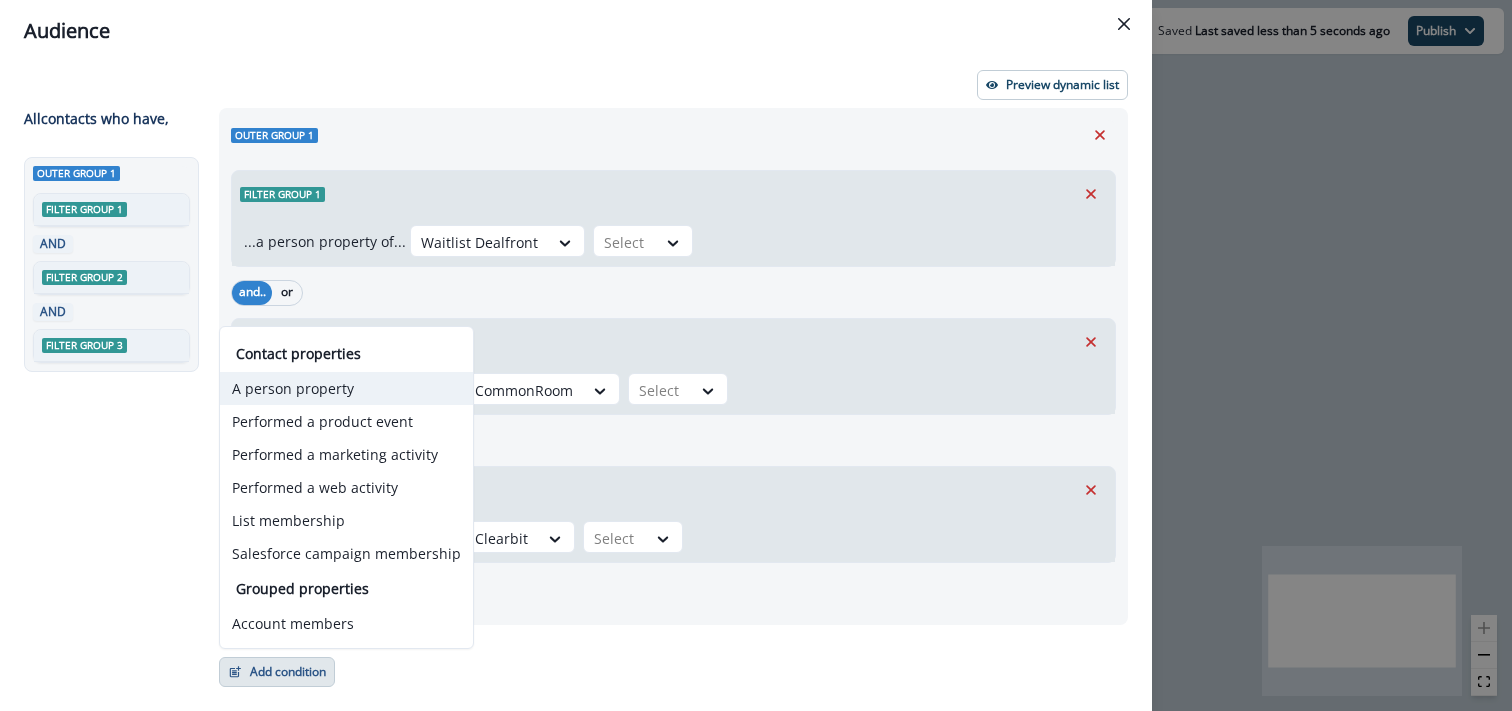 click on "A person property" at bounding box center [346, 388] 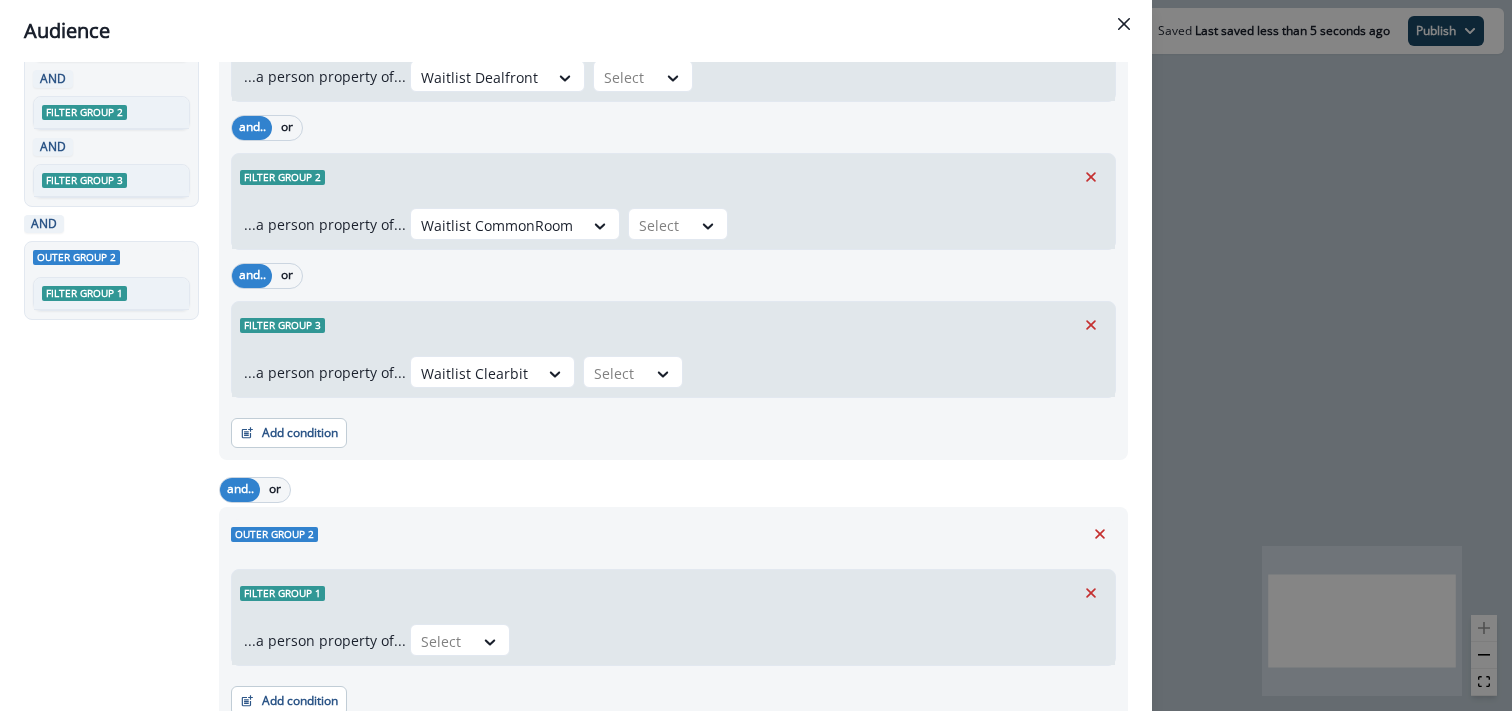 scroll, scrollTop: 252, scrollLeft: 0, axis: vertical 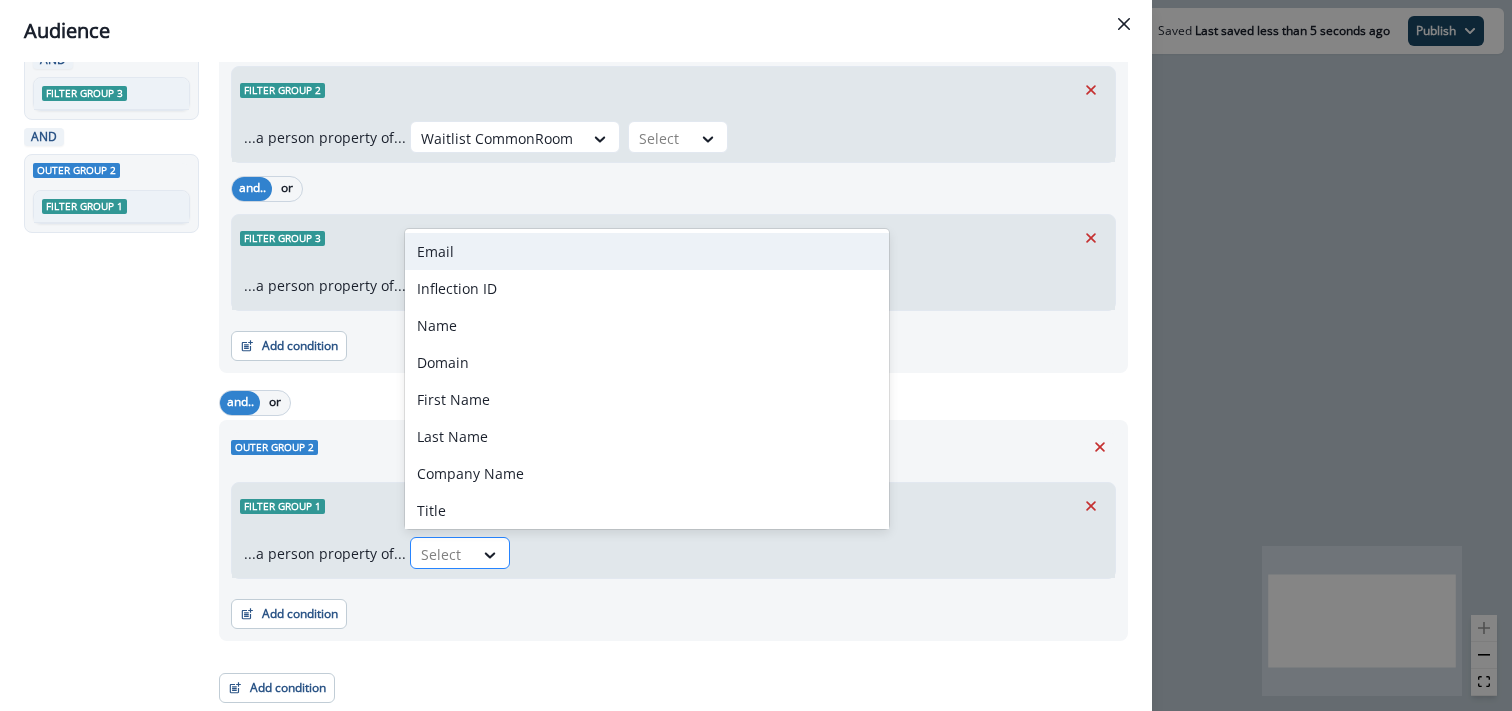 click at bounding box center [442, 554] 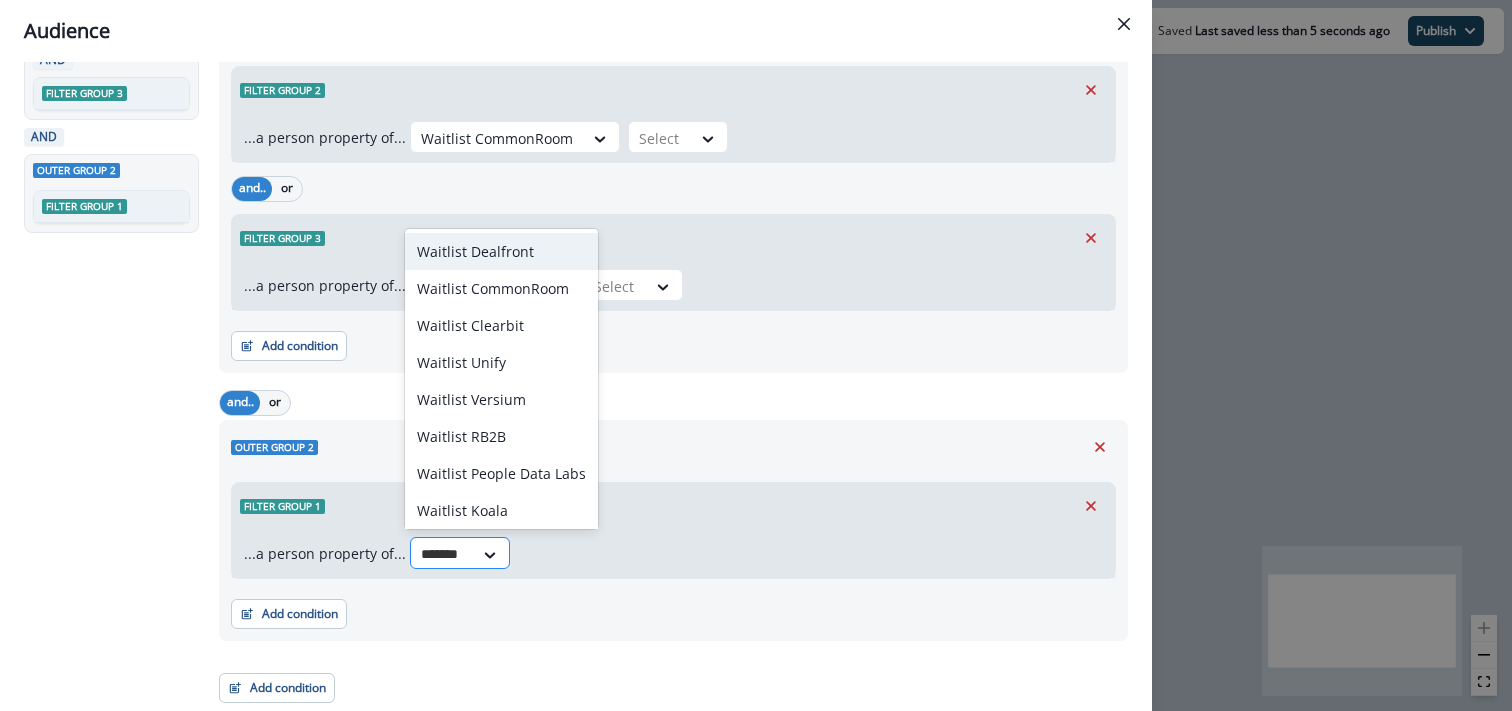 type on "********" 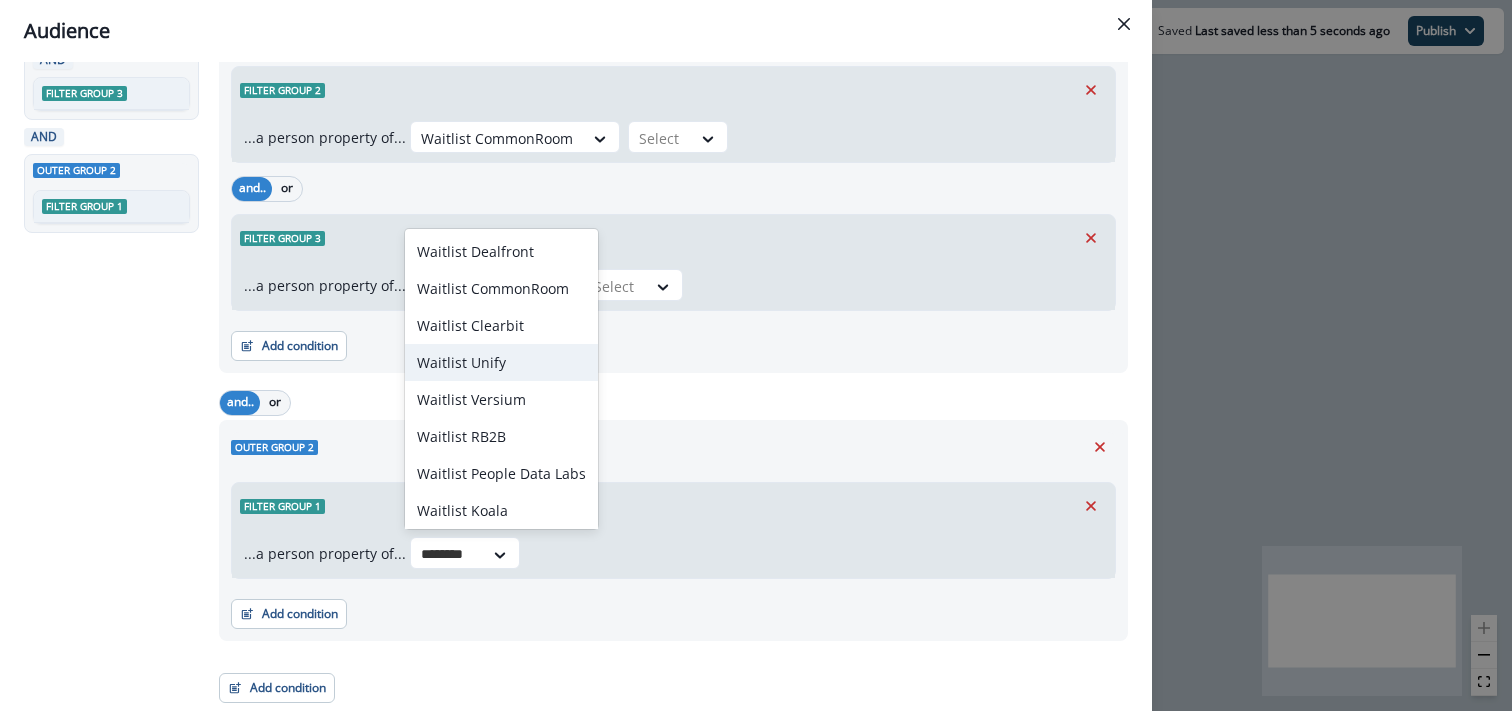 click on "Waitlist Unify" at bounding box center (501, 362) 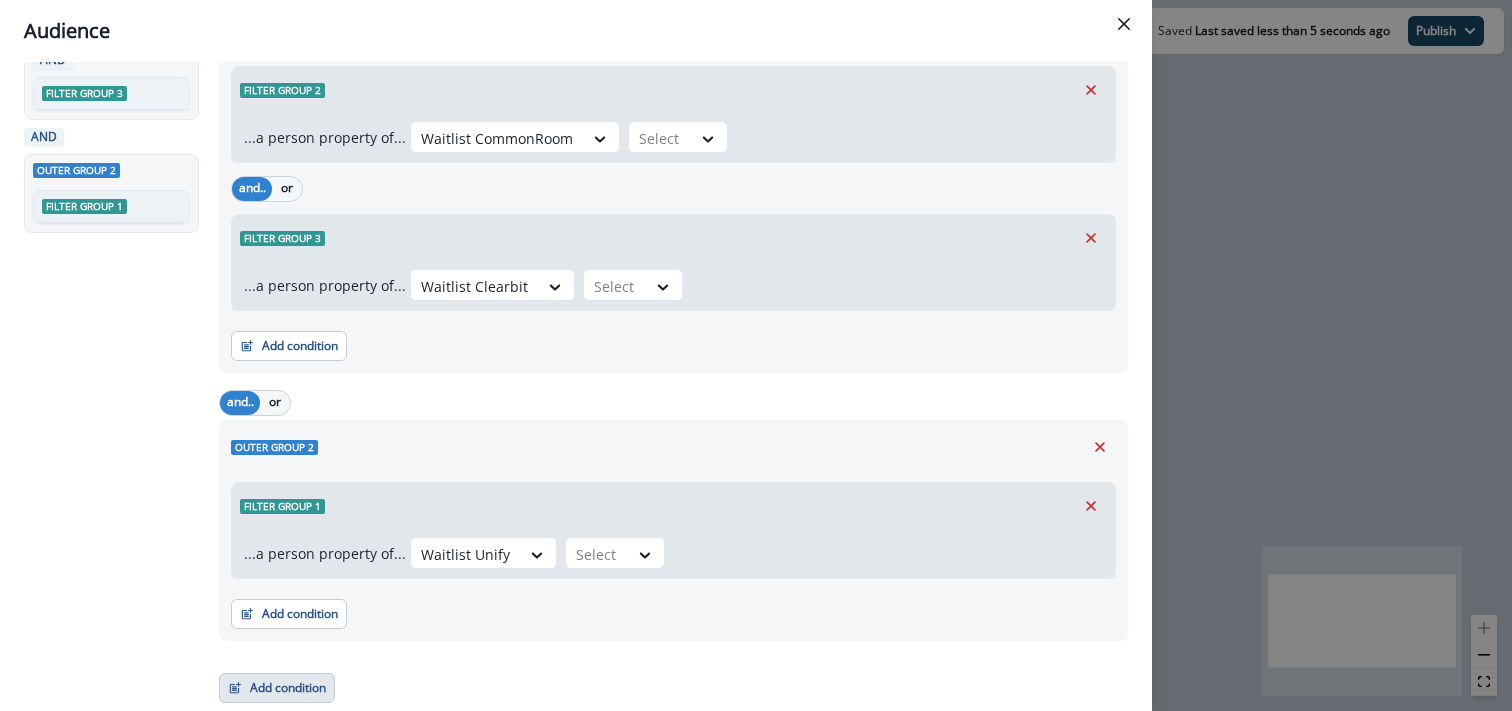 click on "Add condition" at bounding box center [277, 688] 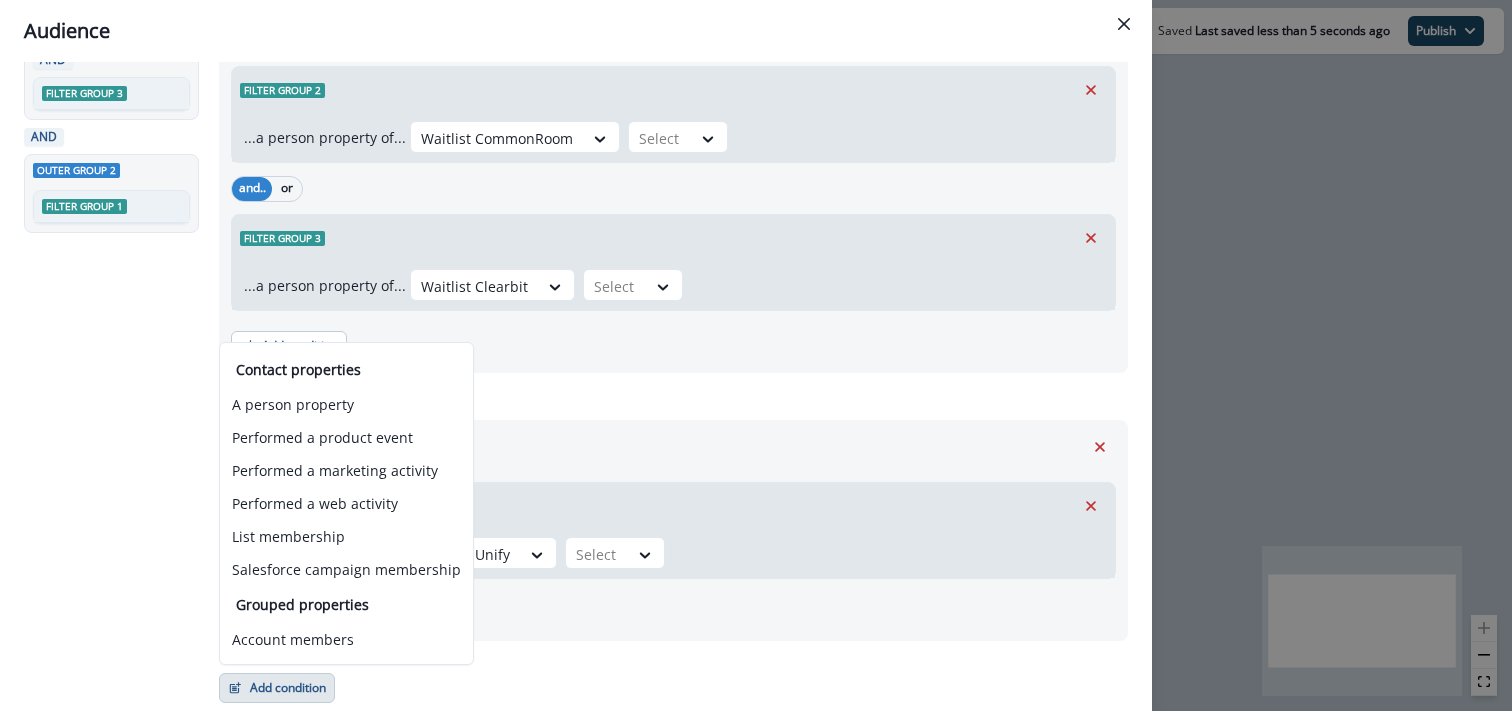 click on "Filter group 1 ...a person property of... Waitlist Unify Select" at bounding box center (673, 526) 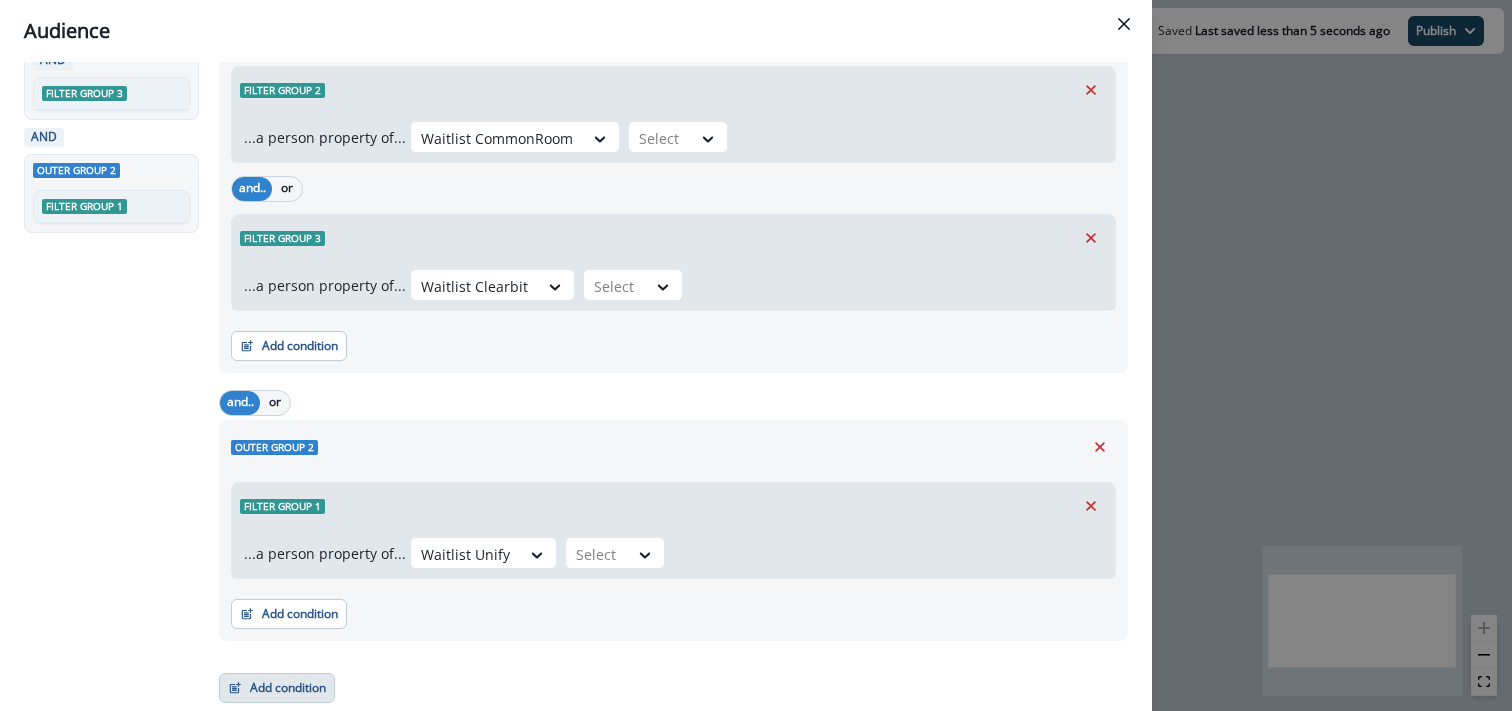 click on "Add condition" at bounding box center [277, 688] 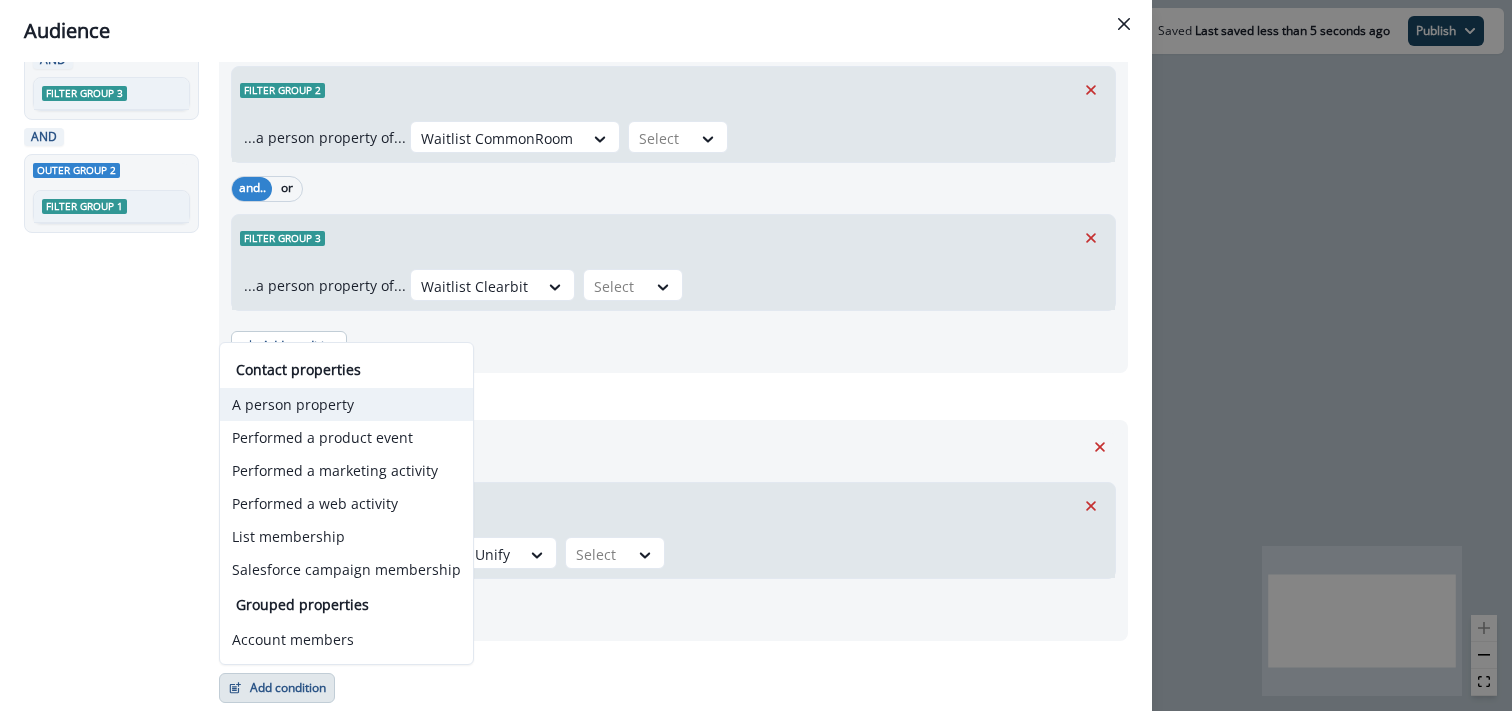 click on "A person property" at bounding box center (346, 404) 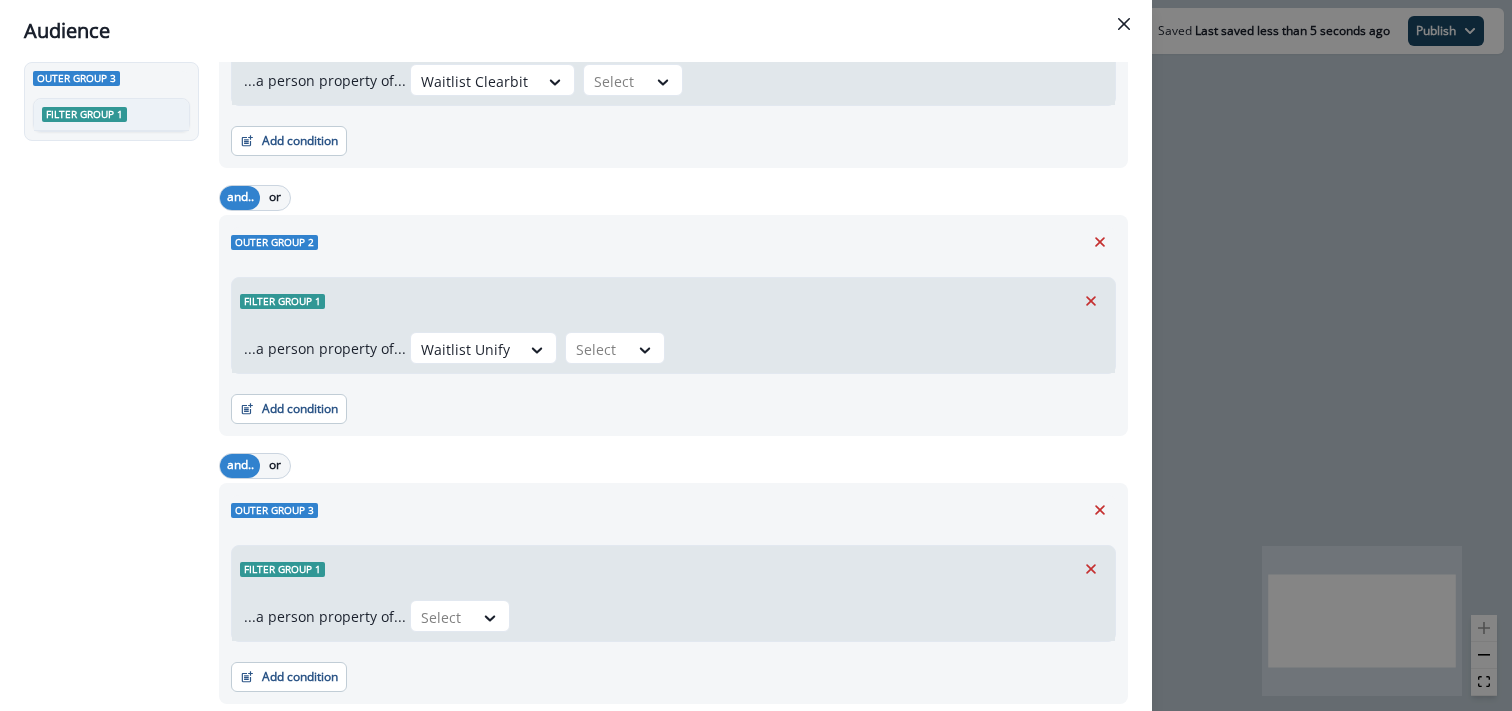 scroll, scrollTop: 520, scrollLeft: 0, axis: vertical 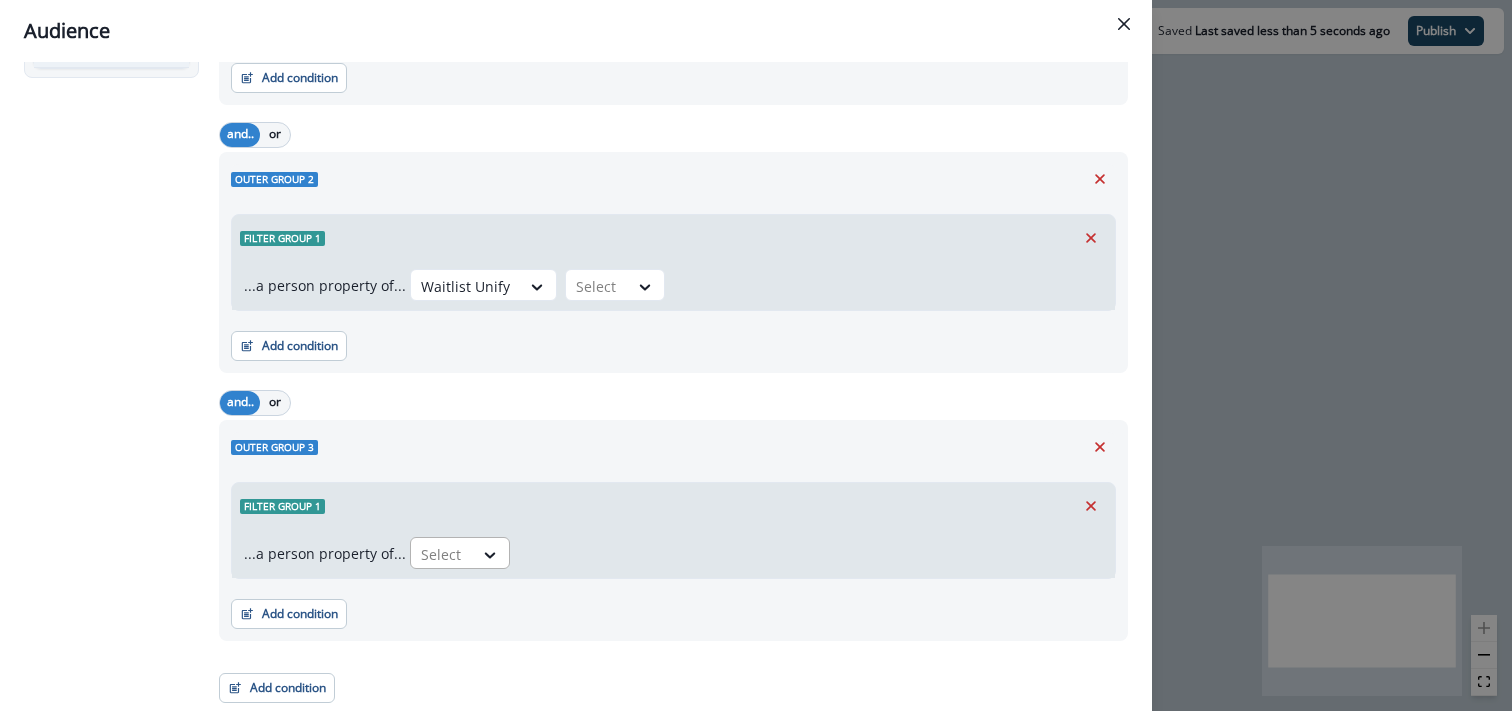 click at bounding box center [442, 554] 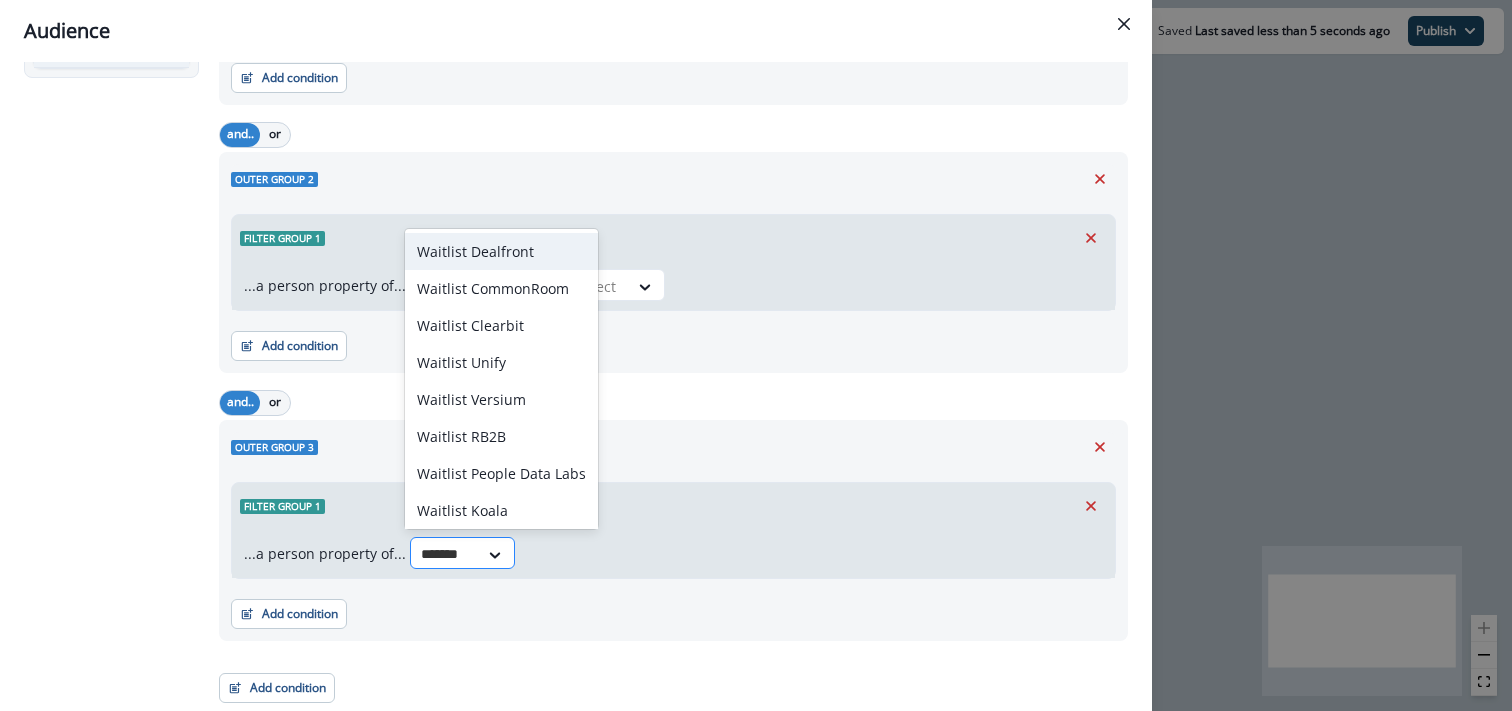 type on "********" 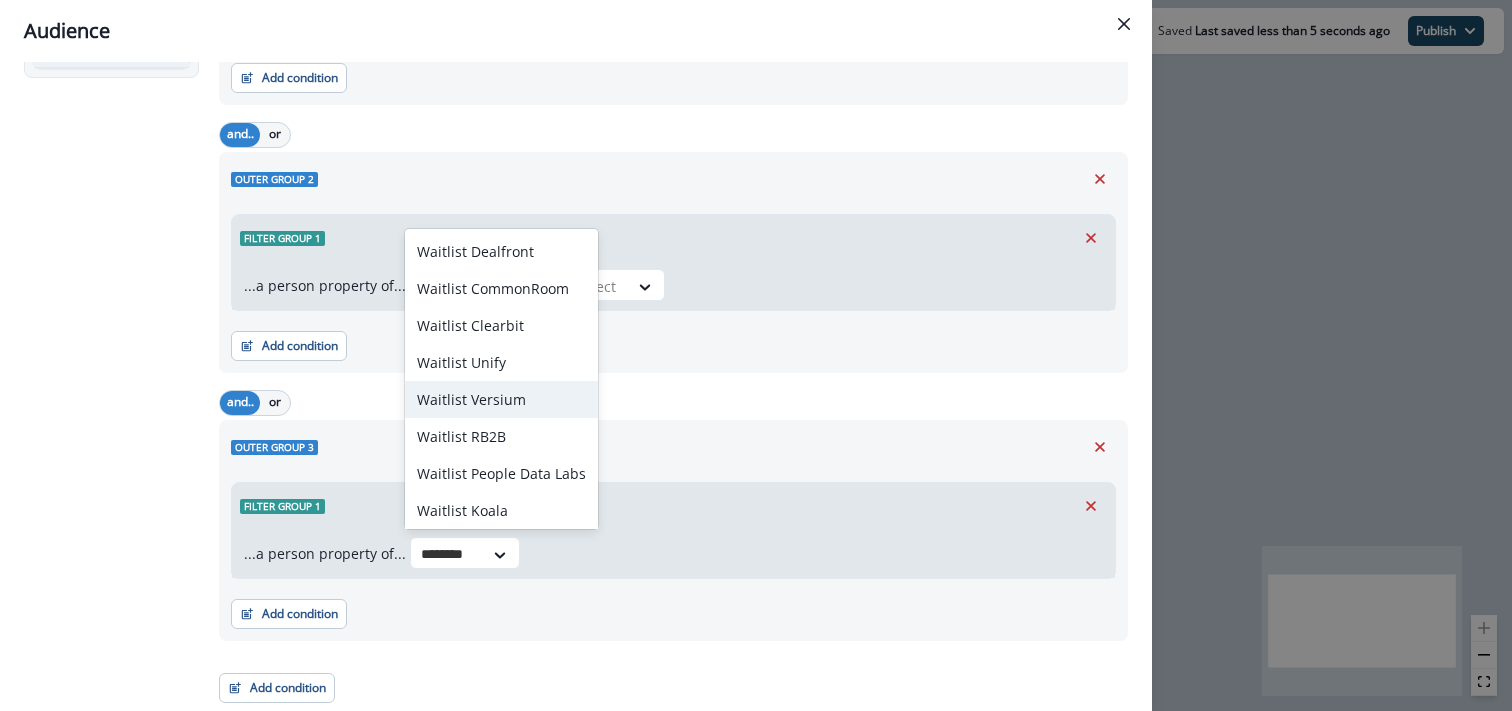 click on "Waitlist Versium" at bounding box center [501, 399] 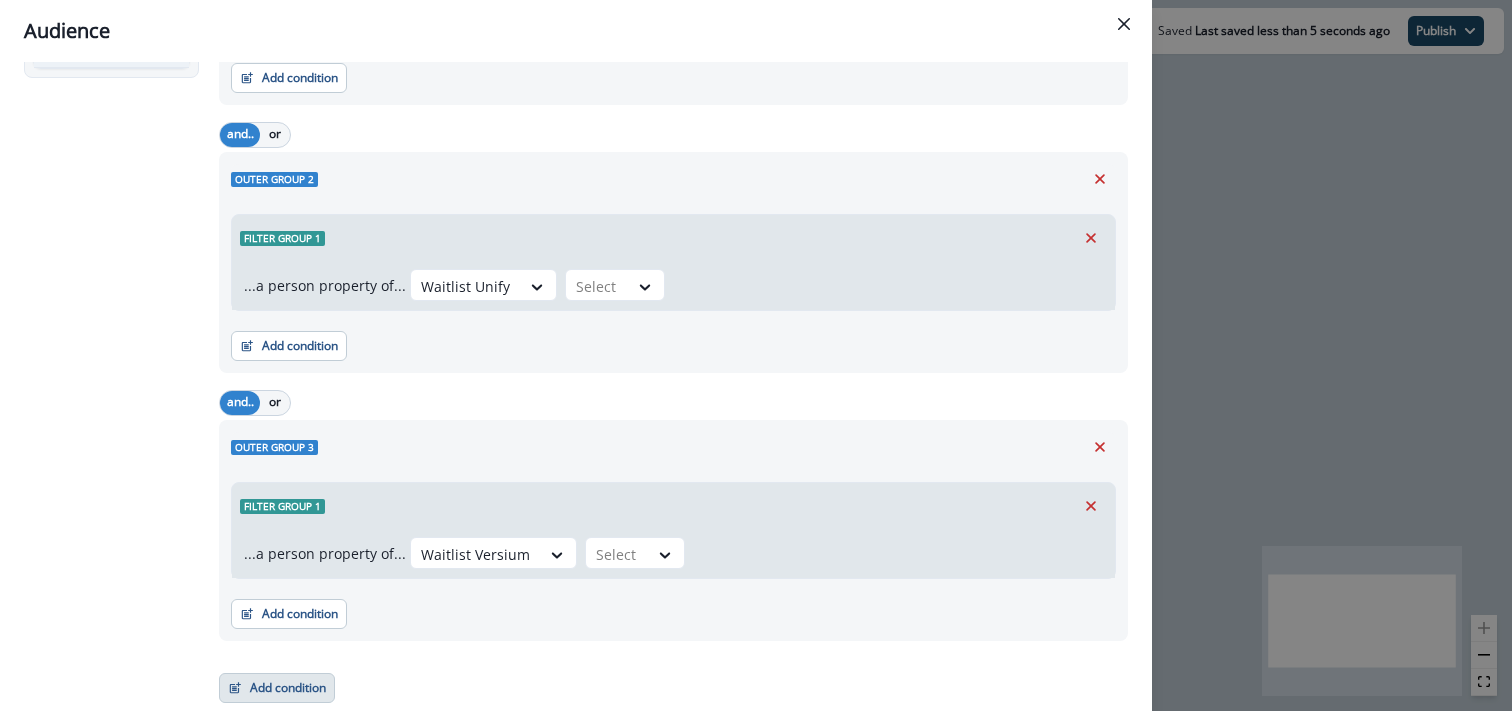 click on "Add condition" at bounding box center [277, 688] 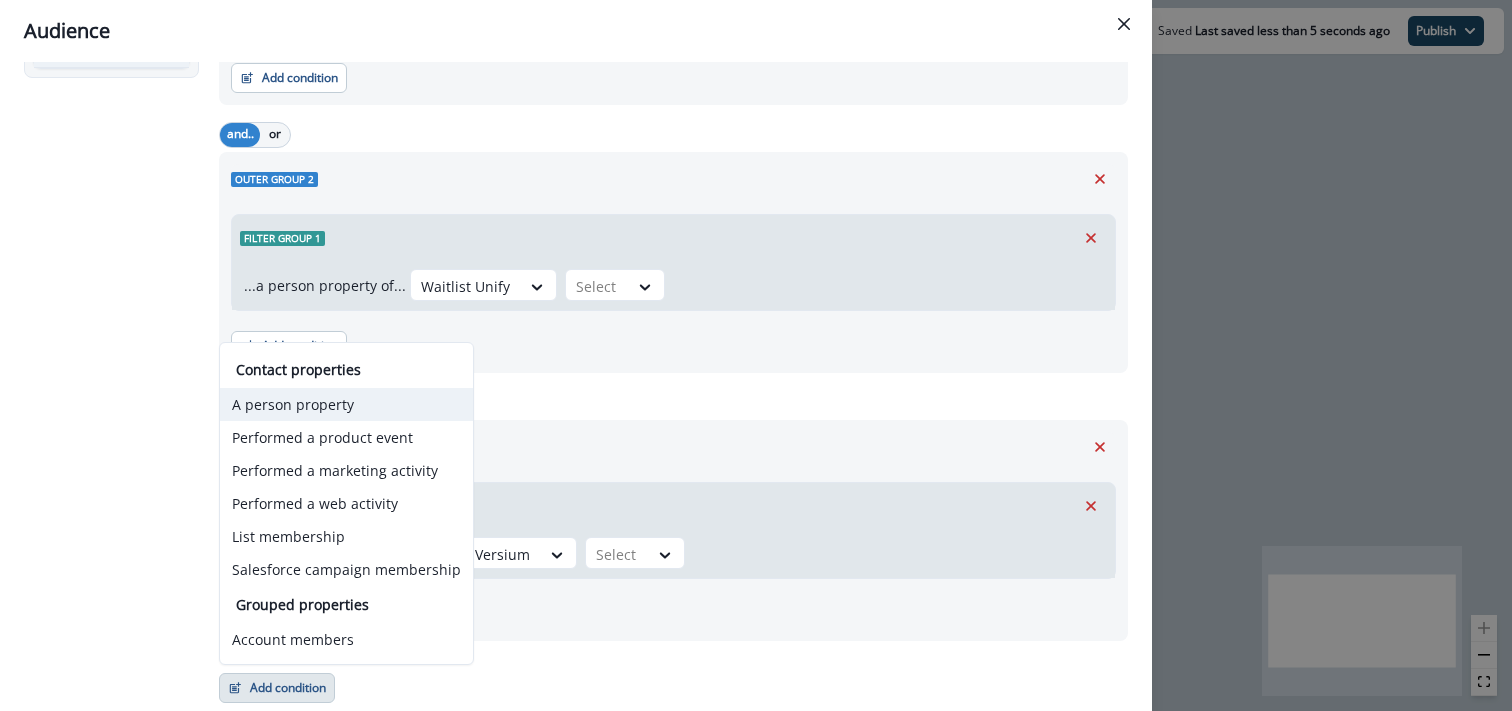 click on "A person property" at bounding box center (346, 404) 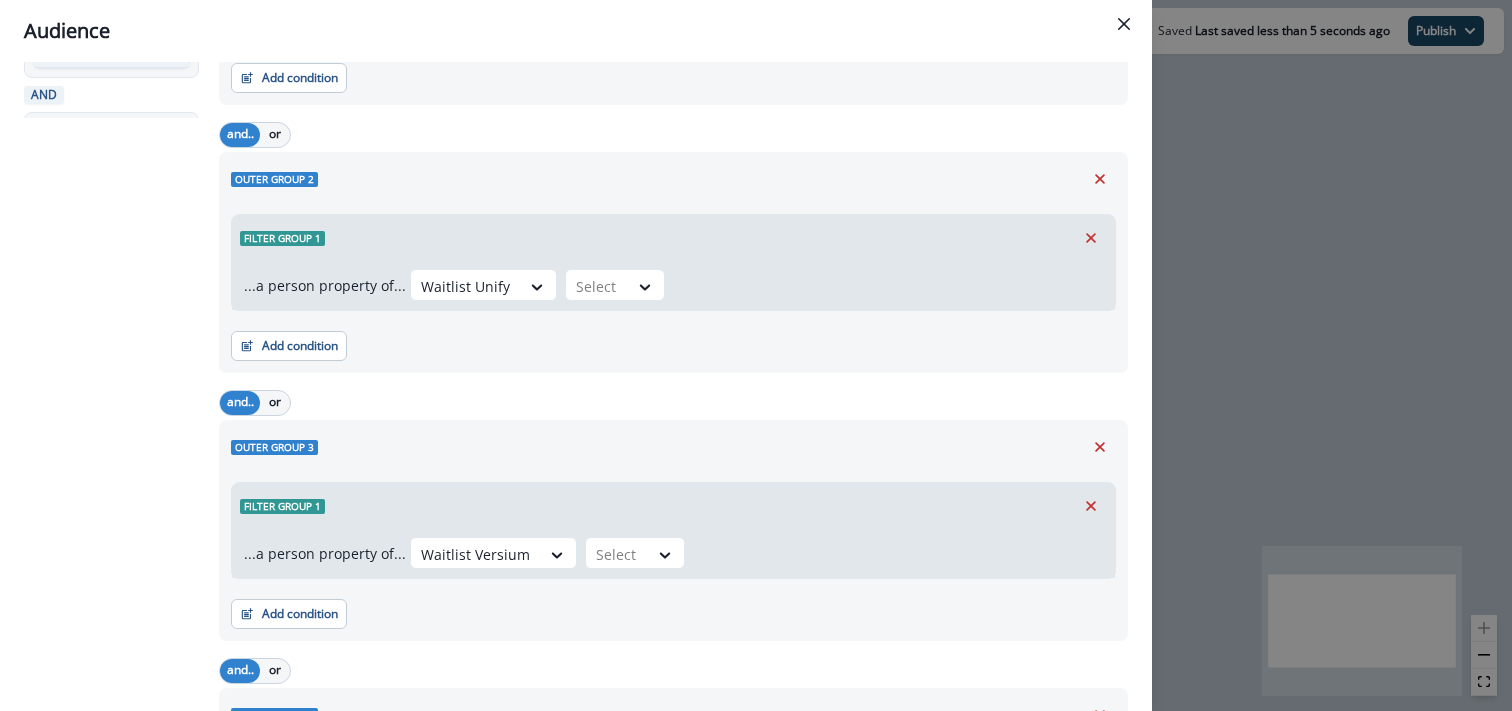 scroll, scrollTop: 788, scrollLeft: 0, axis: vertical 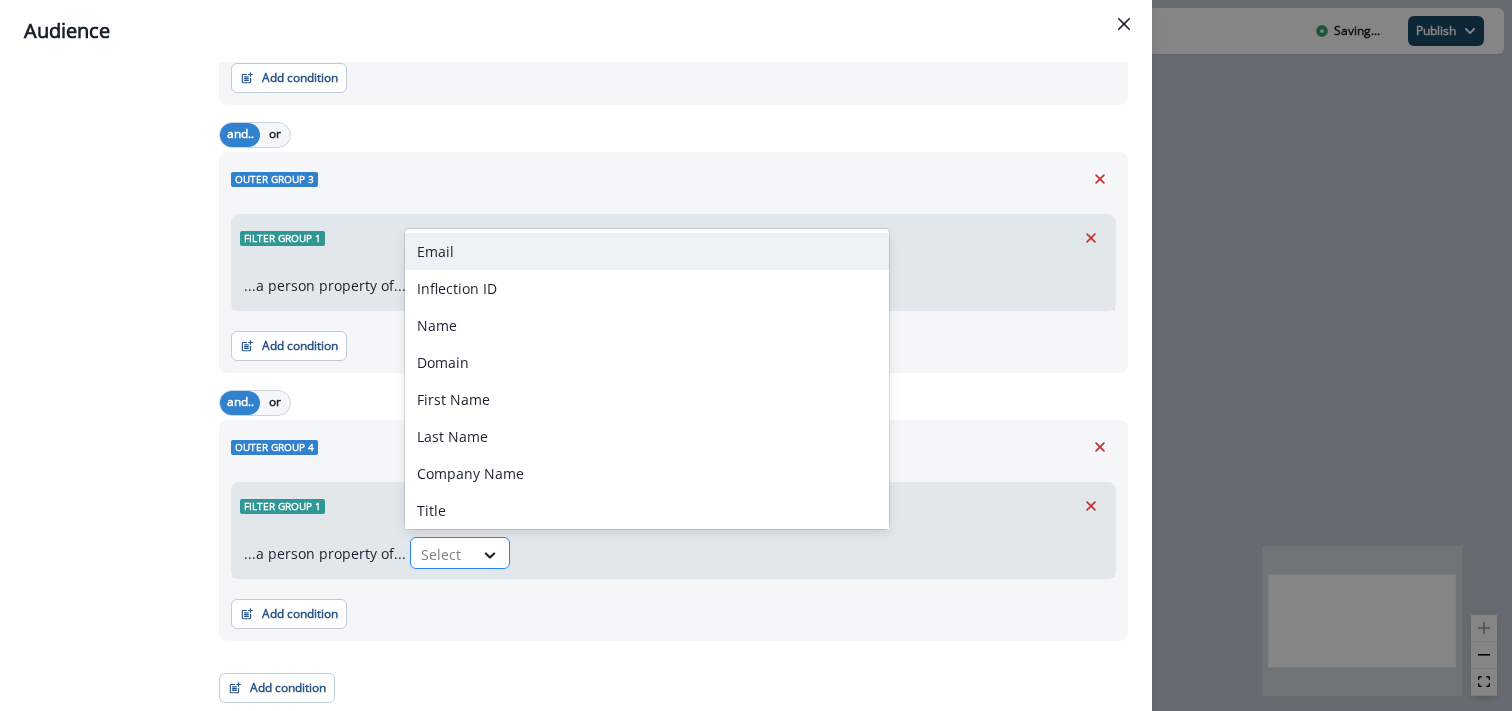 click at bounding box center [442, 554] 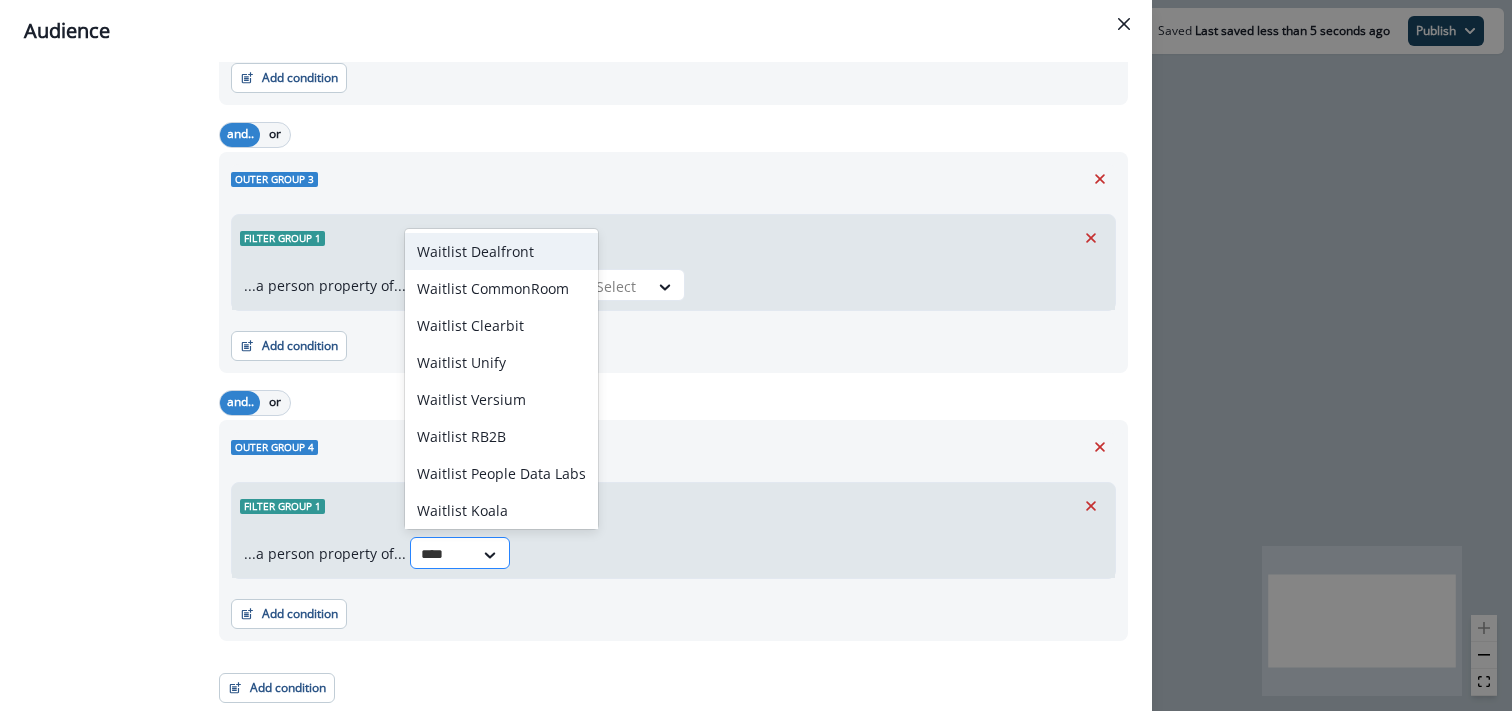 type on "*****" 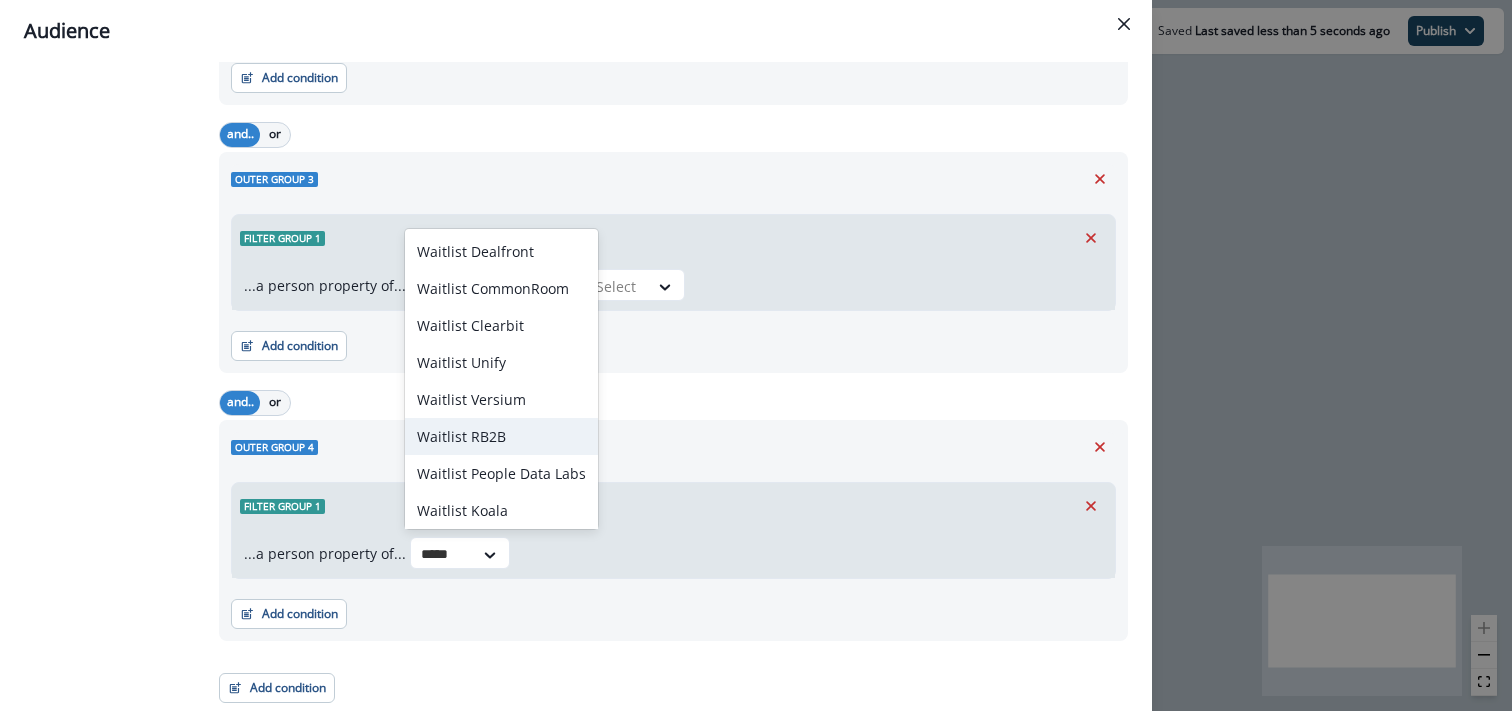 click on "Waitlist RB2B" at bounding box center (501, 436) 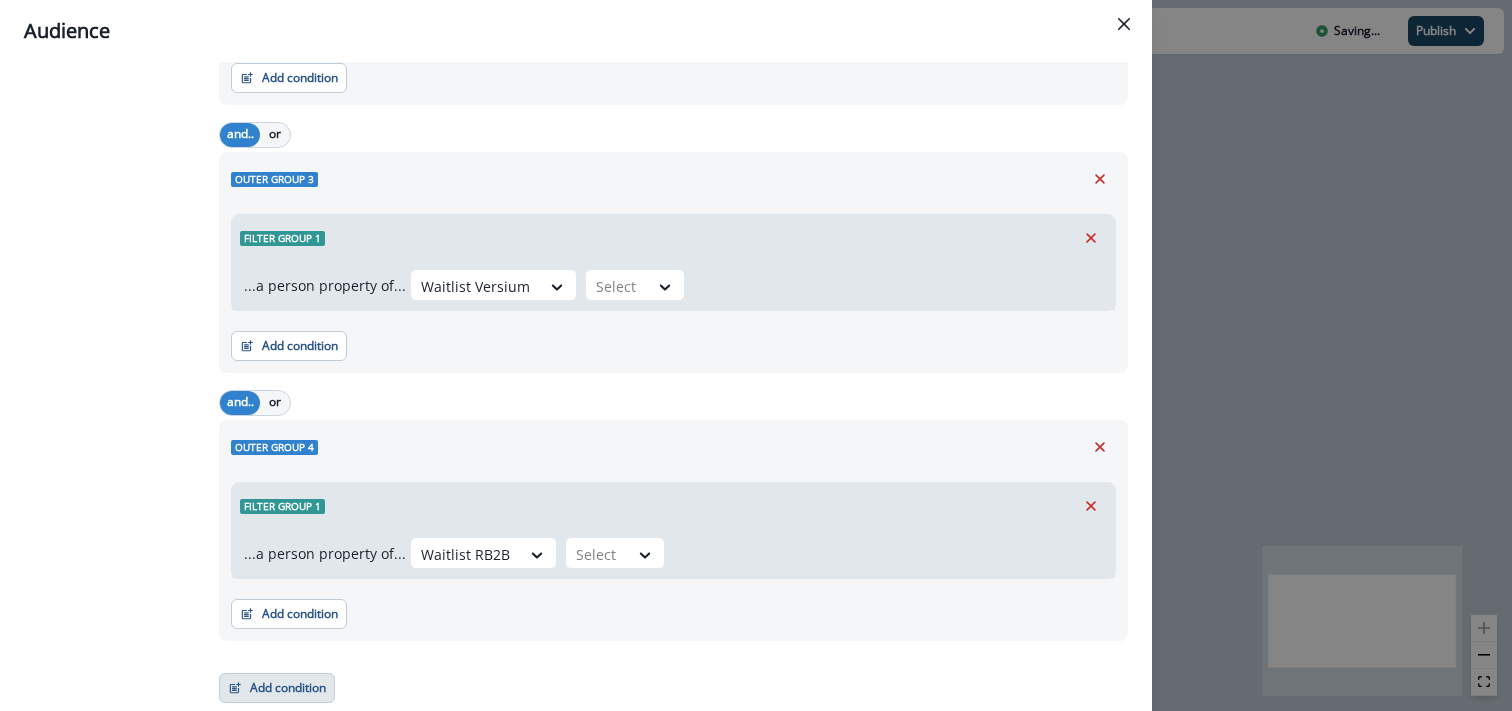 click on "Add condition" at bounding box center (277, 688) 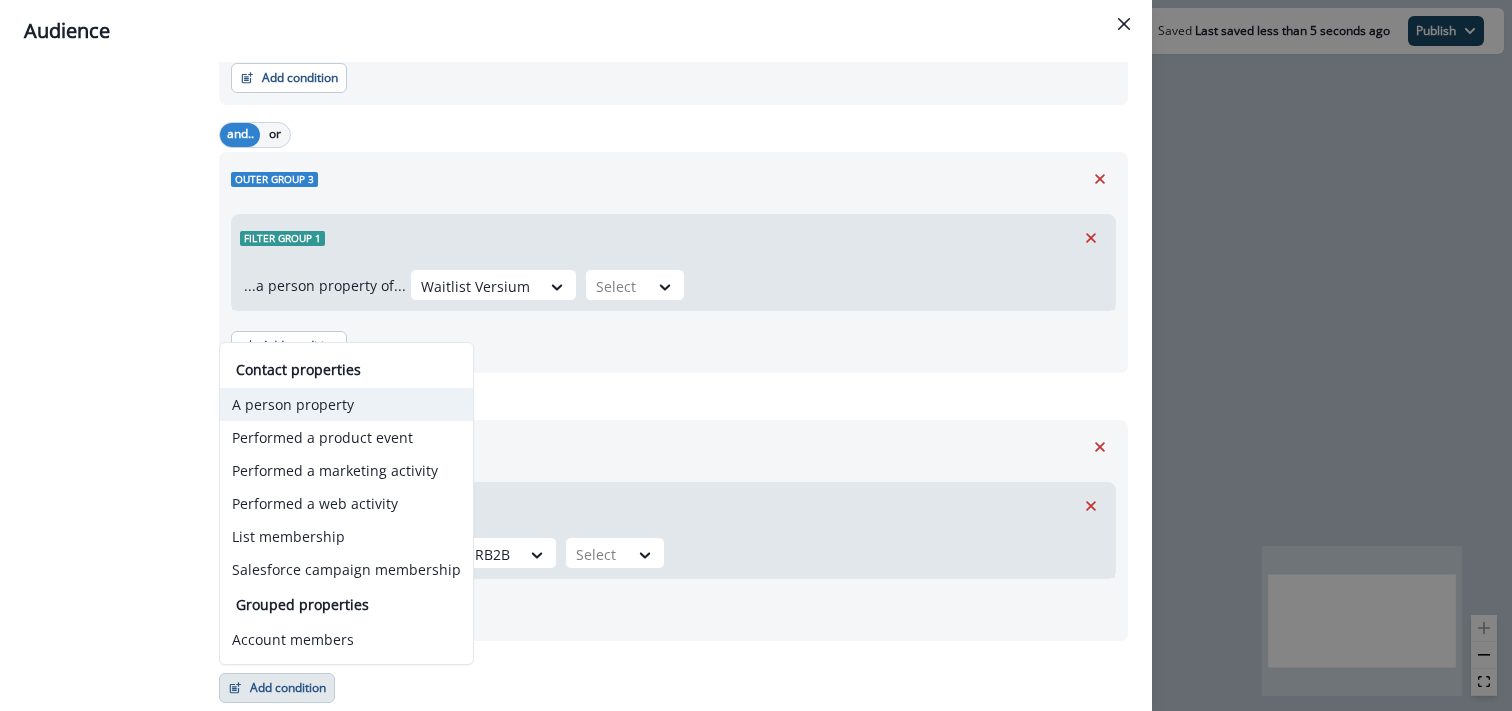 click on "A person property" at bounding box center (346, 404) 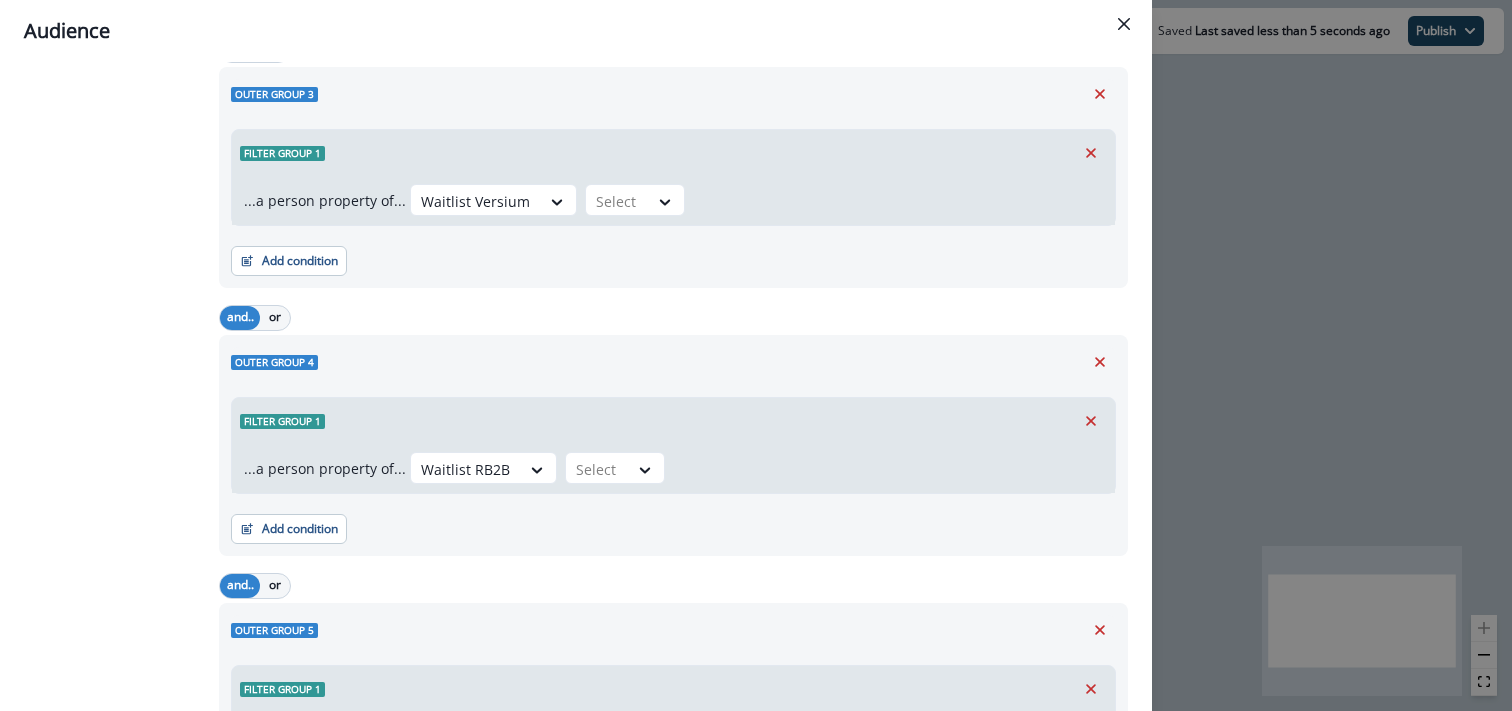 scroll, scrollTop: 1056, scrollLeft: 0, axis: vertical 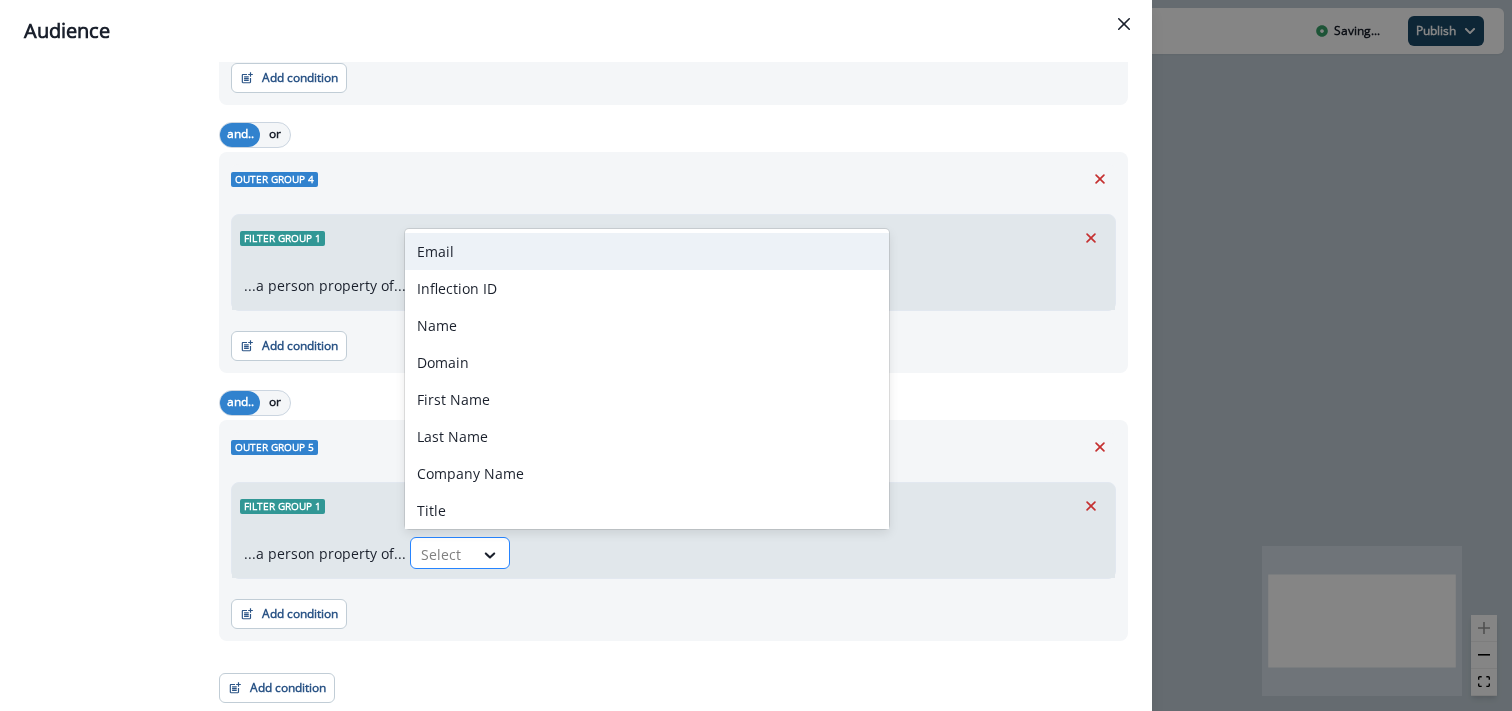 click on "Select" at bounding box center [442, 554] 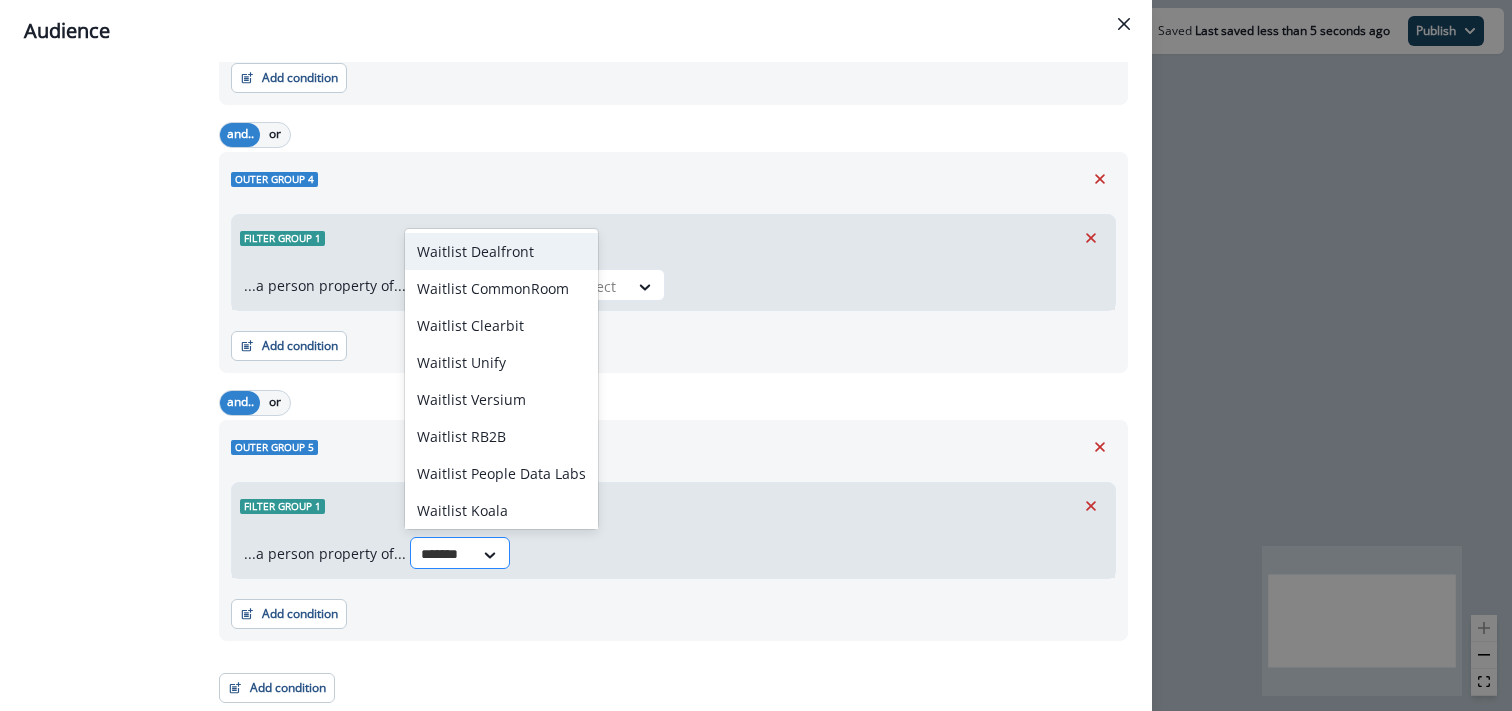 type on "********" 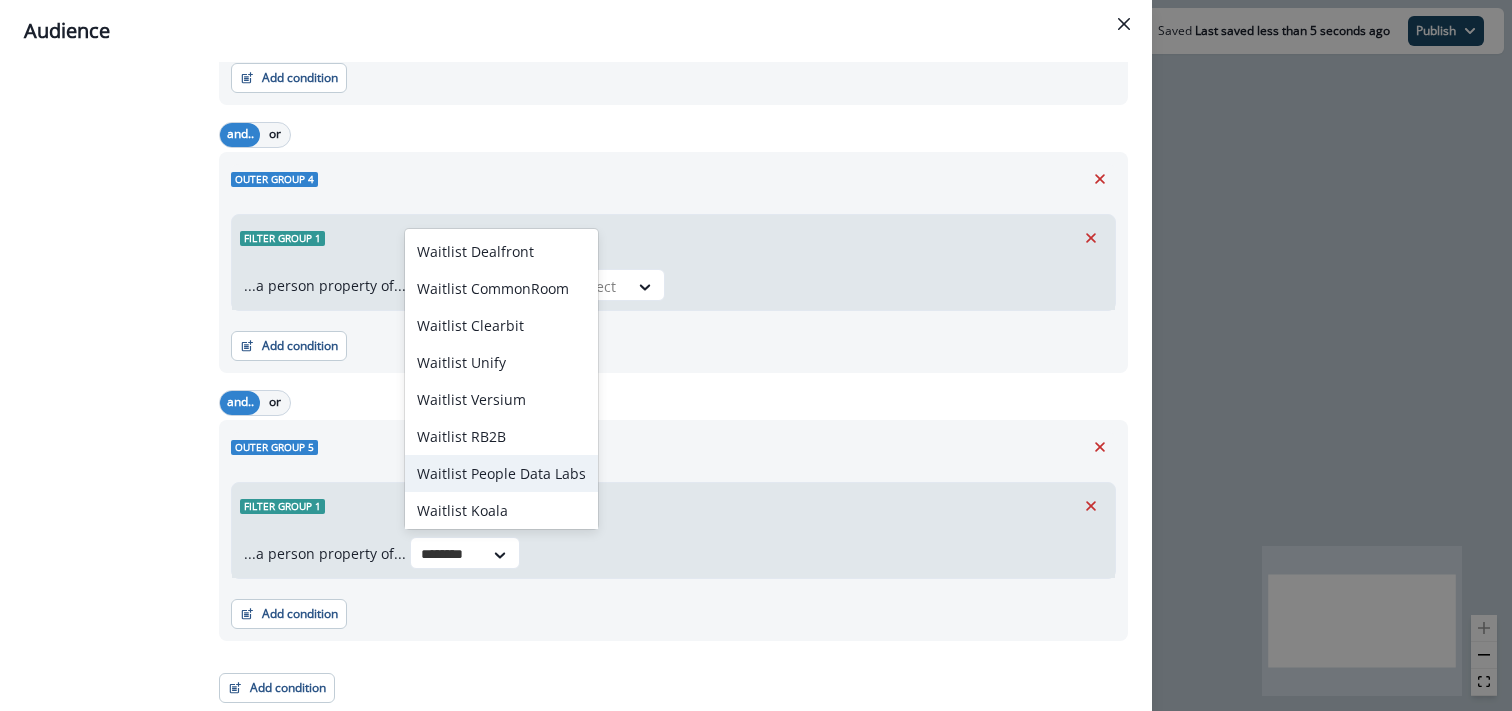 click on "Waitlist People Data Labs" at bounding box center [501, 473] 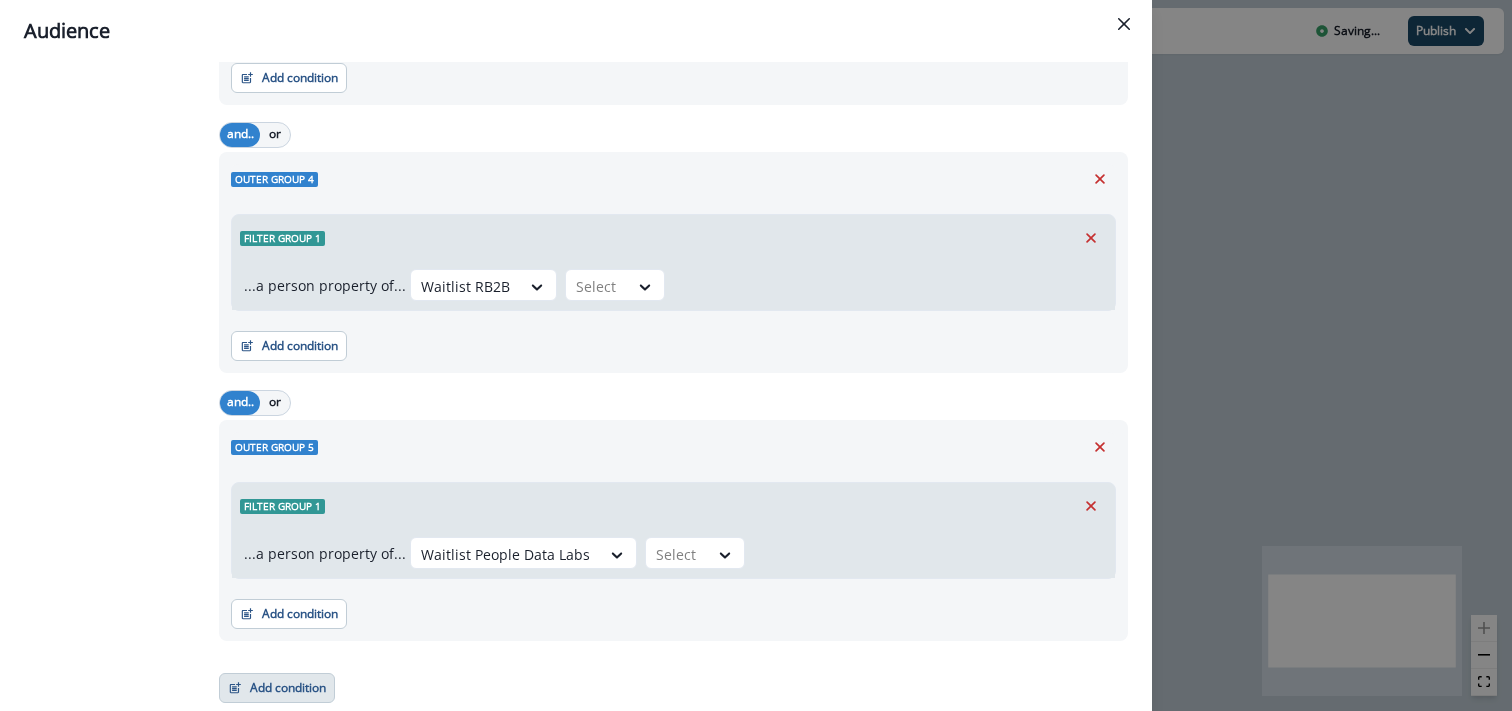 click on "Add condition" at bounding box center (277, 688) 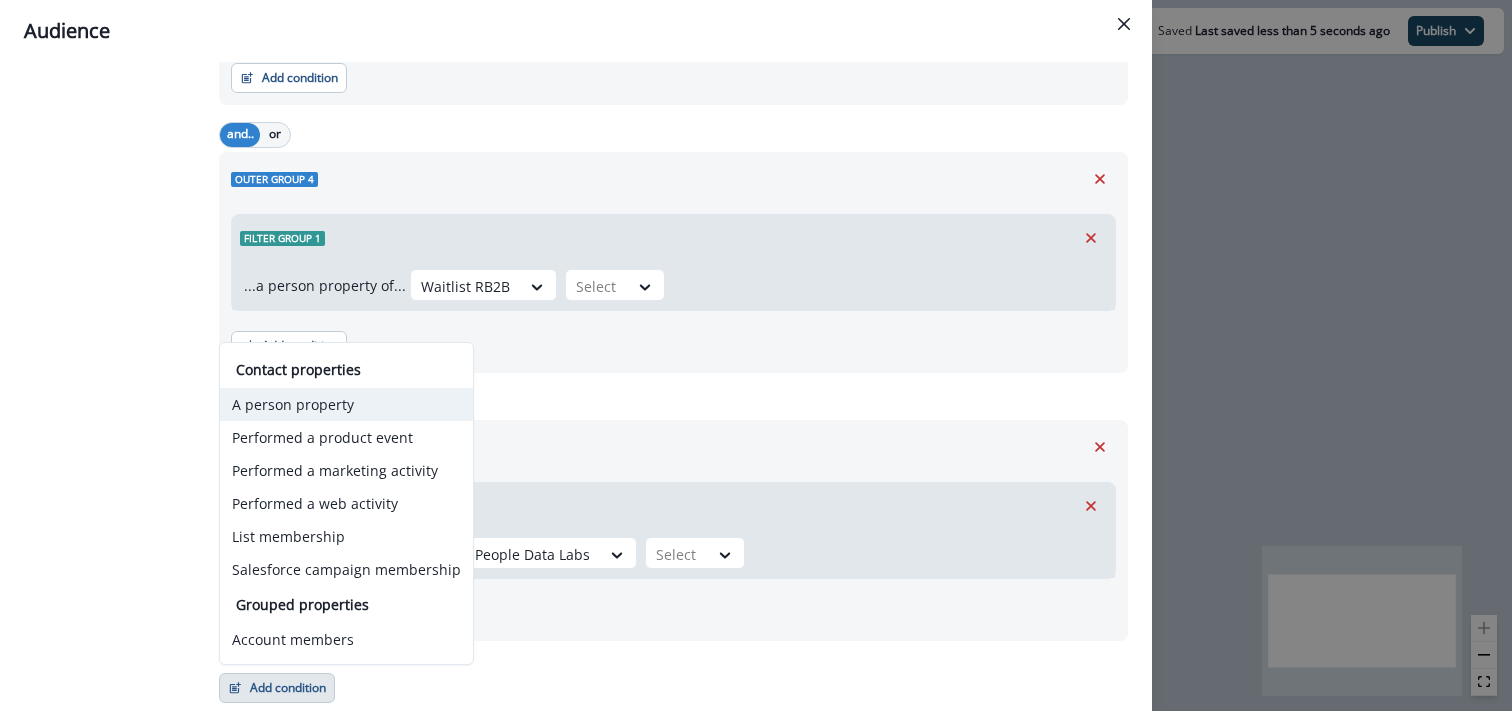 click on "A person property" at bounding box center [346, 404] 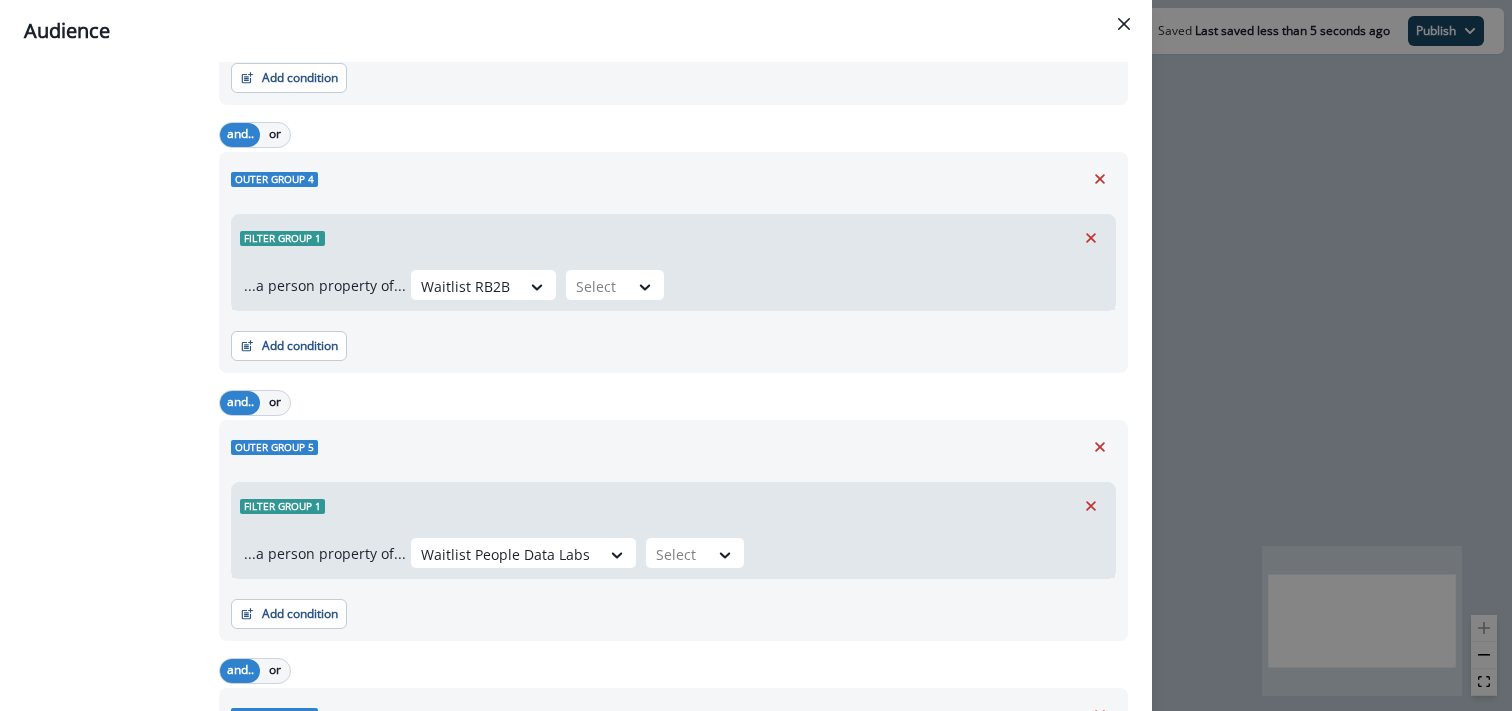 scroll, scrollTop: 1324, scrollLeft: 0, axis: vertical 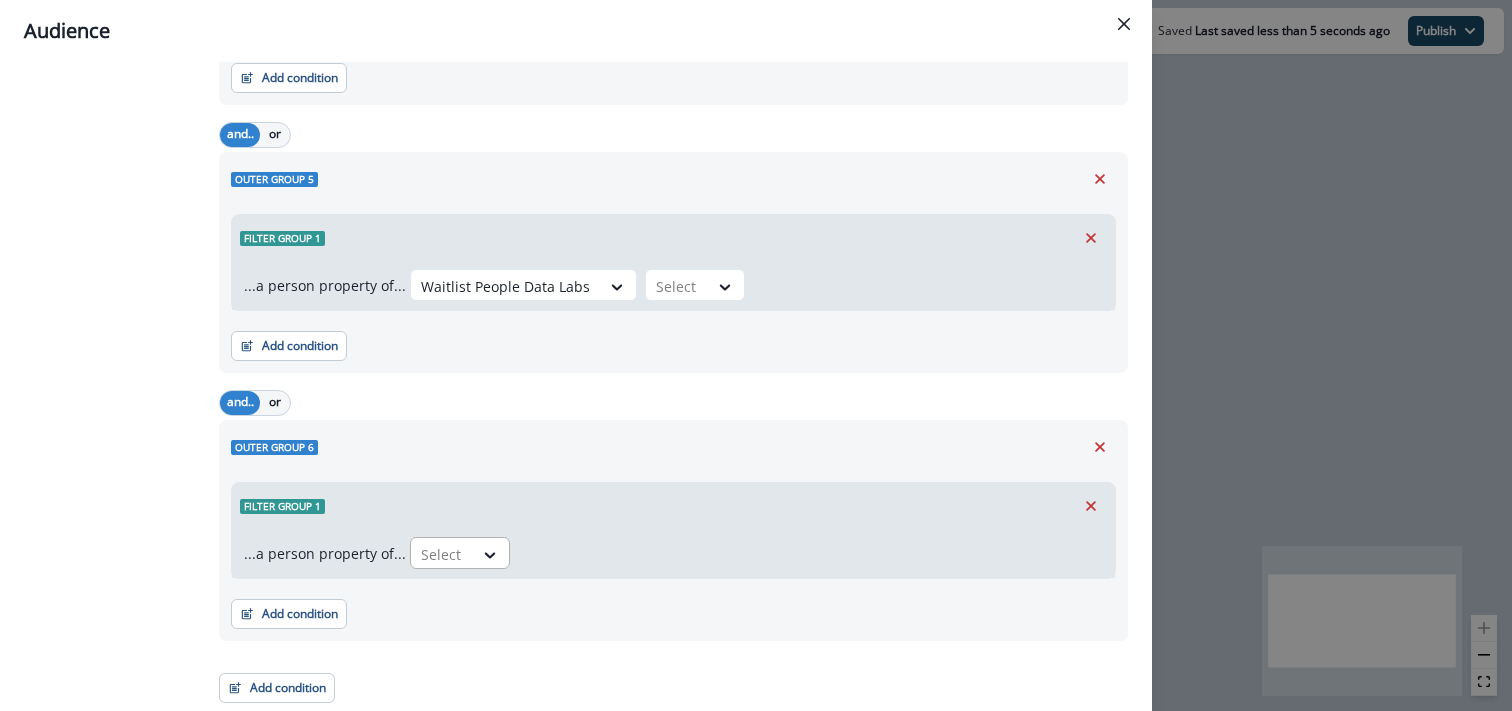 type 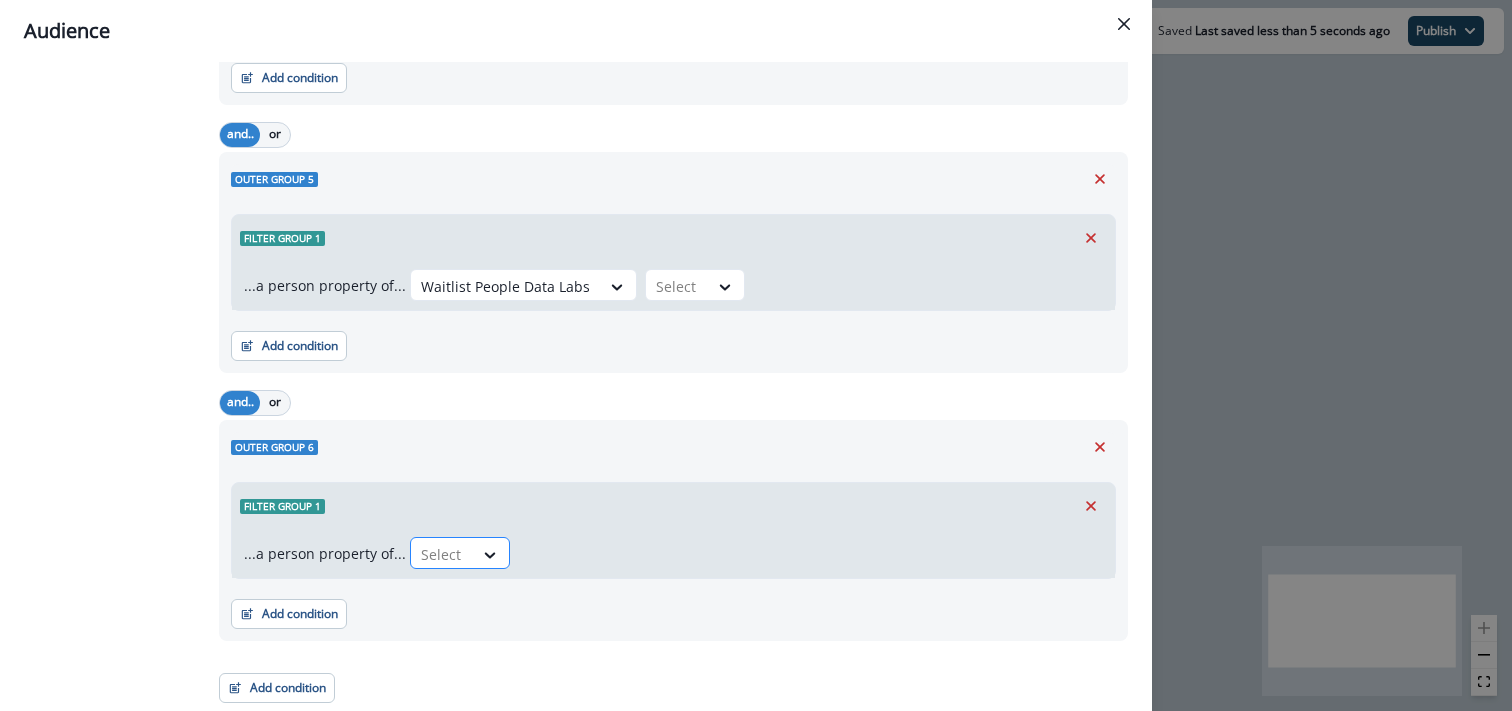 click at bounding box center (442, 554) 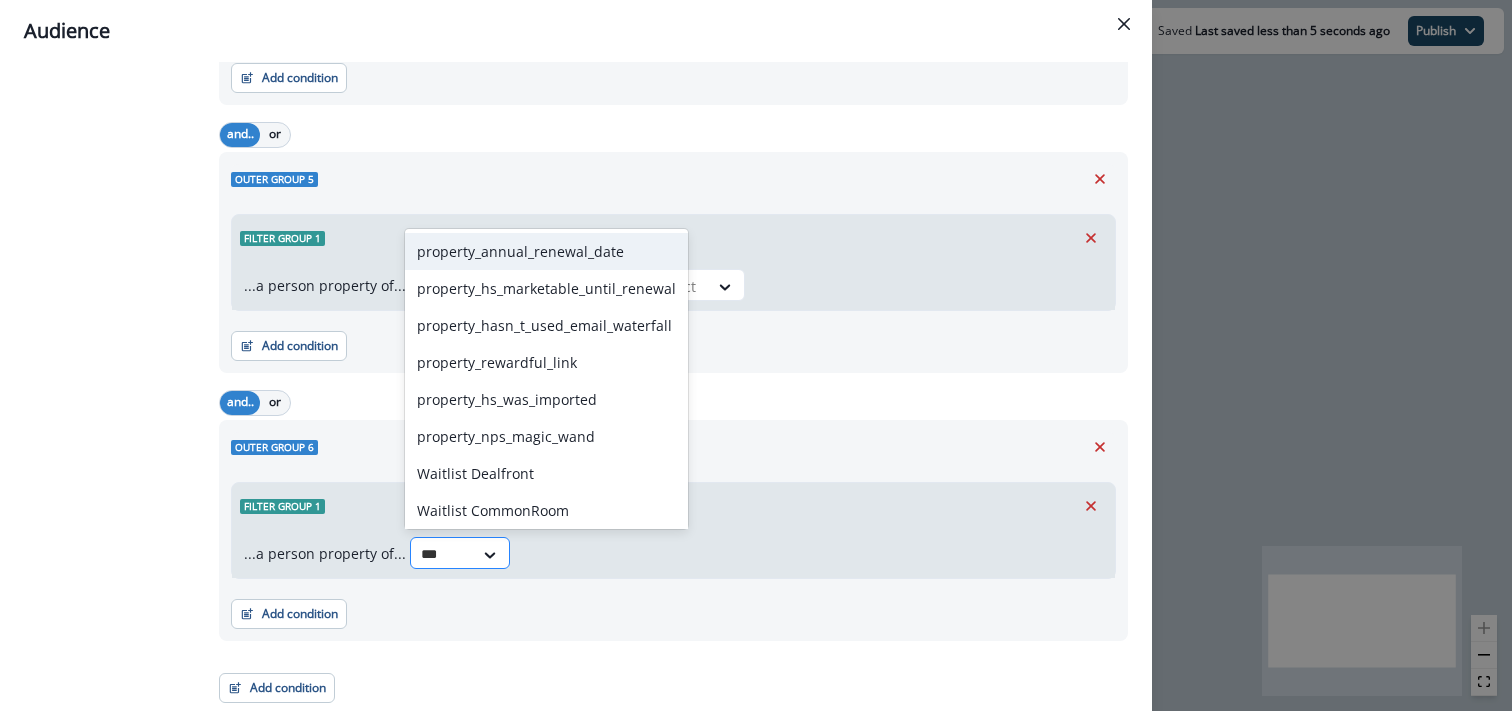 type on "****" 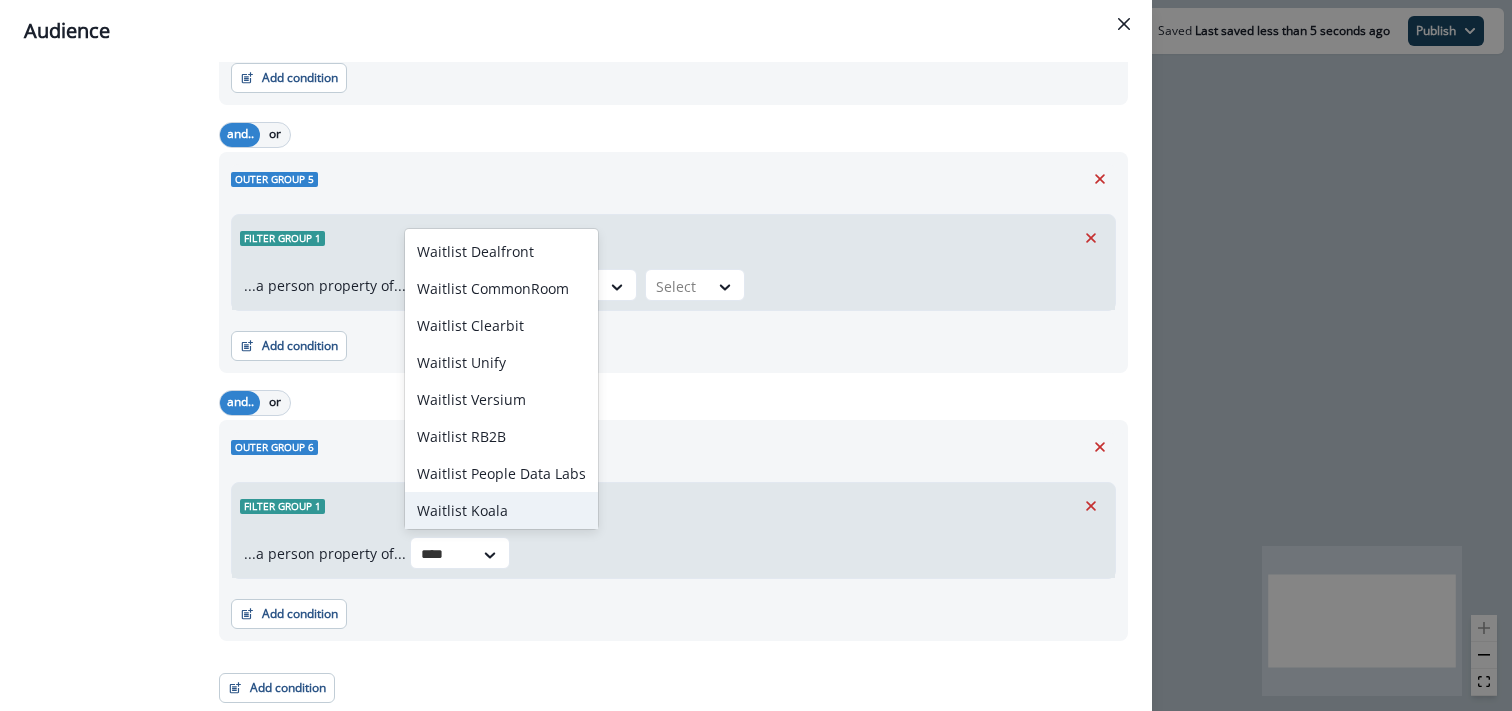 click on "Waitlist Koala" at bounding box center [501, 510] 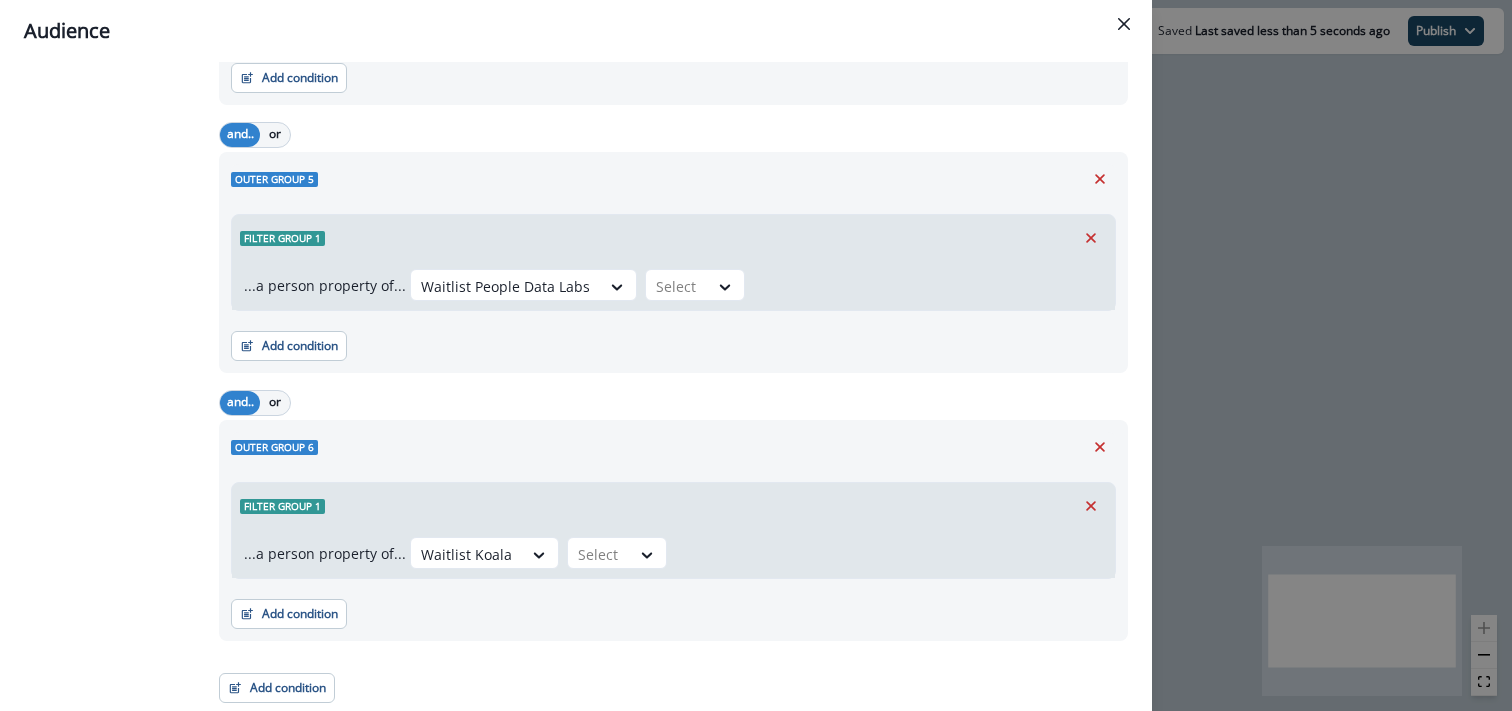 click on "...a person property of... option Waitlist Koala, selected. Waitlist Koala Select" at bounding box center (673, 553) 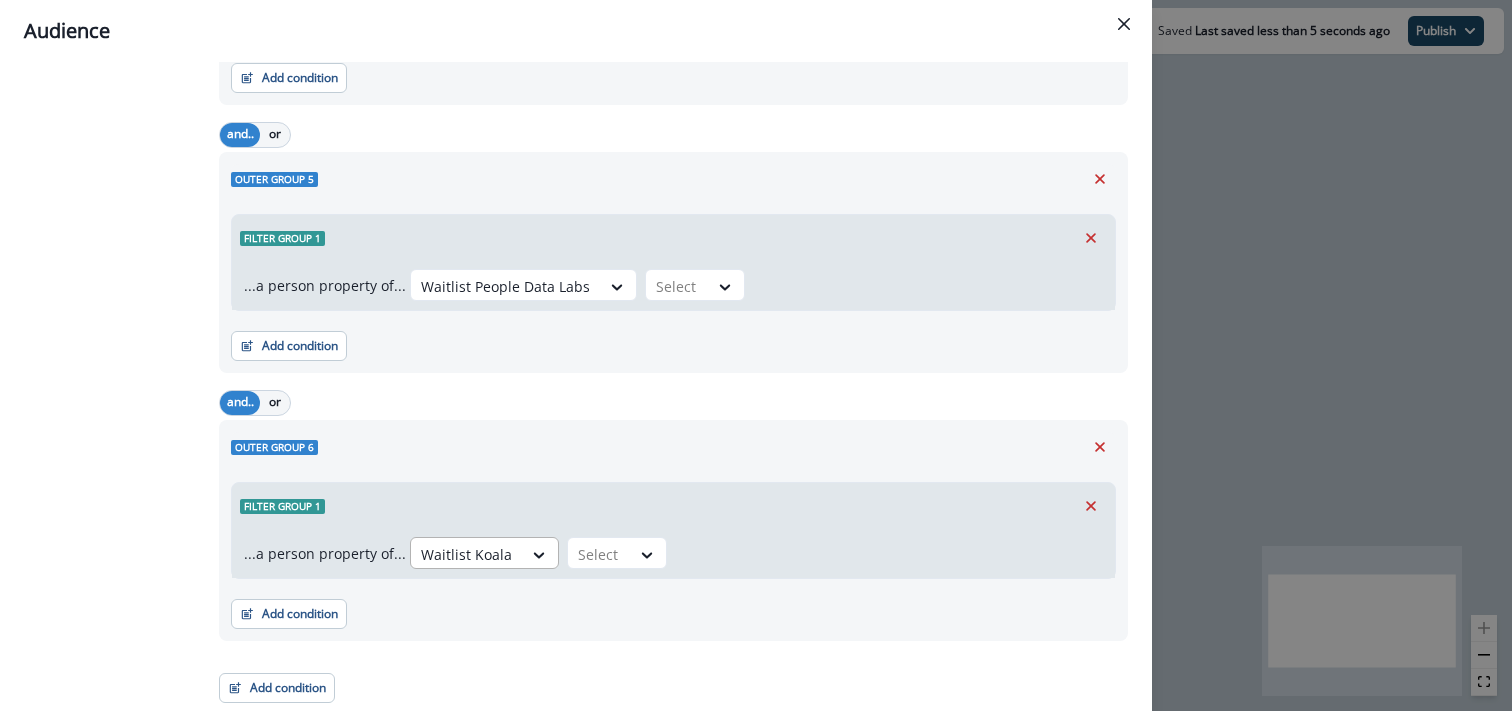 click on "Waitlist Koala" at bounding box center [466, 554] 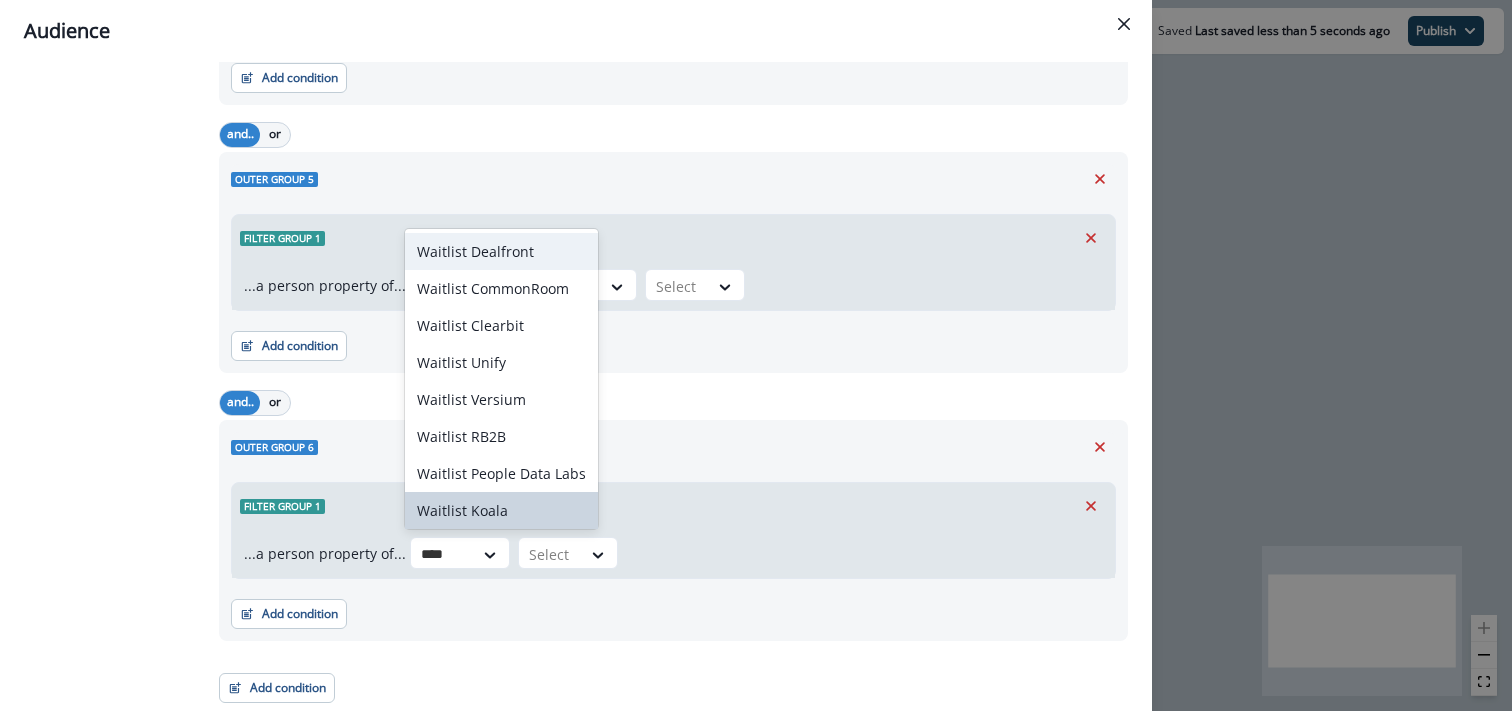 type on "*****" 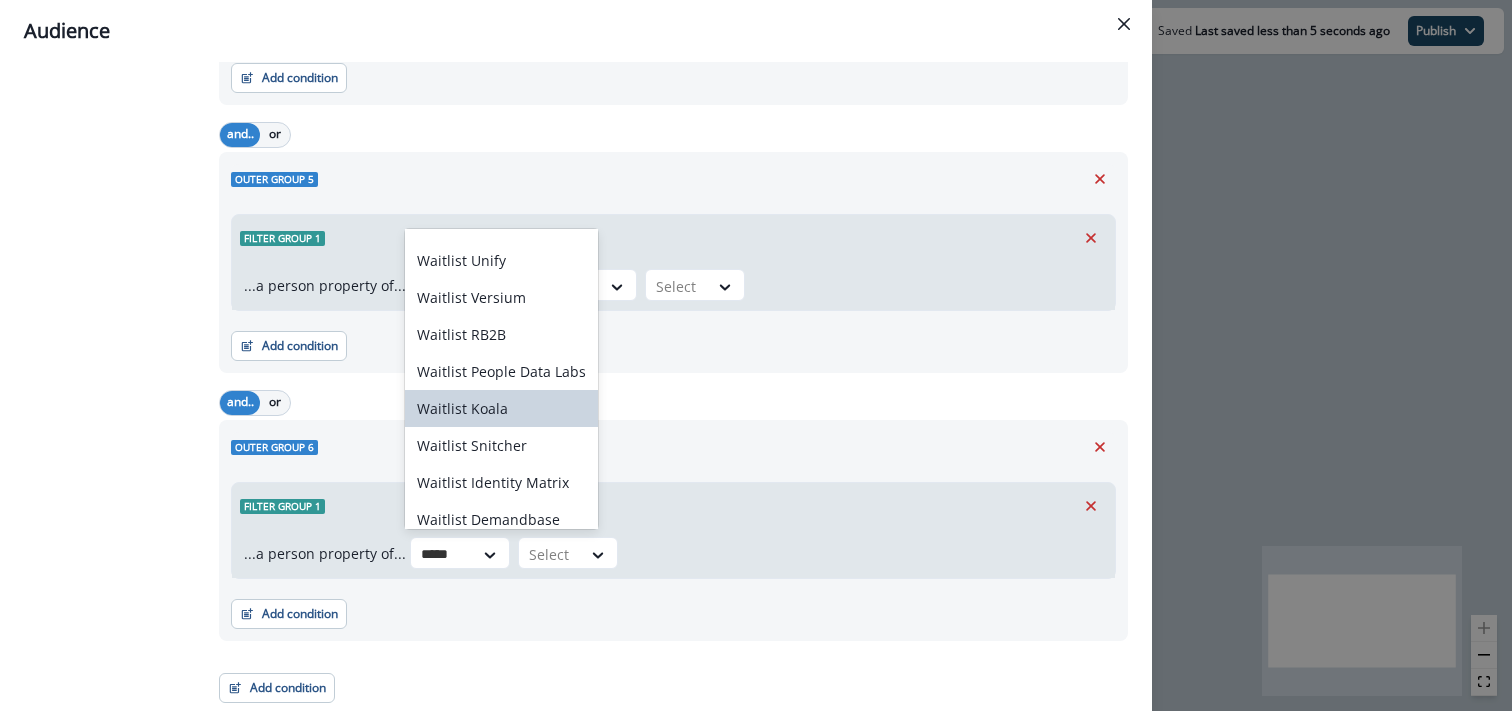 scroll, scrollTop: 115, scrollLeft: 0, axis: vertical 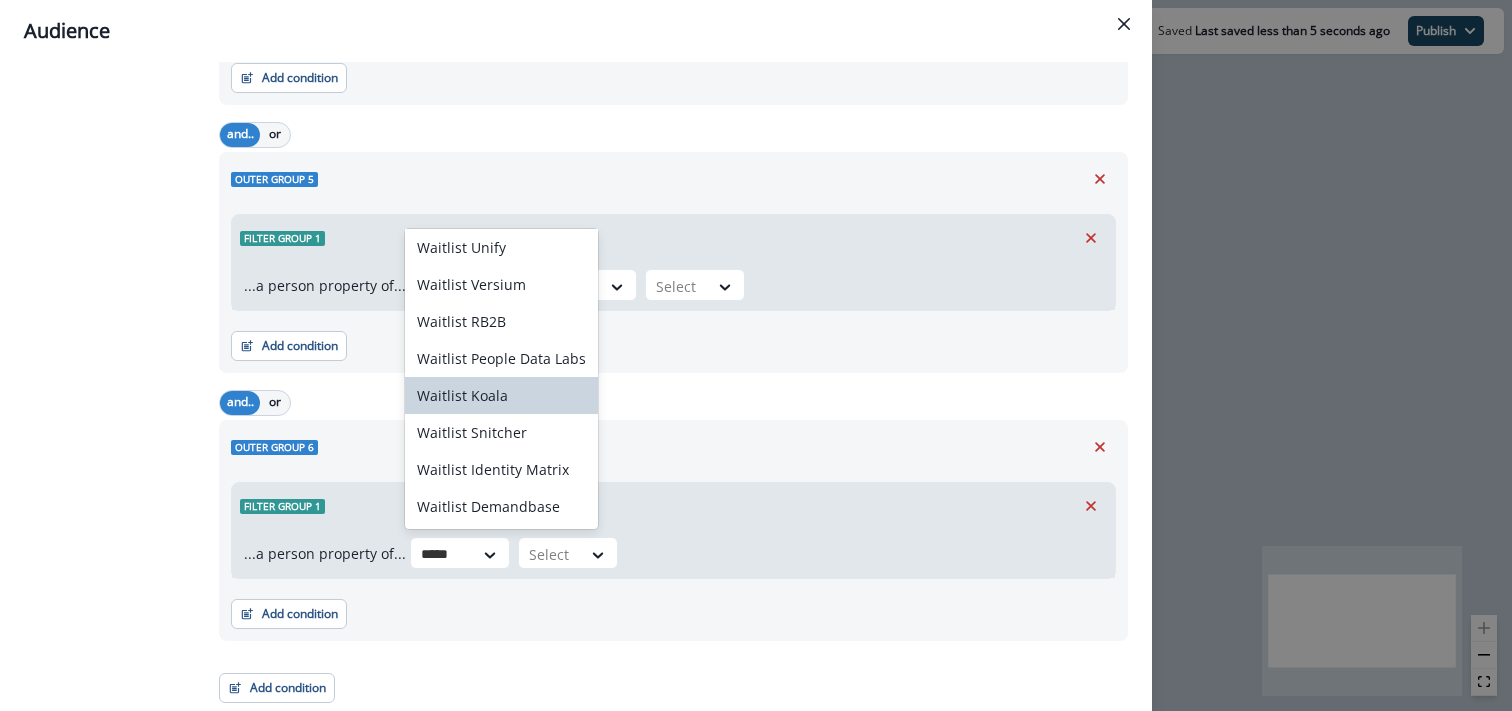 click on "Waitlist Koala" at bounding box center (501, 395) 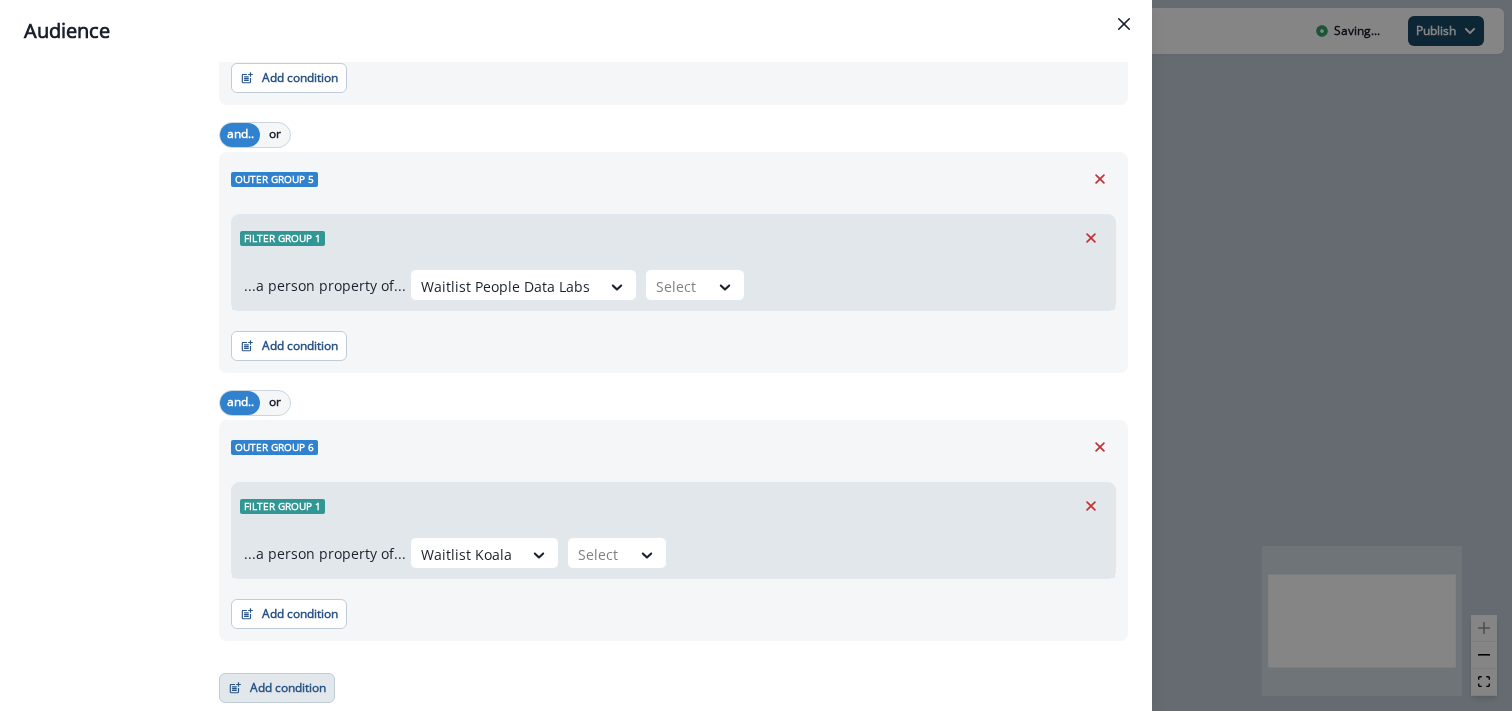 click on "Add condition" at bounding box center [277, 688] 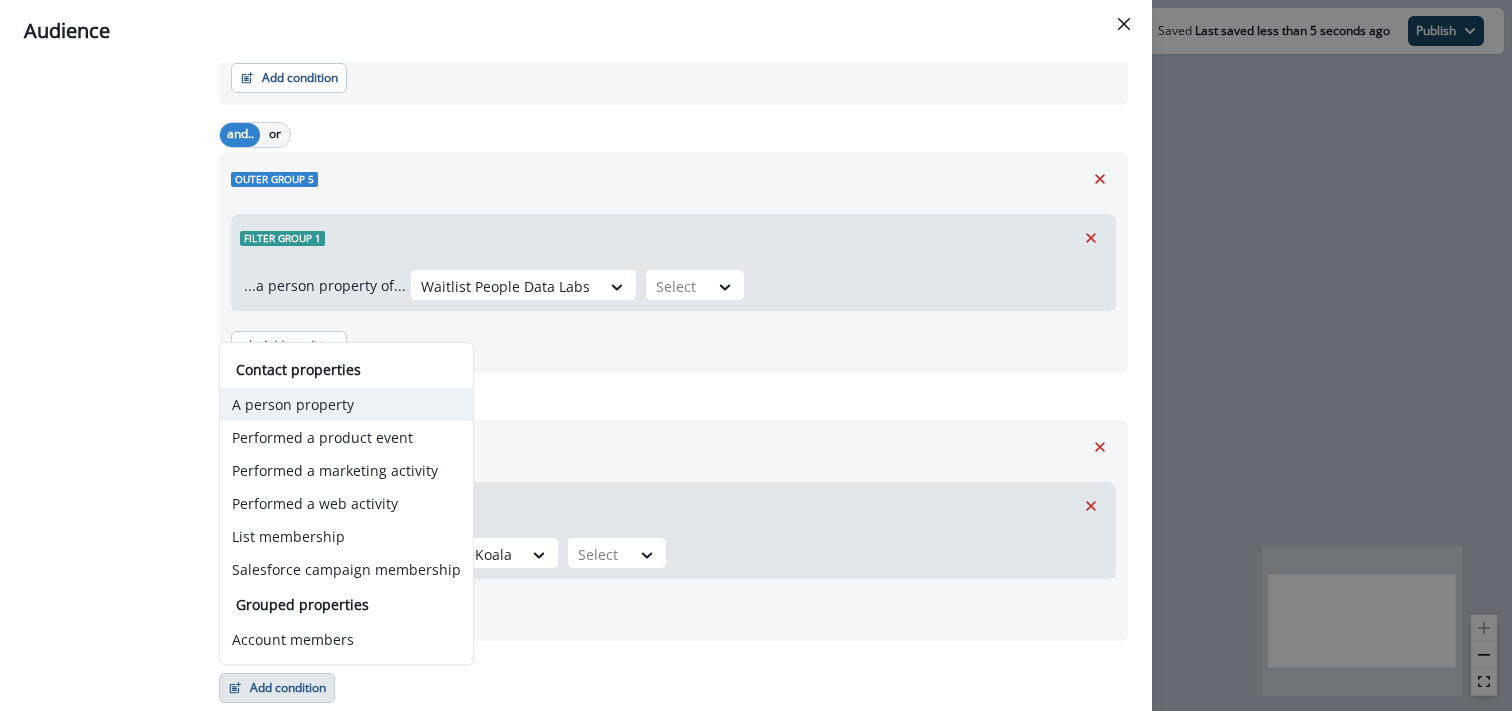 click on "A person property" at bounding box center [346, 404] 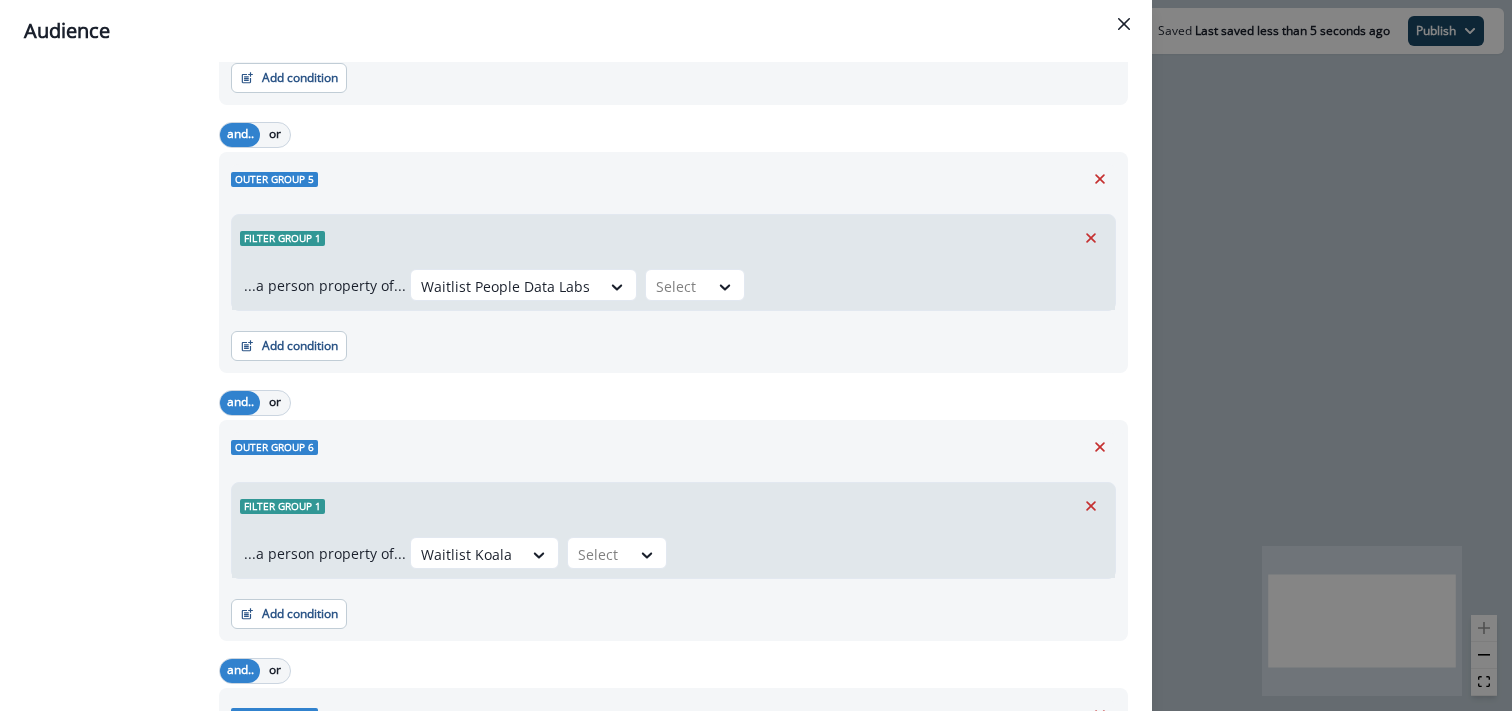 scroll, scrollTop: 1592, scrollLeft: 0, axis: vertical 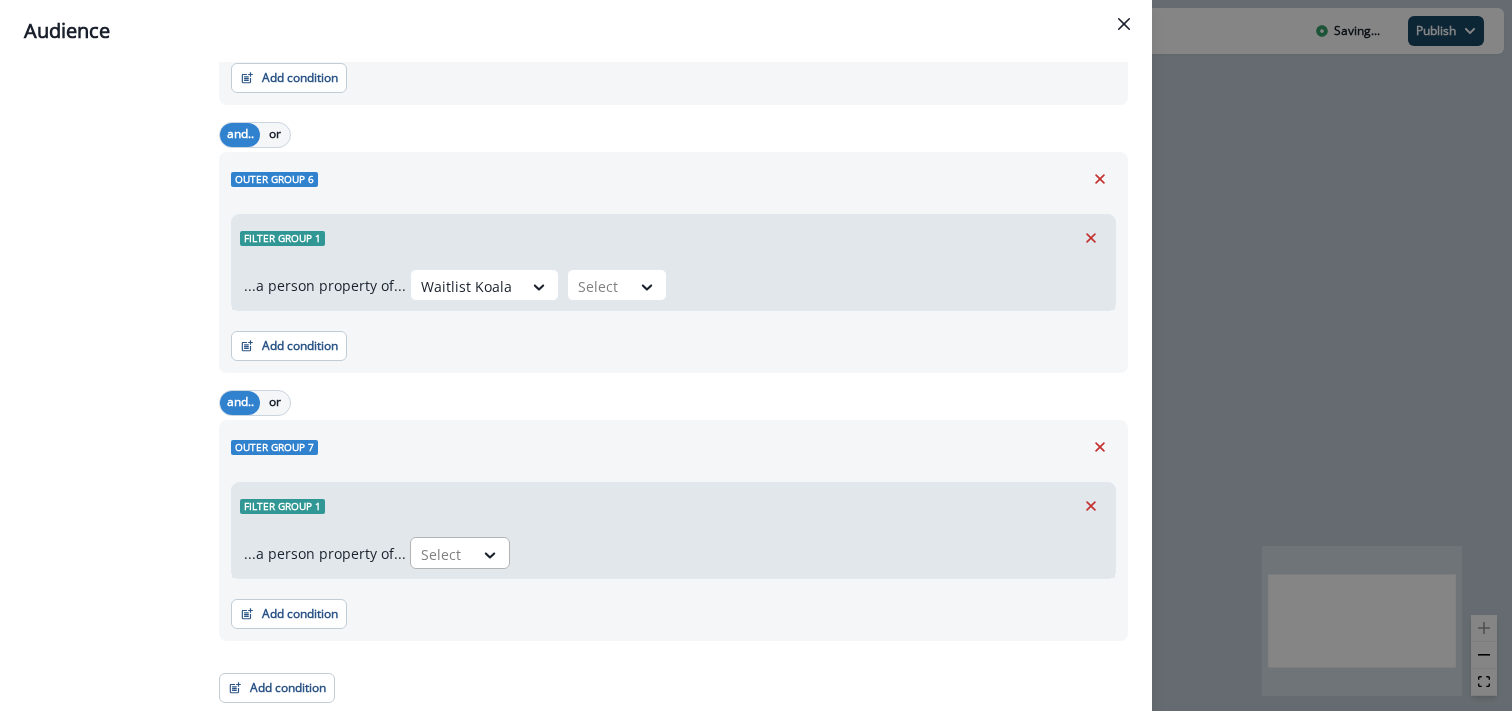 click at bounding box center [442, 554] 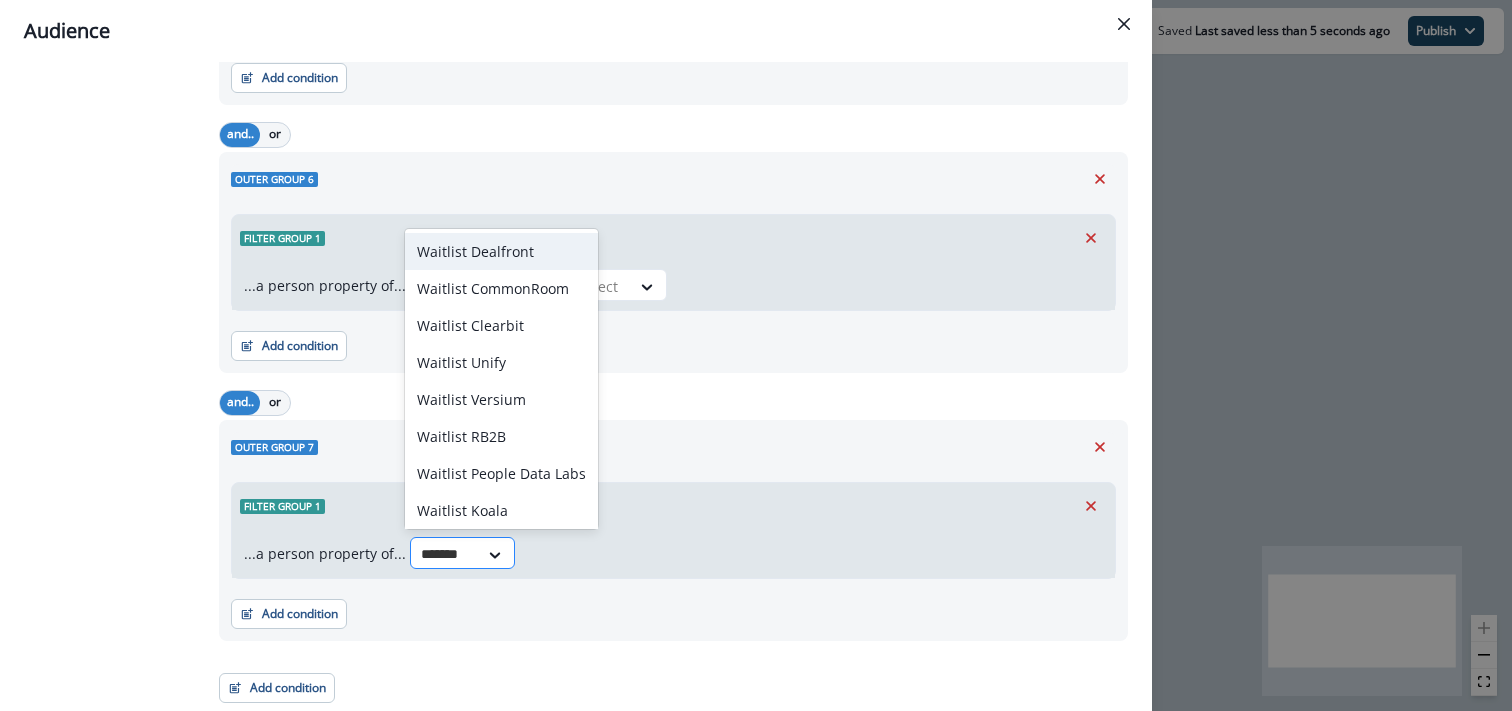type on "********" 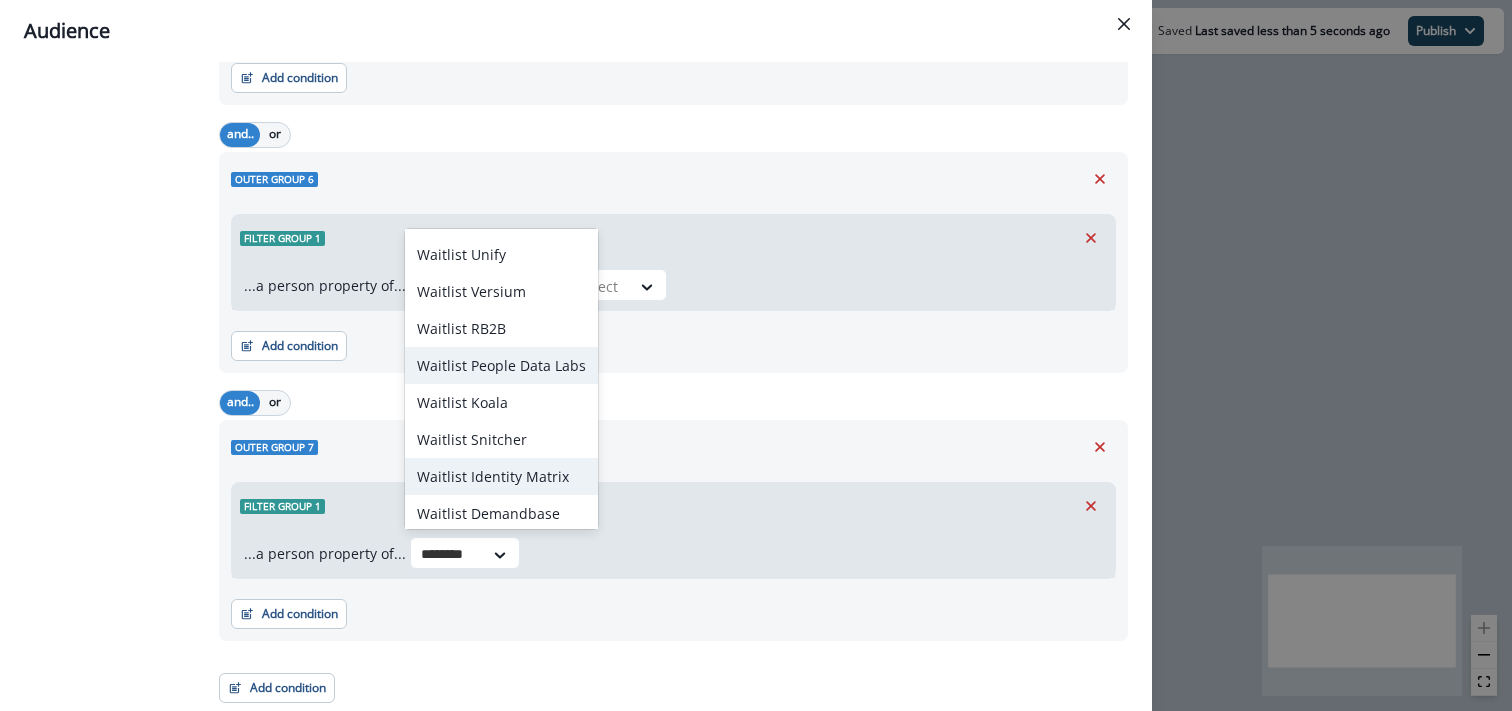 scroll, scrollTop: 115, scrollLeft: 0, axis: vertical 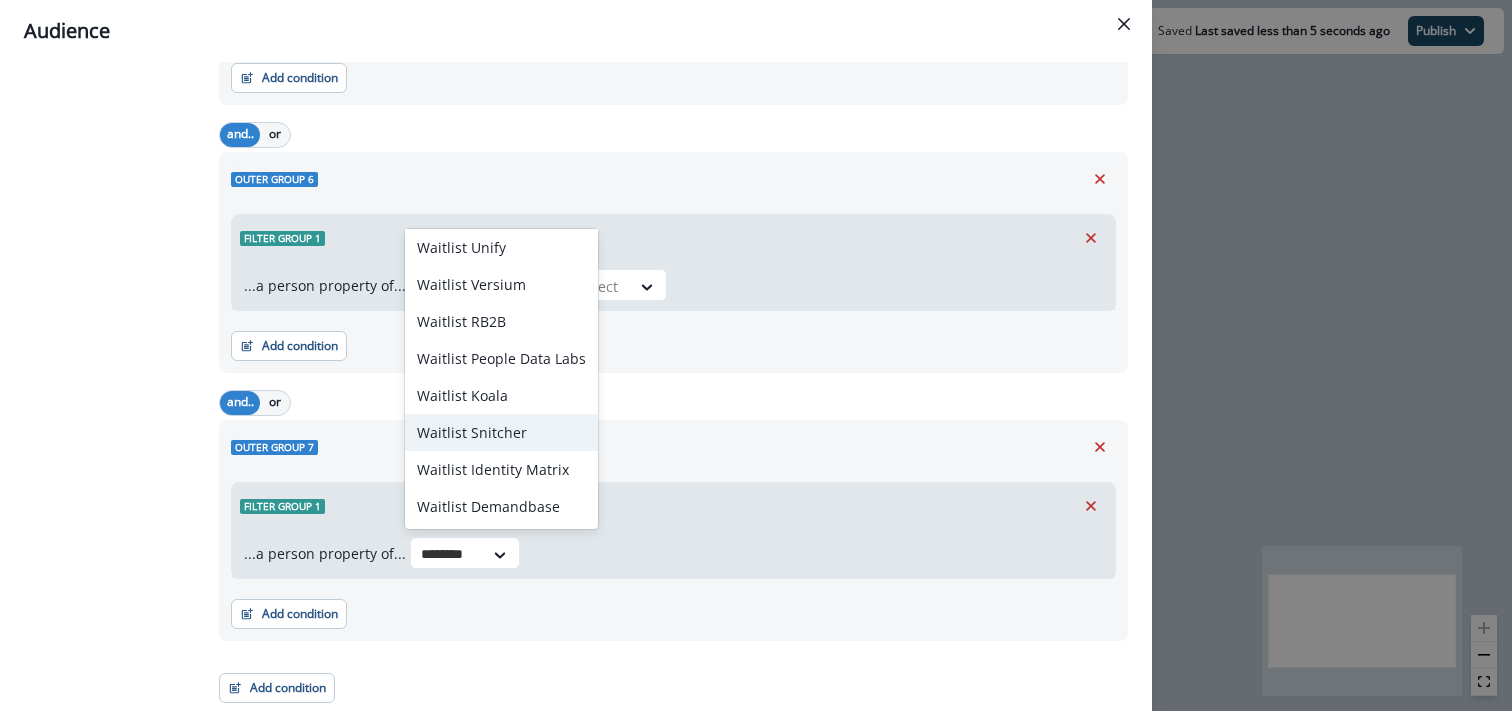 click on "Waitlist Snitcher" at bounding box center [501, 432] 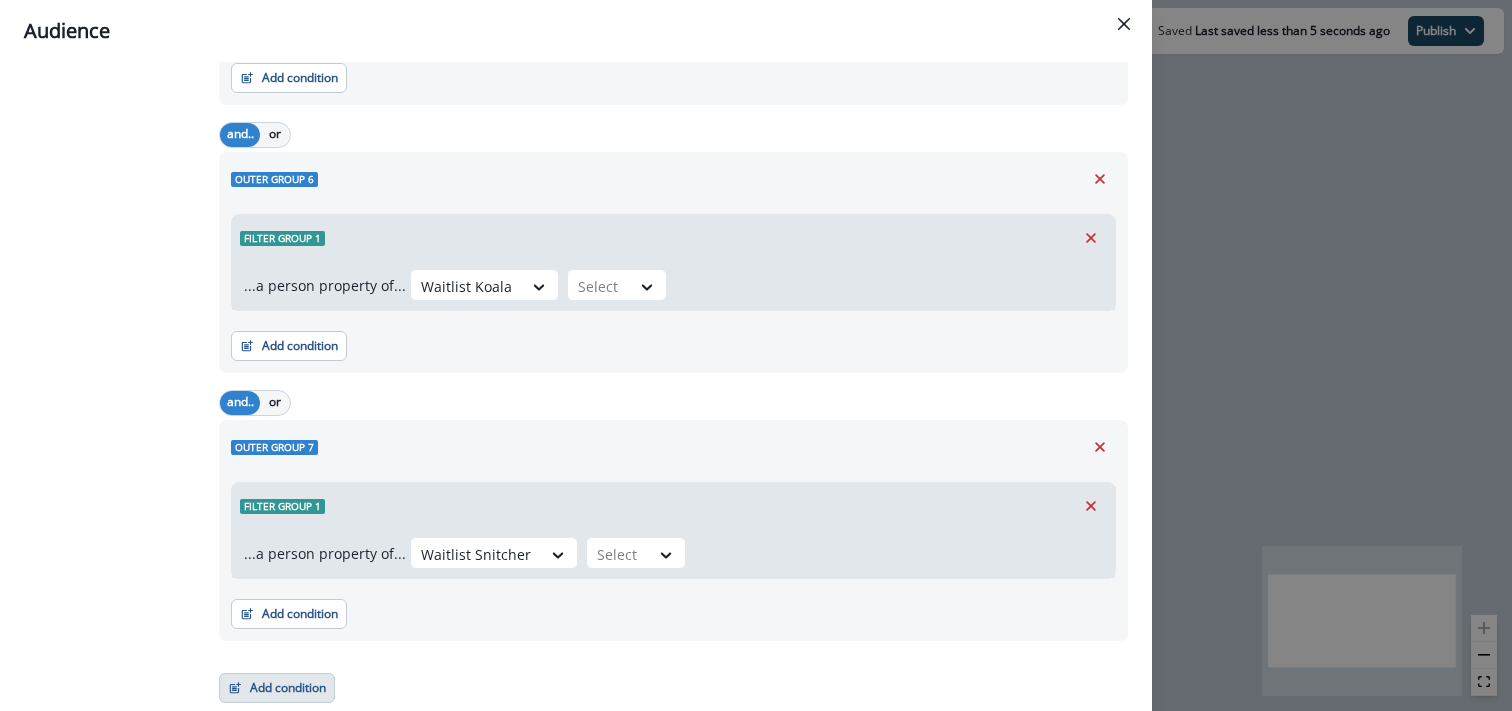 click on "Add condition" at bounding box center (277, 688) 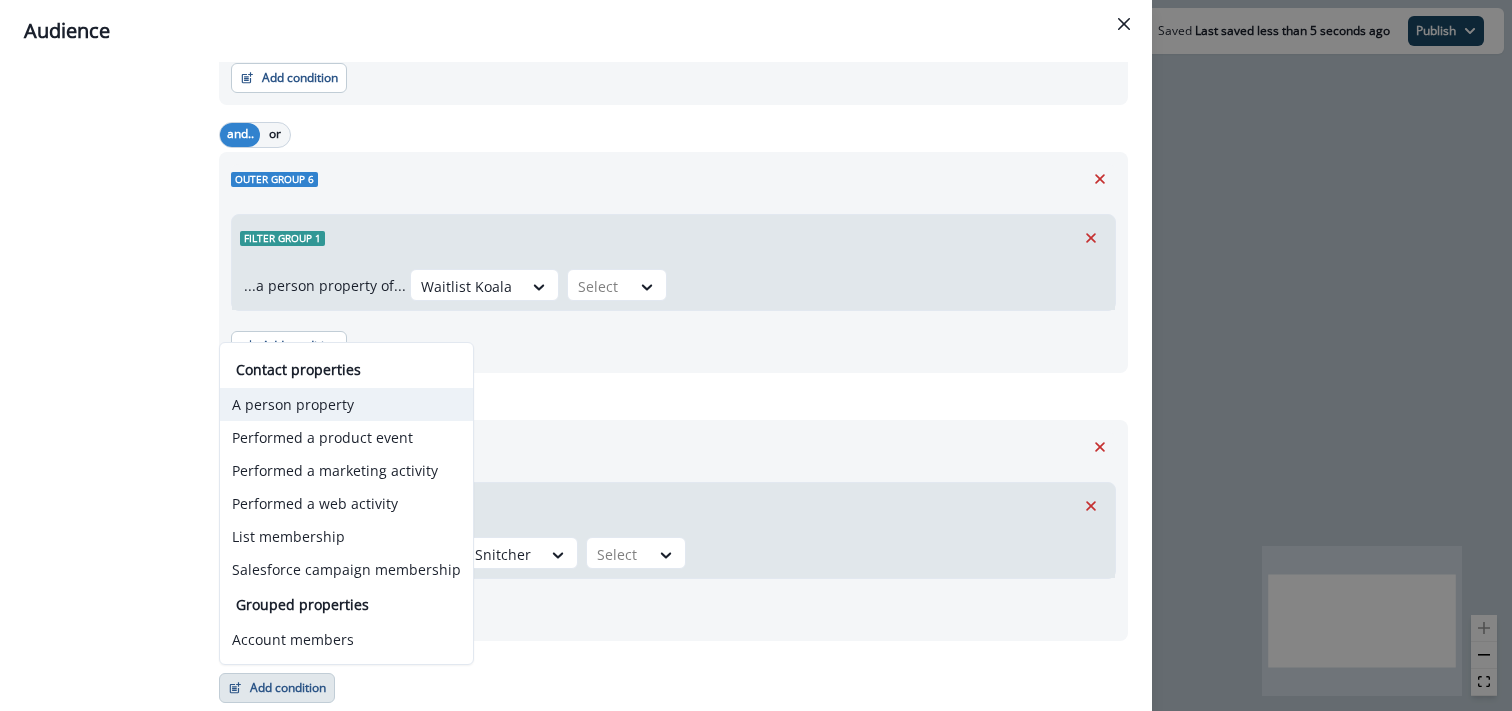 click on "A person property" at bounding box center (346, 404) 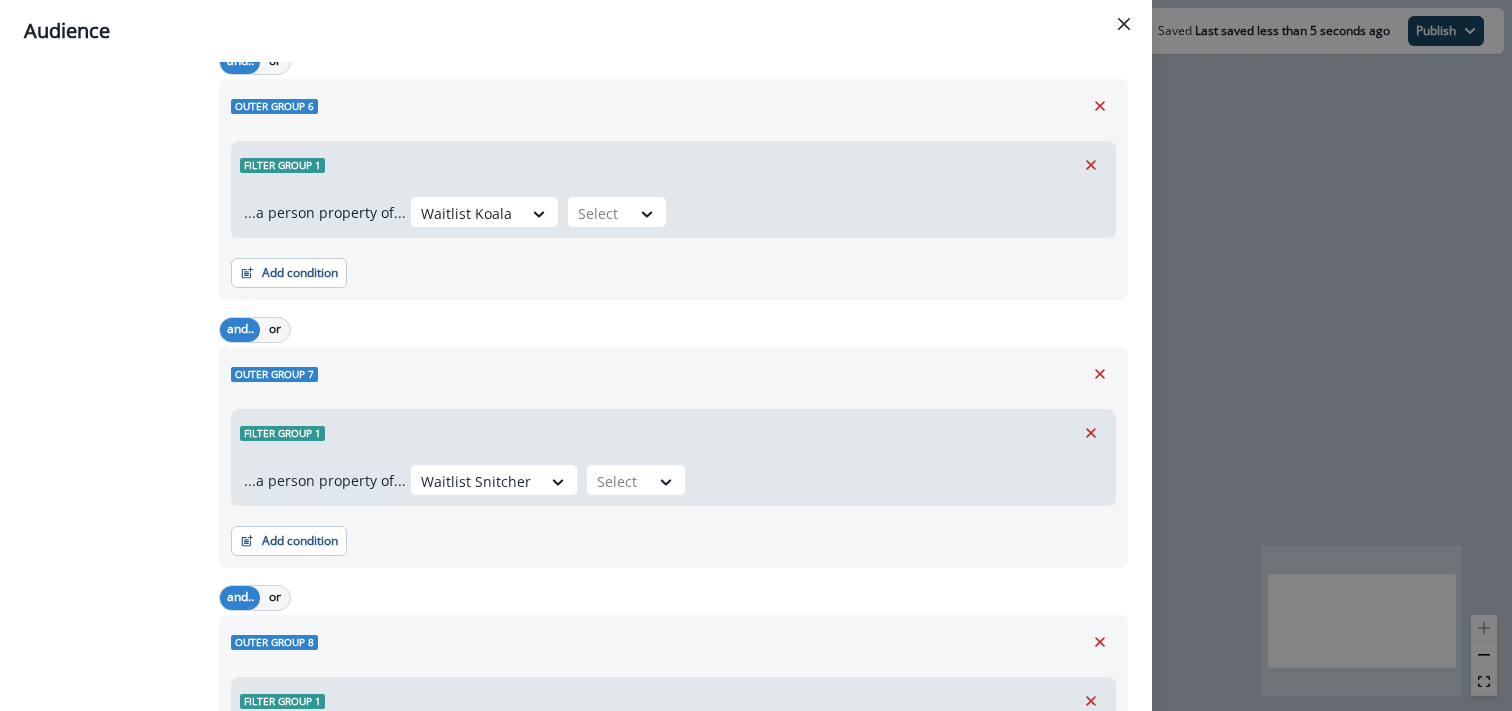 scroll, scrollTop: 1860, scrollLeft: 0, axis: vertical 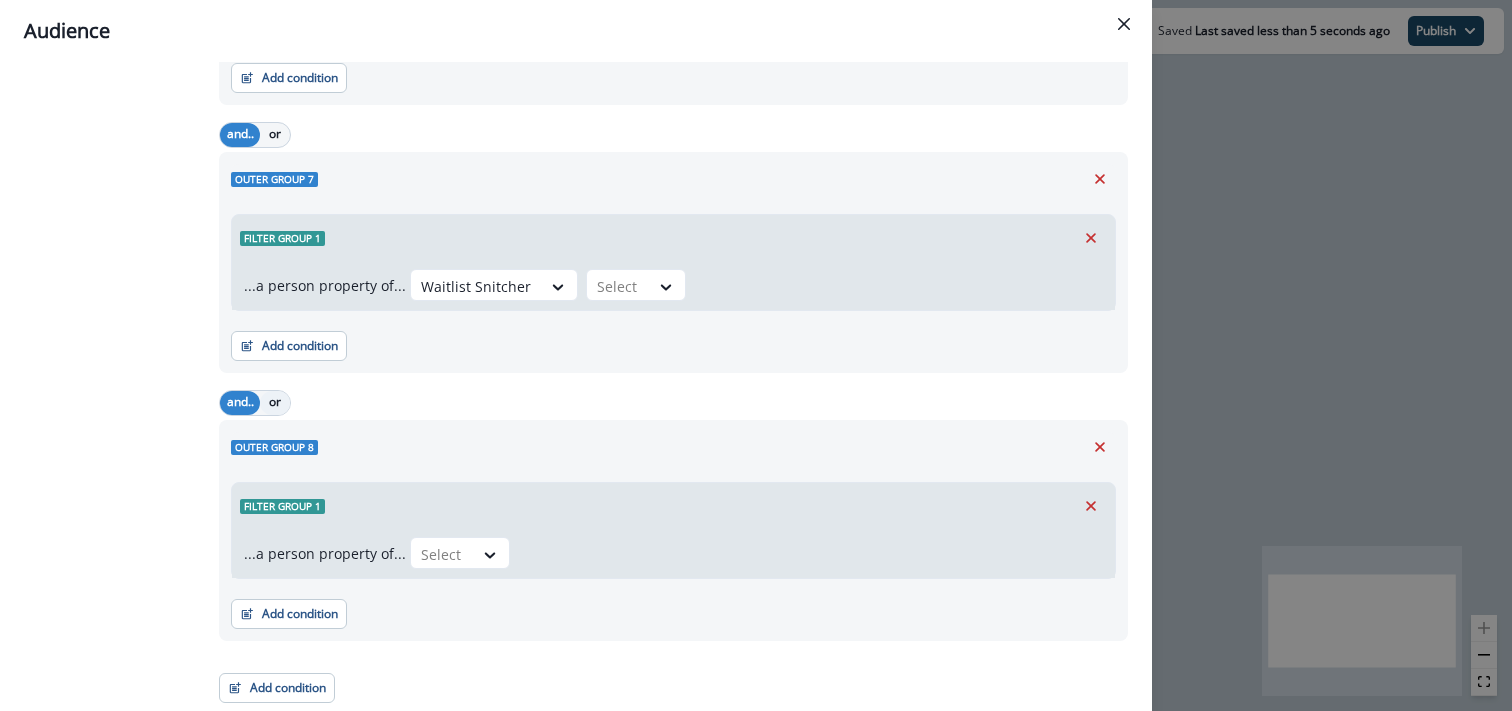 click on "or" at bounding box center (275, 403) 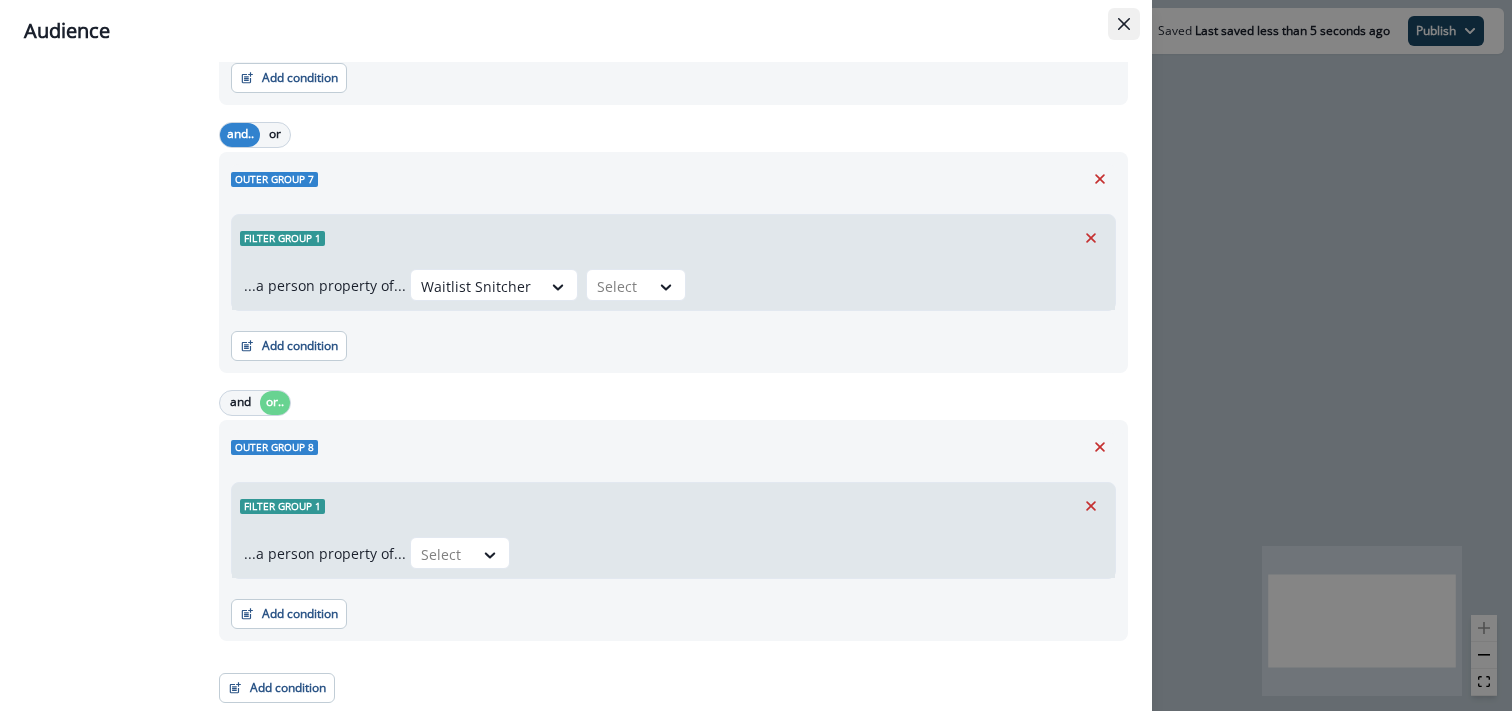 click 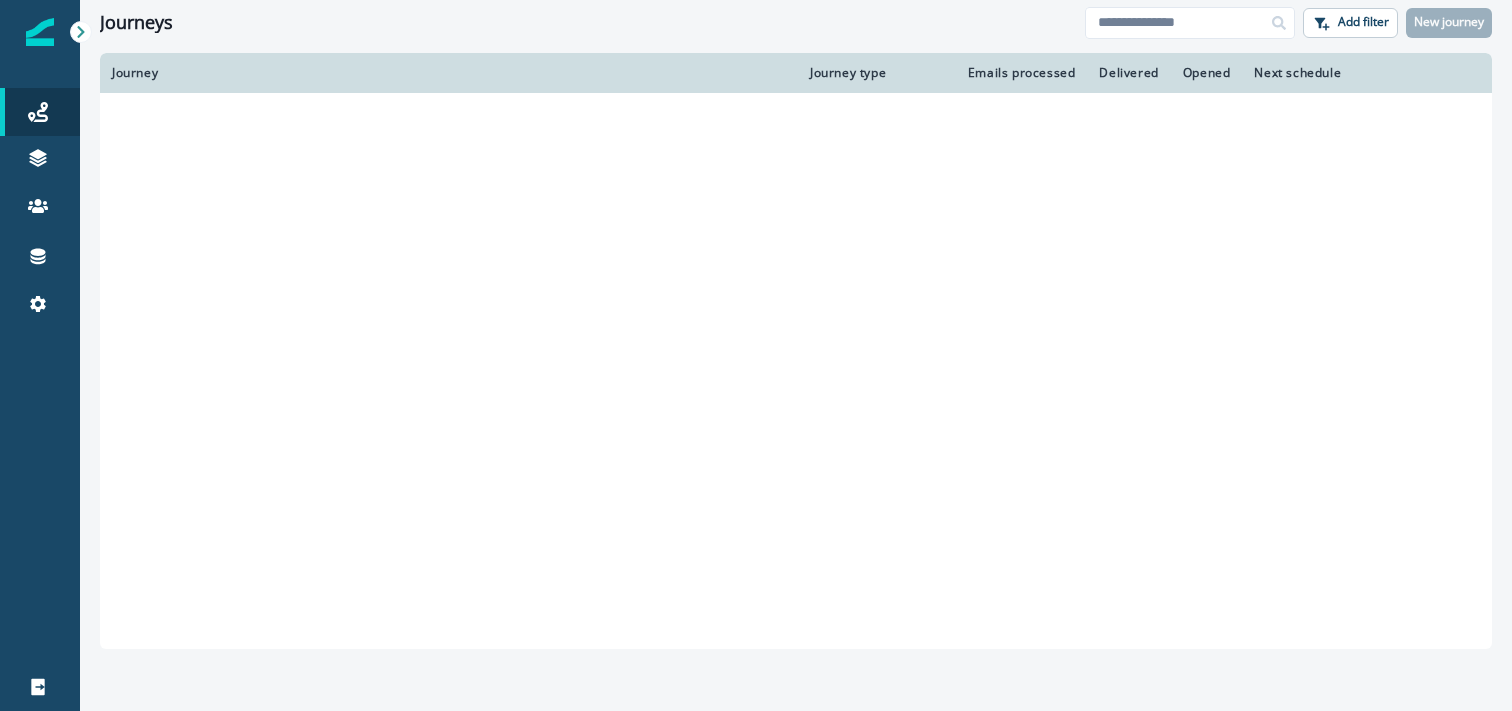 scroll, scrollTop: 0, scrollLeft: 0, axis: both 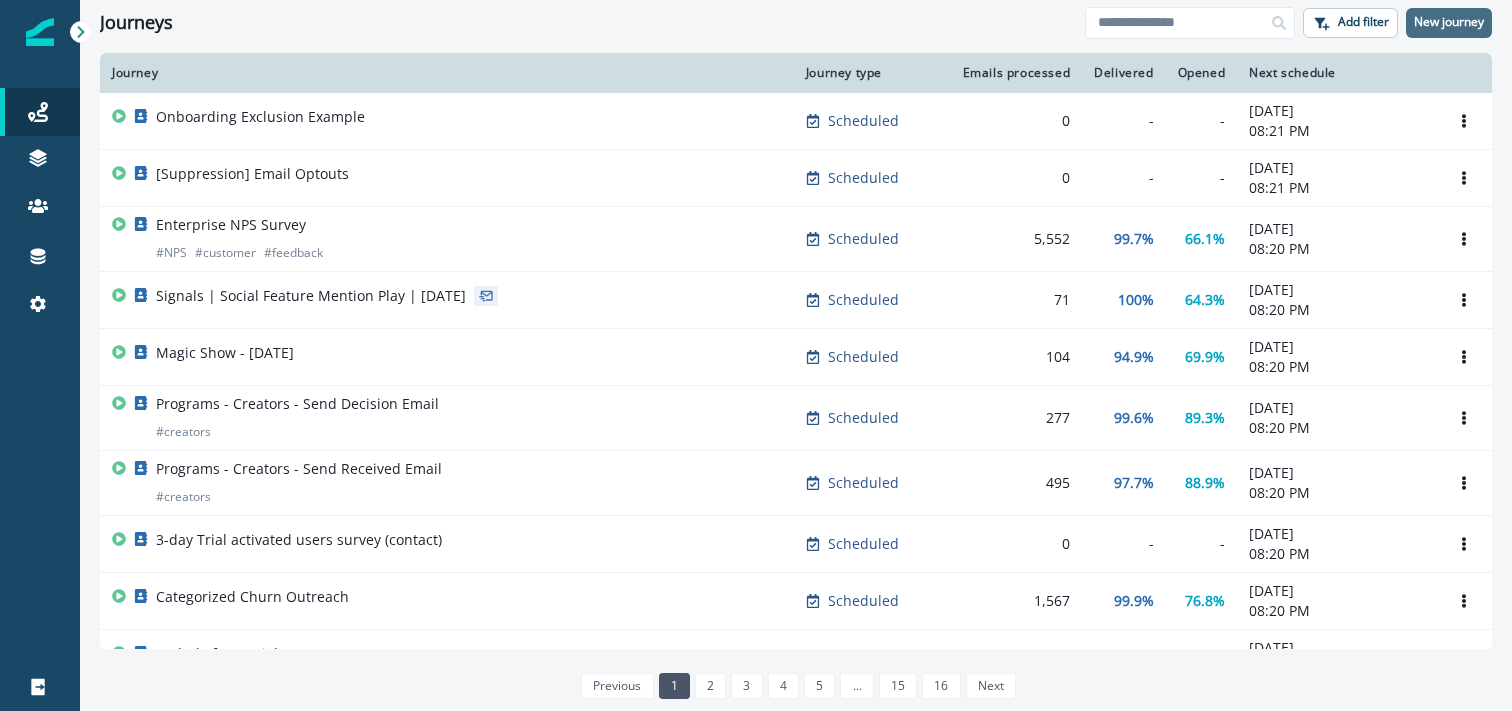 click on "New journey" at bounding box center [1449, 23] 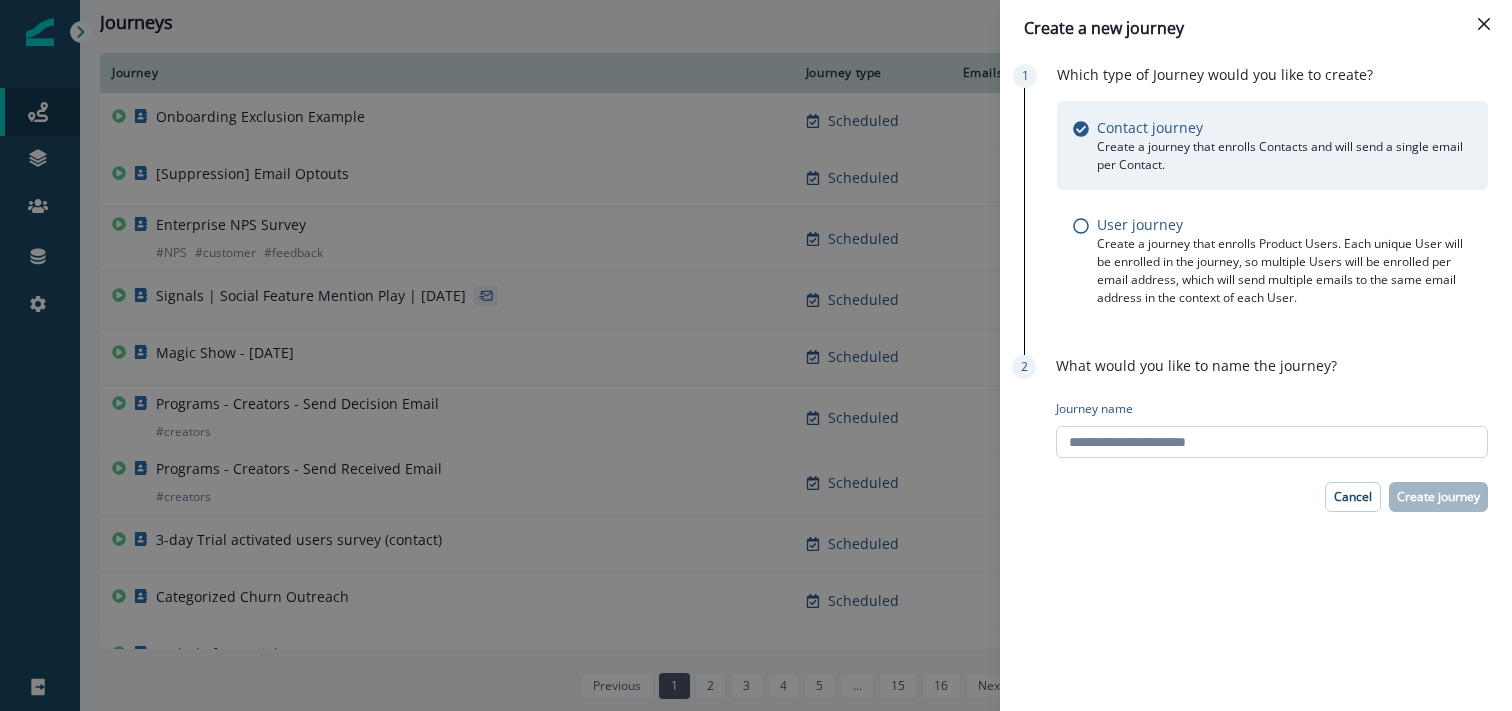 click on "Journey name" at bounding box center [1272, 442] 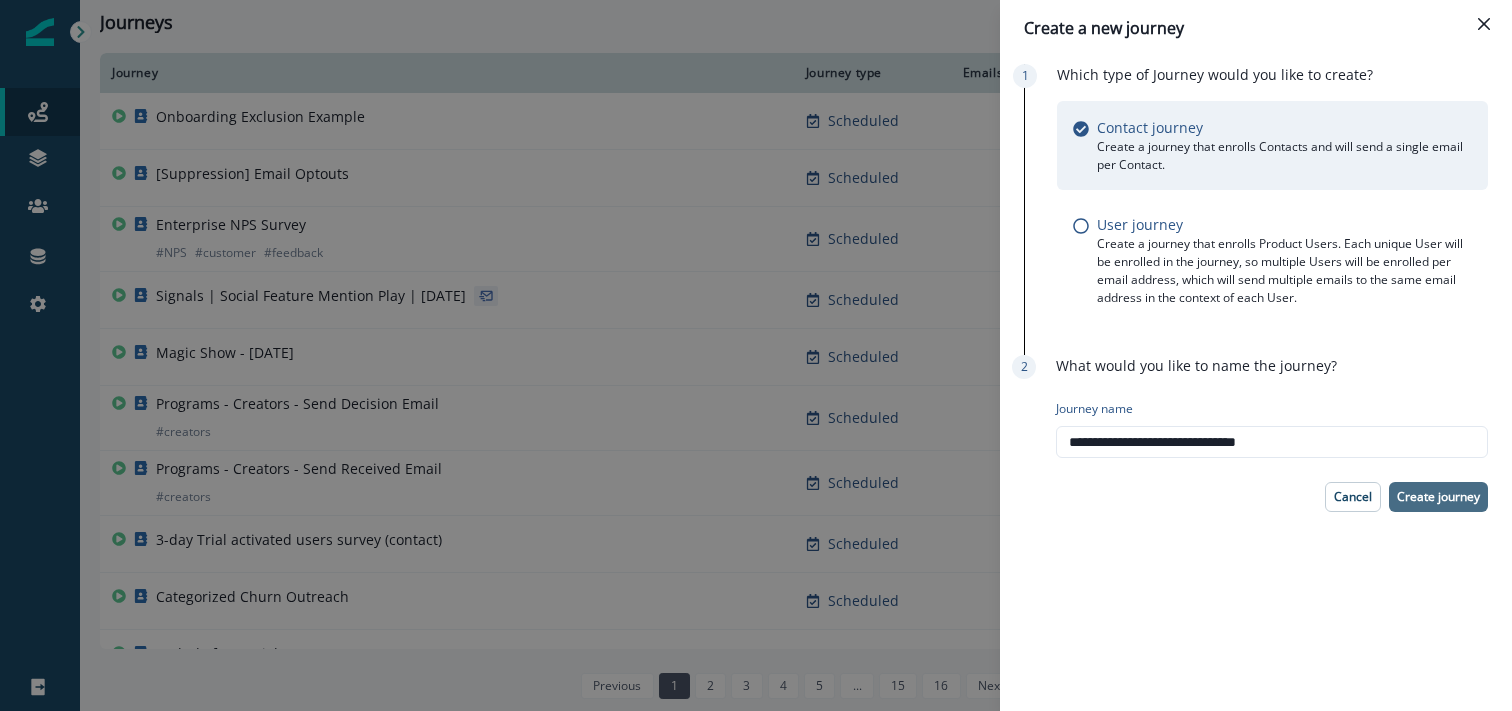 type on "**********" 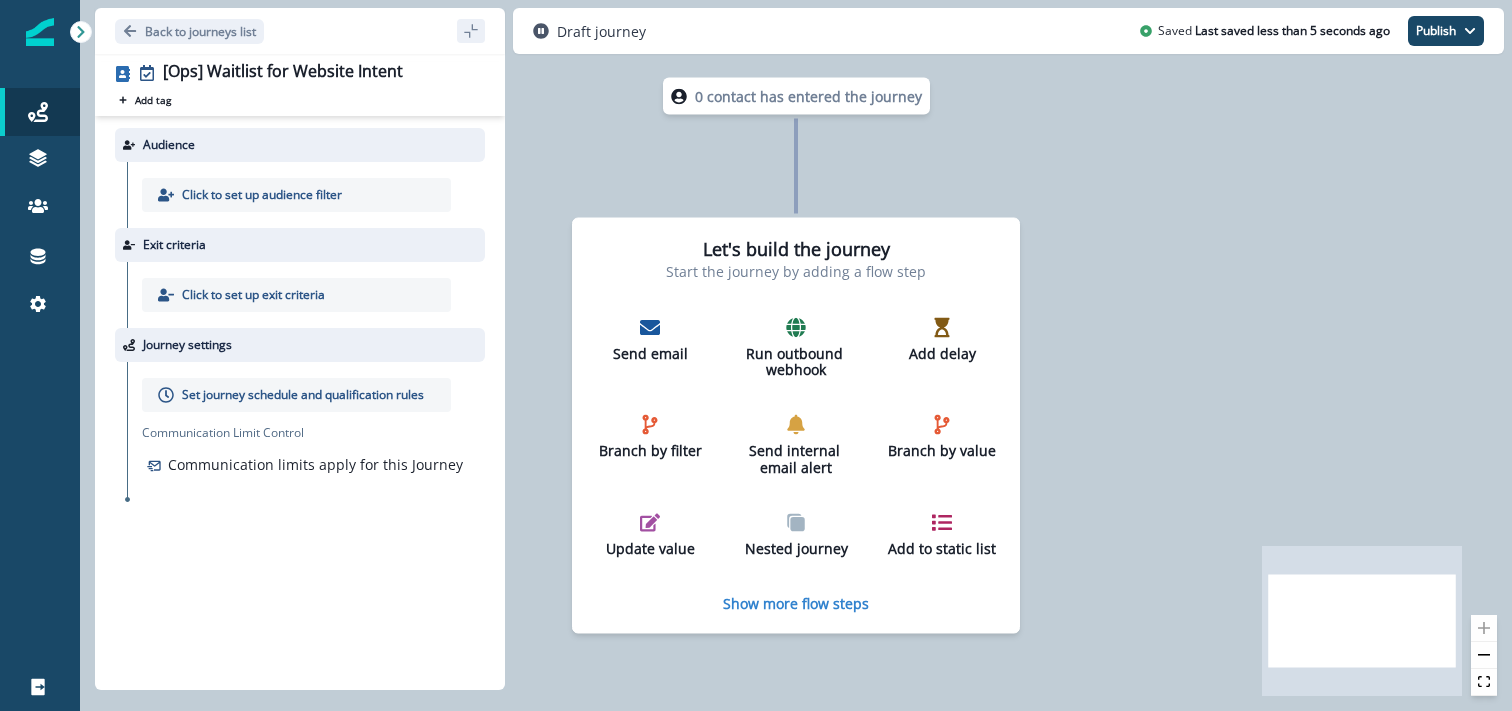click on "Click to set up audience filter" at bounding box center [262, 195] 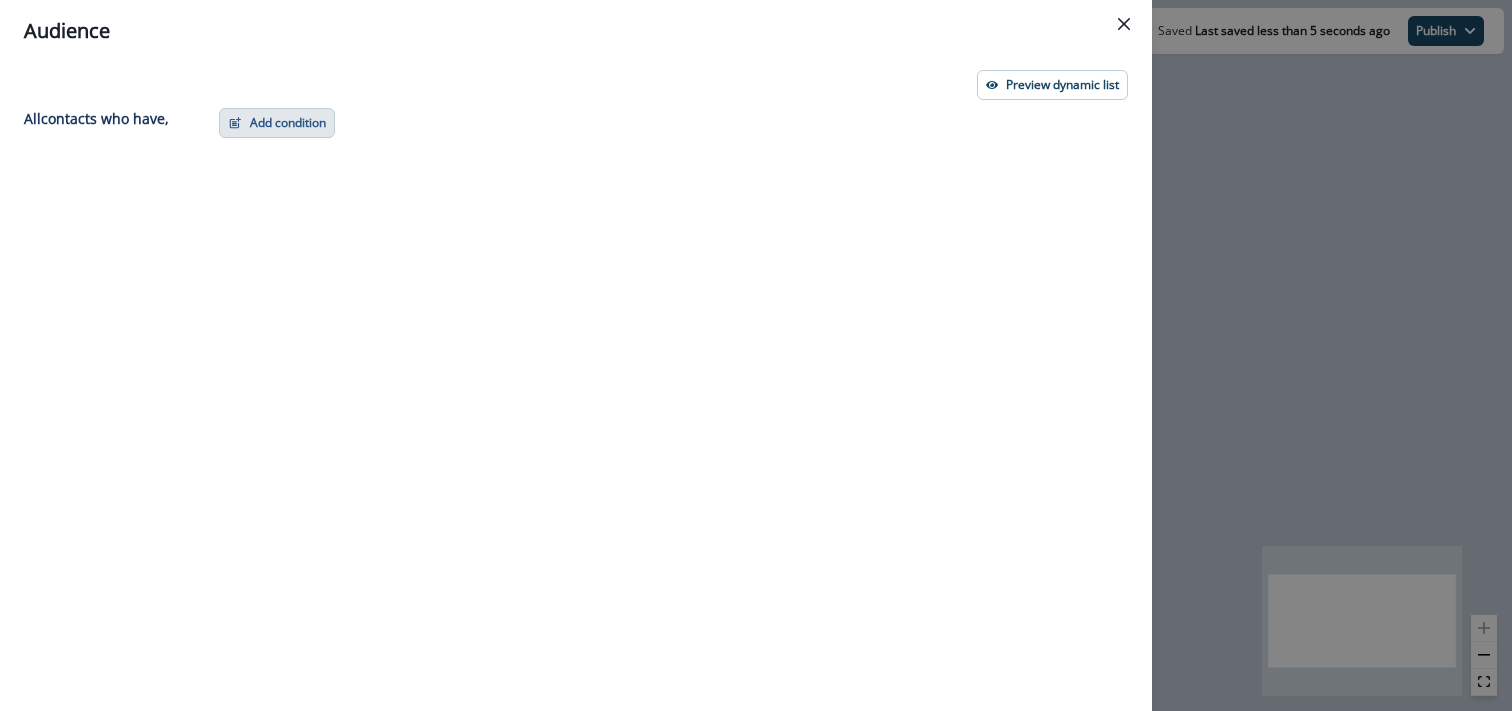 click on "Add condition" at bounding box center [277, 123] 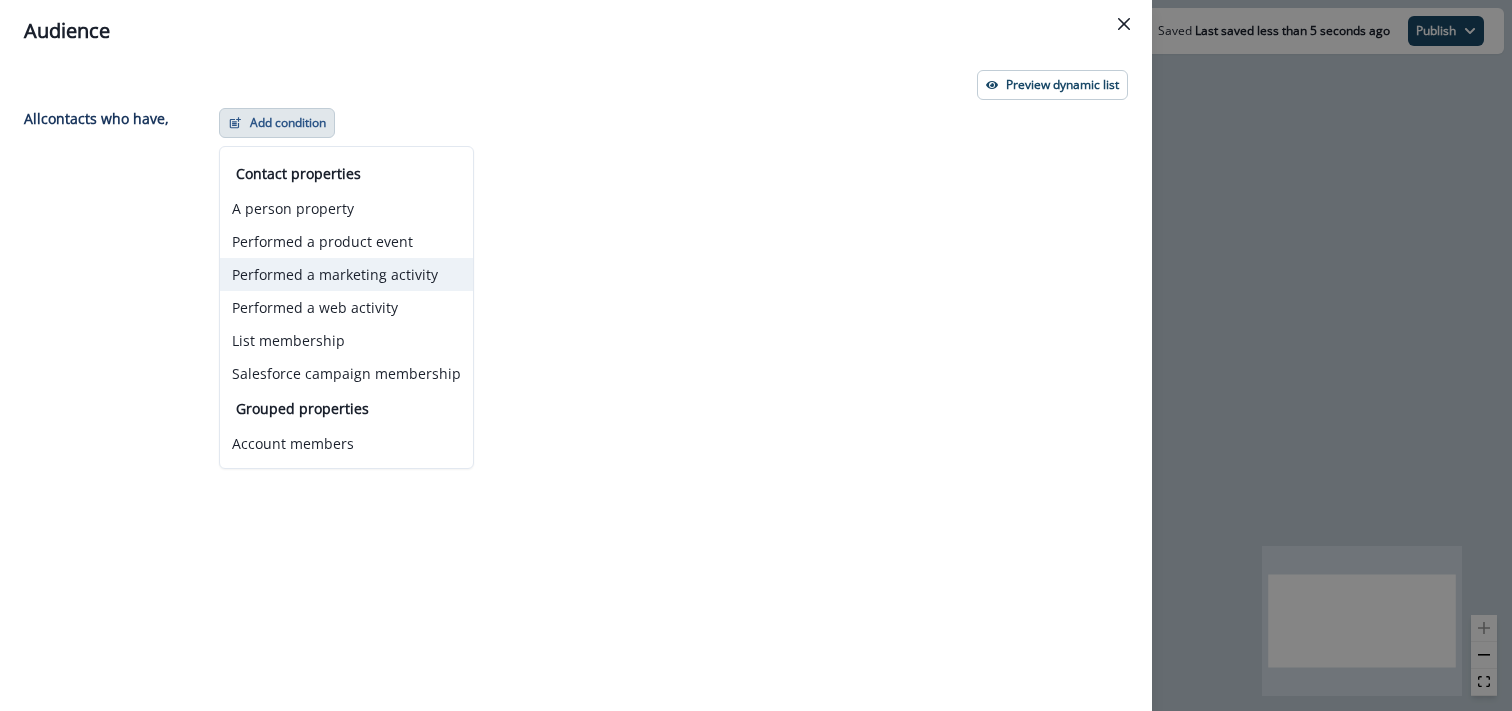 click on "Performed a marketing activity" at bounding box center (346, 274) 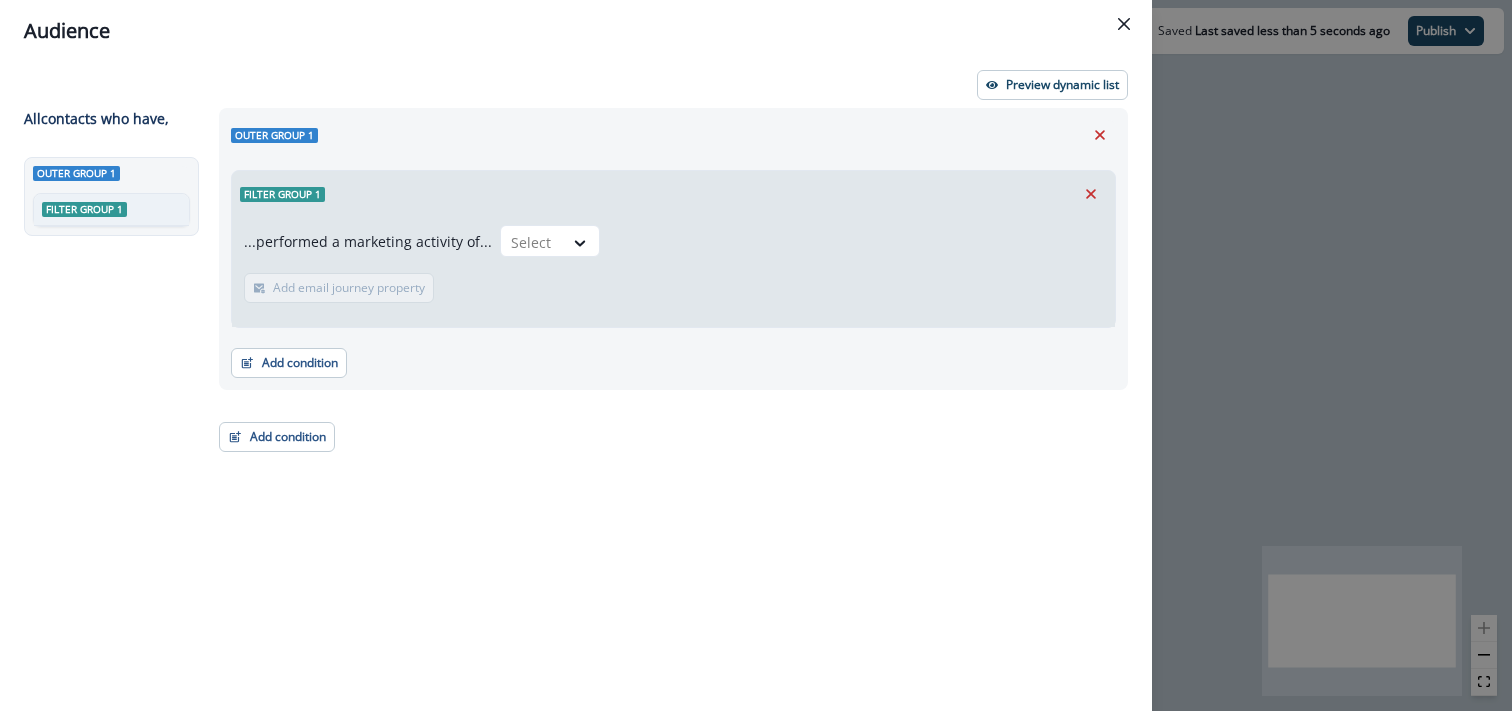 click at bounding box center [673, 269] 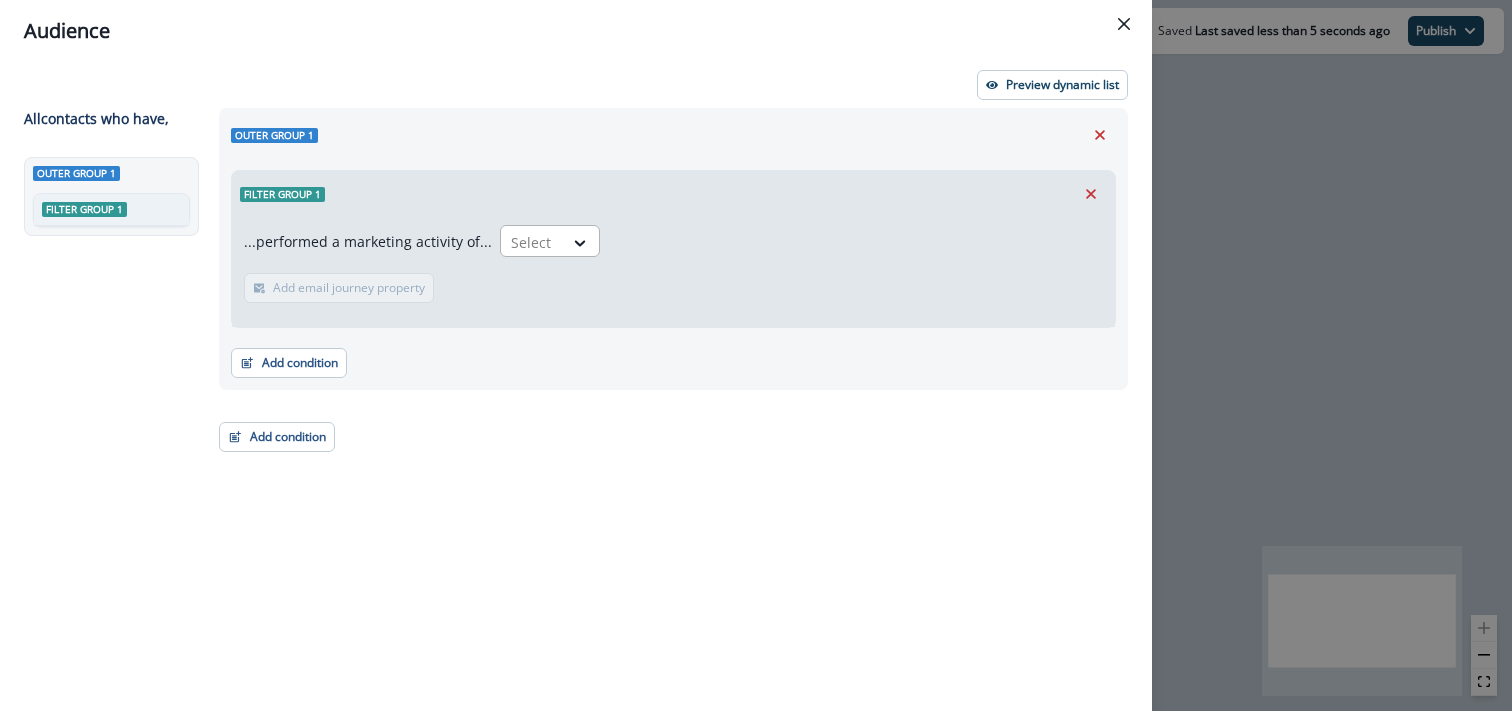 click at bounding box center (532, 242) 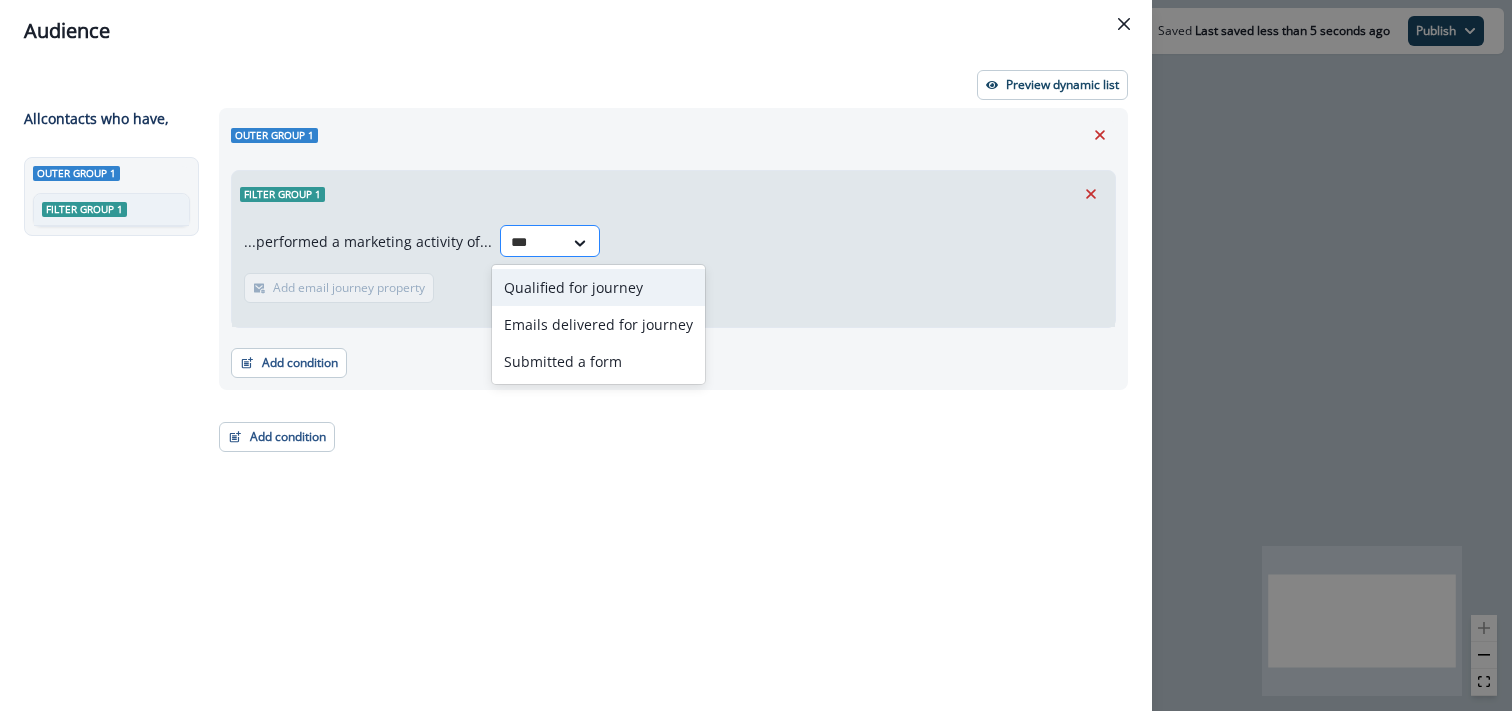 type on "****" 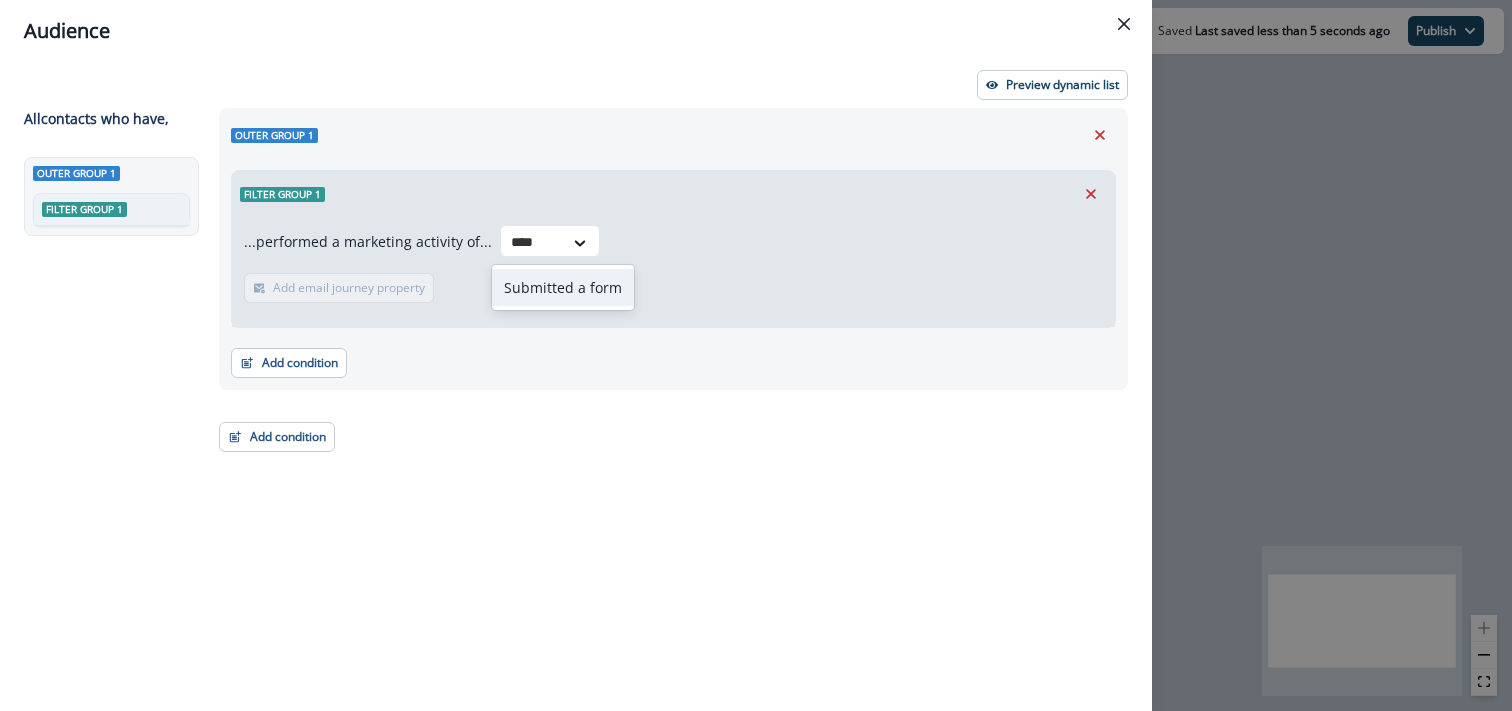 click on "Submitted a form" at bounding box center [563, 287] 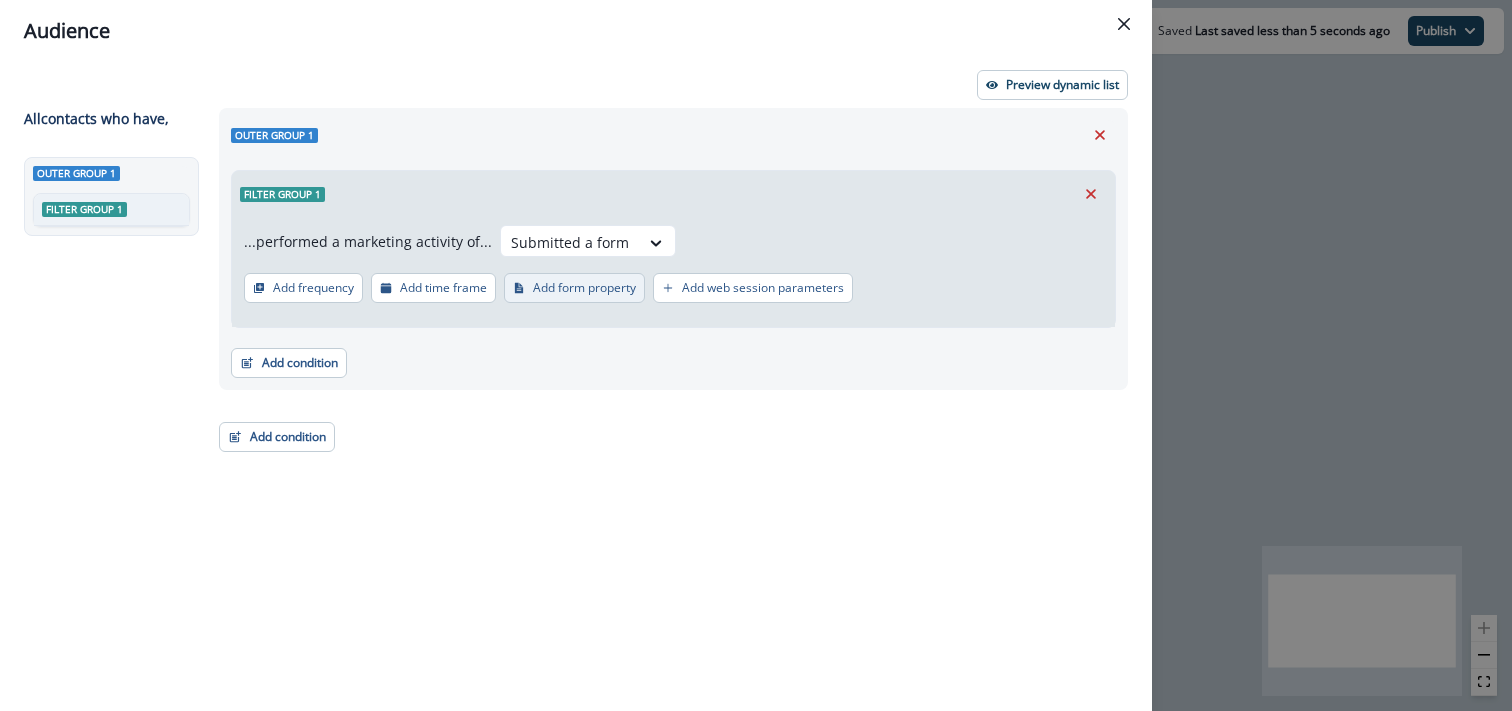 click on "Add form property" at bounding box center (574, 288) 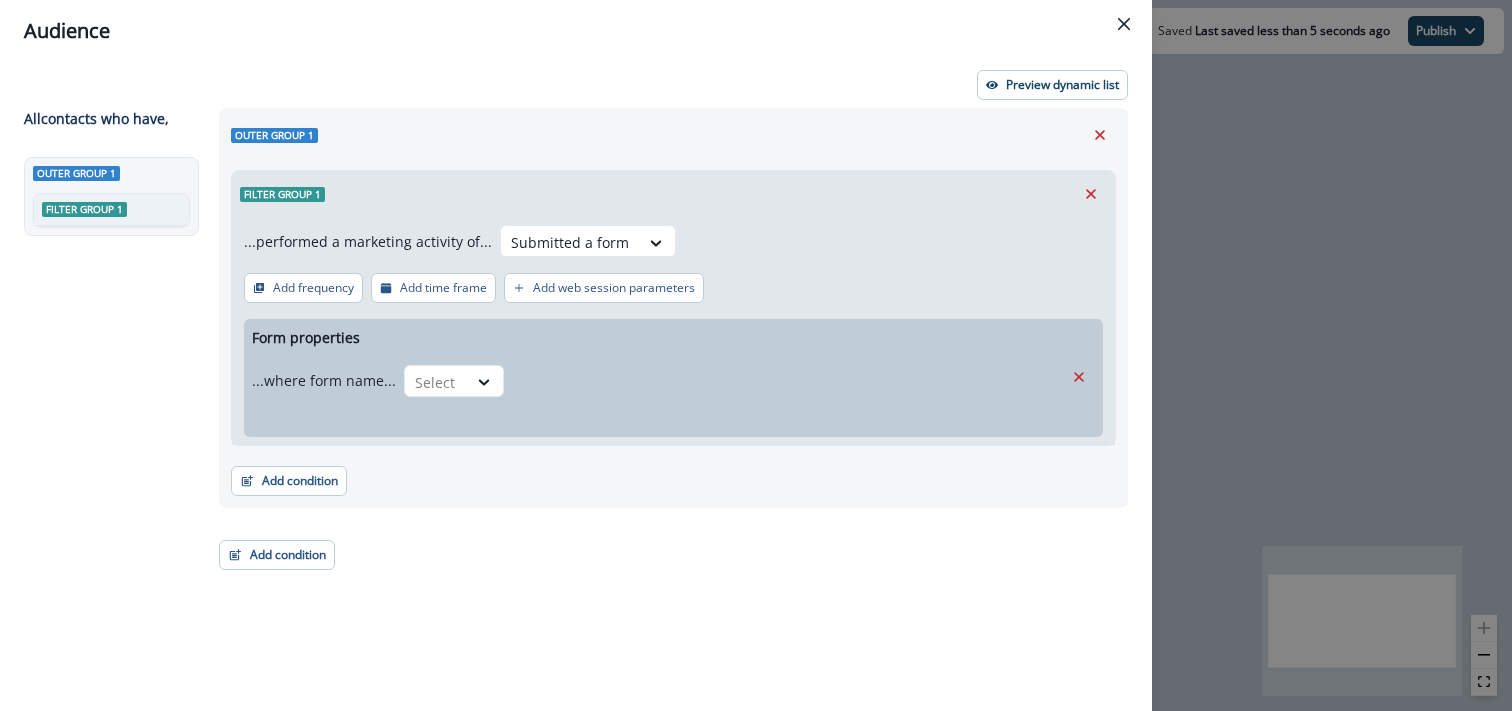 click on "...where form name... Select" at bounding box center [378, 380] 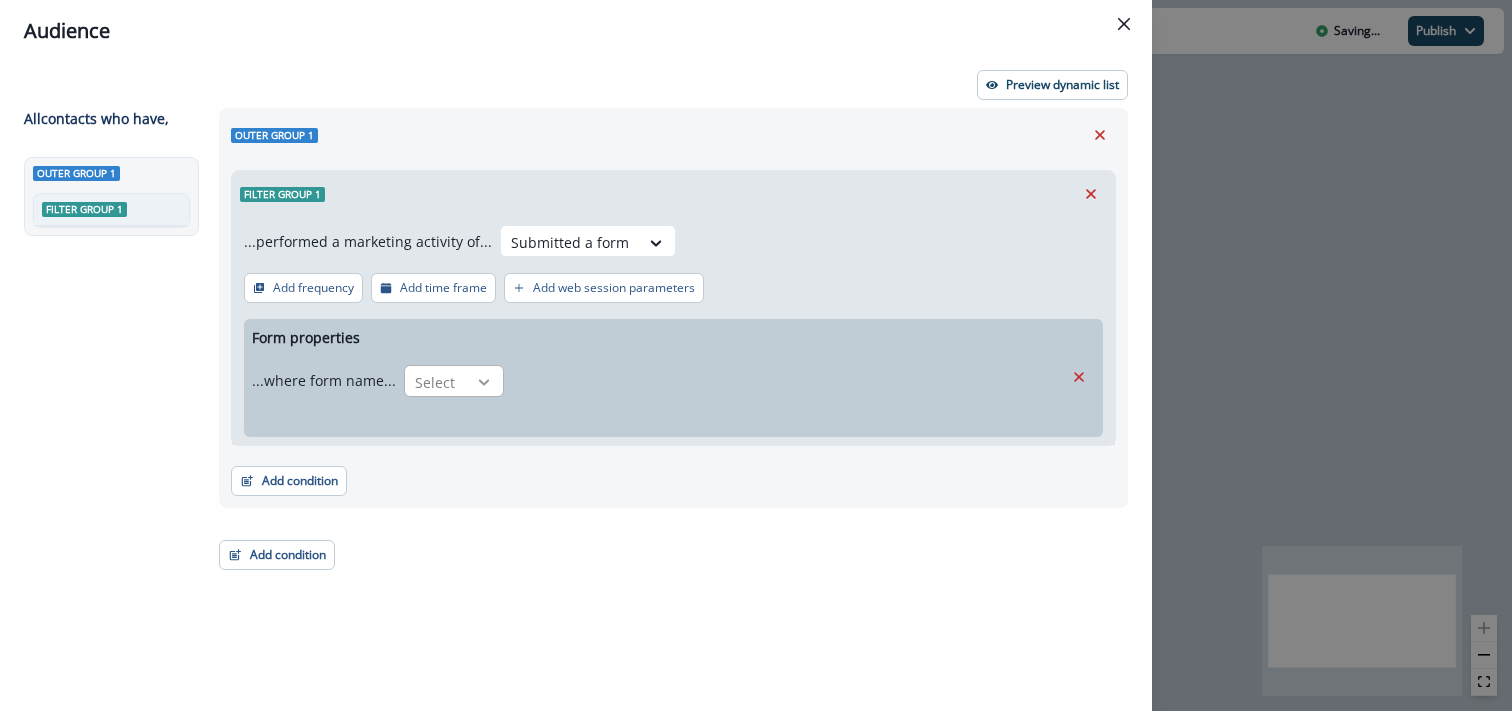 click at bounding box center (485, 382) 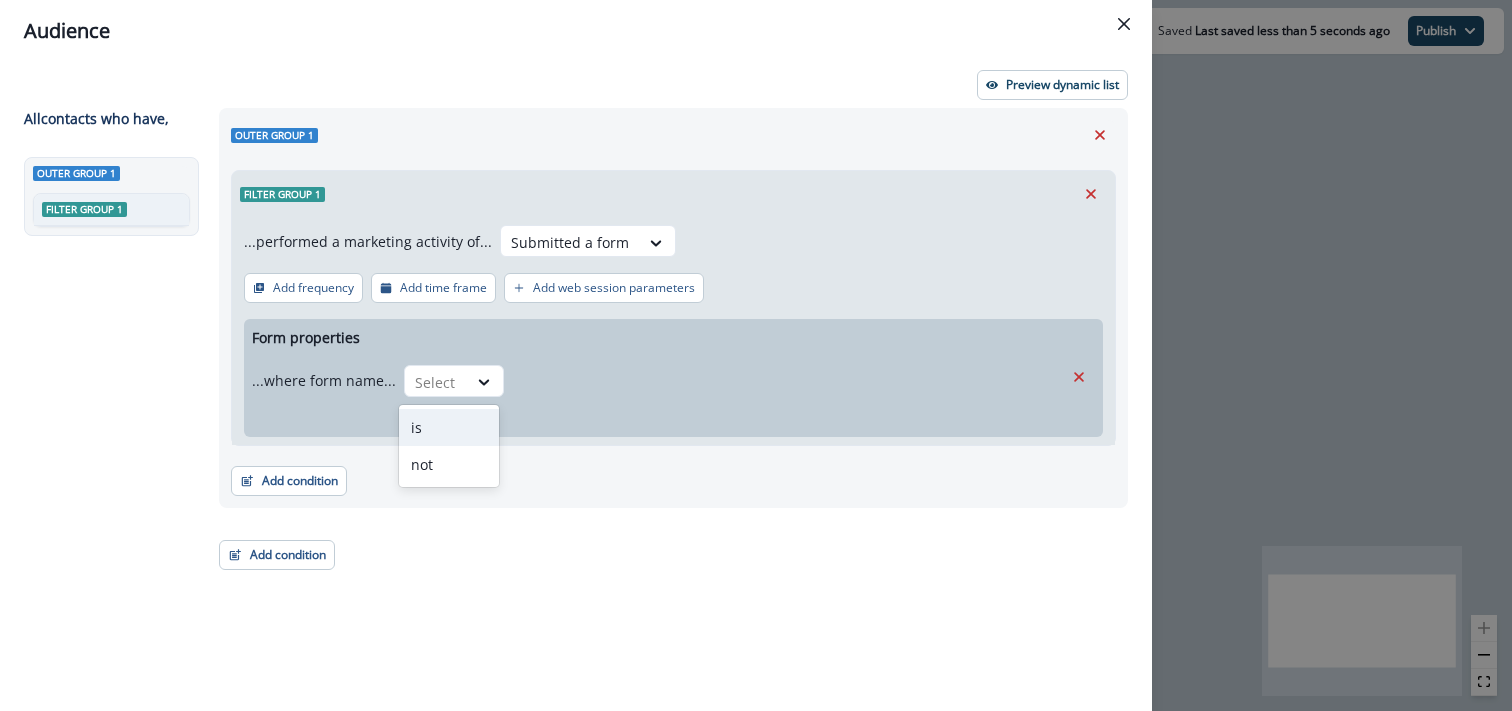 click on "is" at bounding box center (449, 427) 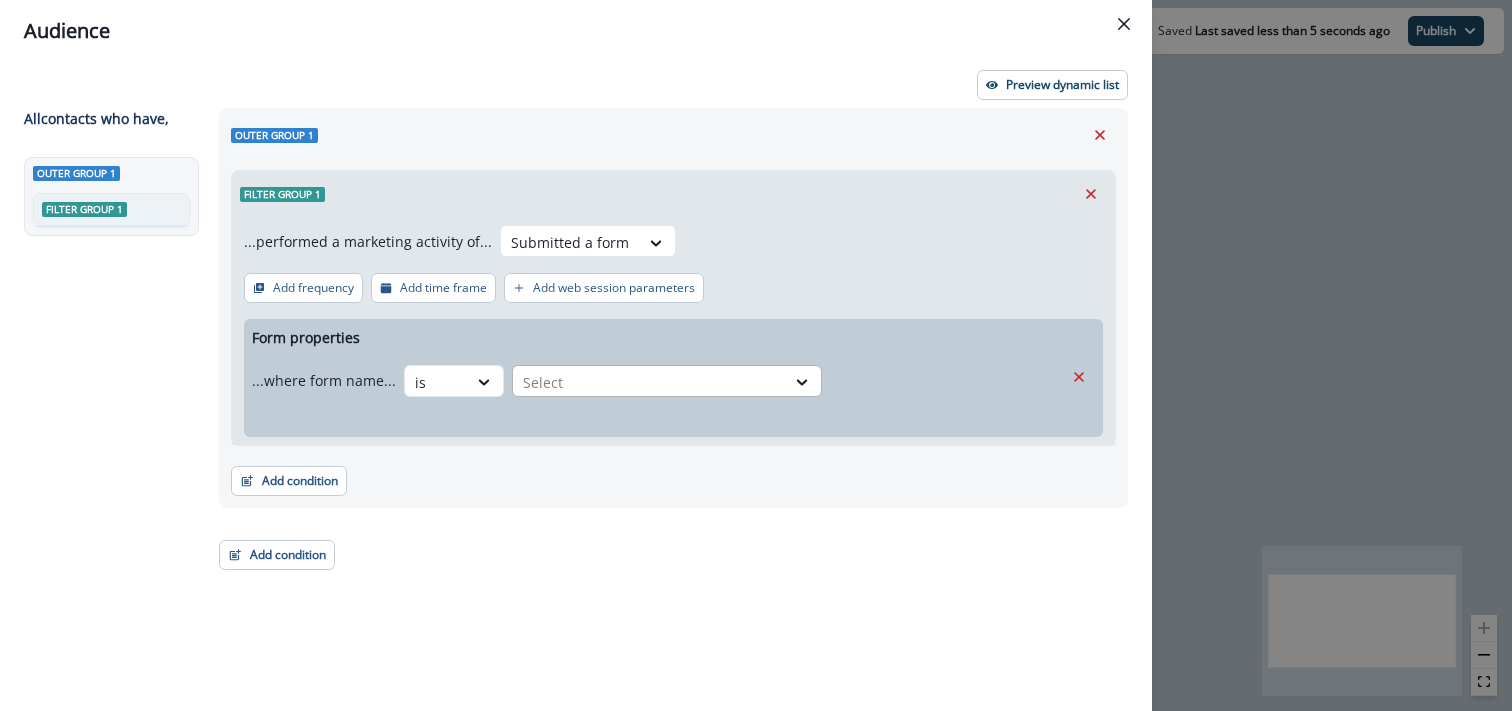 click at bounding box center [649, 382] 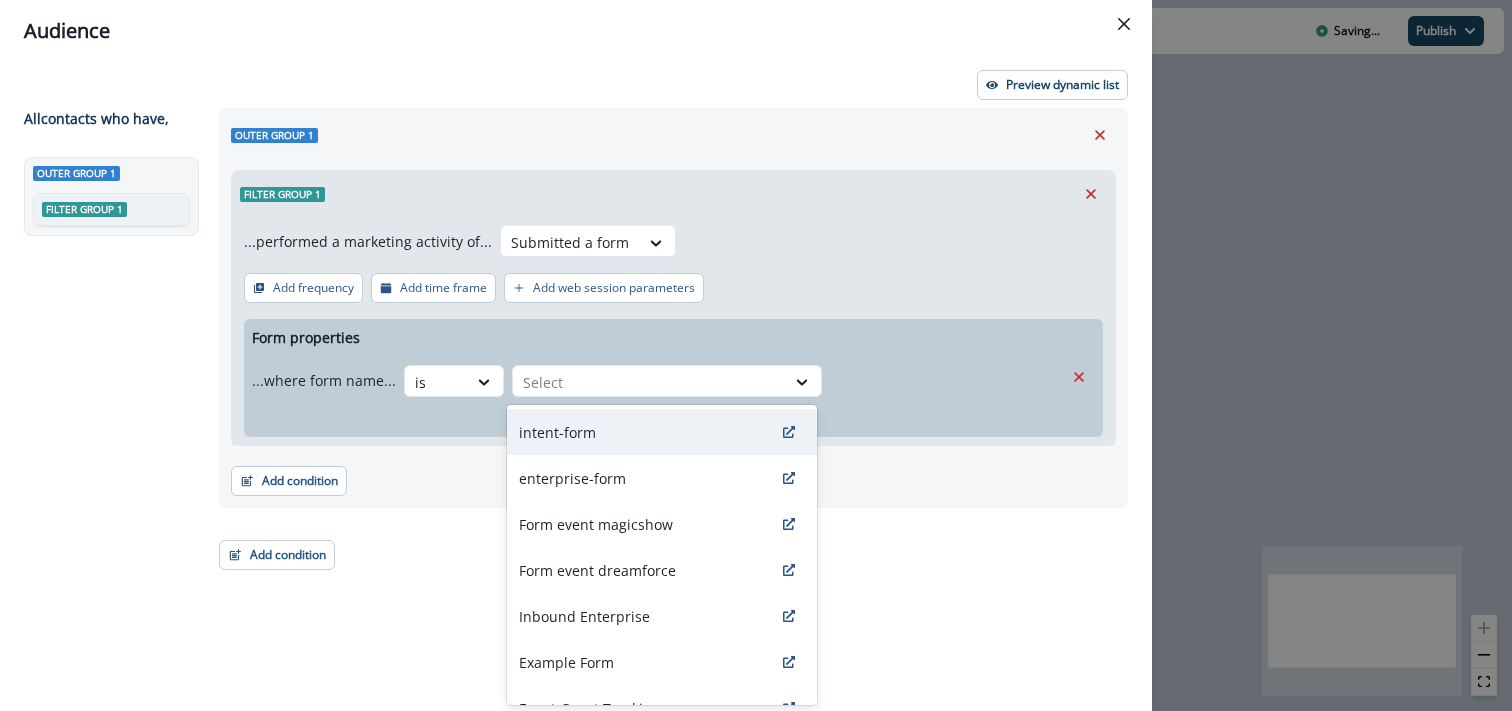 click on "intent-form" at bounding box center (557, 432) 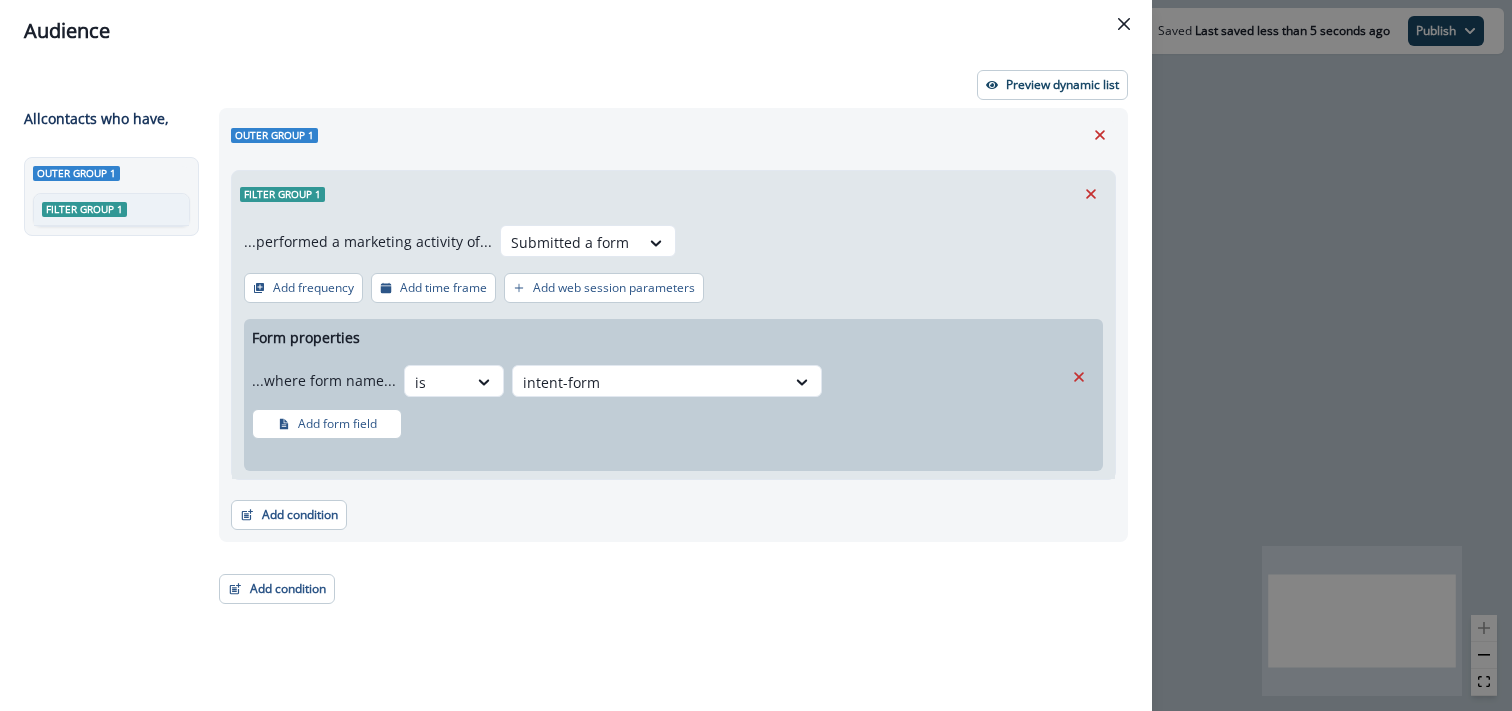 click on "Audience" at bounding box center [576, 31] 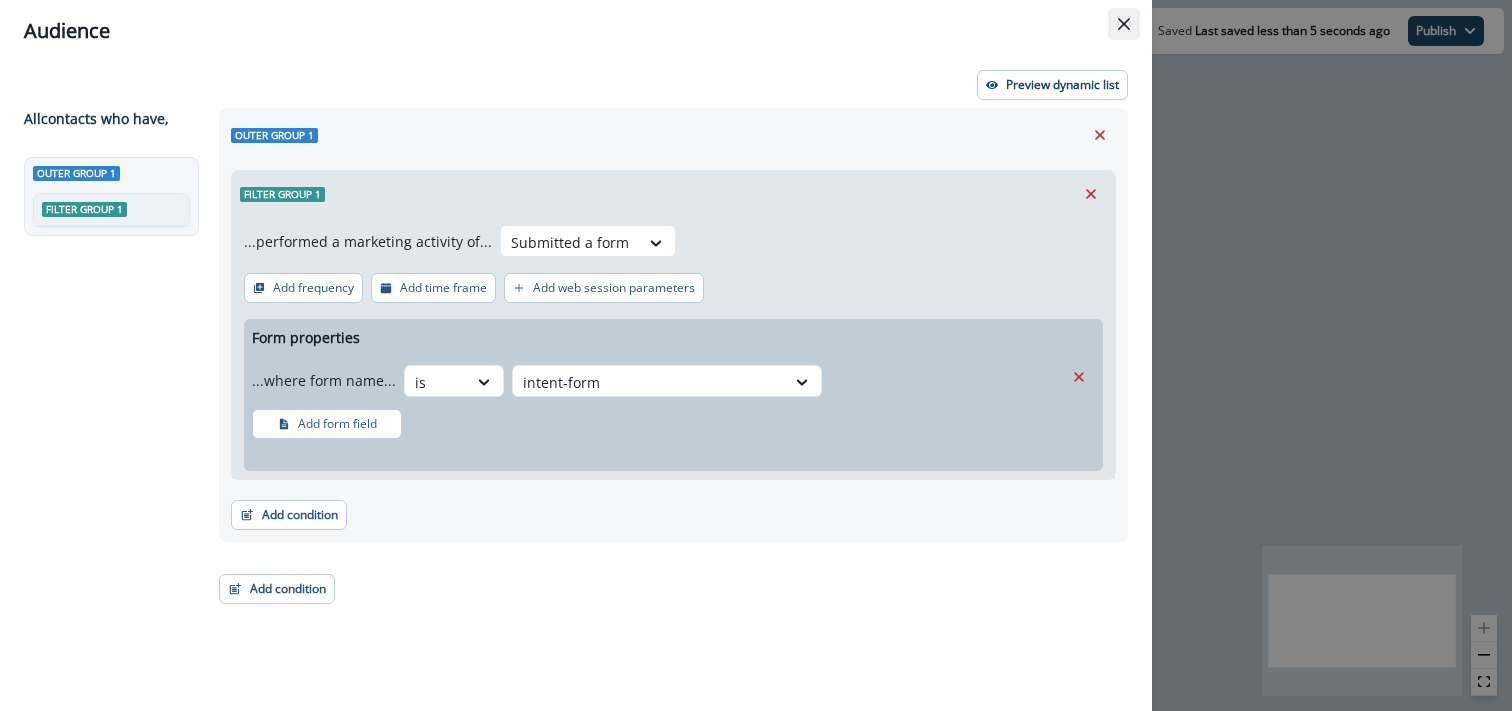 click at bounding box center [1124, 24] 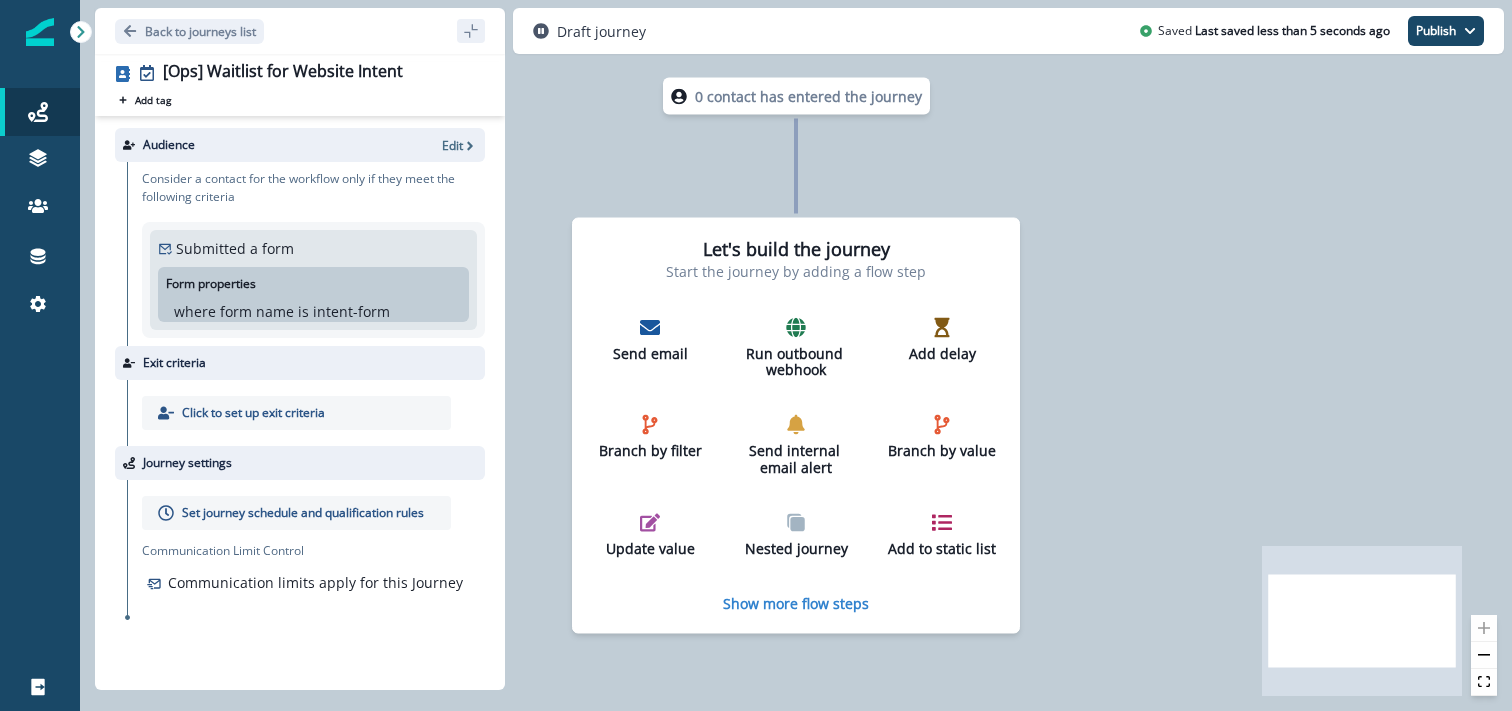 click on "Set journey schedule and qualification rules" at bounding box center [296, 513] 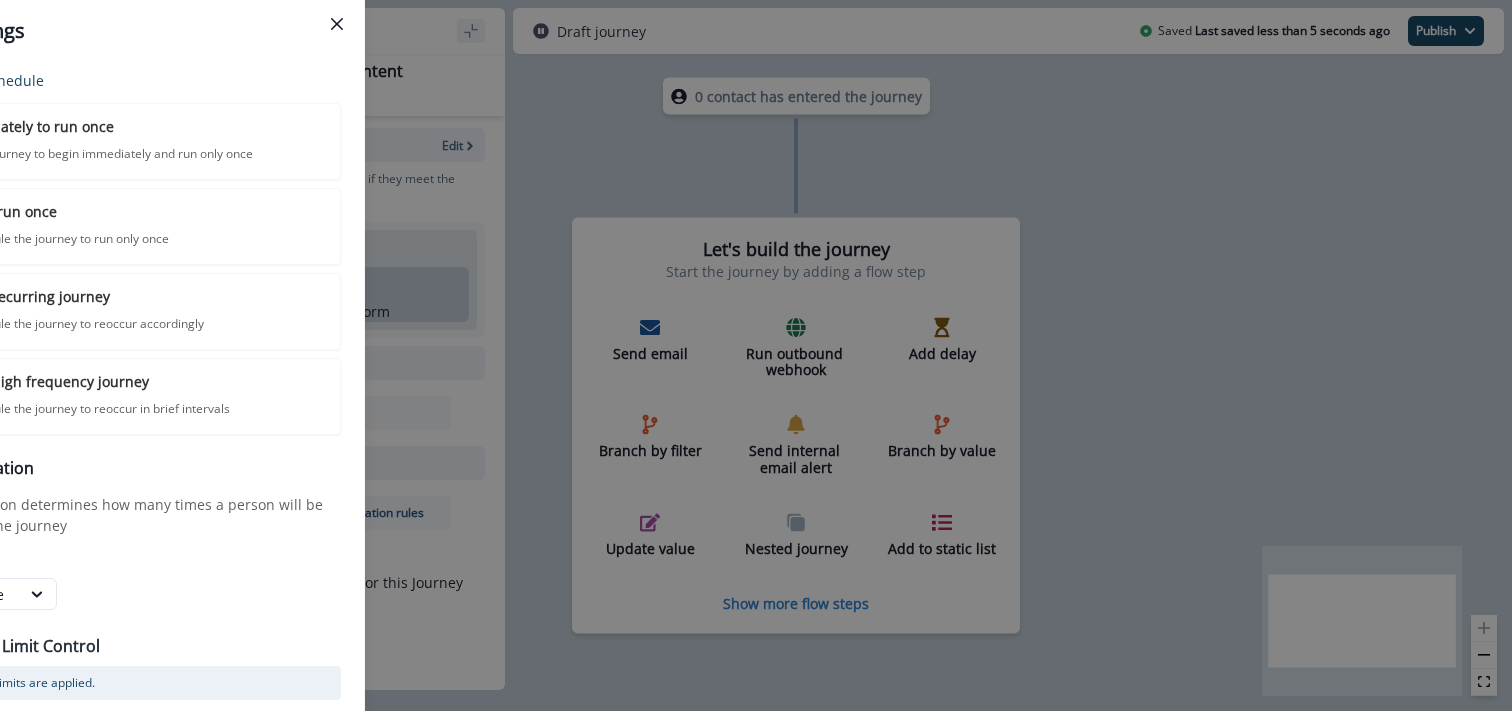 click on "Journey Qualification determines how many times a person will be allowed to enter the journey" at bounding box center (109, 515) 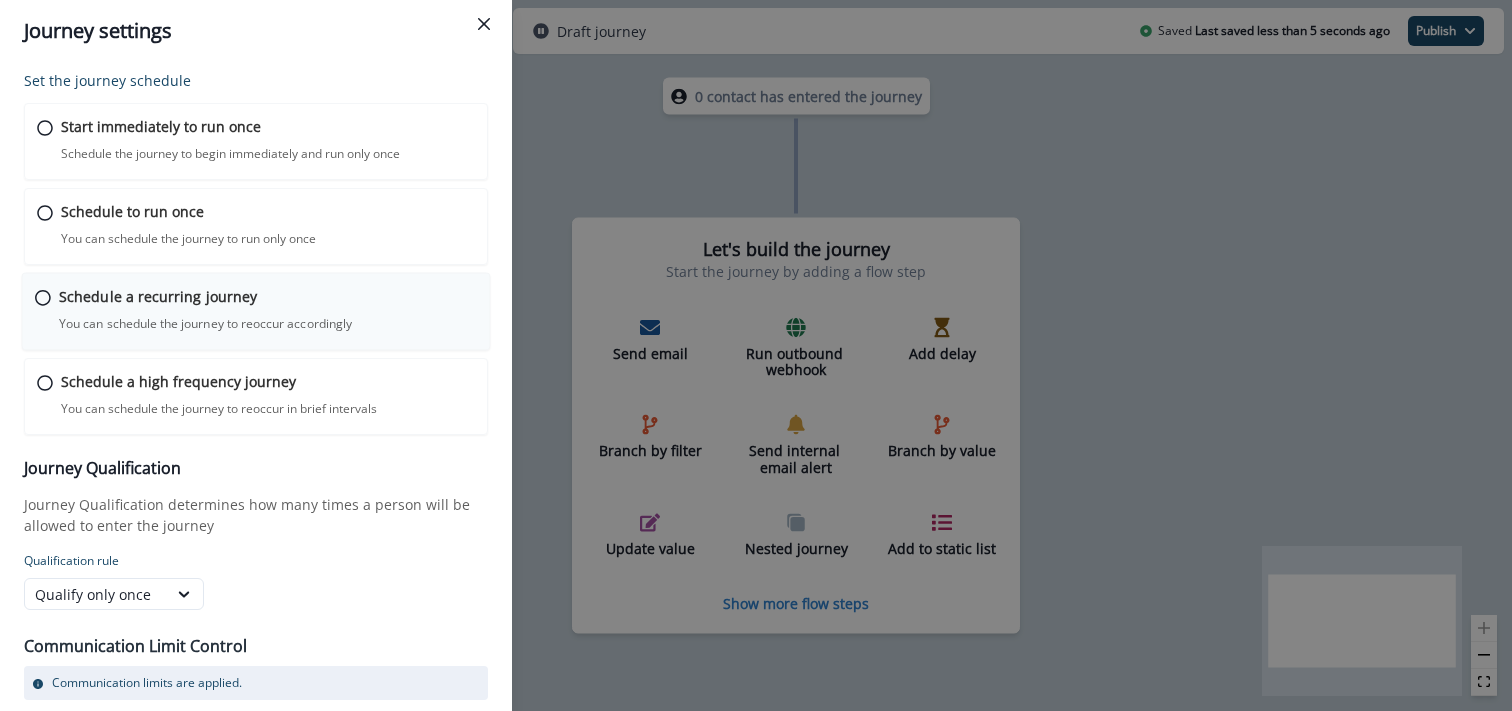 click on "Schedule a recurring journey You can schedule the journey to reoccur accordingly   Journey is scheduled in Workspace Timezone Workspace timezone:   ( UTC -04:00 America/New_York )" at bounding box center (268, 309) 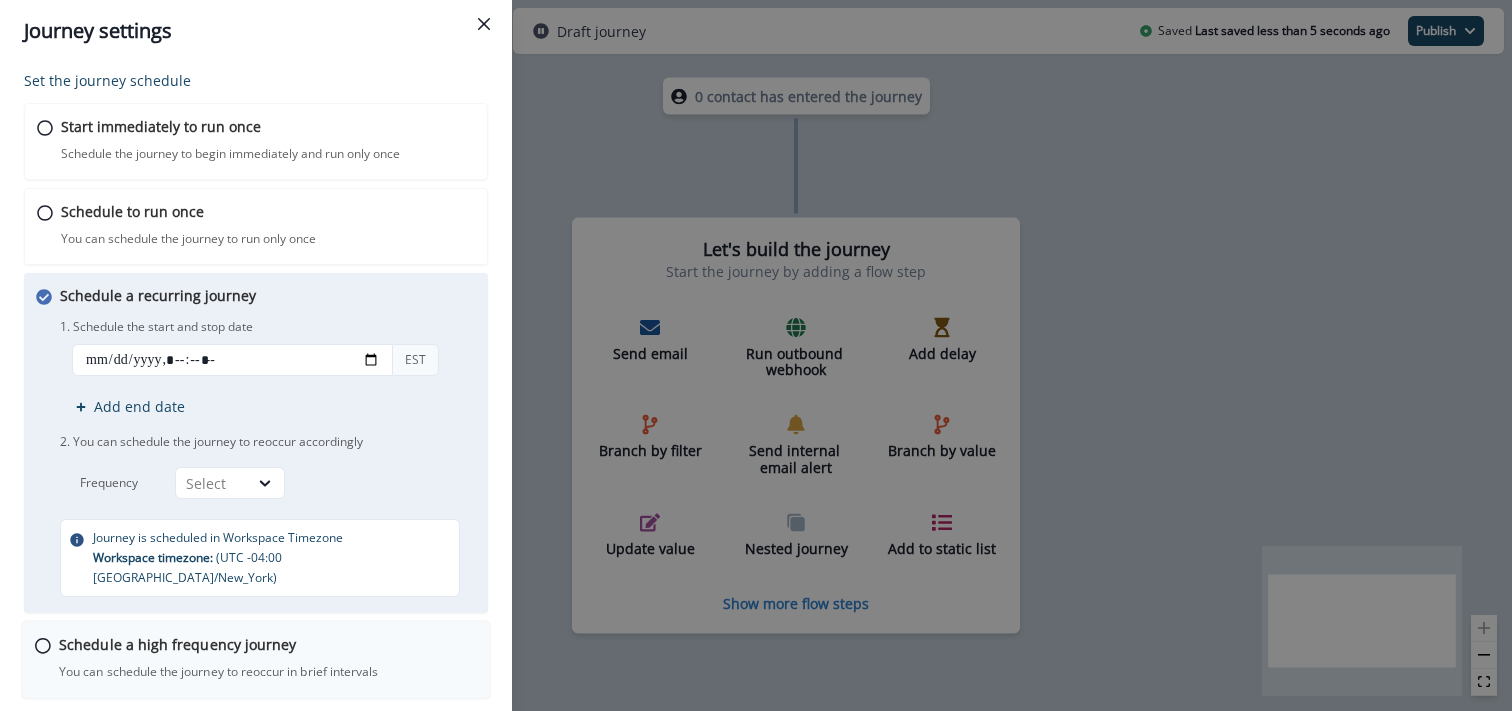 click on "Schedule a high frequency journey" at bounding box center [177, 644] 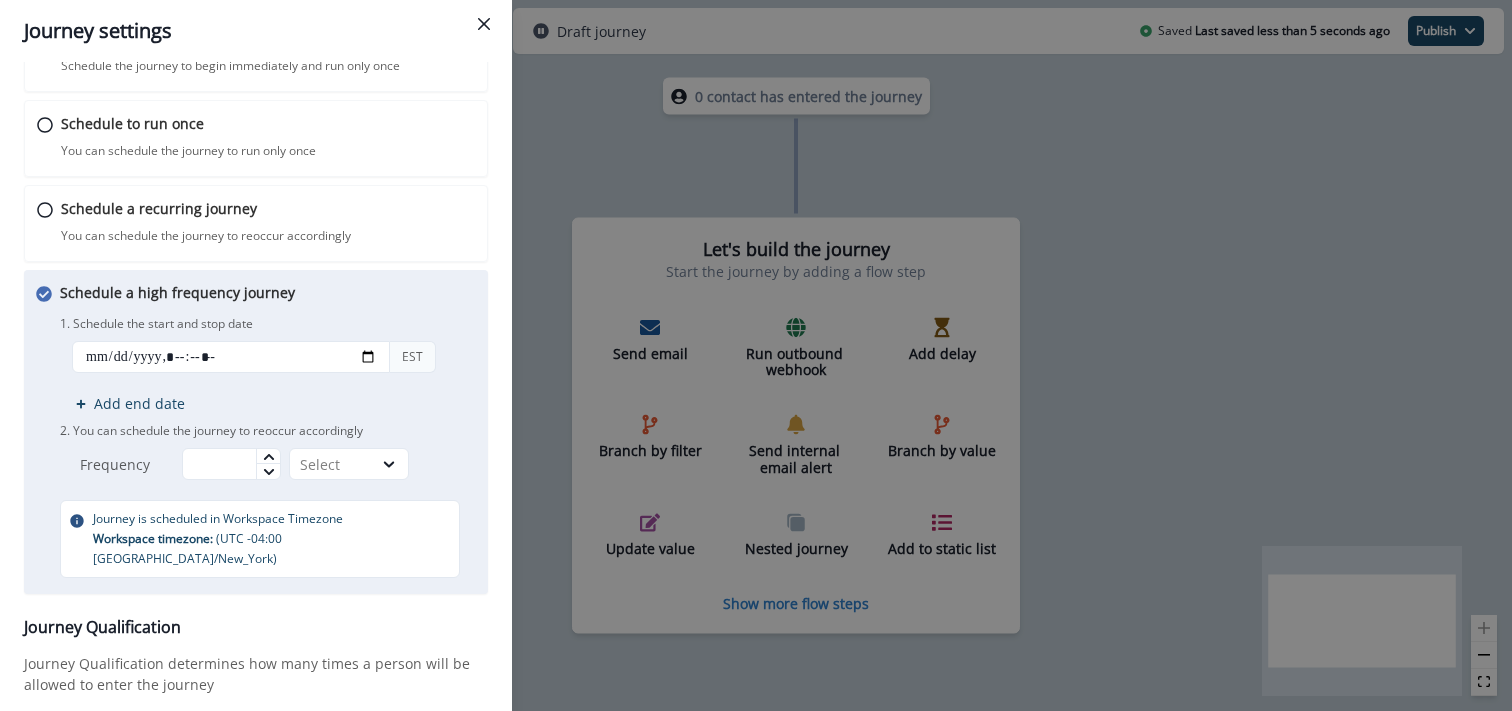 scroll, scrollTop: 90, scrollLeft: 0, axis: vertical 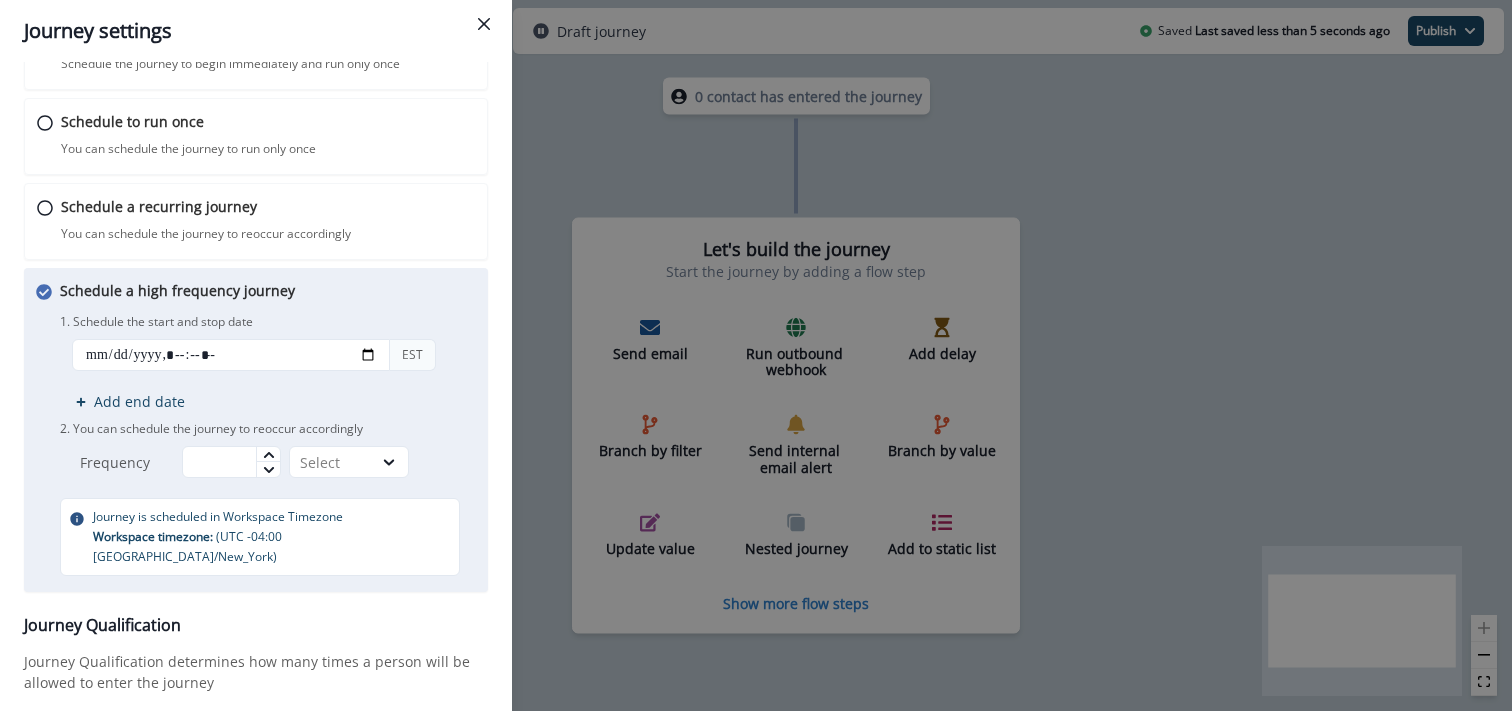 click on "Schedule a high frequency journey You can schedule the journey to reoccur in brief intervals 1. Schedule the start and stop date EST Add end date 2. You can schedule the journey to reoccur accordingly Frequency Select   Journey is scheduled in Workspace Timezone Workspace timezone:   ( UTC -04:00 America/New_York )" at bounding box center (268, 428) 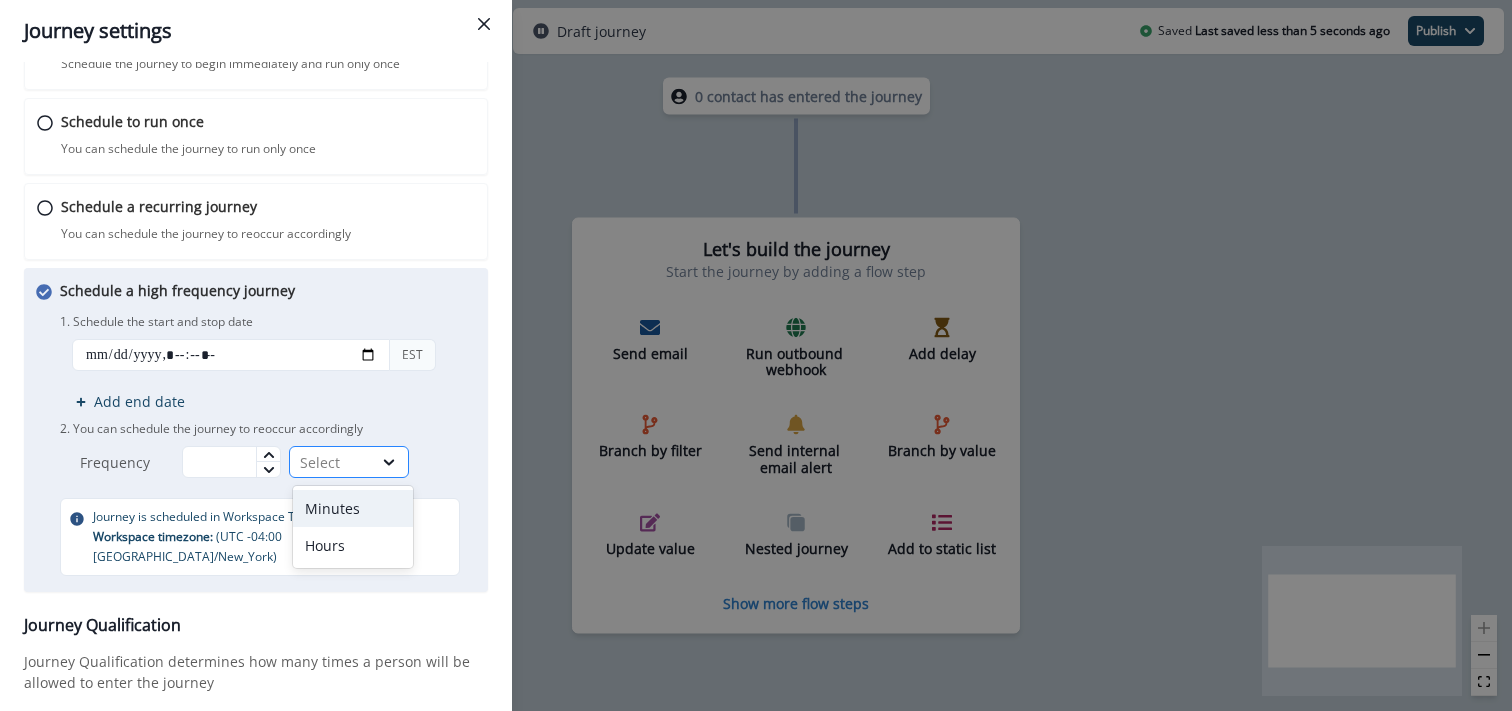 click on "Select" at bounding box center [349, 462] 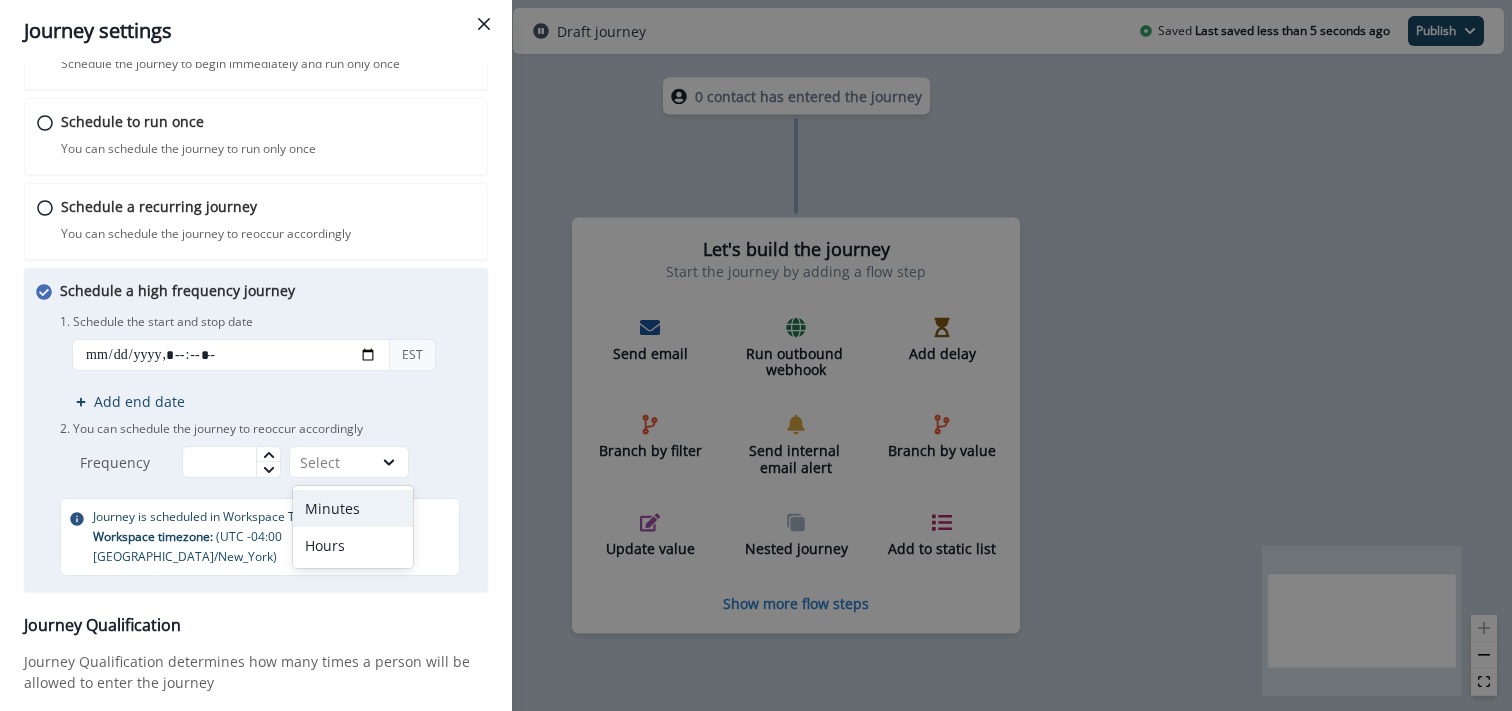 click on "Minutes" at bounding box center (353, 508) 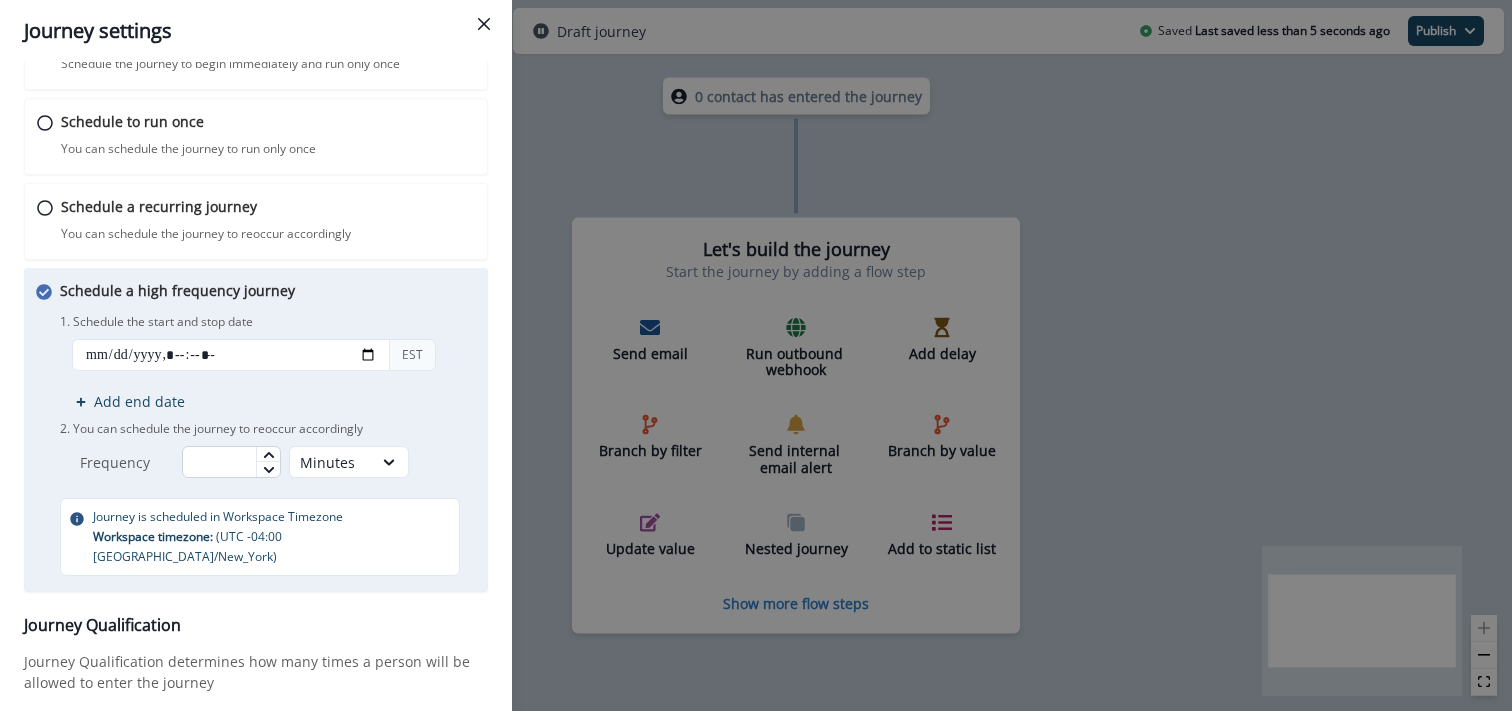 click at bounding box center (231, 462) 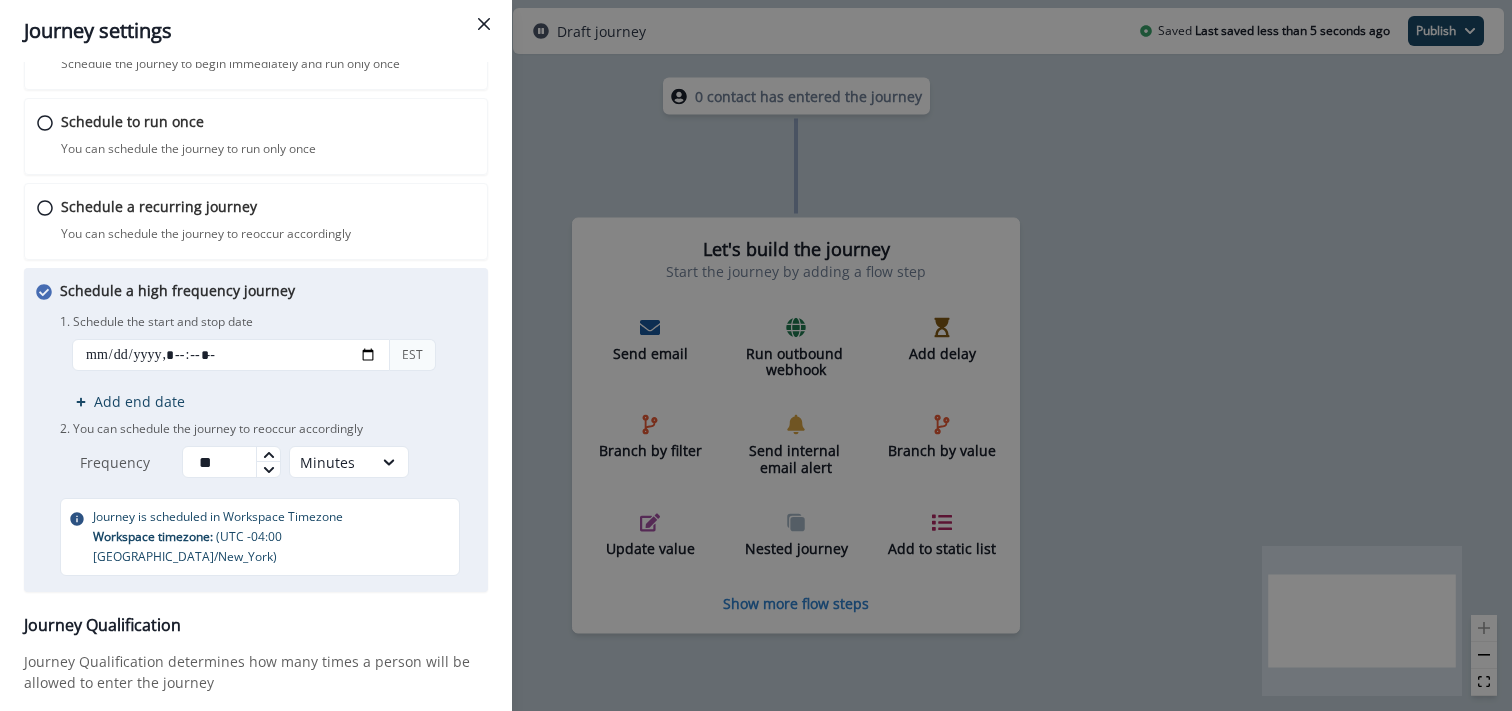 type on "**" 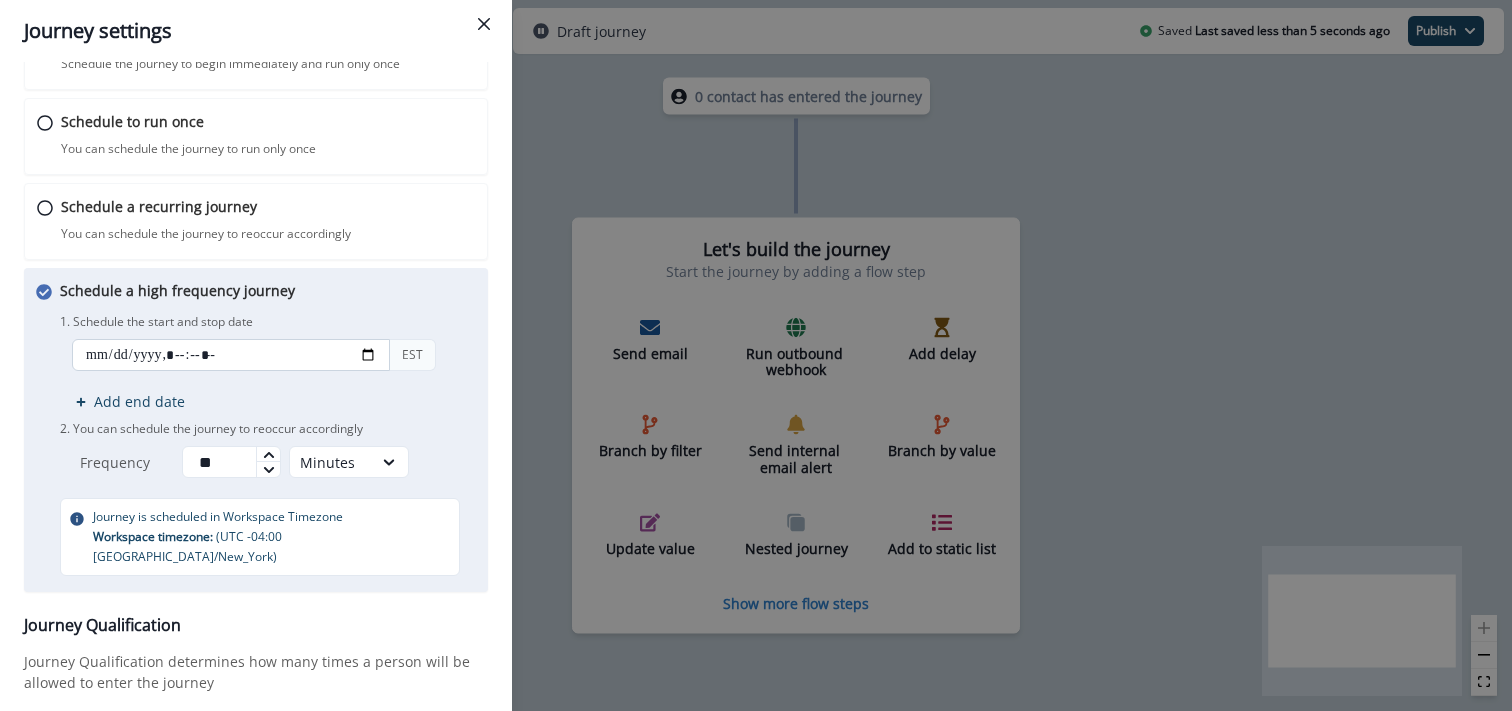 click at bounding box center (231, 355) 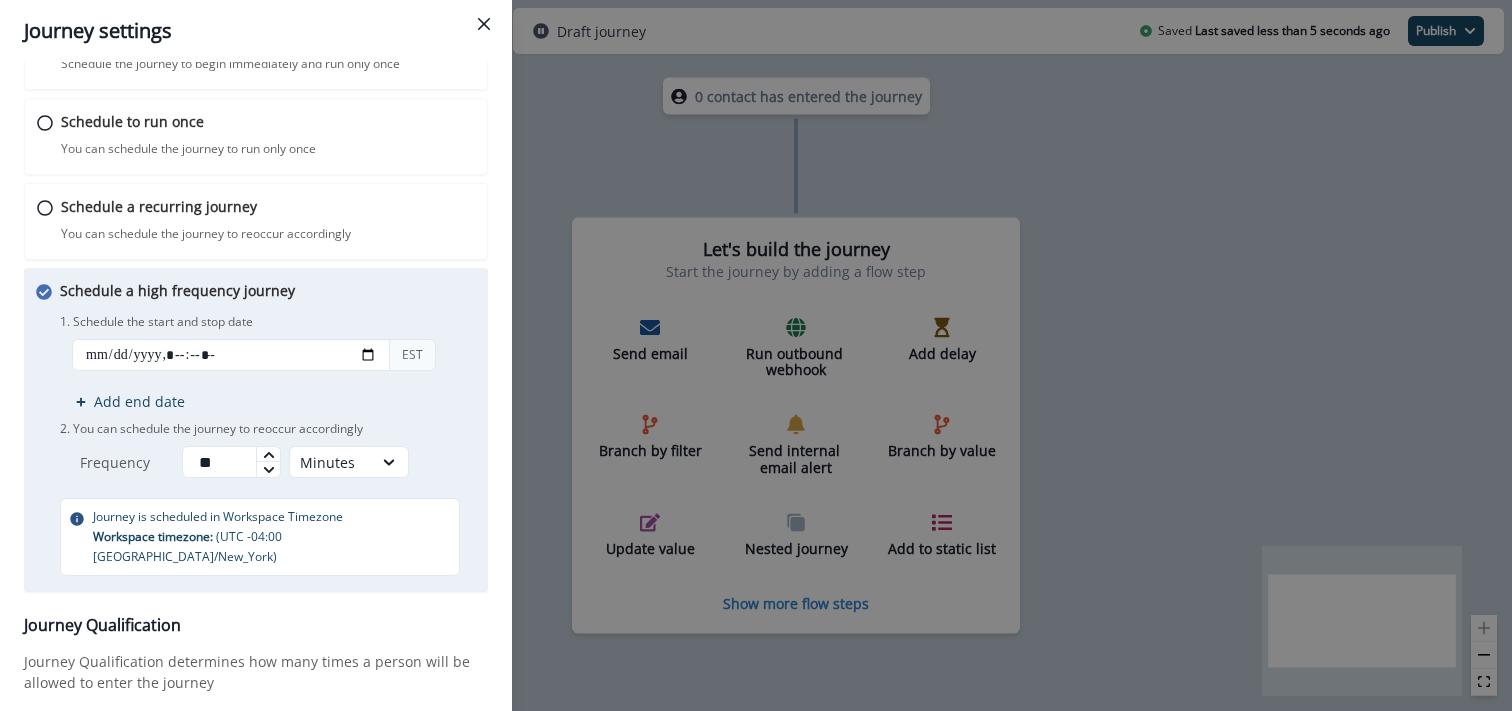 type on "**********" 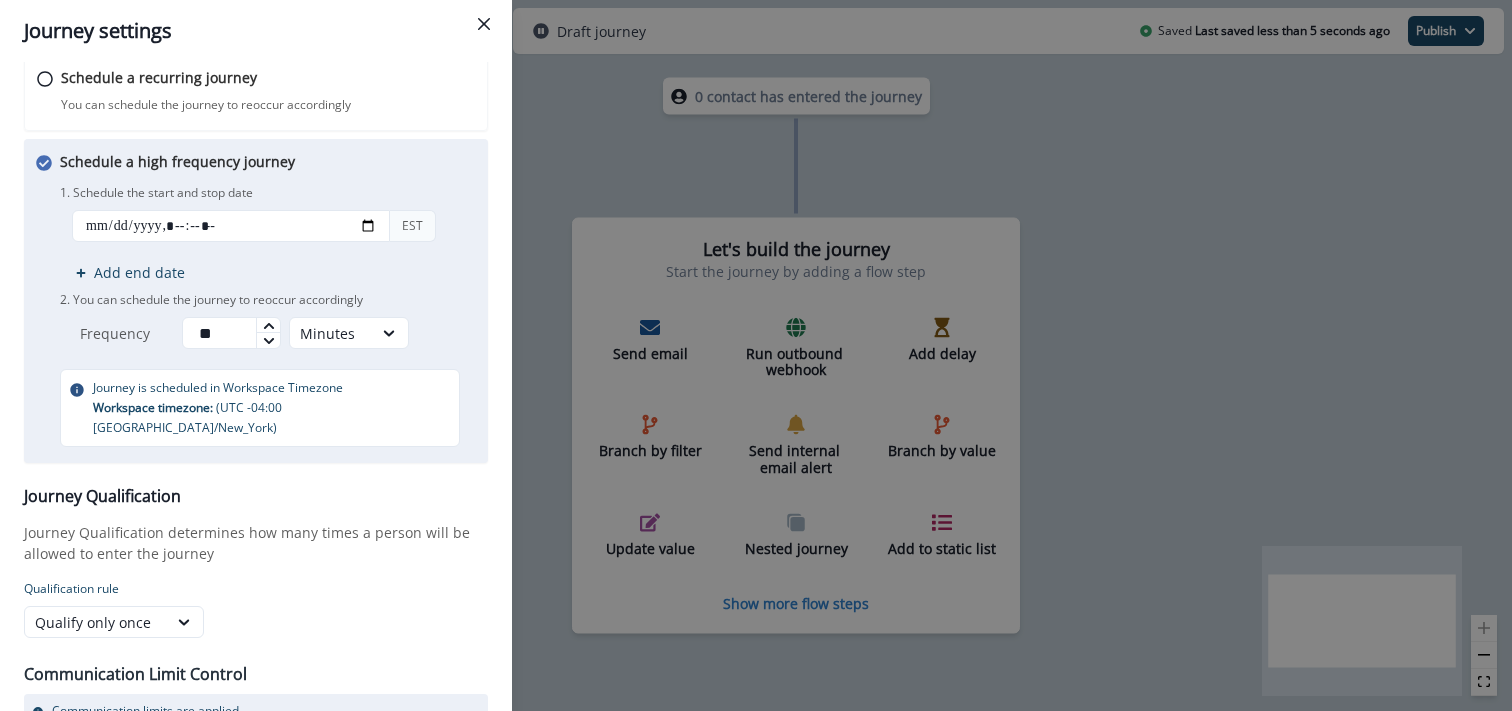 scroll, scrollTop: 302, scrollLeft: 0, axis: vertical 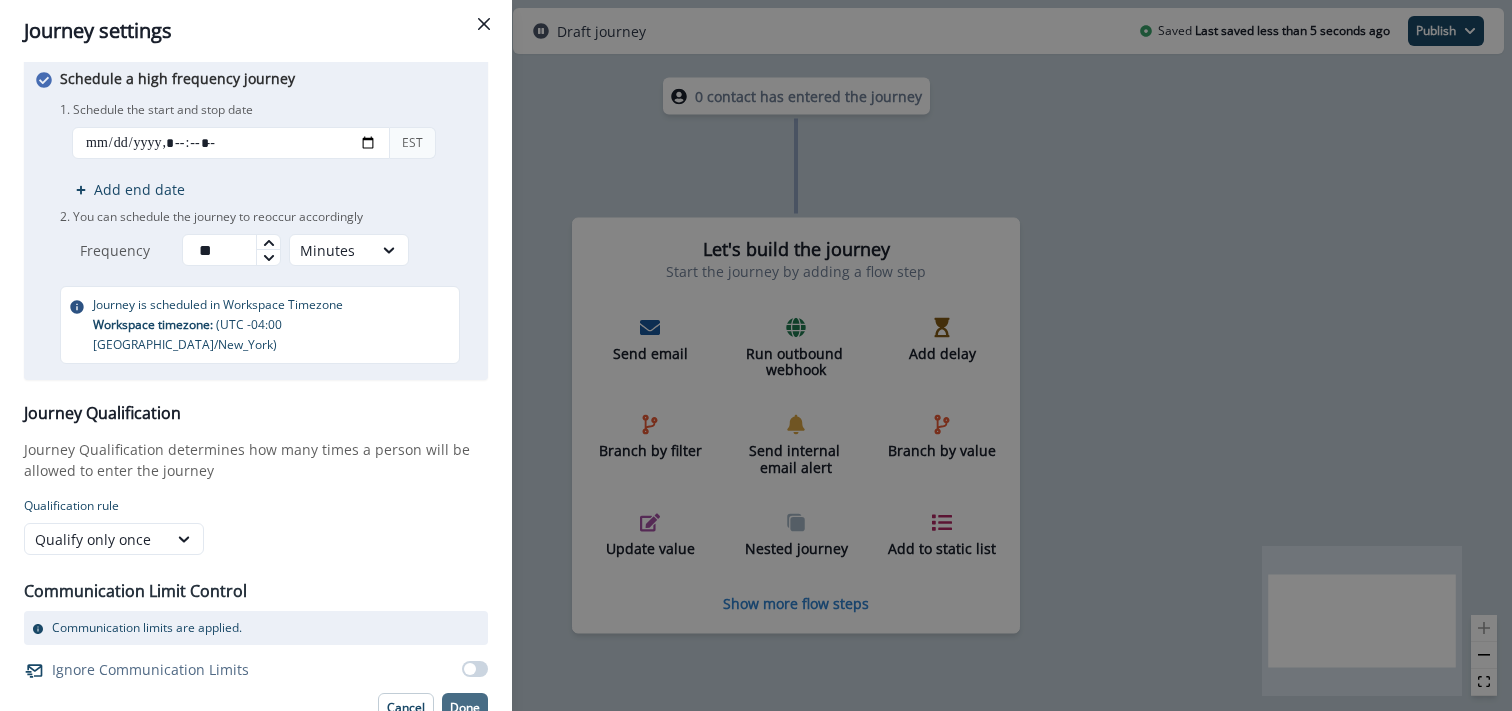 click on "Done" at bounding box center [465, 708] 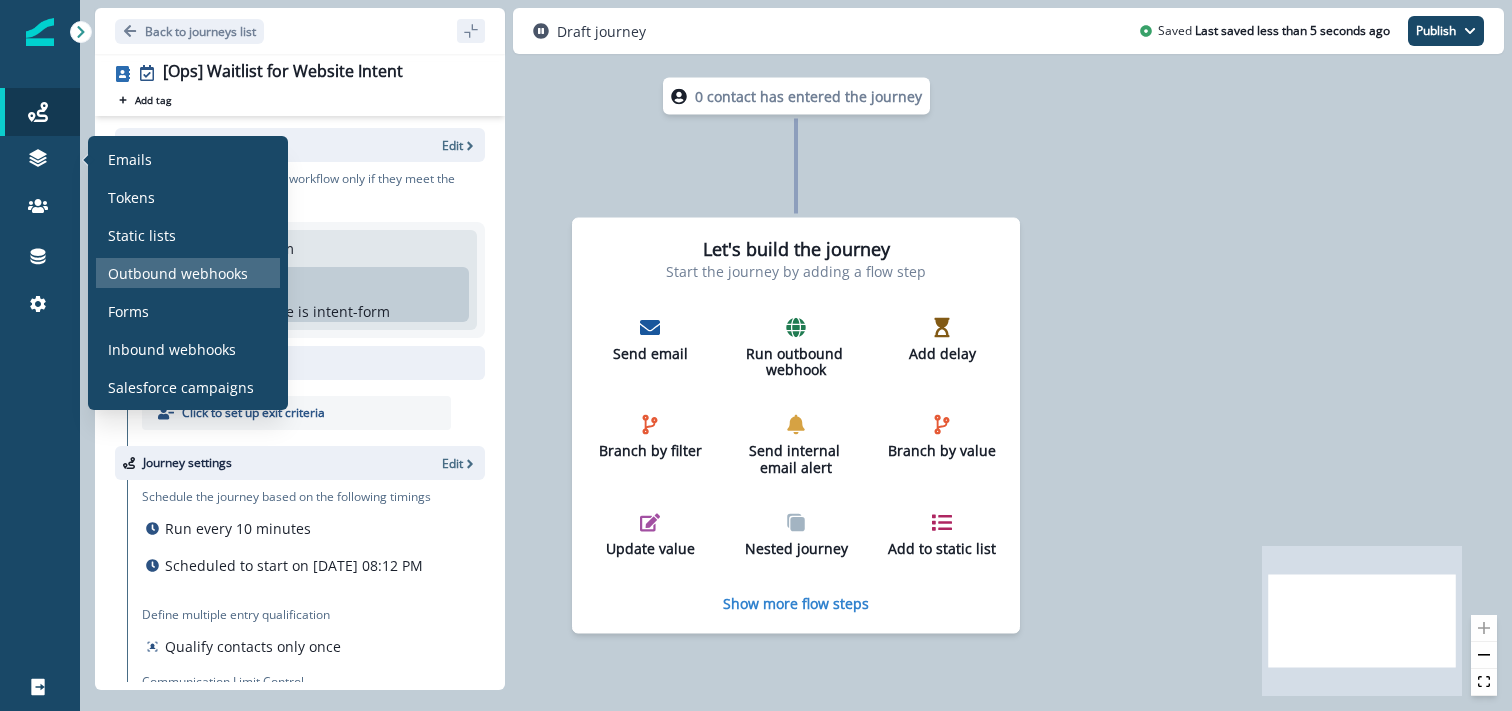 click on "Outbound webhooks" at bounding box center [178, 273] 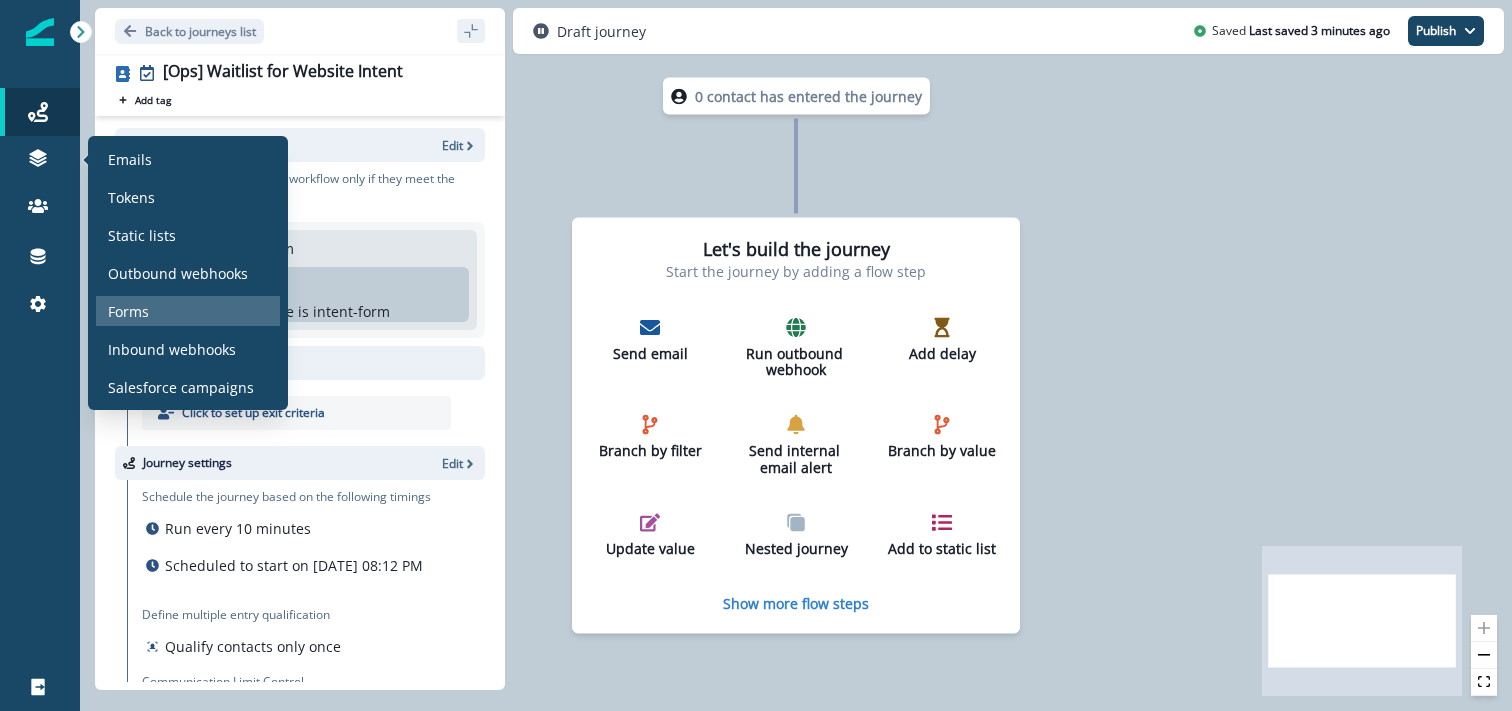 click on "Forms" at bounding box center [188, 311] 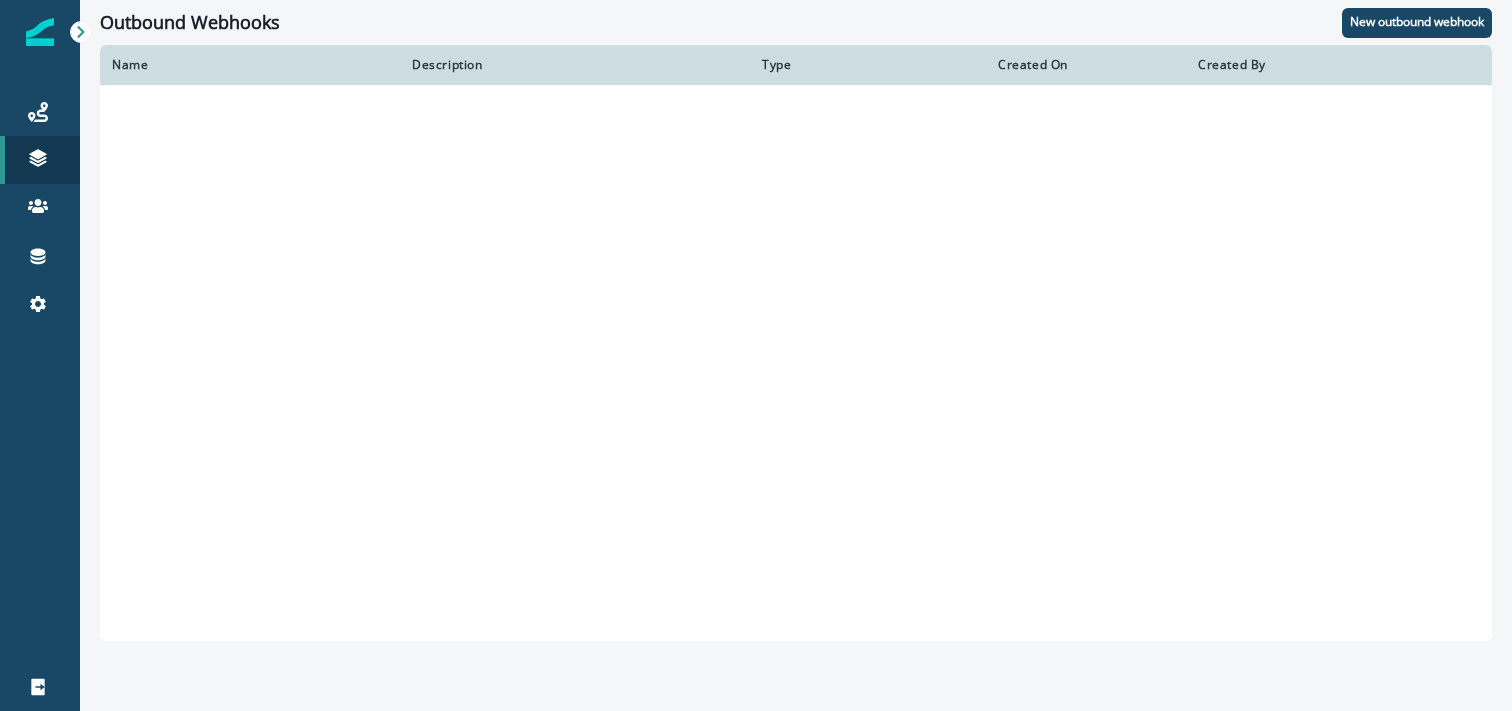 scroll, scrollTop: 0, scrollLeft: 0, axis: both 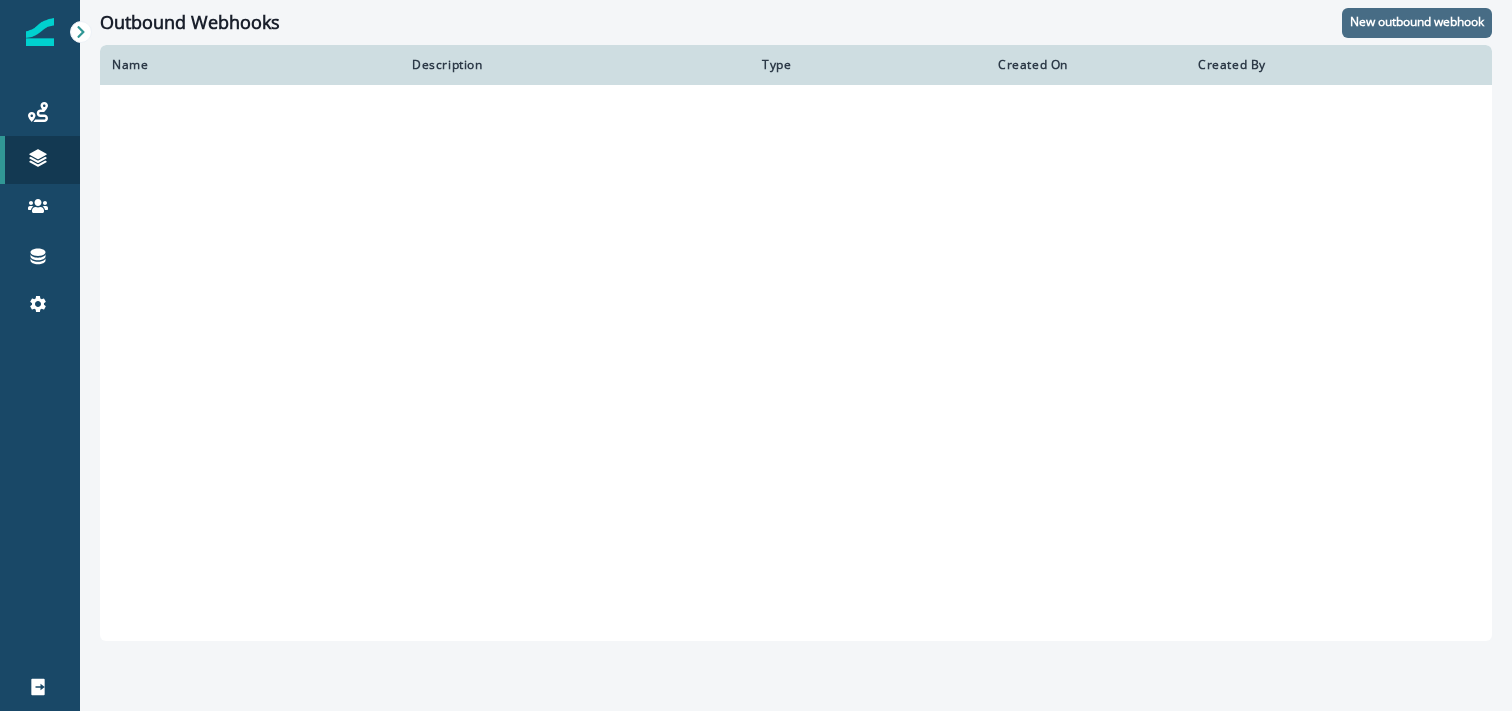 click on "New outbound webhook" at bounding box center (1417, 22) 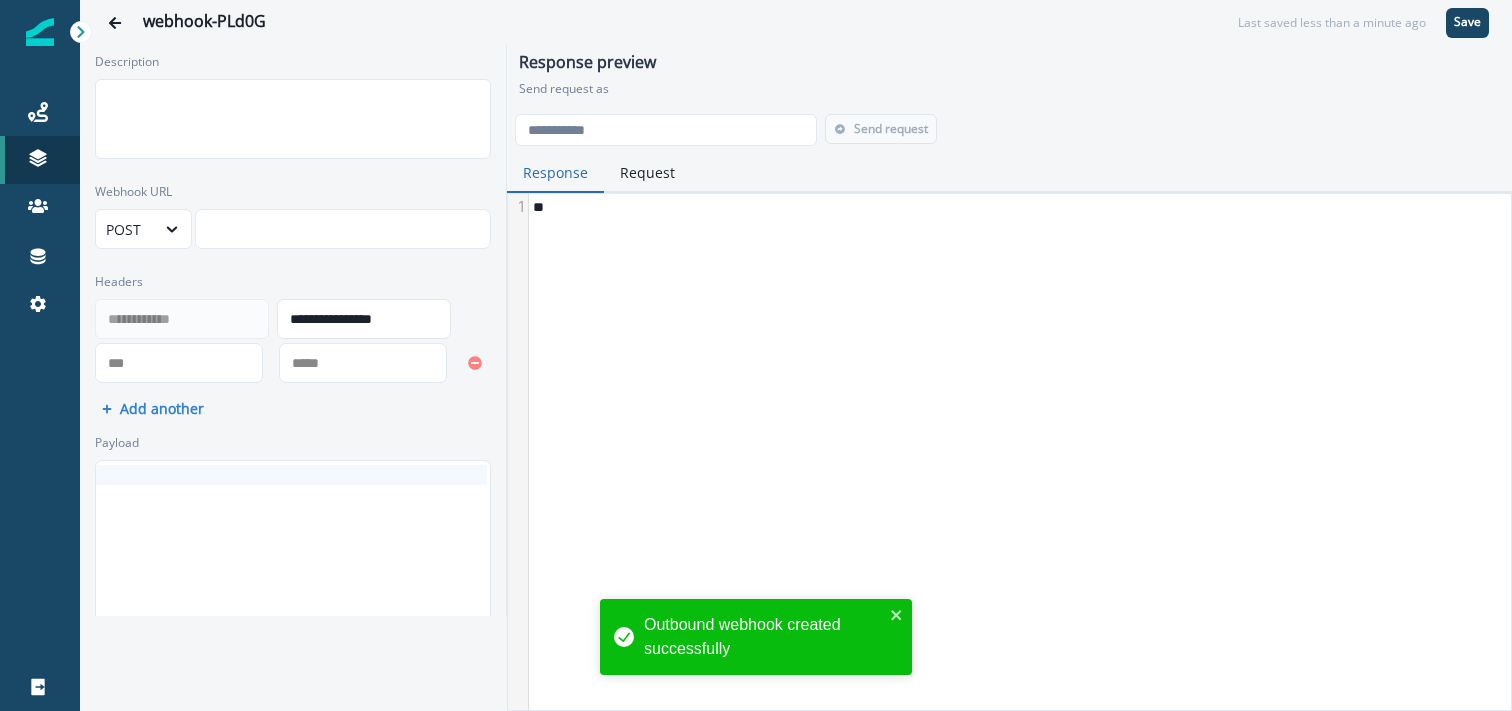 click on "**" at bounding box center (1018, 452) 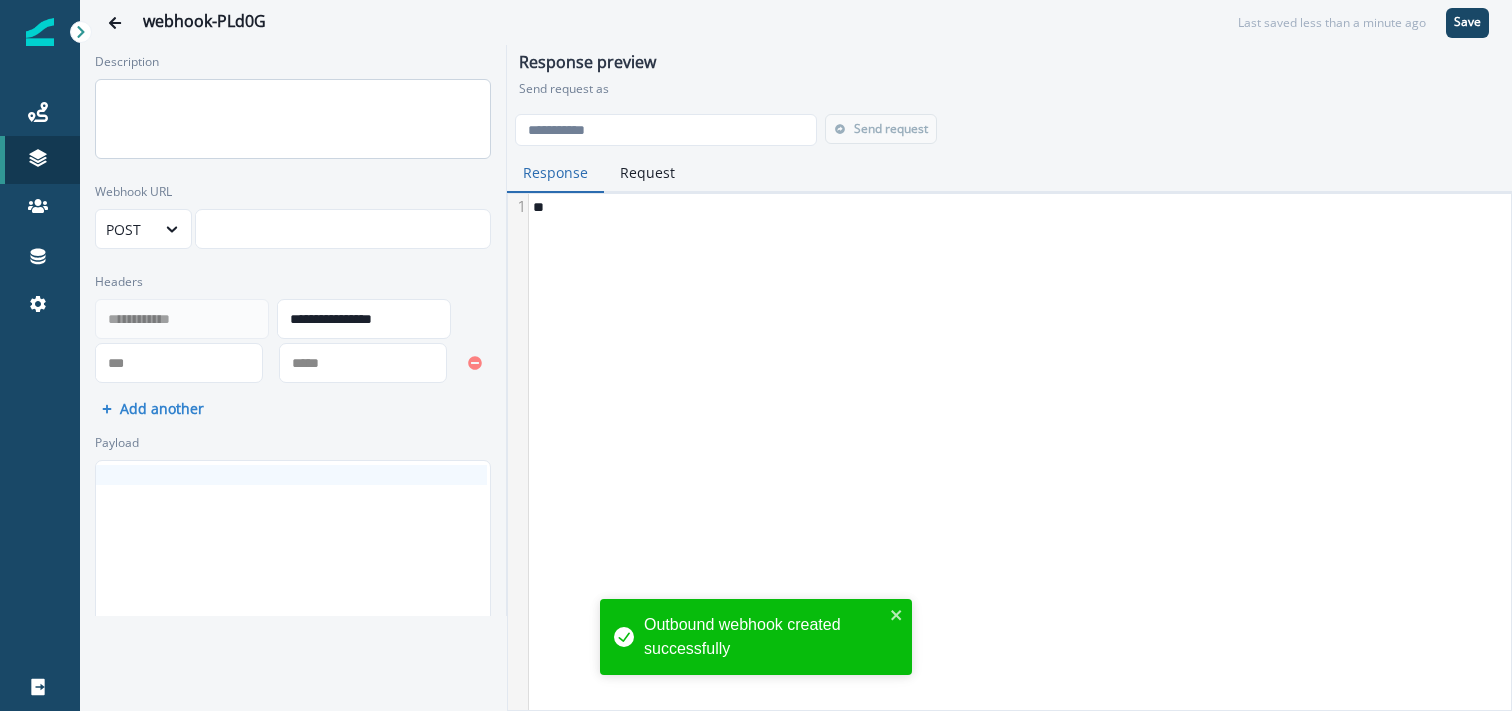 click on "Description" at bounding box center (293, 119) 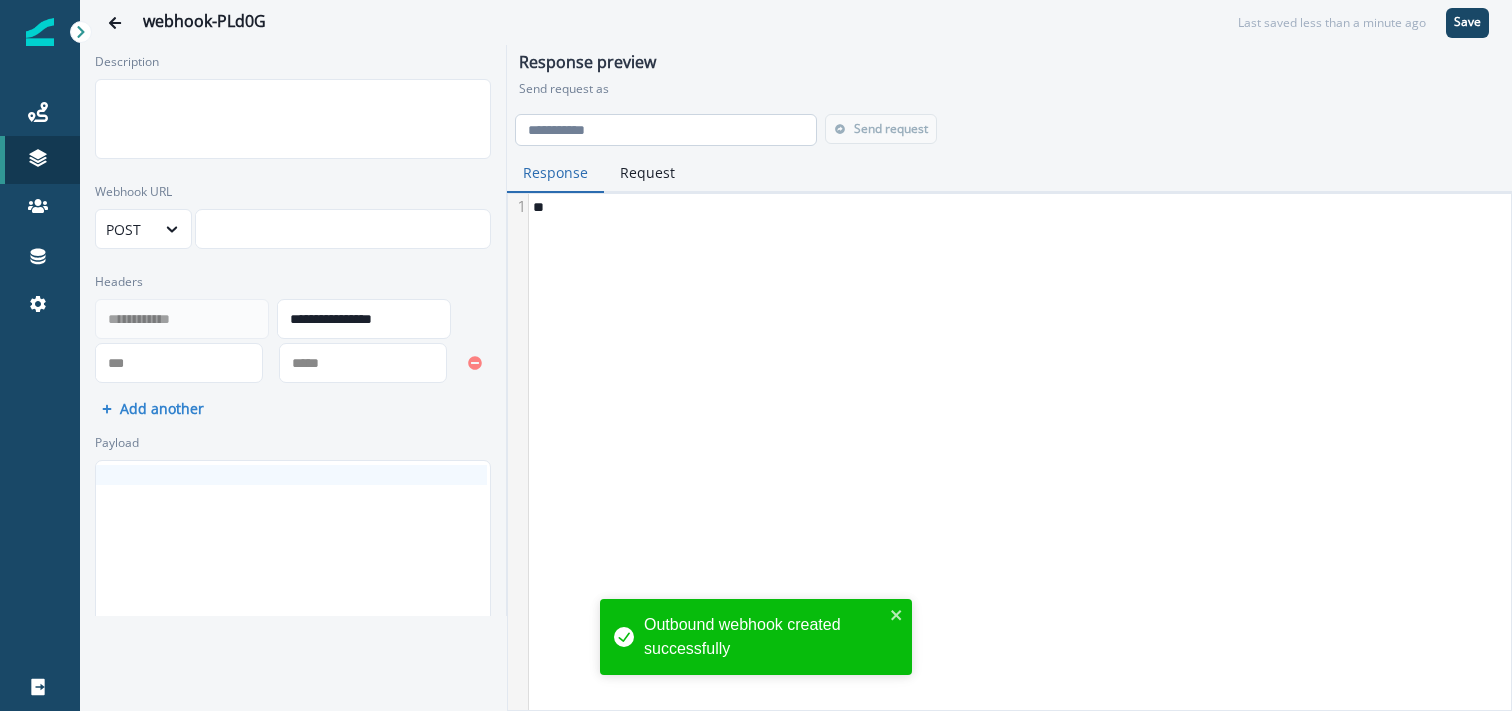 click at bounding box center (666, 130) 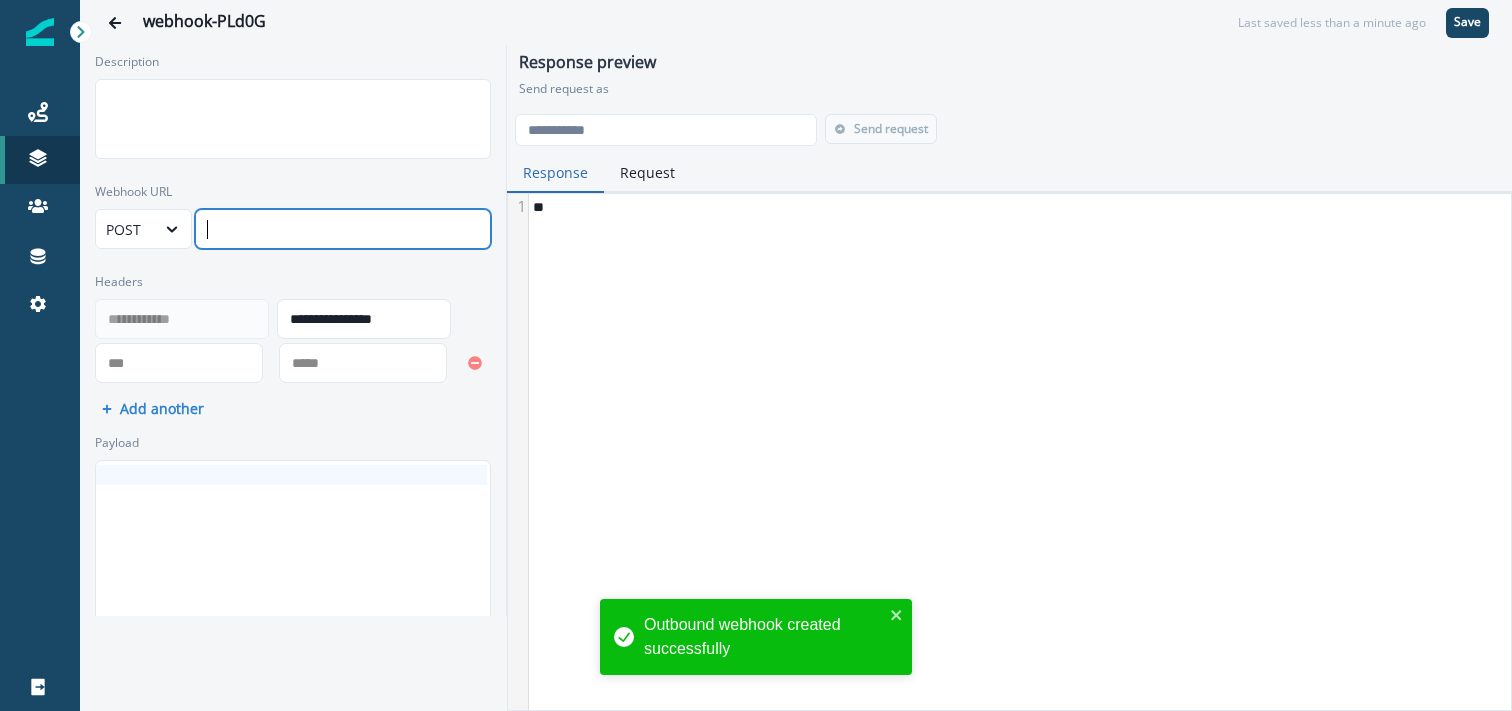 click at bounding box center (341, 229) 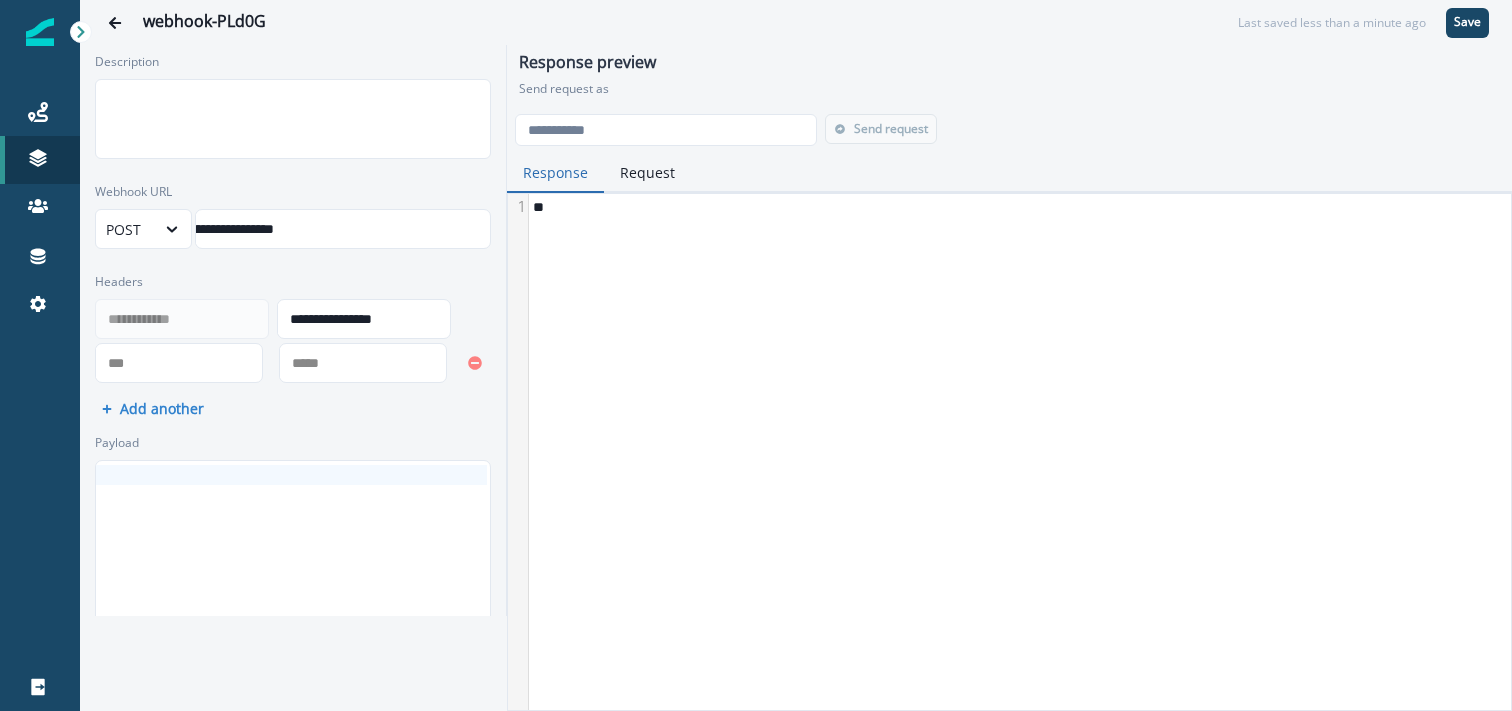 click on "Headers" at bounding box center [287, 282] 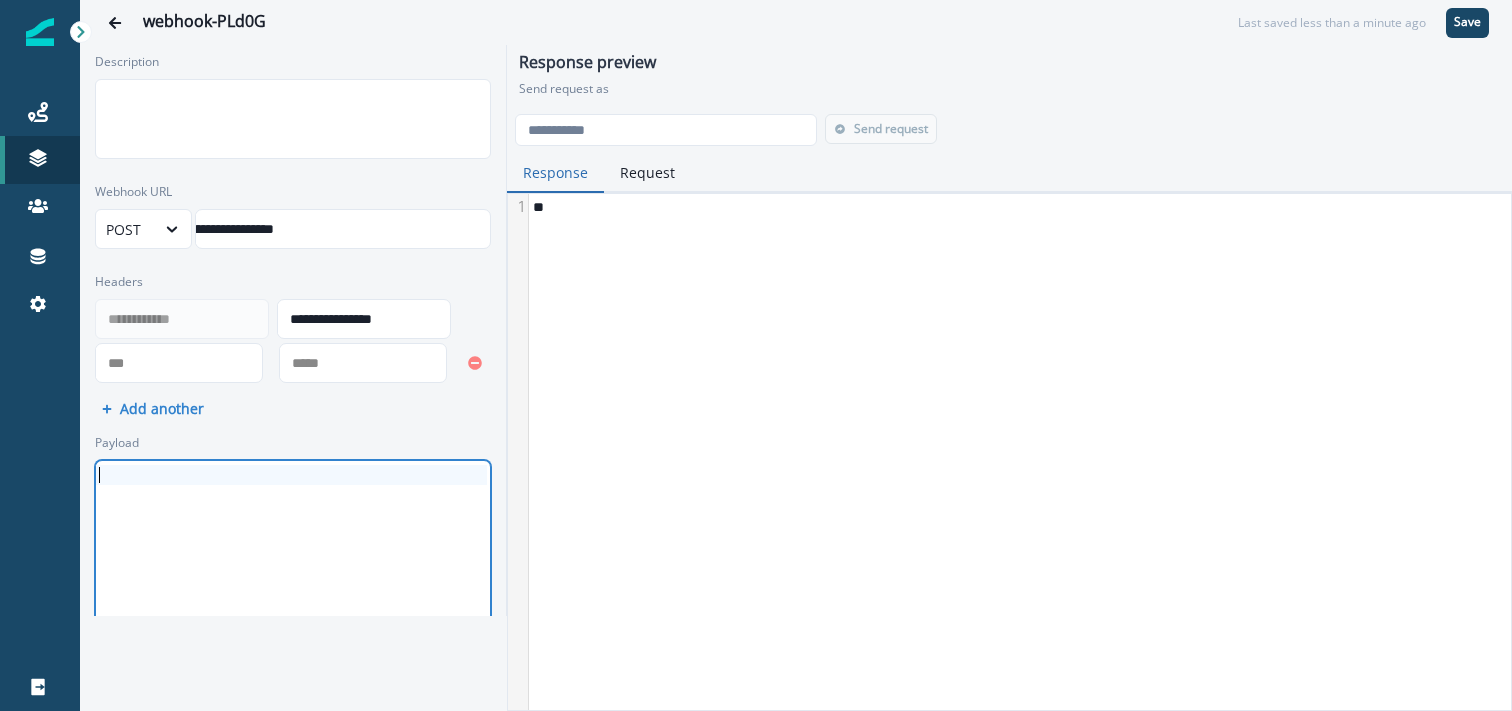 type 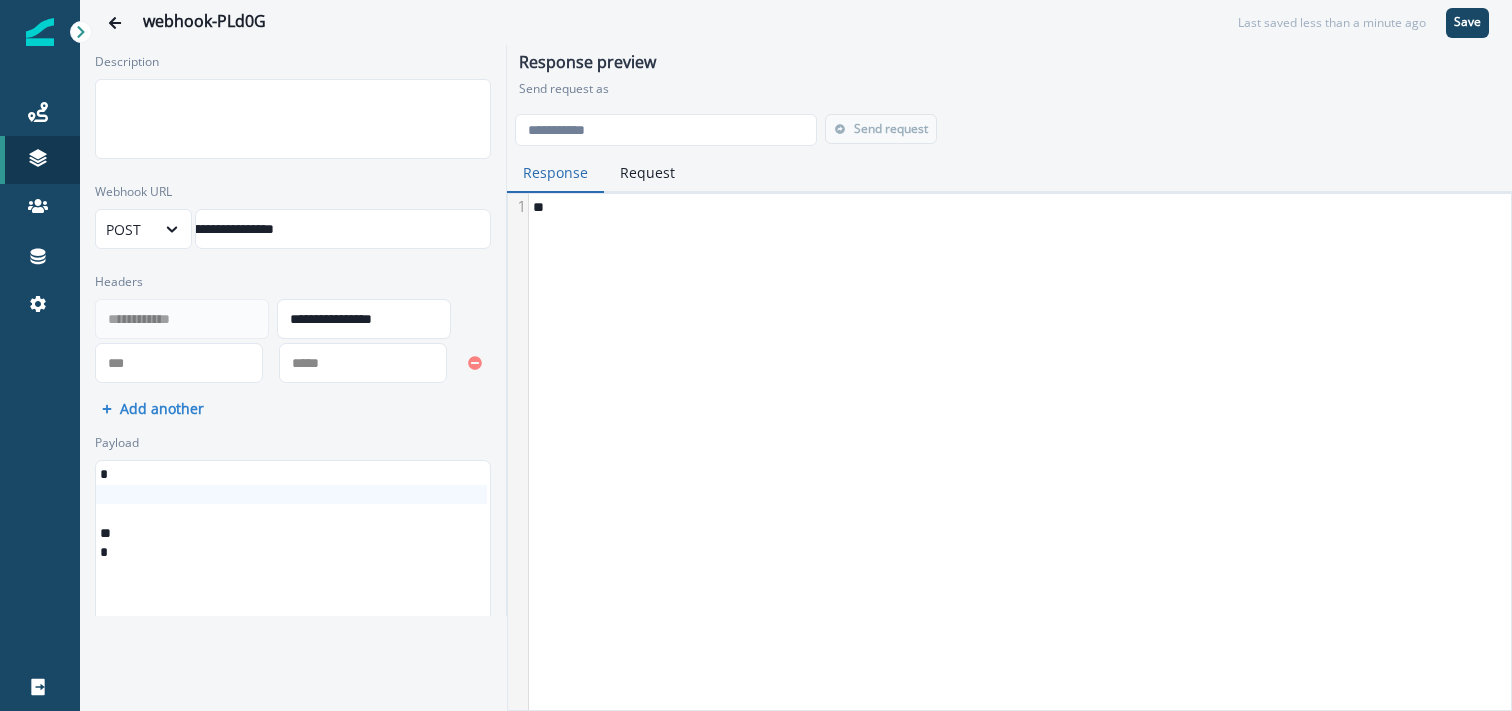 click at bounding box center (291, 495) 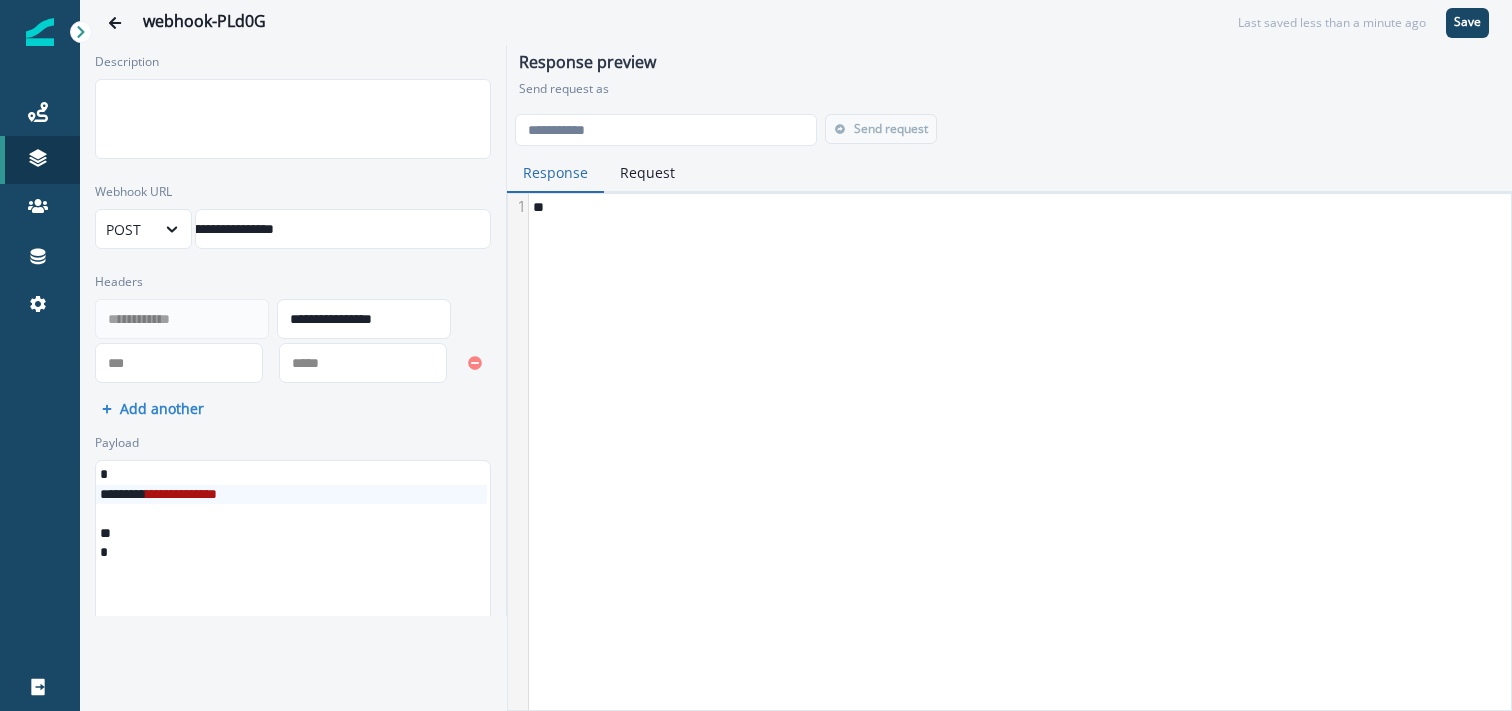 click on "**********" at bounding box center [181, 494] 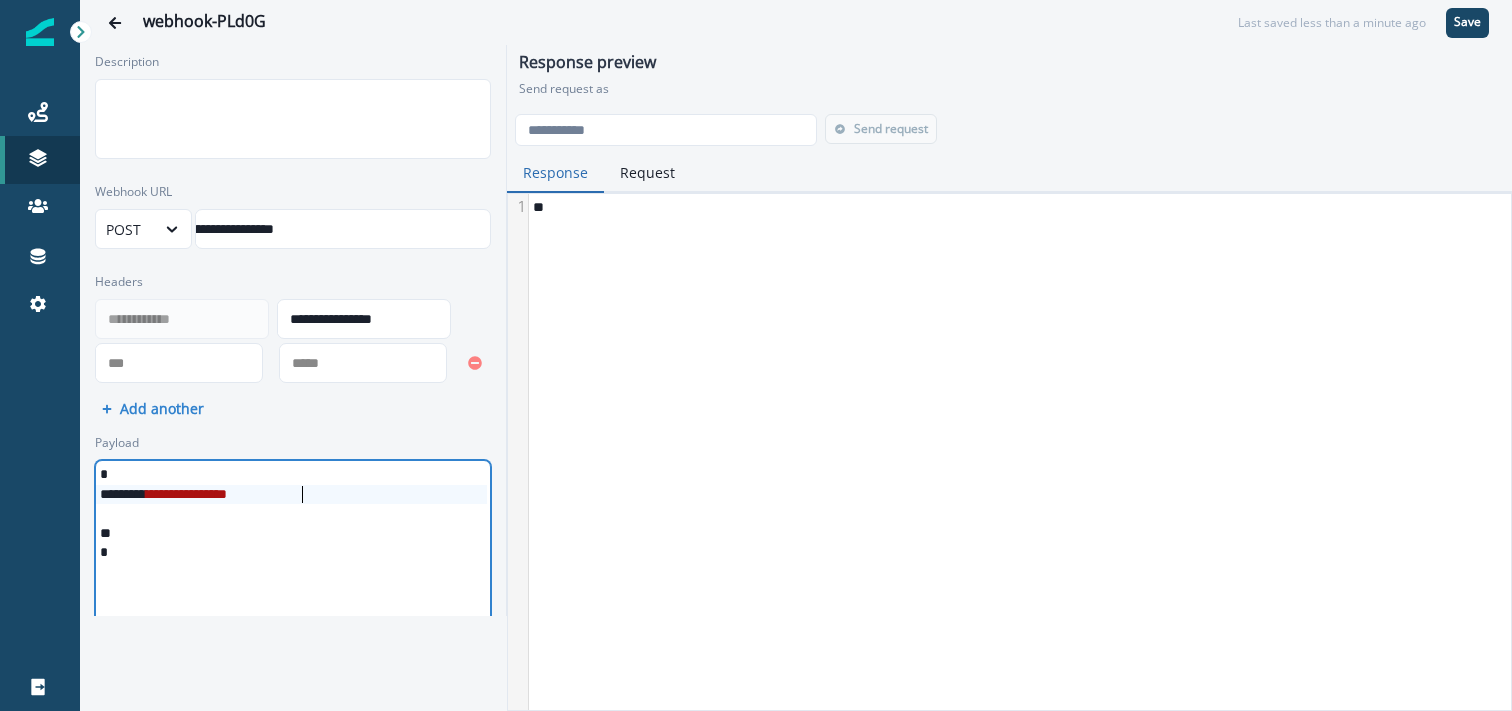 click on "**********" at bounding box center (186, 494) 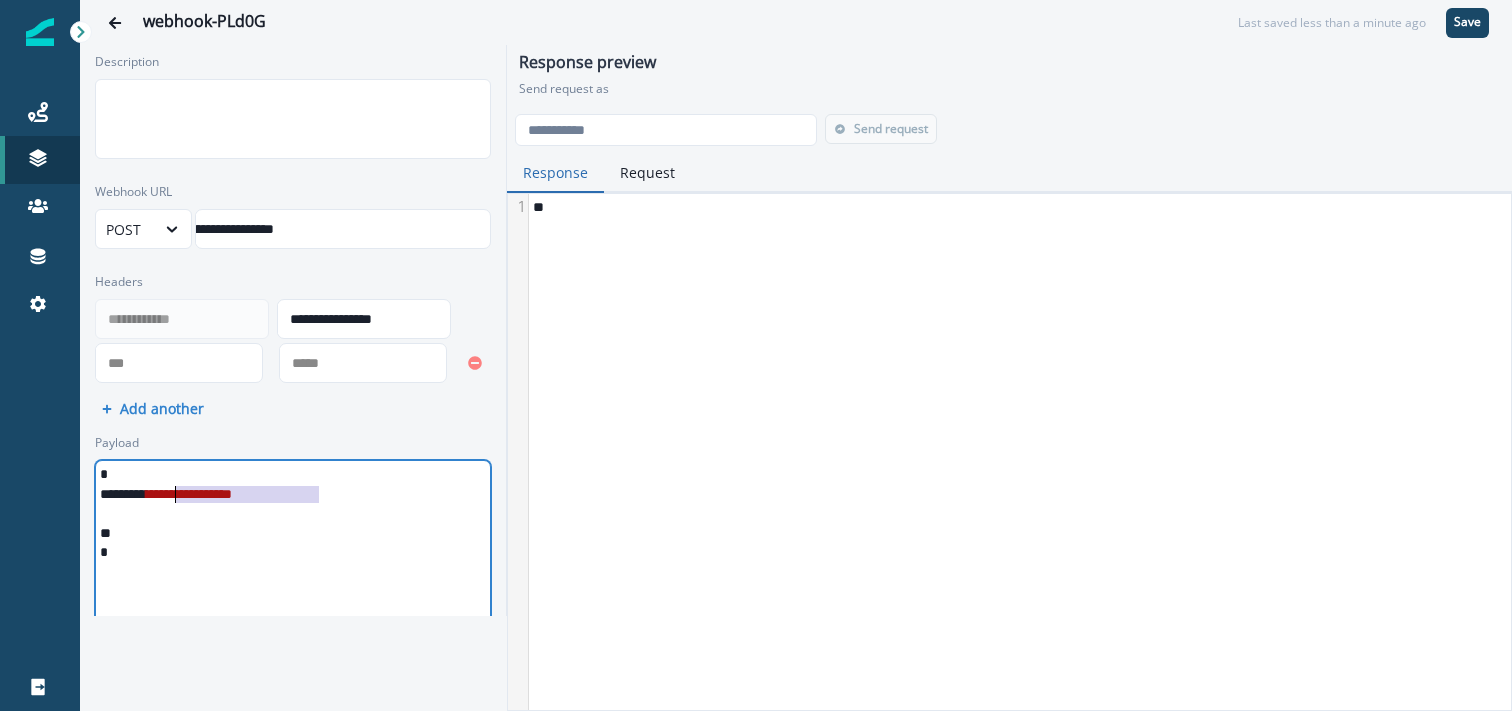 drag, startPoint x: 335, startPoint y: 492, endPoint x: 179, endPoint y: 497, distance: 156.08011 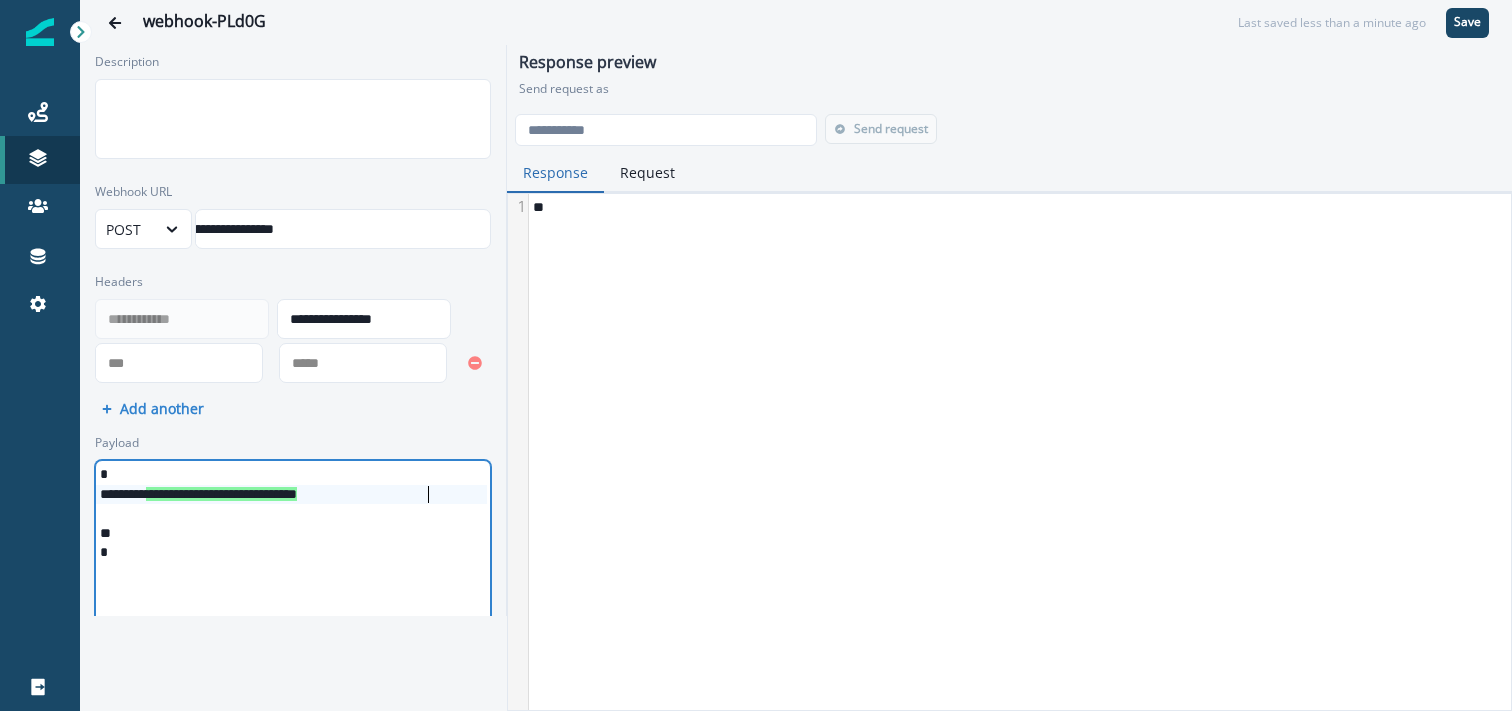 click on "**********" at bounding box center (291, 495) 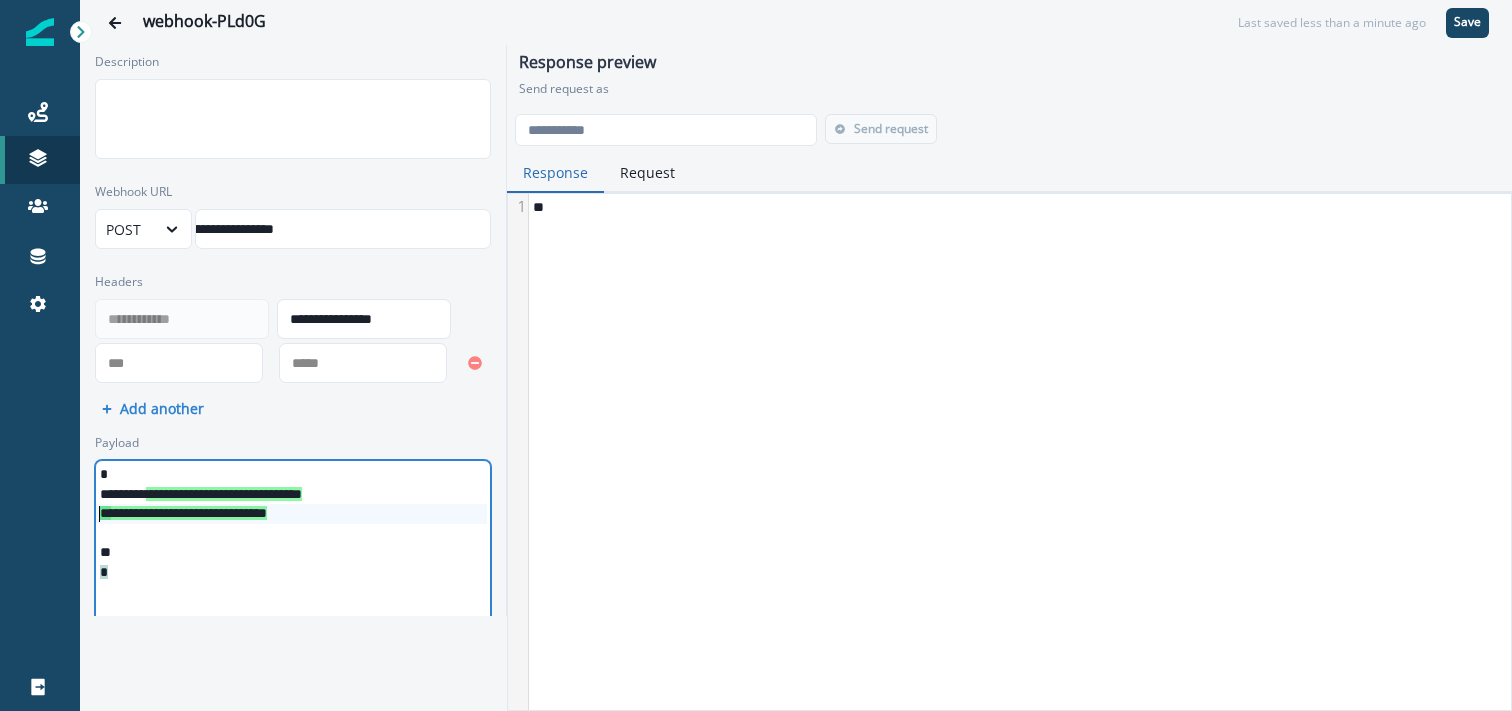 click on "*" at bounding box center [105, 513] 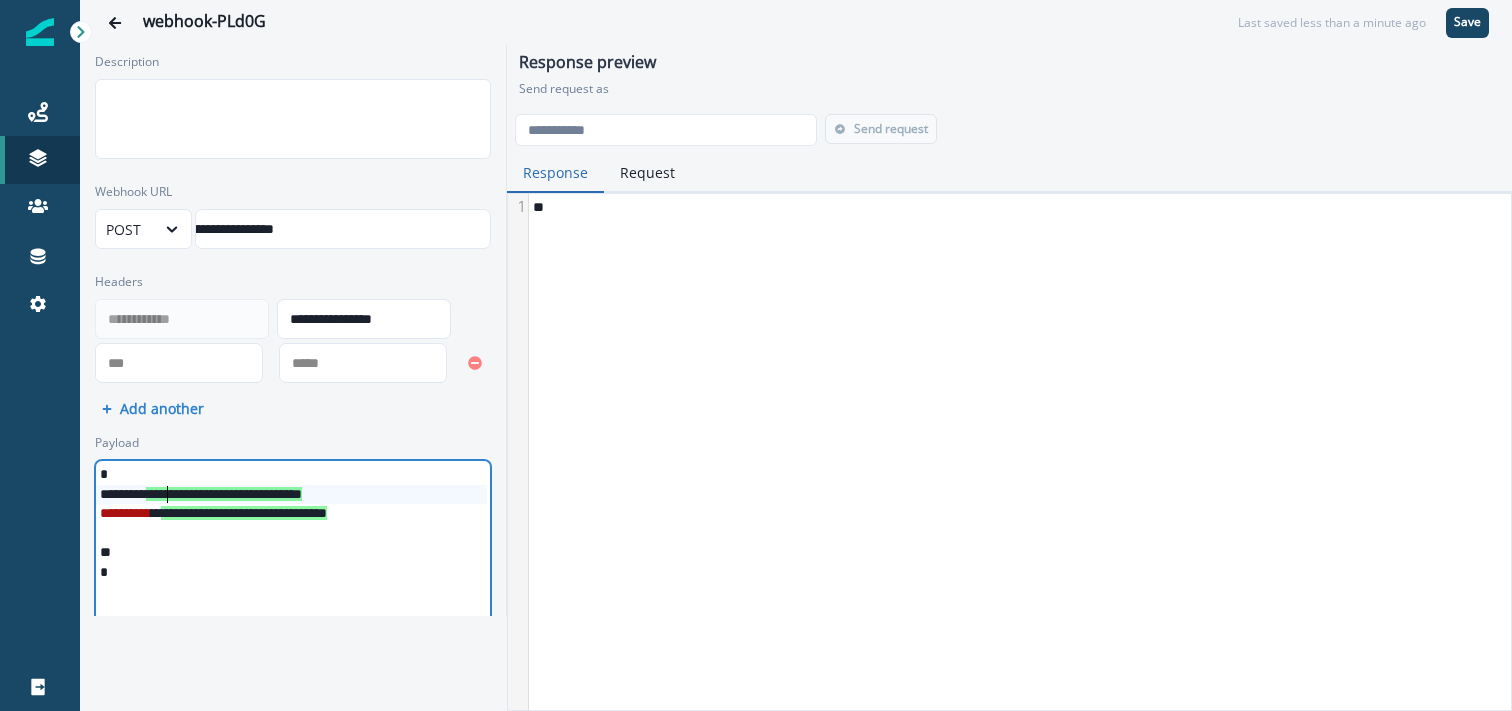 click on "**********" at bounding box center (291, 495) 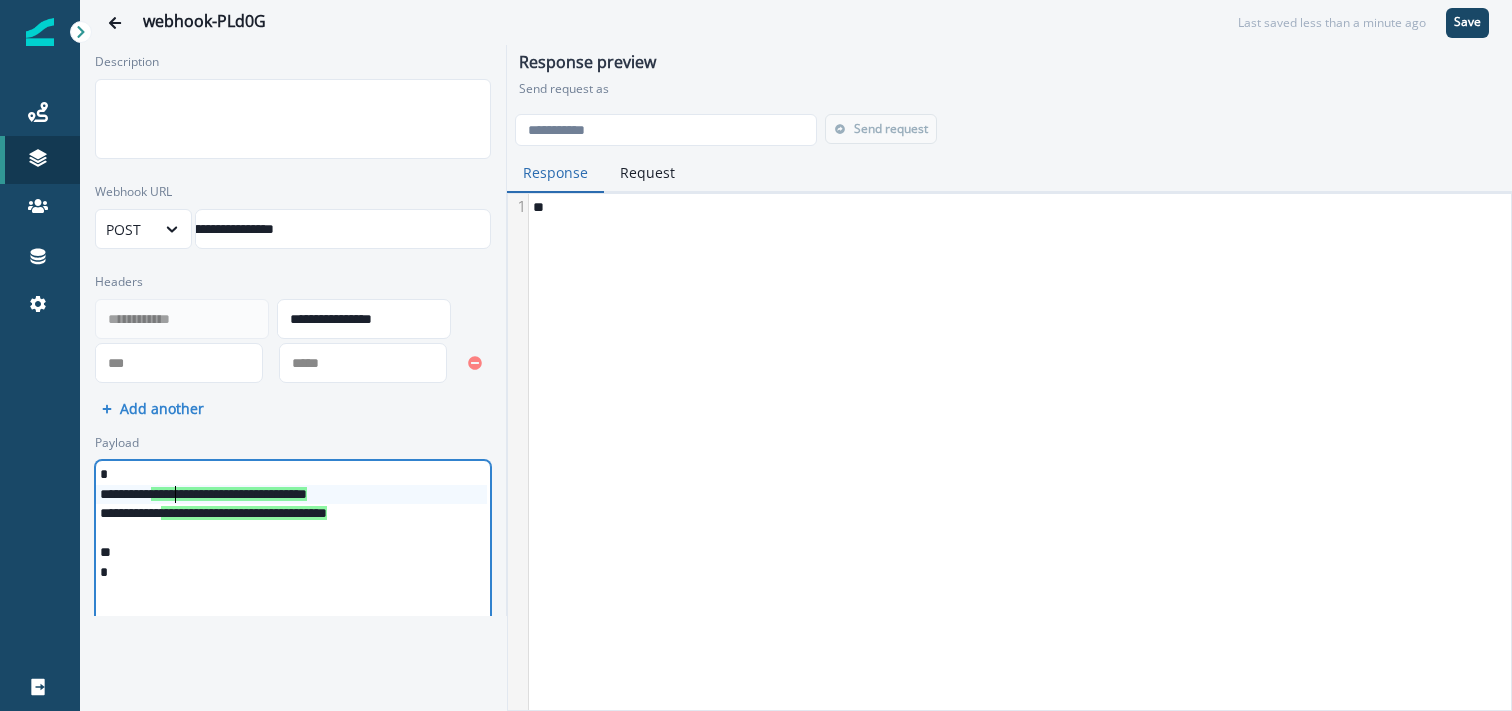 click on "**********" at bounding box center [291, 514] 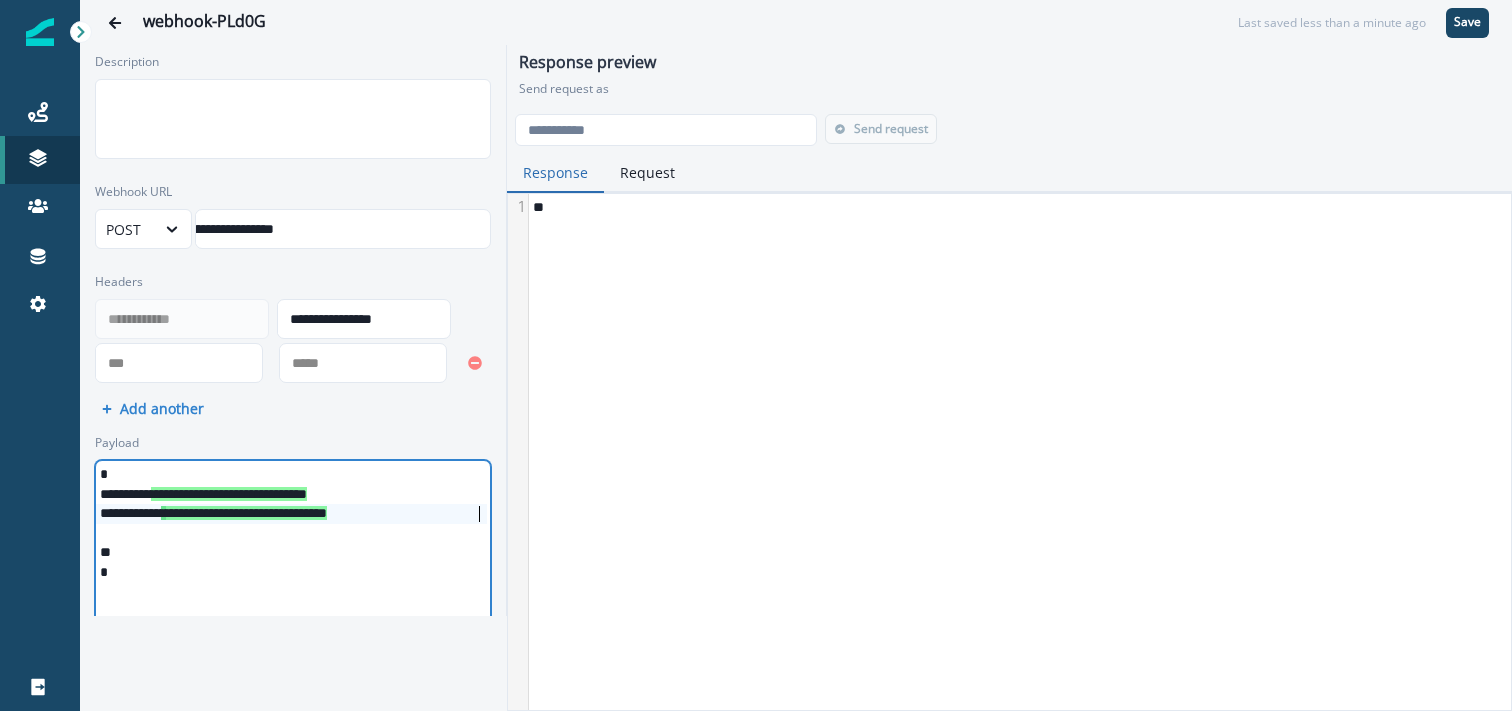 scroll, scrollTop: 0, scrollLeft: 1, axis: horizontal 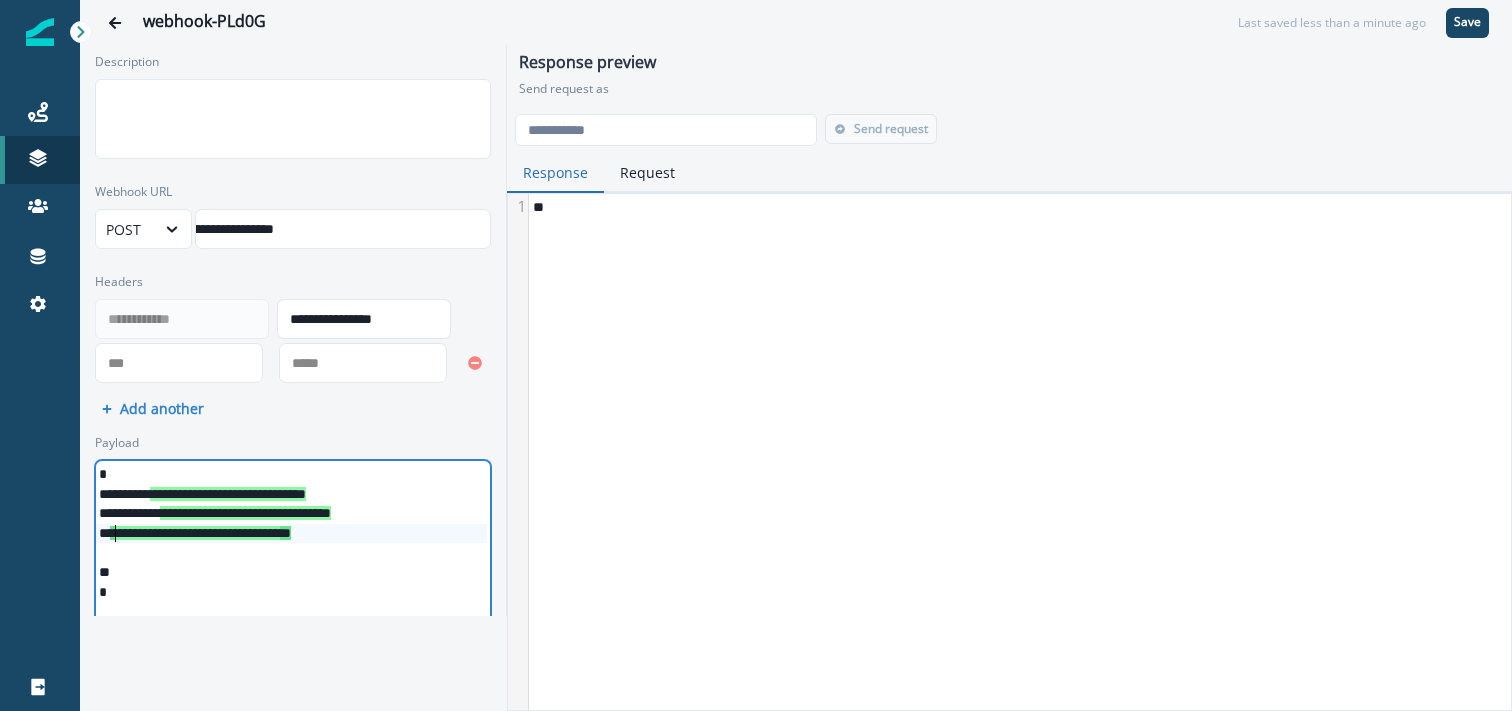 click on "**********" at bounding box center (292, 534) 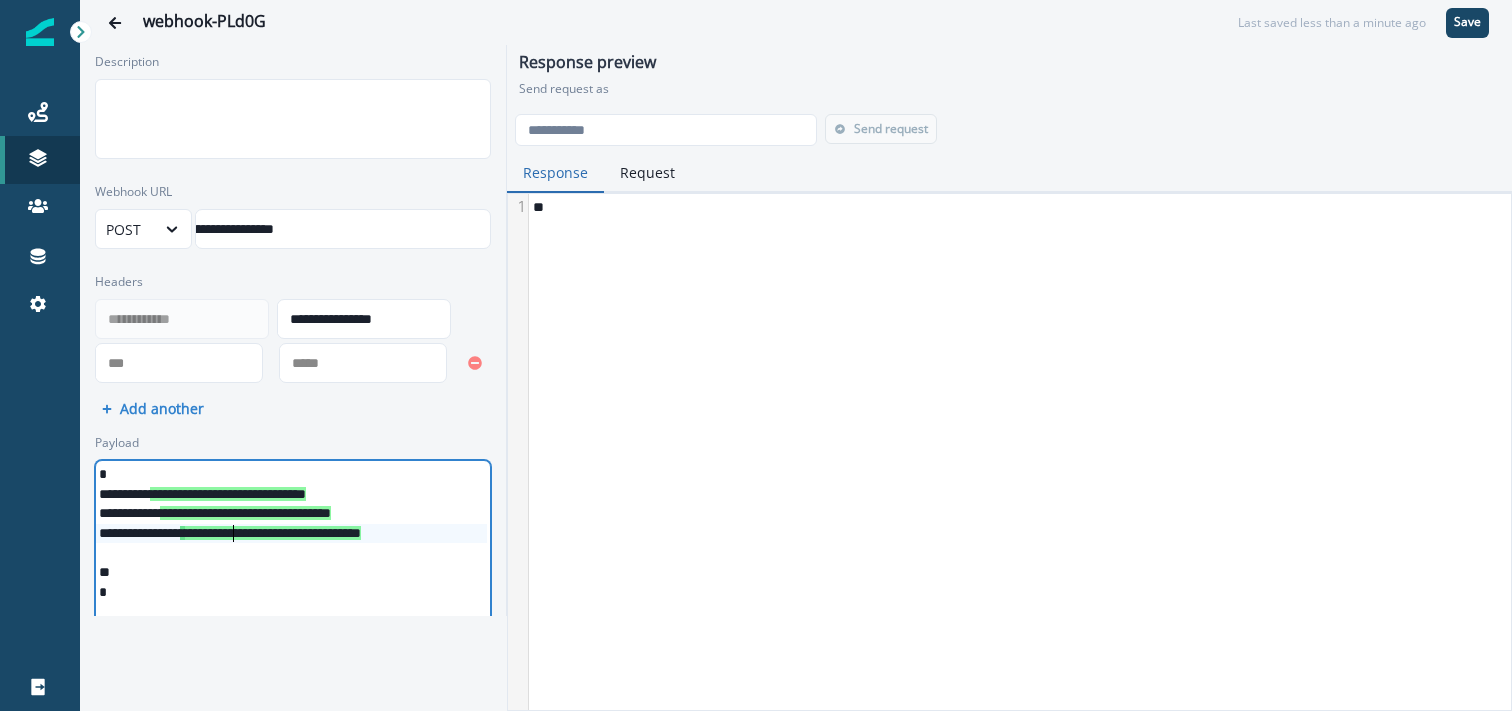 click on "**********" at bounding box center [292, 534] 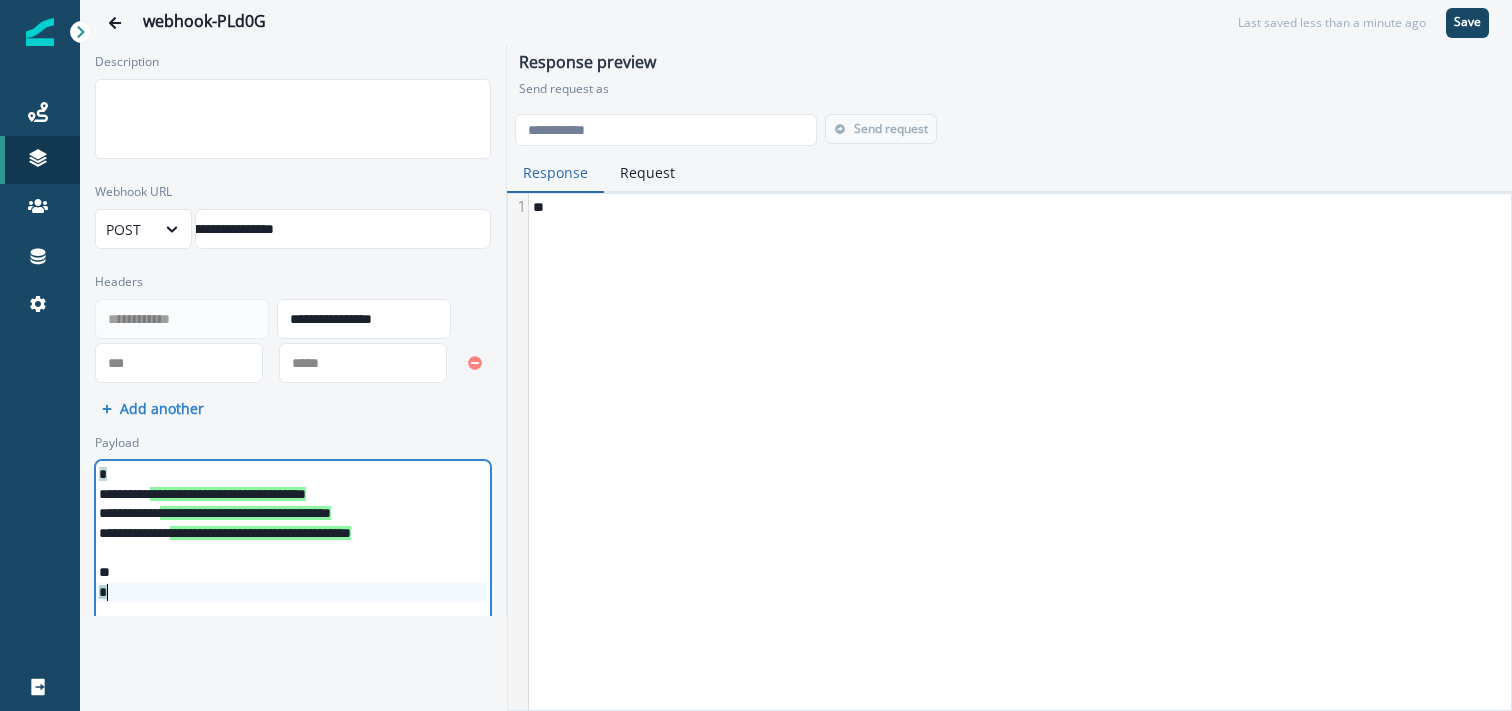 click on "**********" at bounding box center (260, 533) 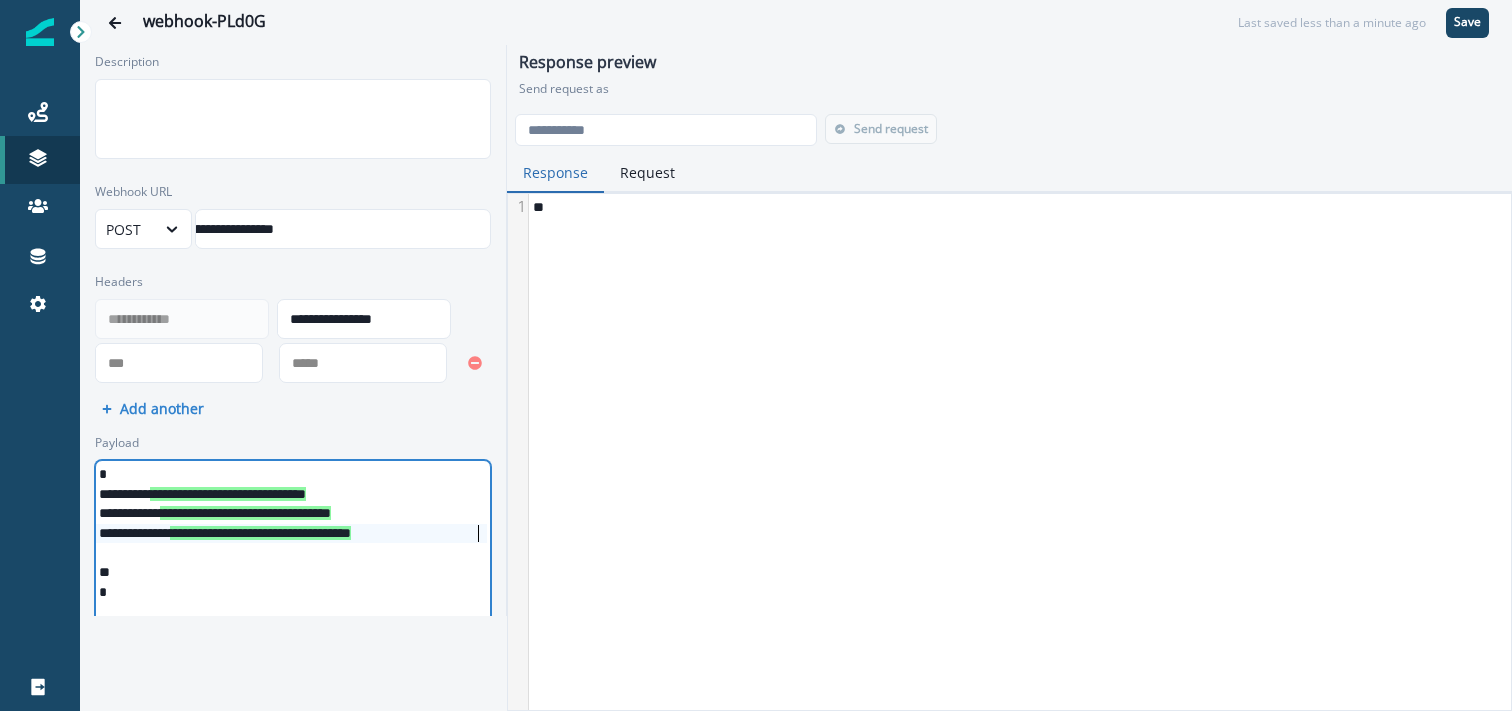 scroll, scrollTop: 0, scrollLeft: 34, axis: horizontal 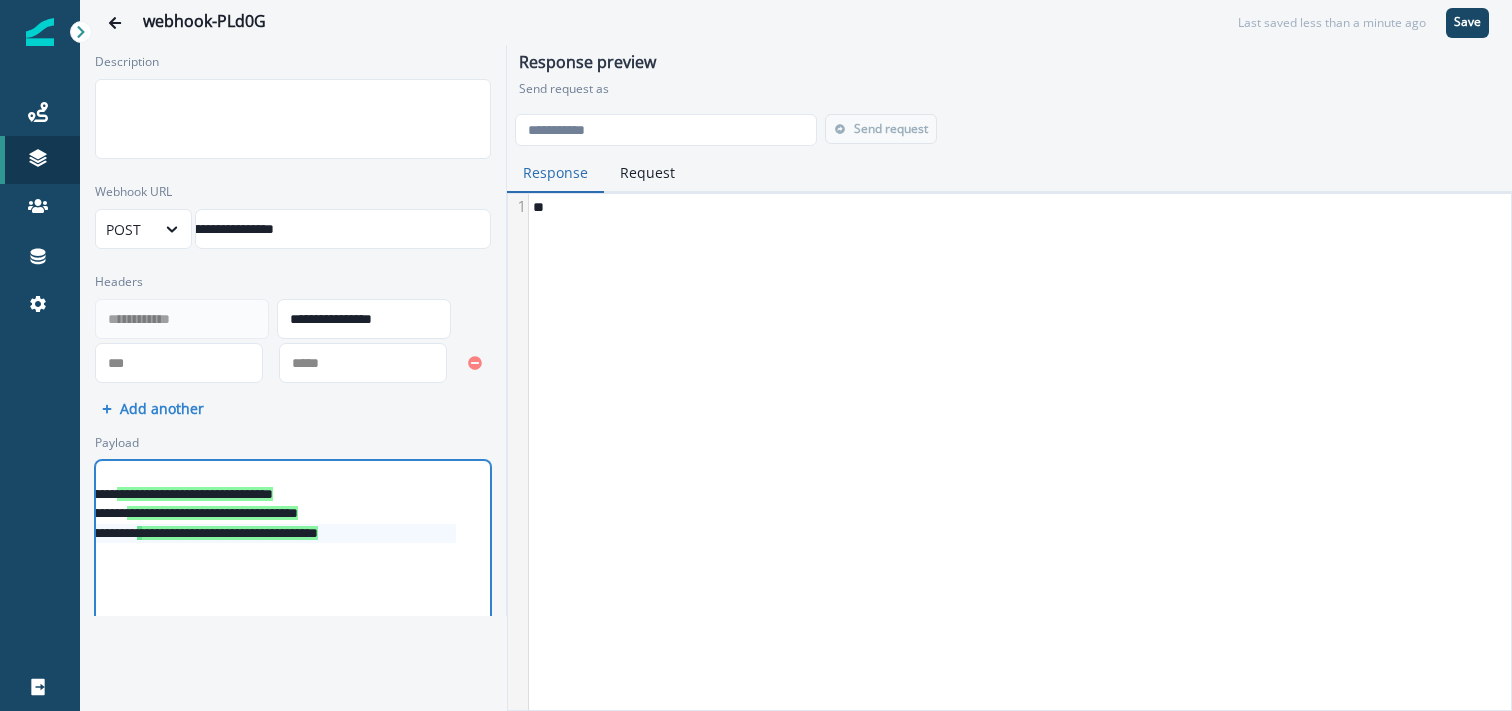 click on "**********" at bounding box center (259, 534) 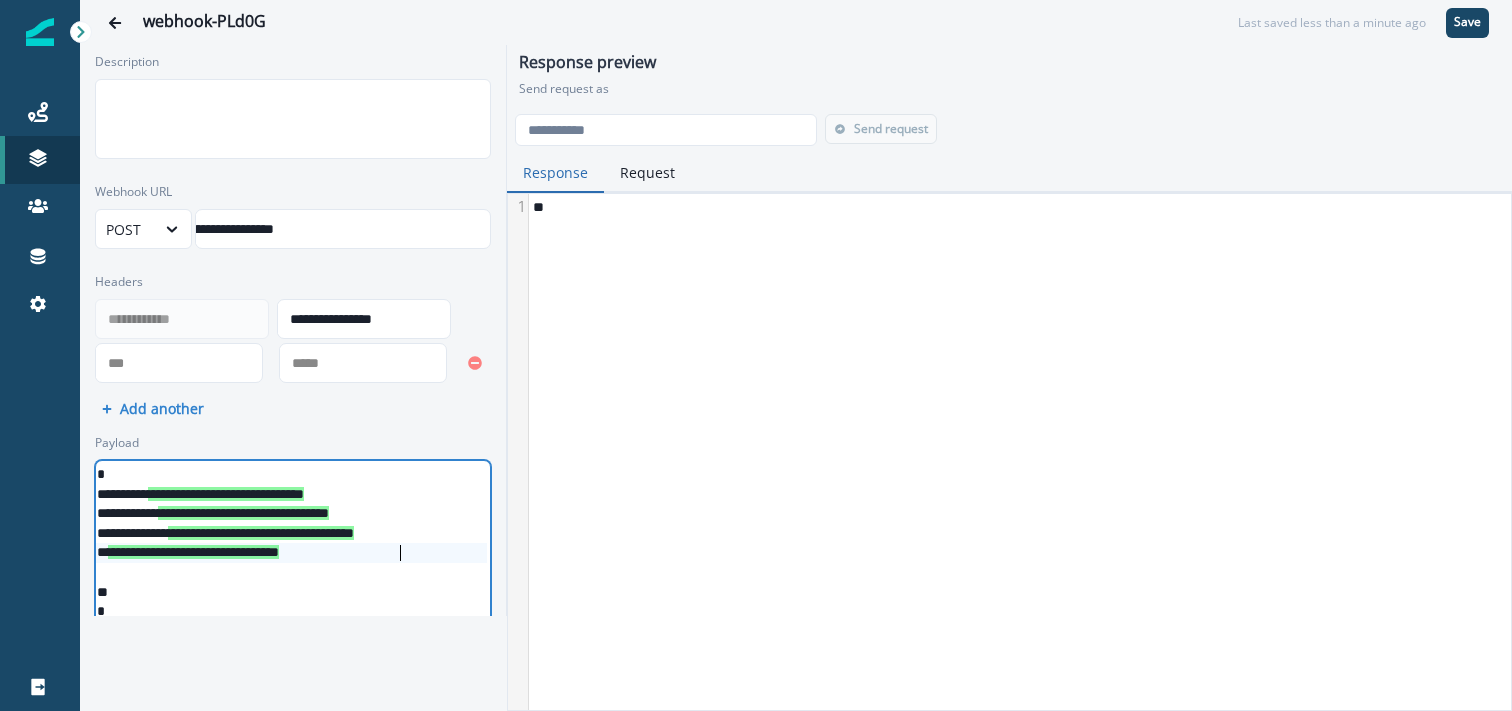 scroll, scrollTop: 0, scrollLeft: 0, axis: both 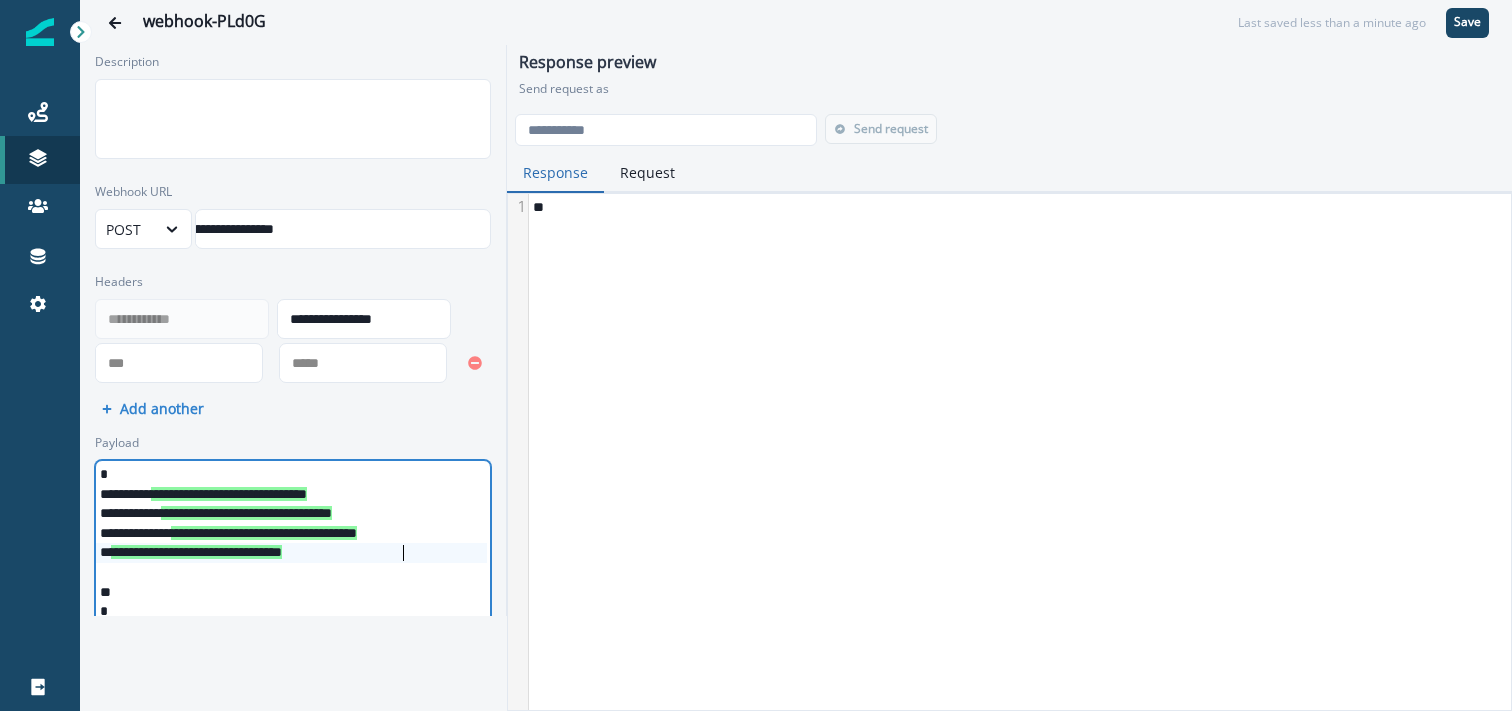 click on "**********" at bounding box center [293, 553] 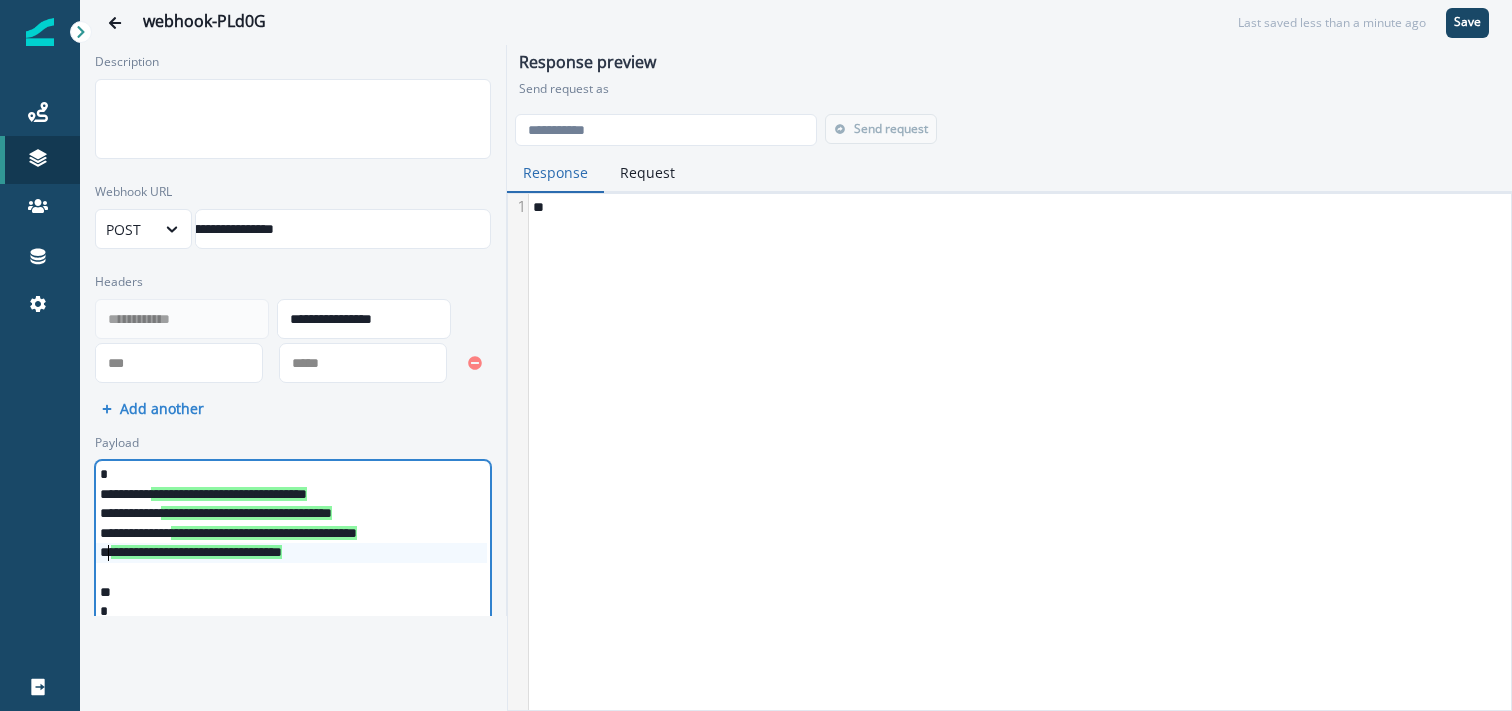 click on "**********" at bounding box center (293, 553) 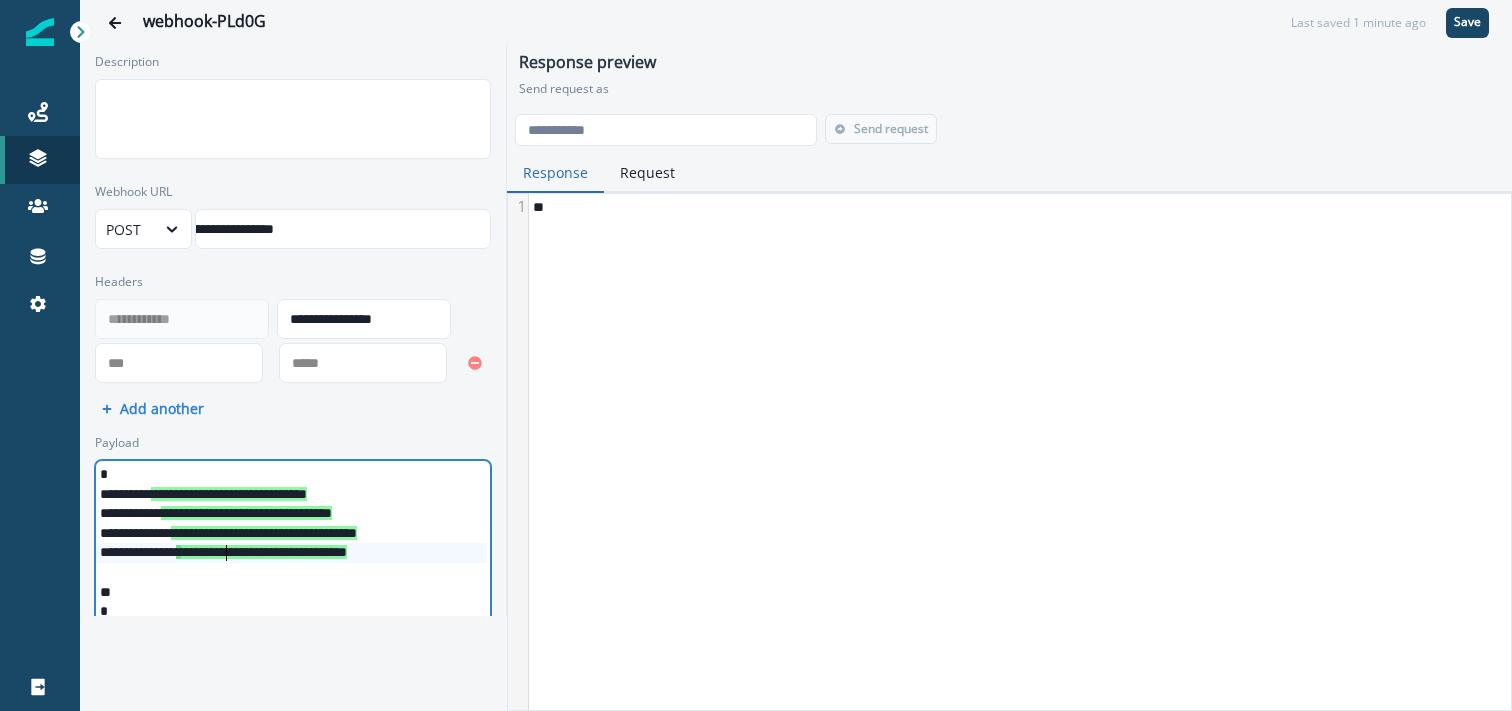 click on "**********" at bounding box center [293, 553] 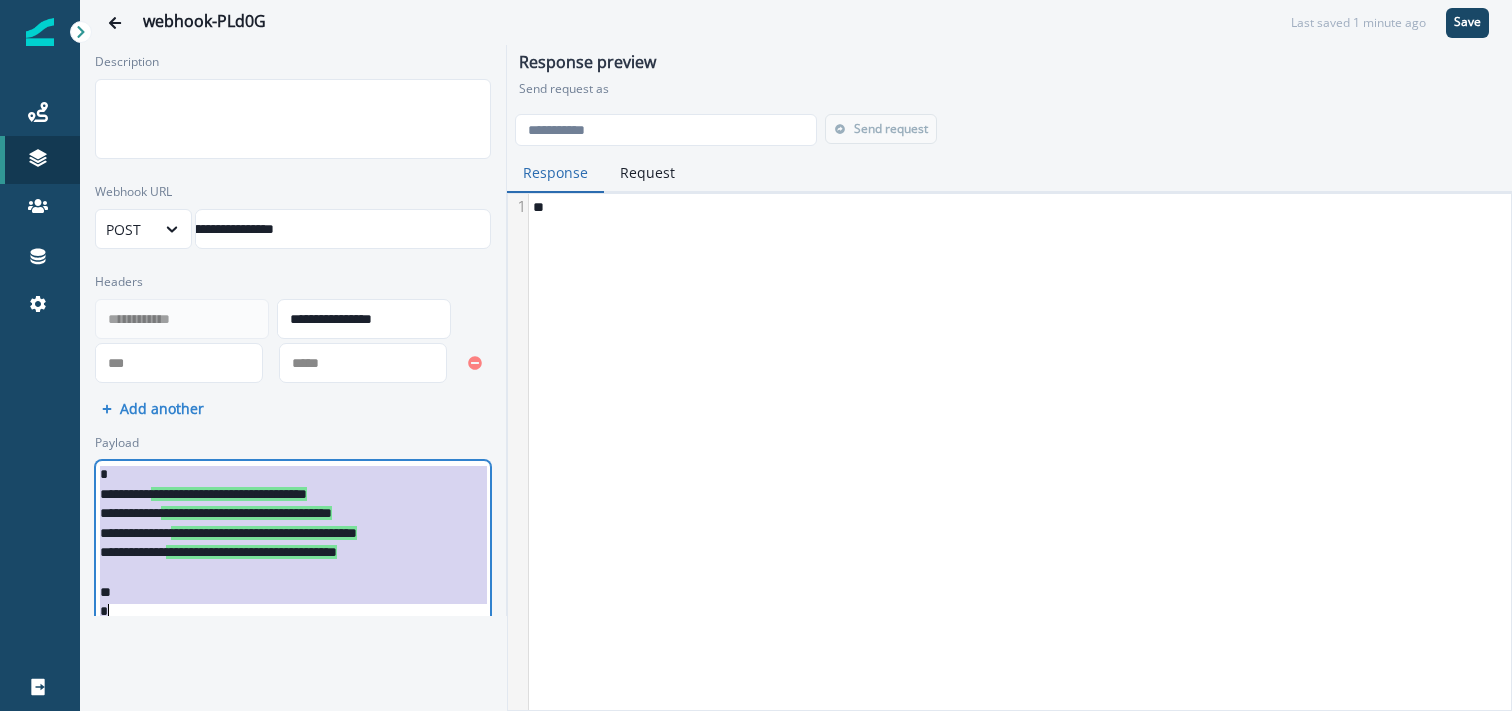 scroll, scrollTop: 9, scrollLeft: 0, axis: vertical 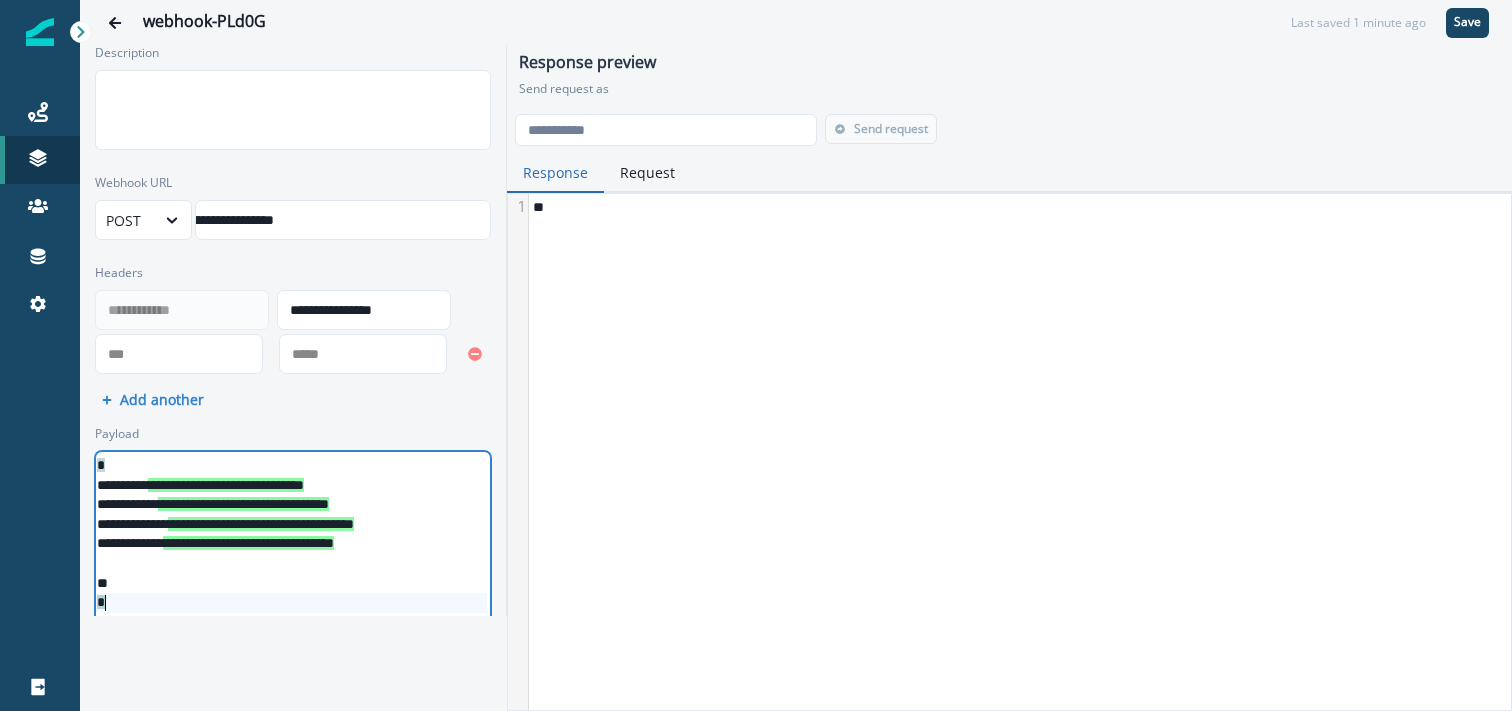 click on "**********" at bounding box center (290, 544) 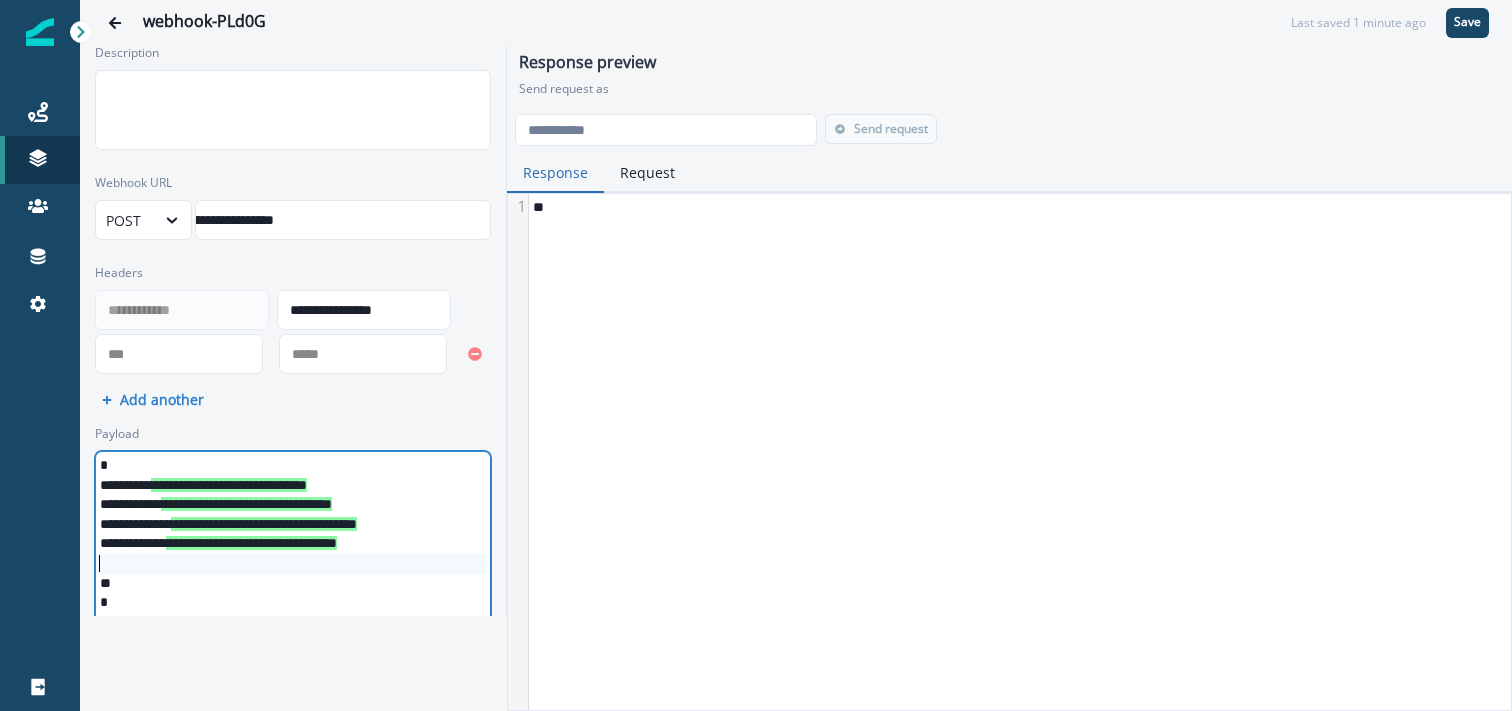 scroll, scrollTop: 0, scrollLeft: 43, axis: horizontal 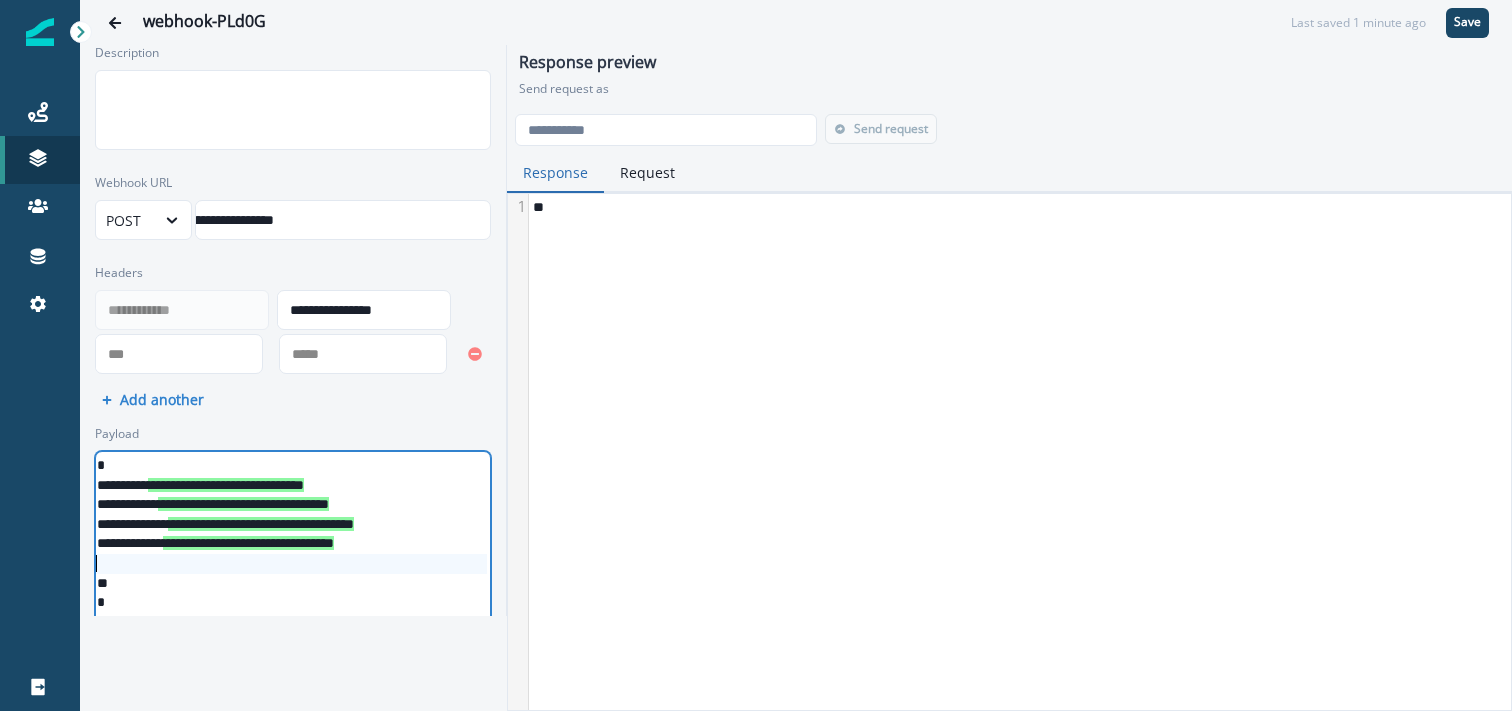 click on "**********" at bounding box center [291, 556] 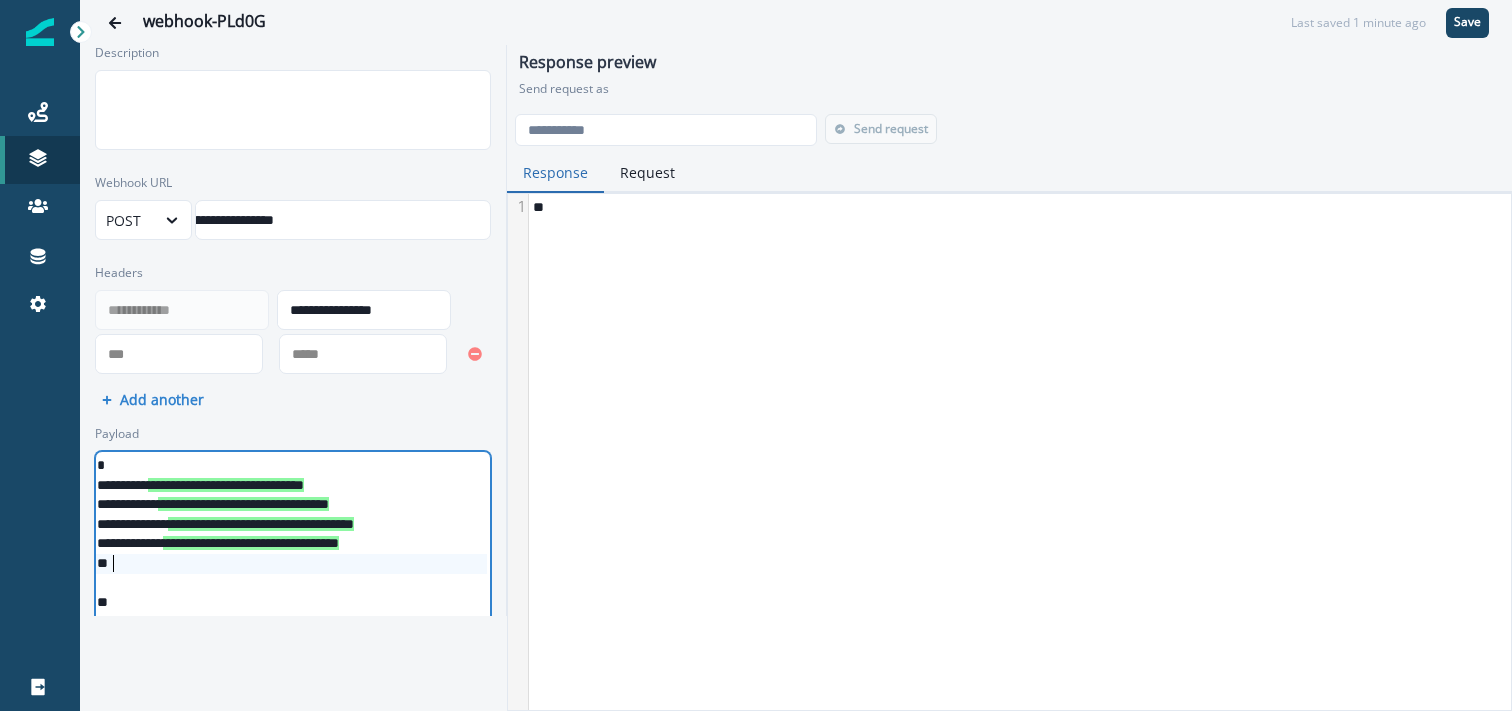 scroll, scrollTop: 0, scrollLeft: 0, axis: both 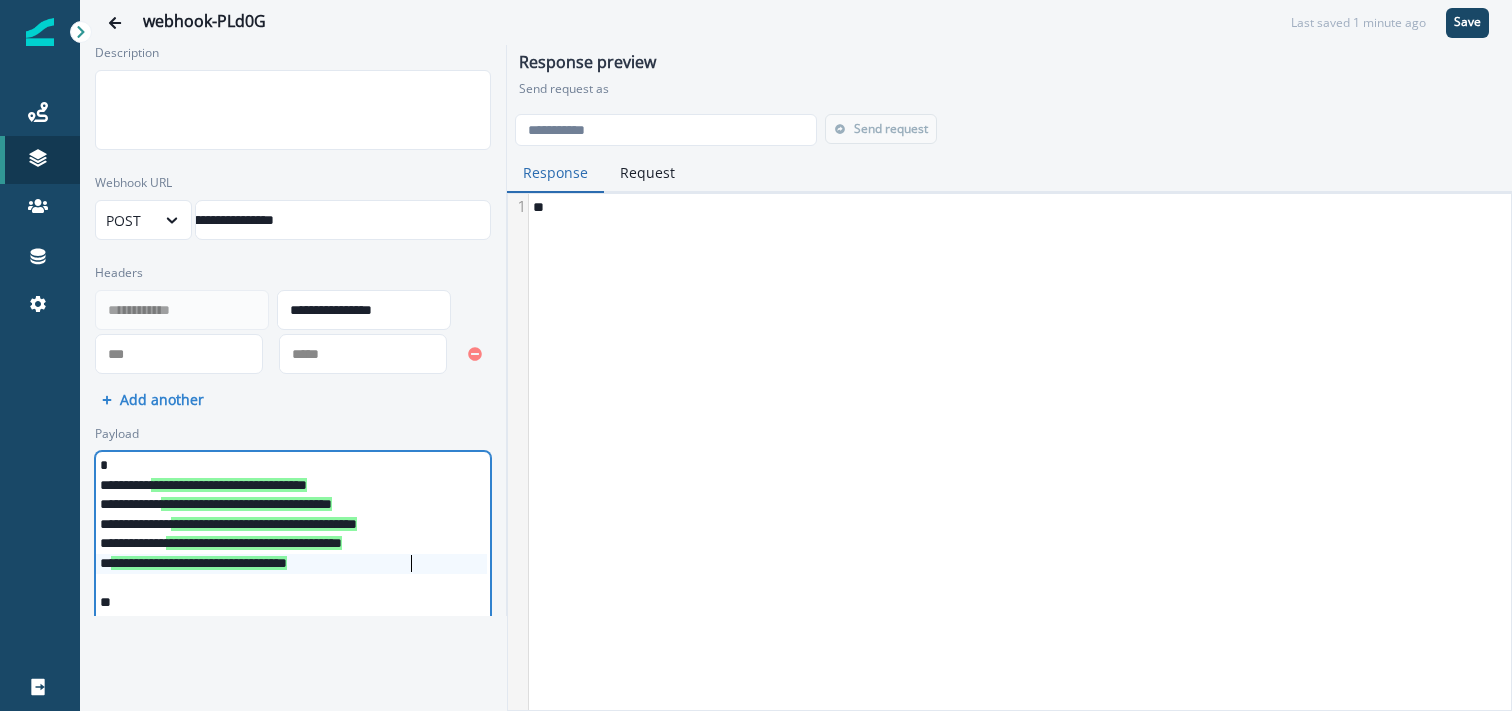 click on "**********" at bounding box center [293, 564] 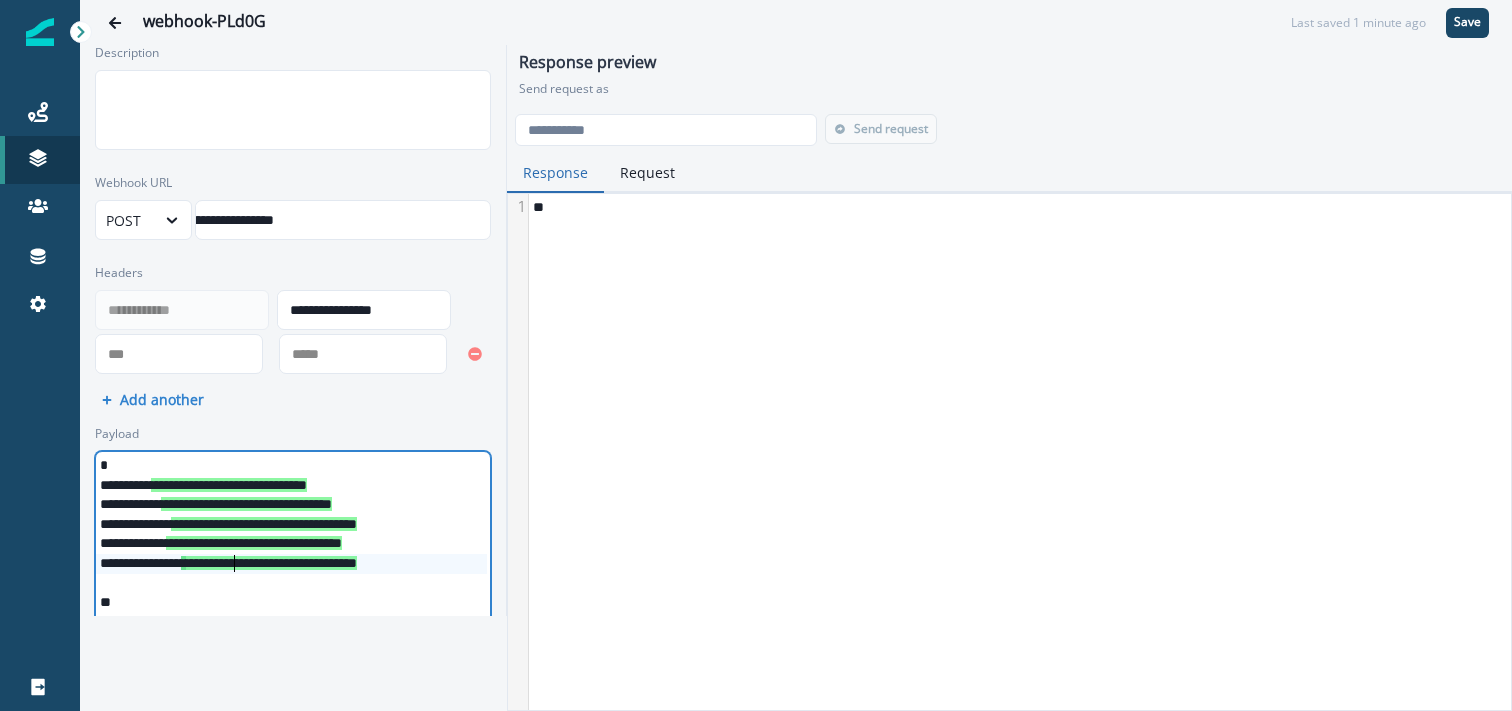 click on "**********" at bounding box center [293, 564] 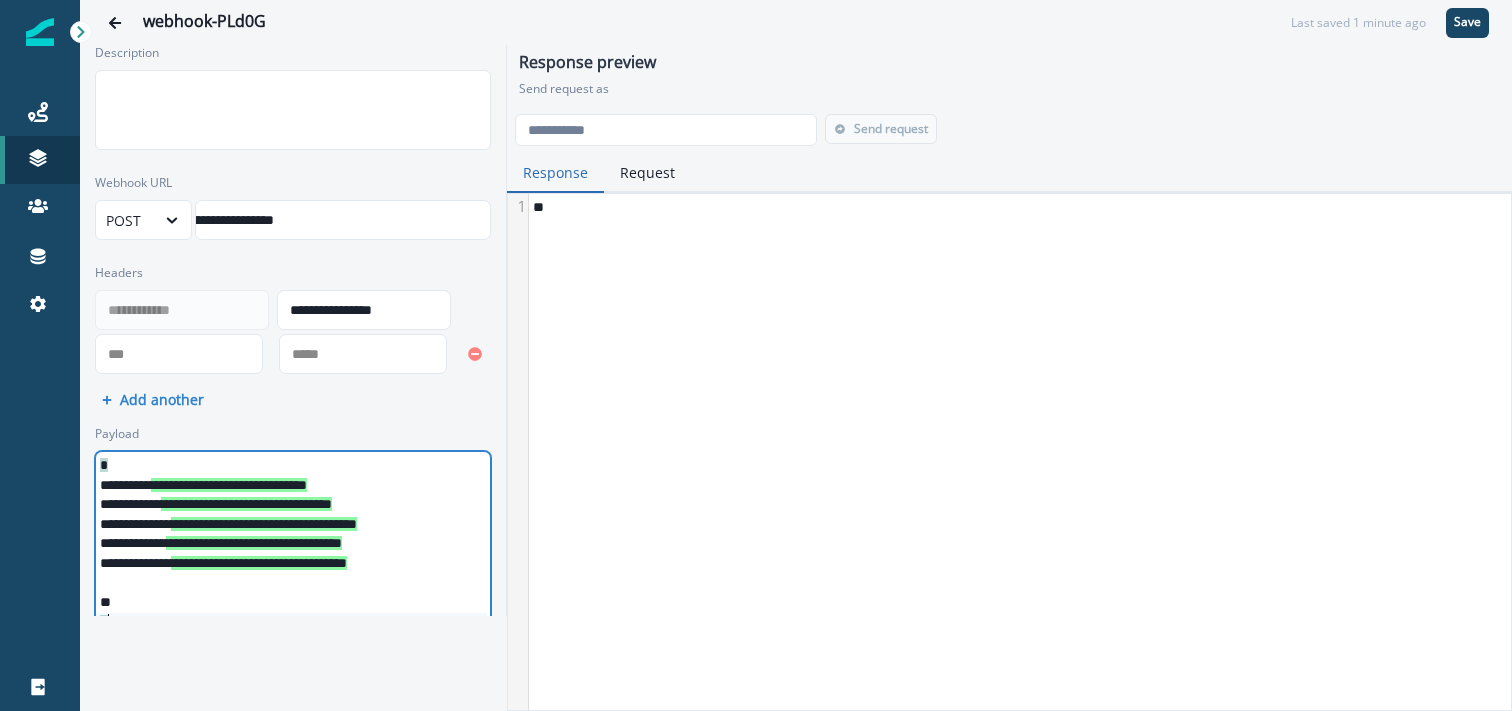 scroll, scrollTop: 29, scrollLeft: 0, axis: vertical 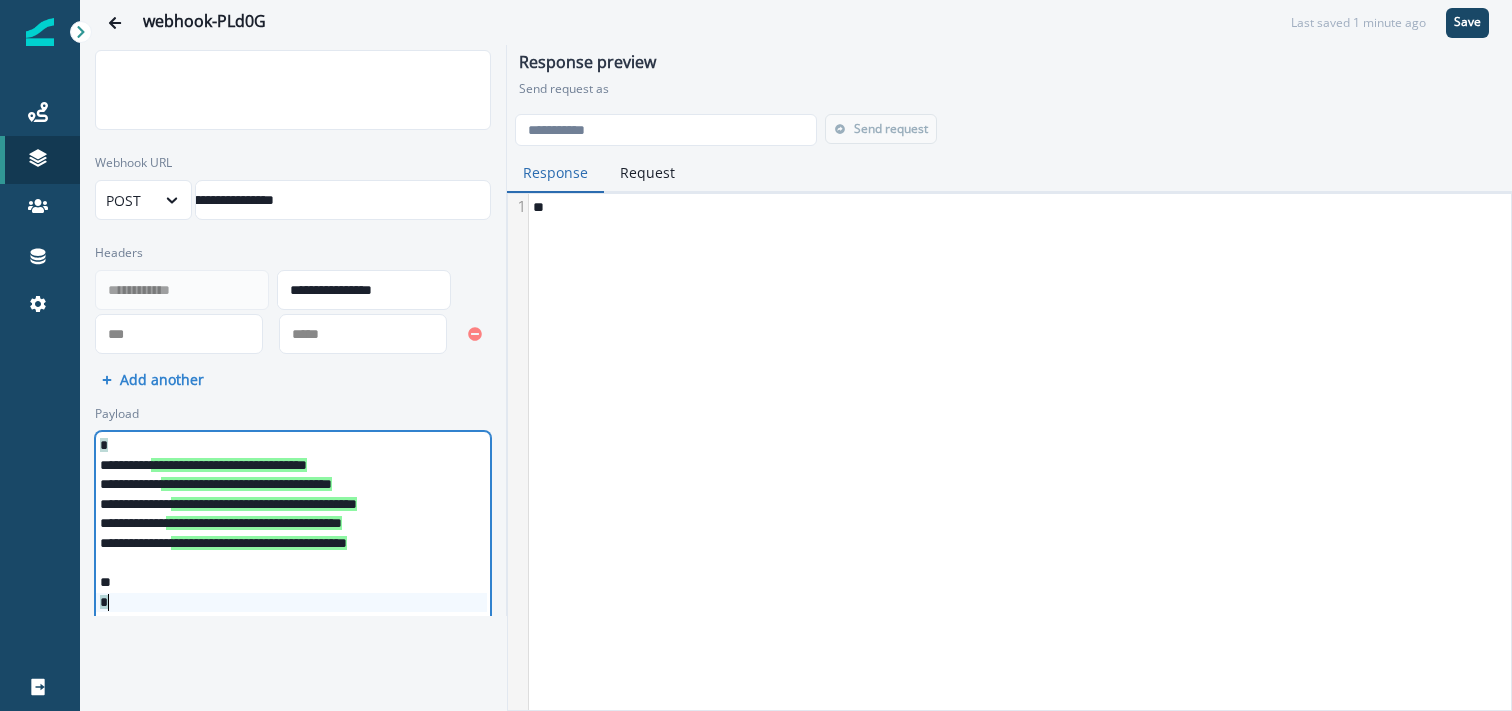click on "**********" at bounding box center (293, 544) 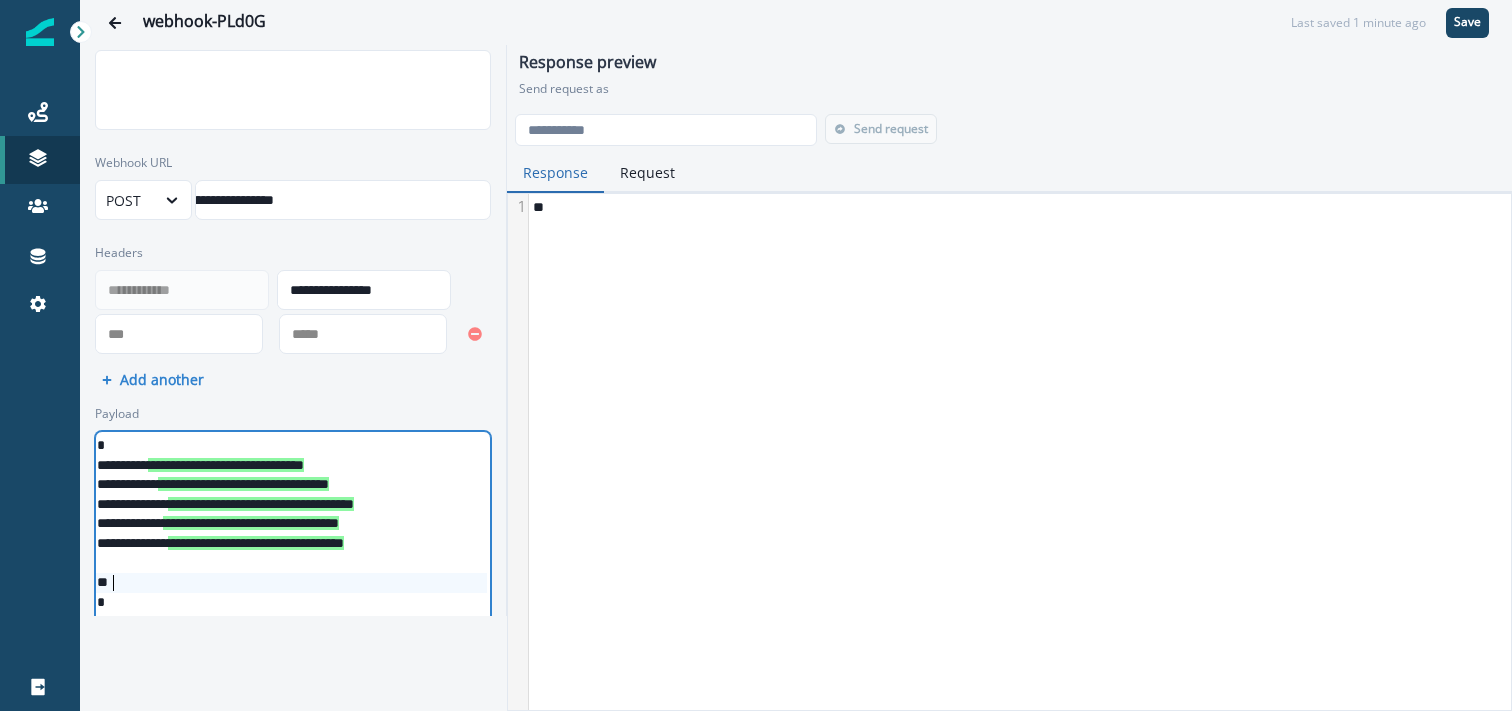 click at bounding box center (290, 583) 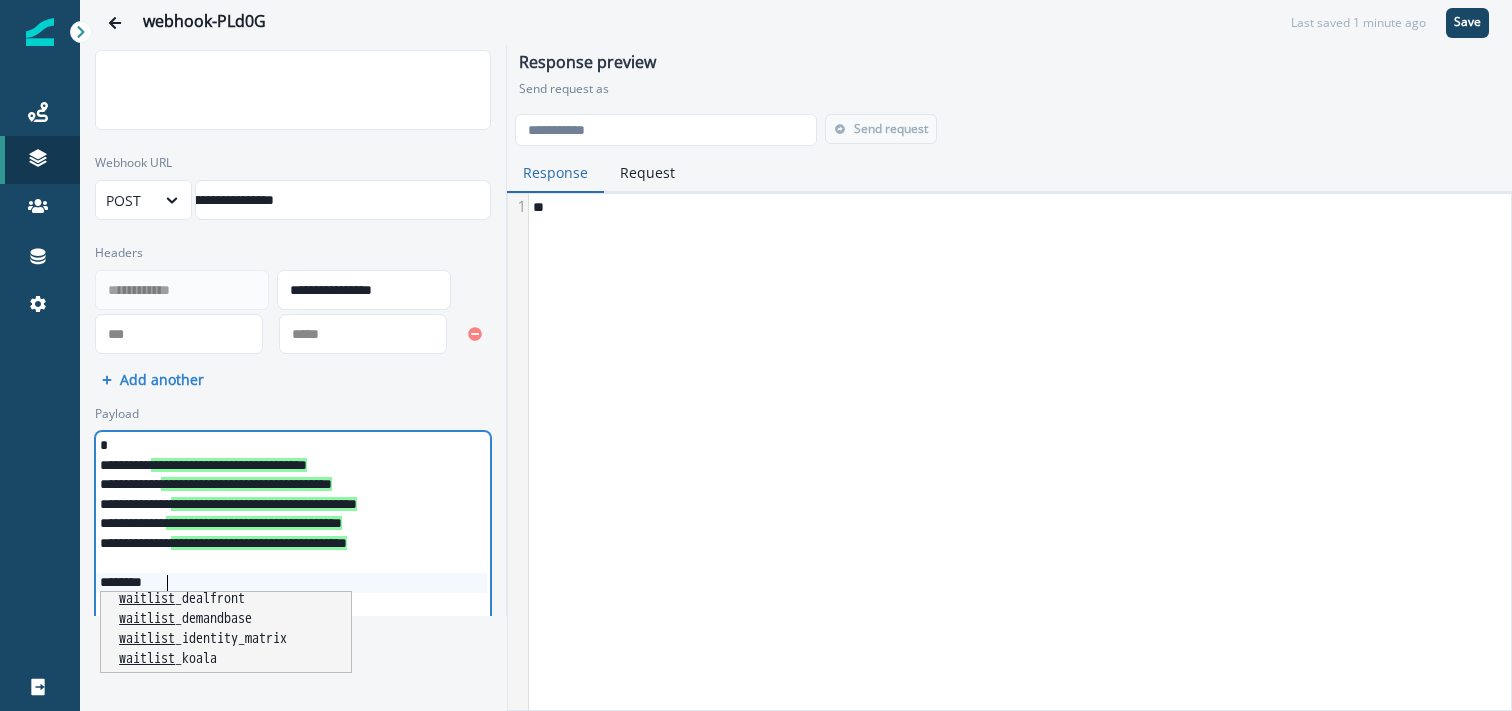 scroll, scrollTop: 40, scrollLeft: 0, axis: vertical 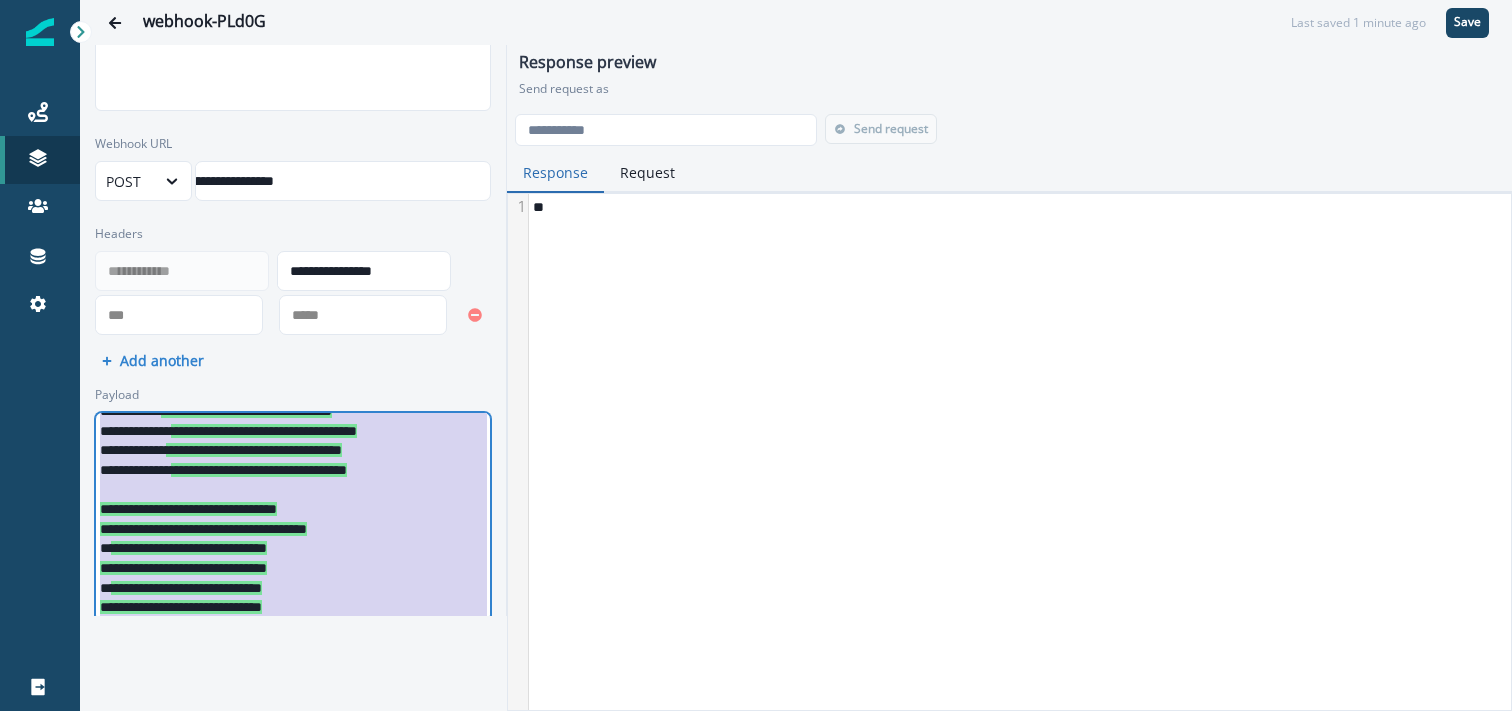 copy on "**********" 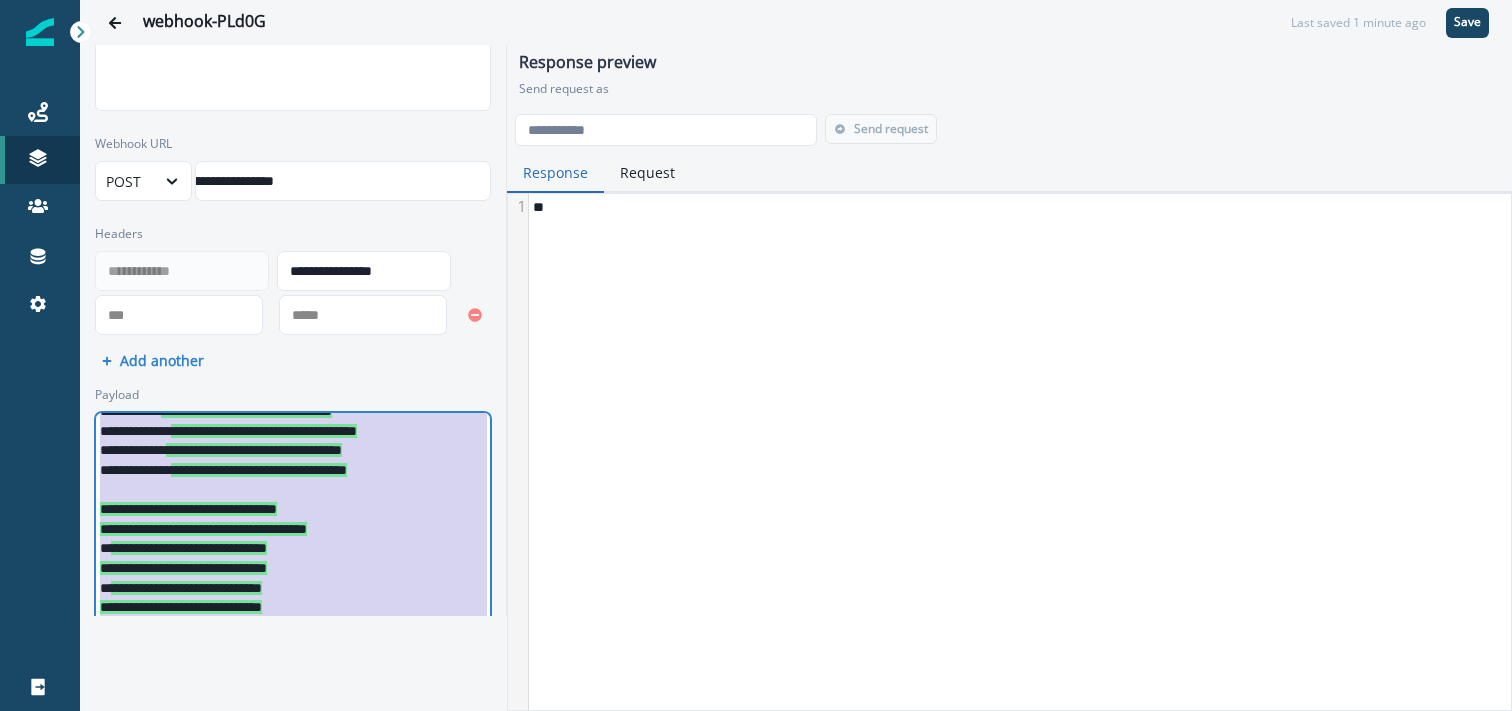 scroll, scrollTop: 0, scrollLeft: 0, axis: both 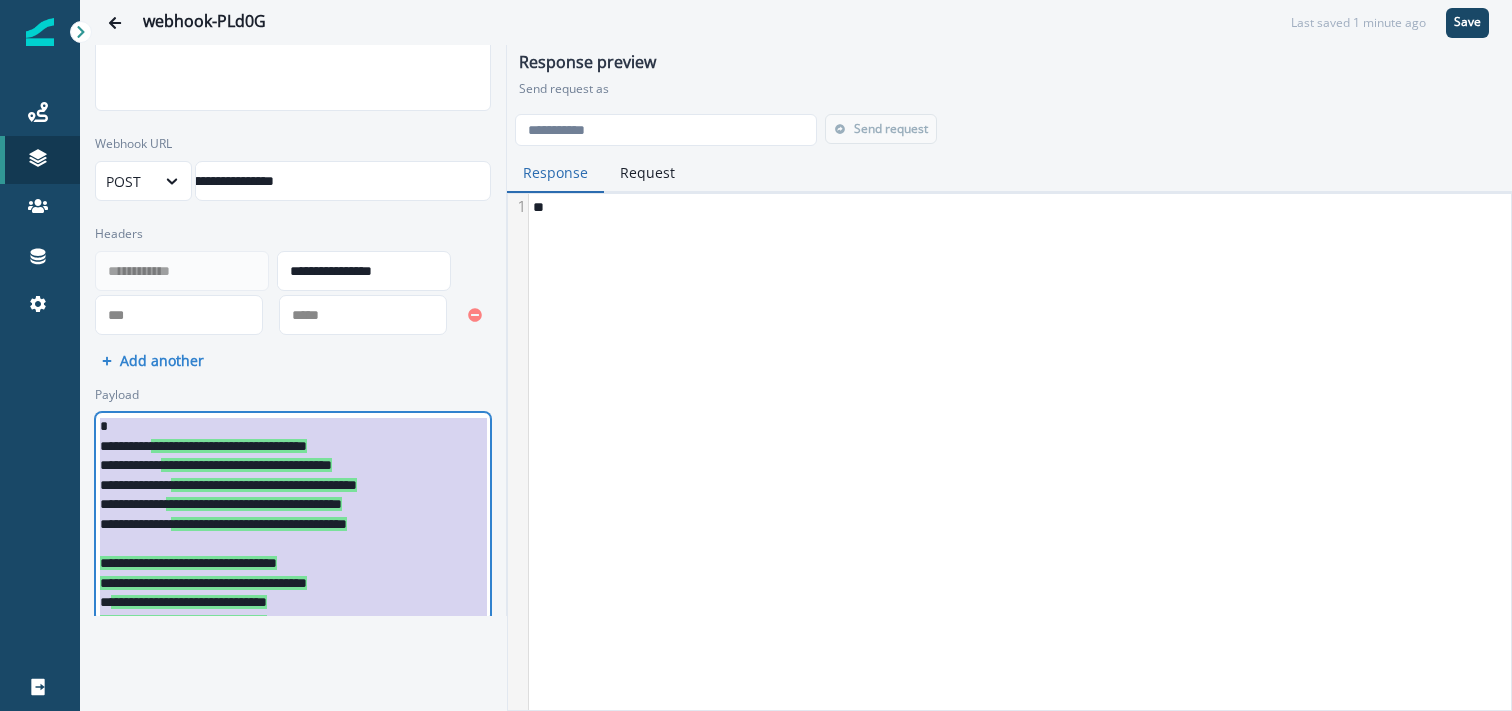 click on "**********" at bounding box center (293, 466) 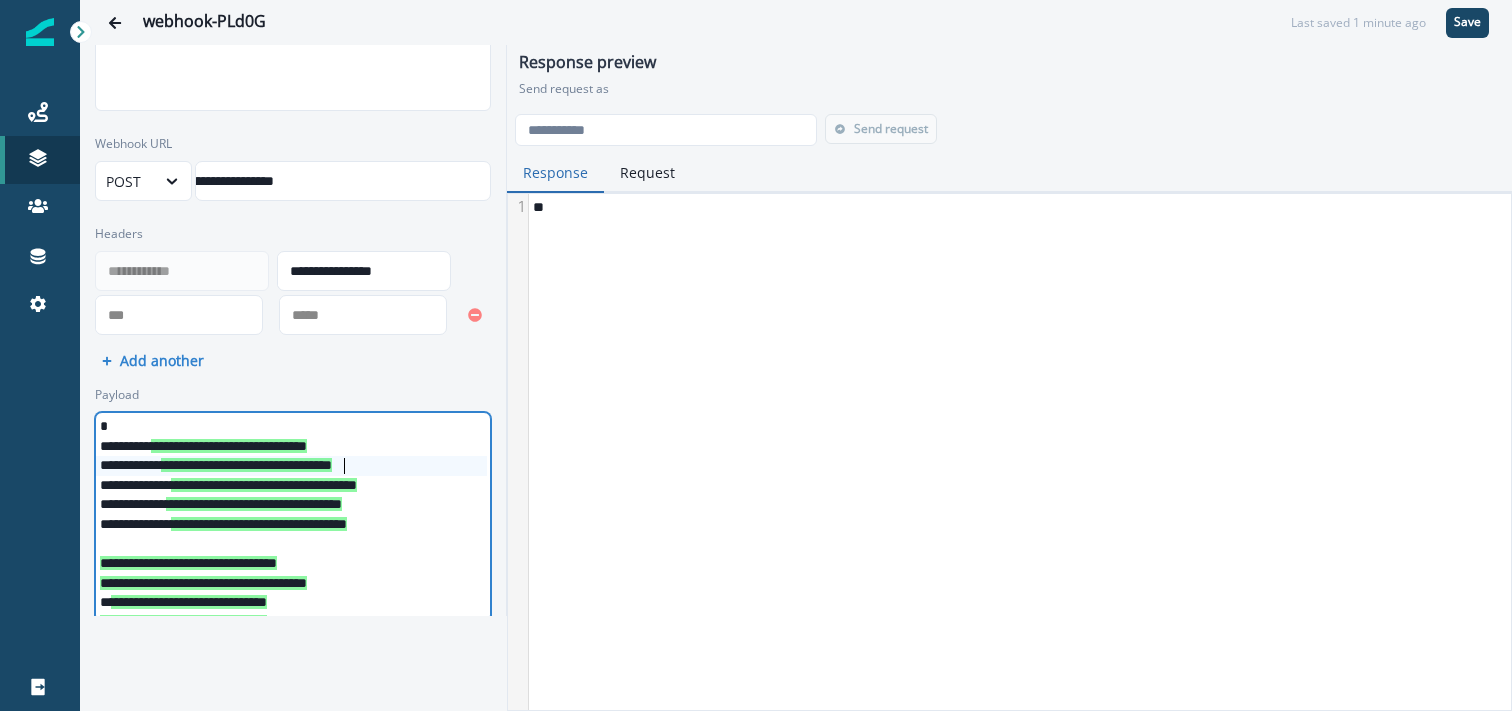 click on "*" at bounding box center [293, 427] 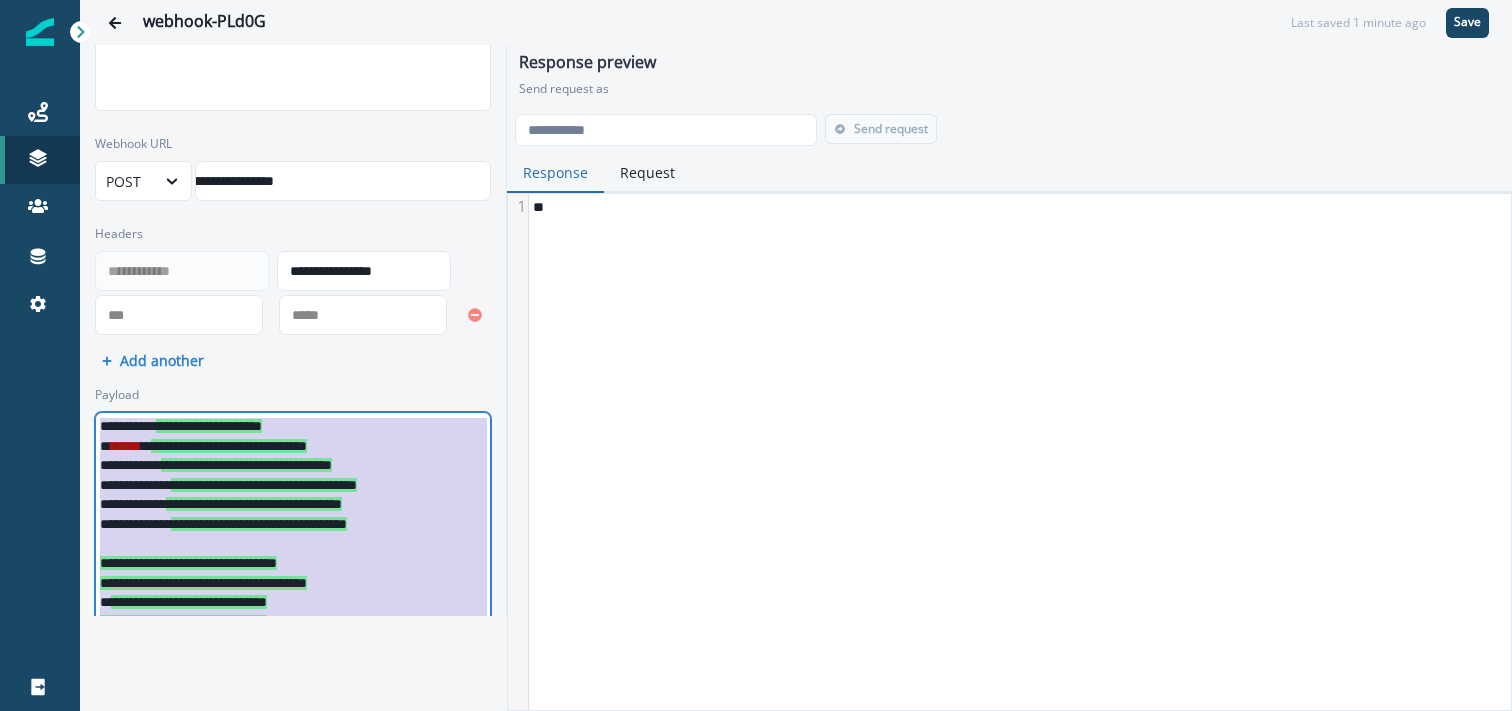 copy on "**********" 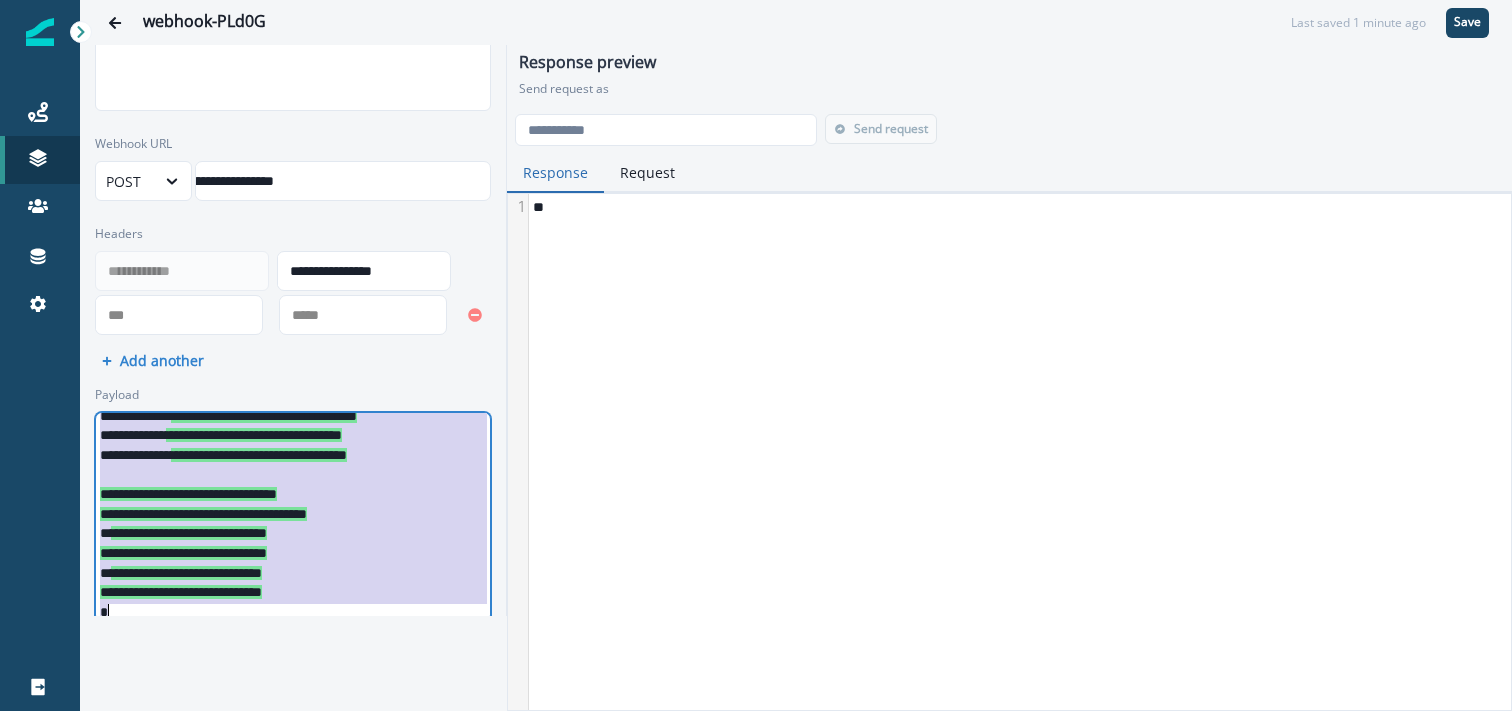 scroll, scrollTop: 74, scrollLeft: 0, axis: vertical 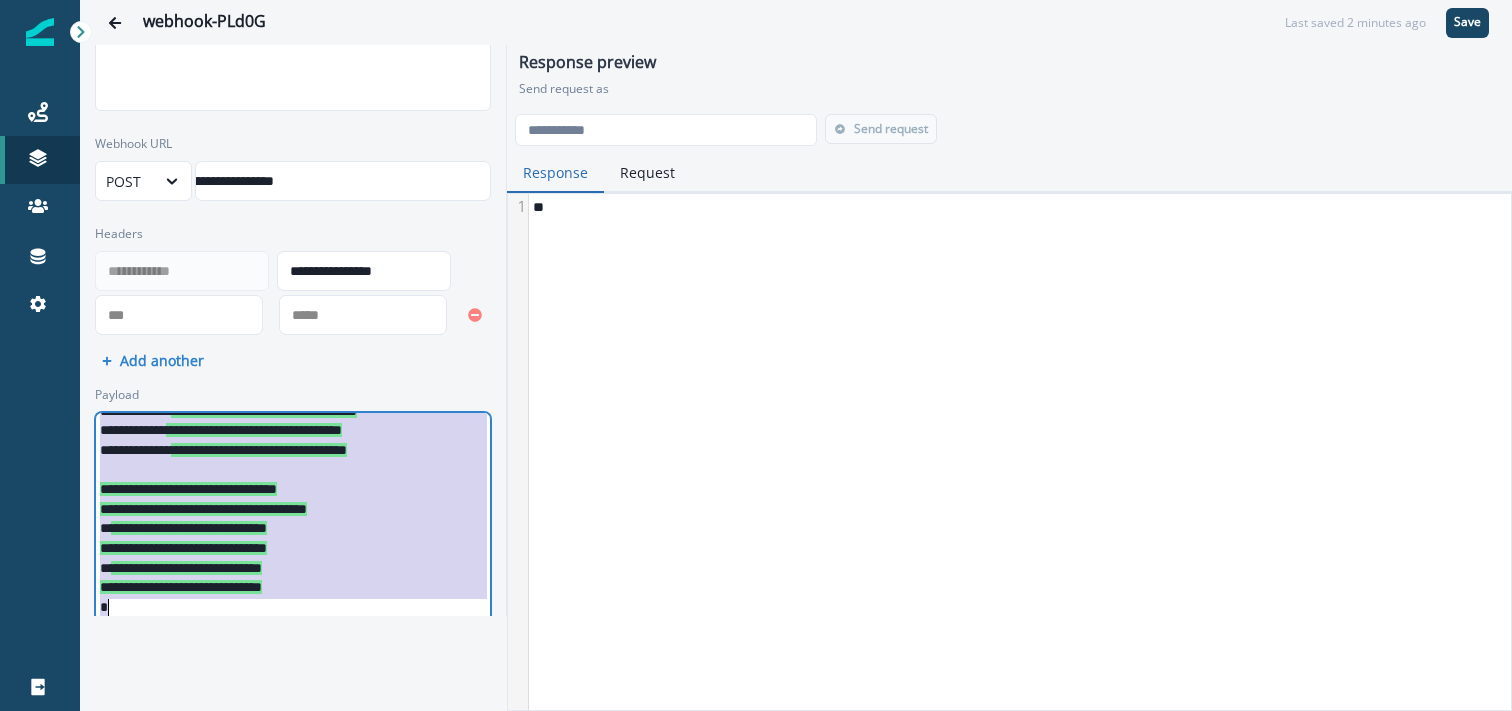 click on "**********" at bounding box center (203, 509) 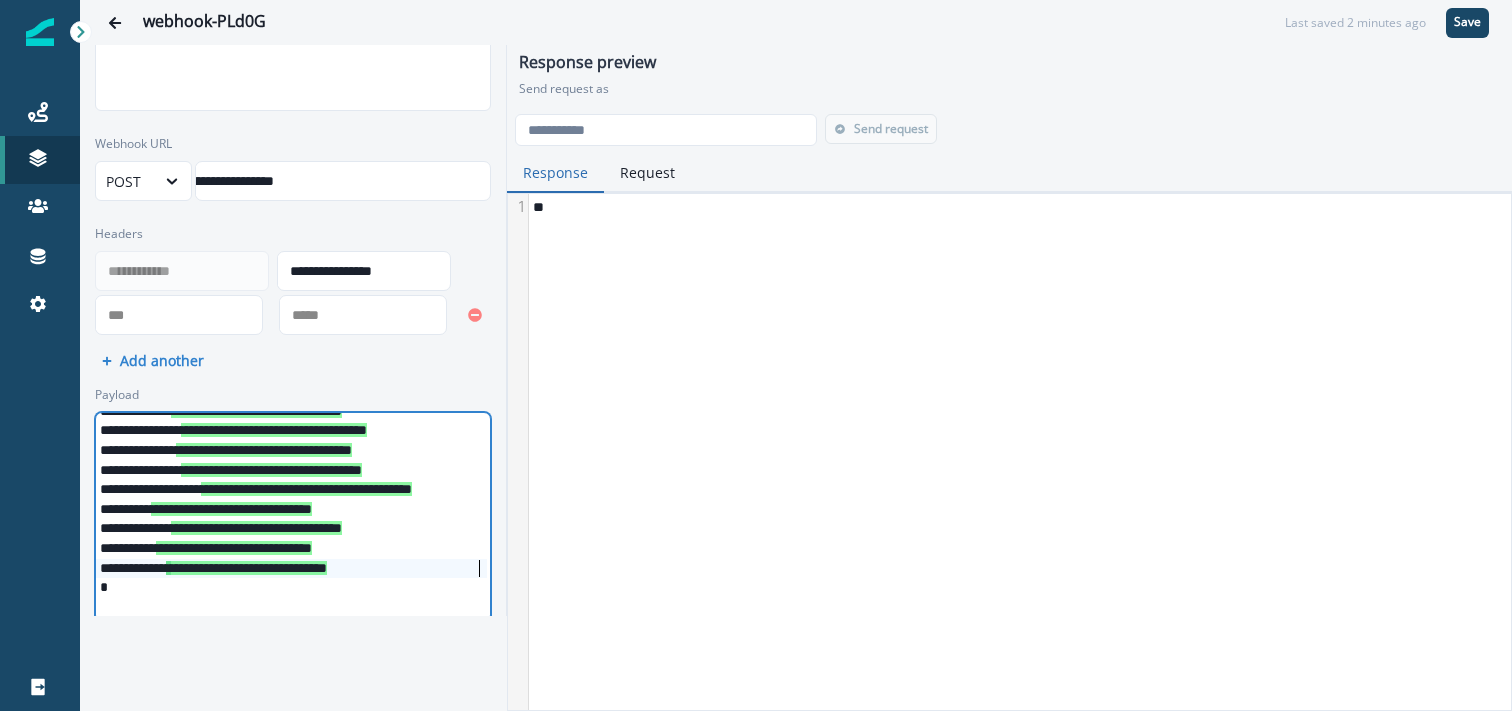 click on "**********" at bounding box center (360, 569) 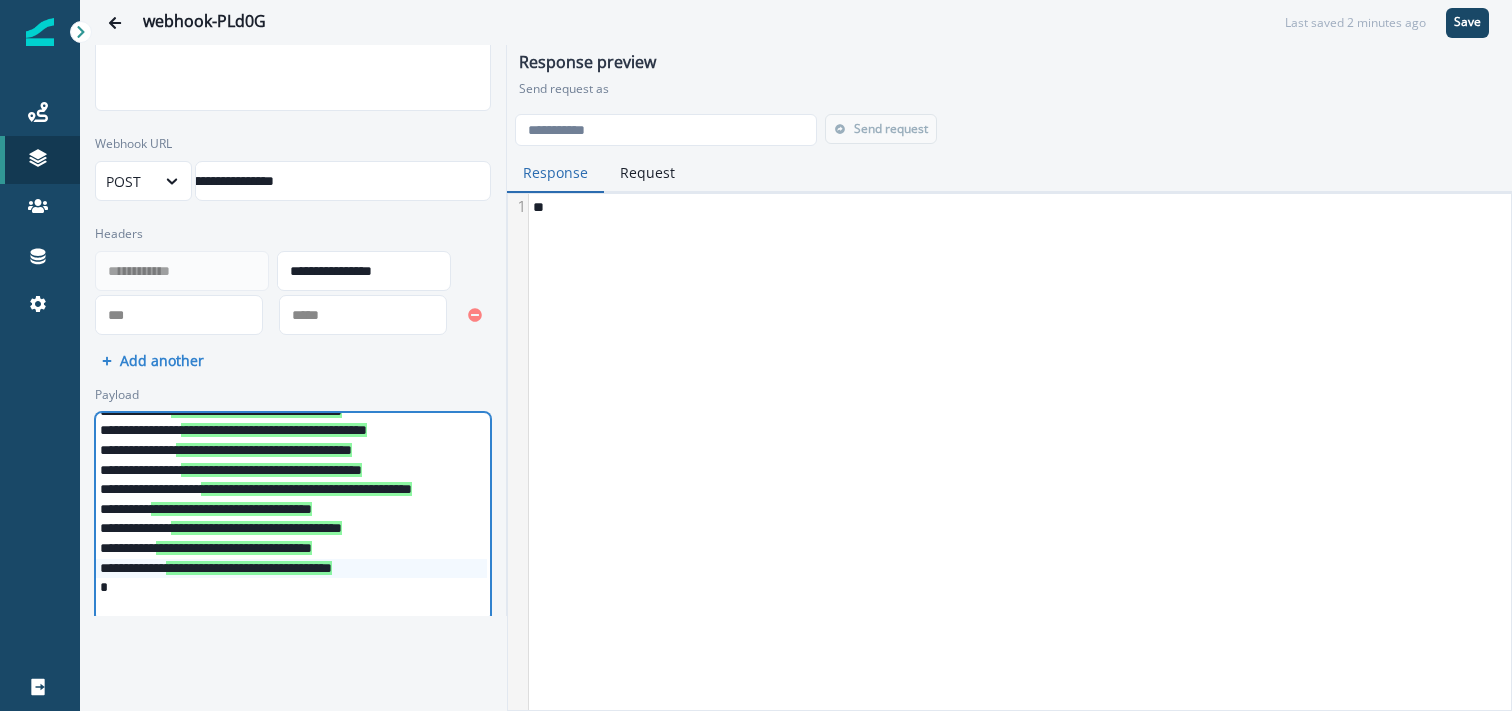 scroll, scrollTop: 74, scrollLeft: 1, axis: both 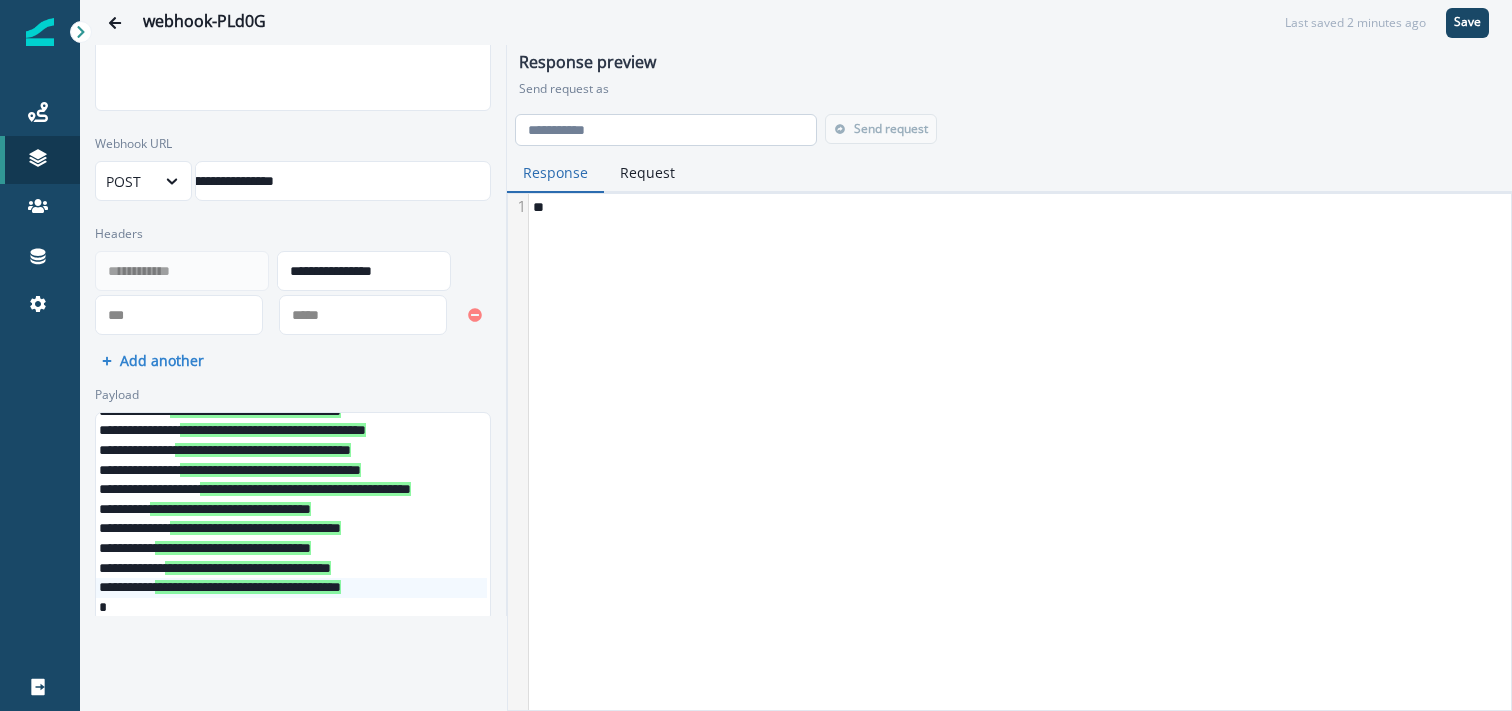 click at bounding box center (666, 130) 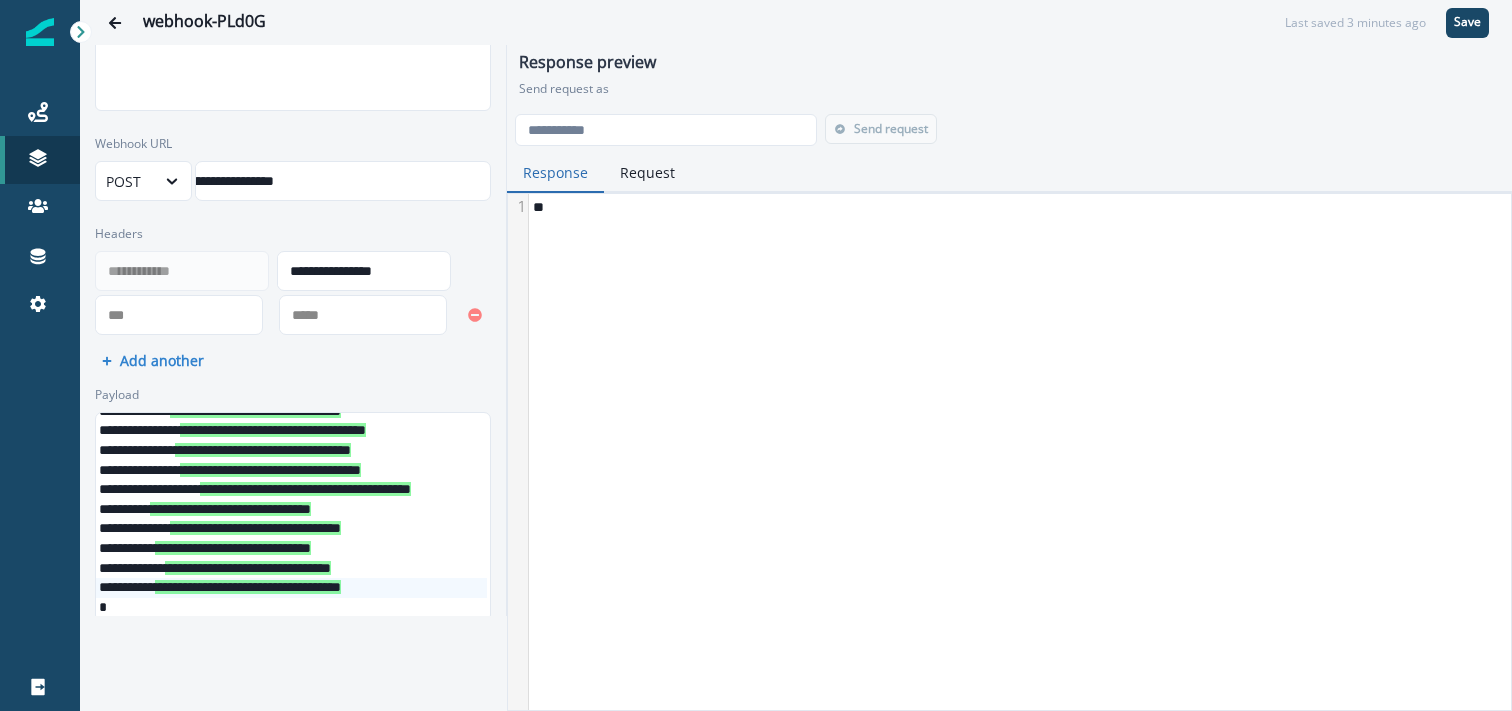 paste on "**********" 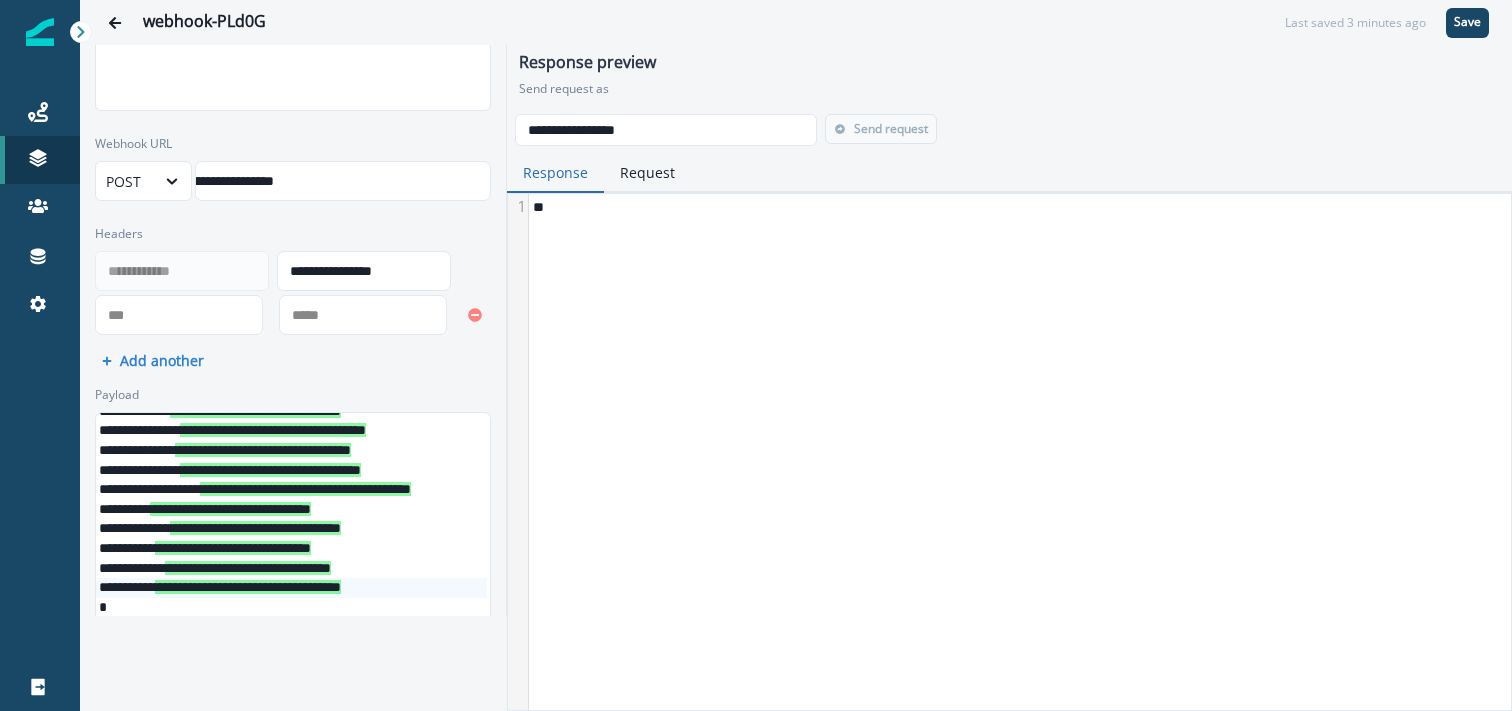 type on "**********" 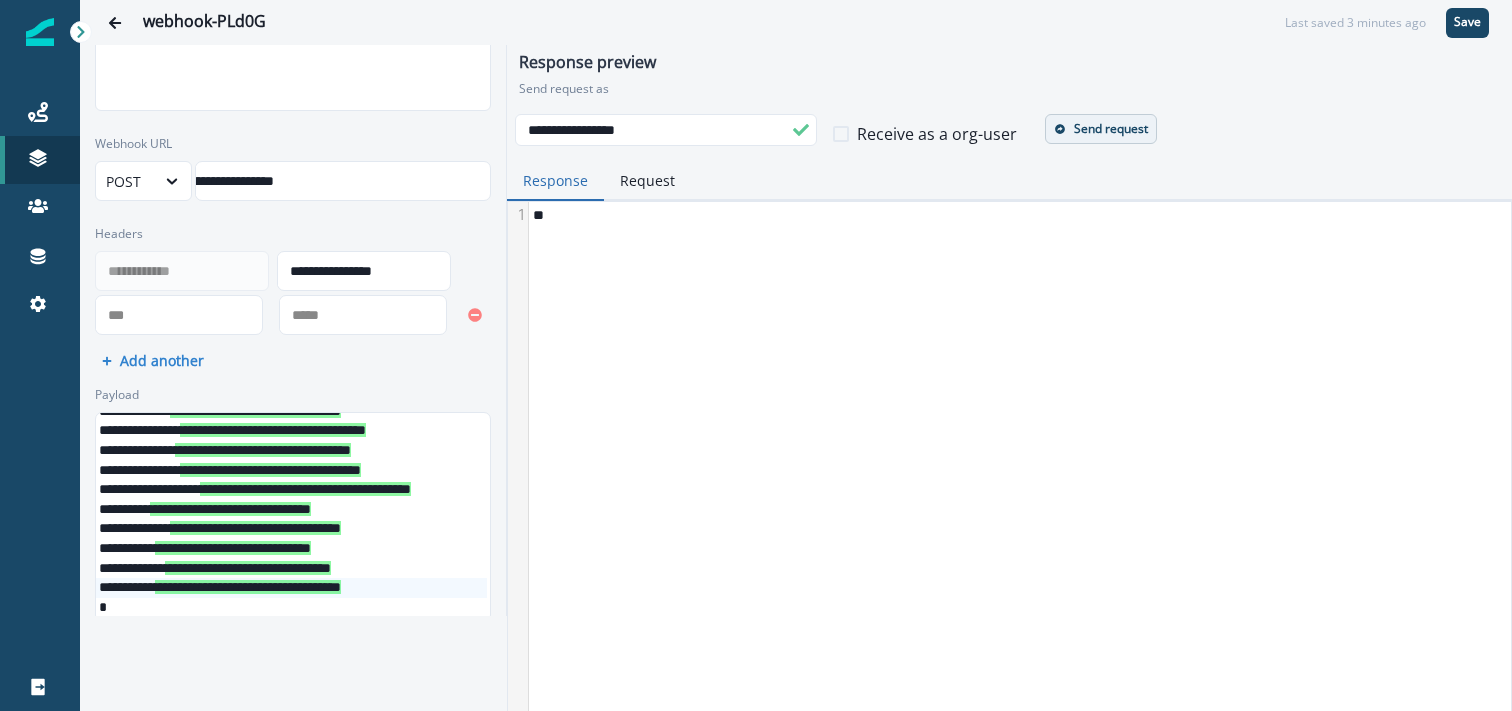 click on "Send request" at bounding box center (1101, 129) 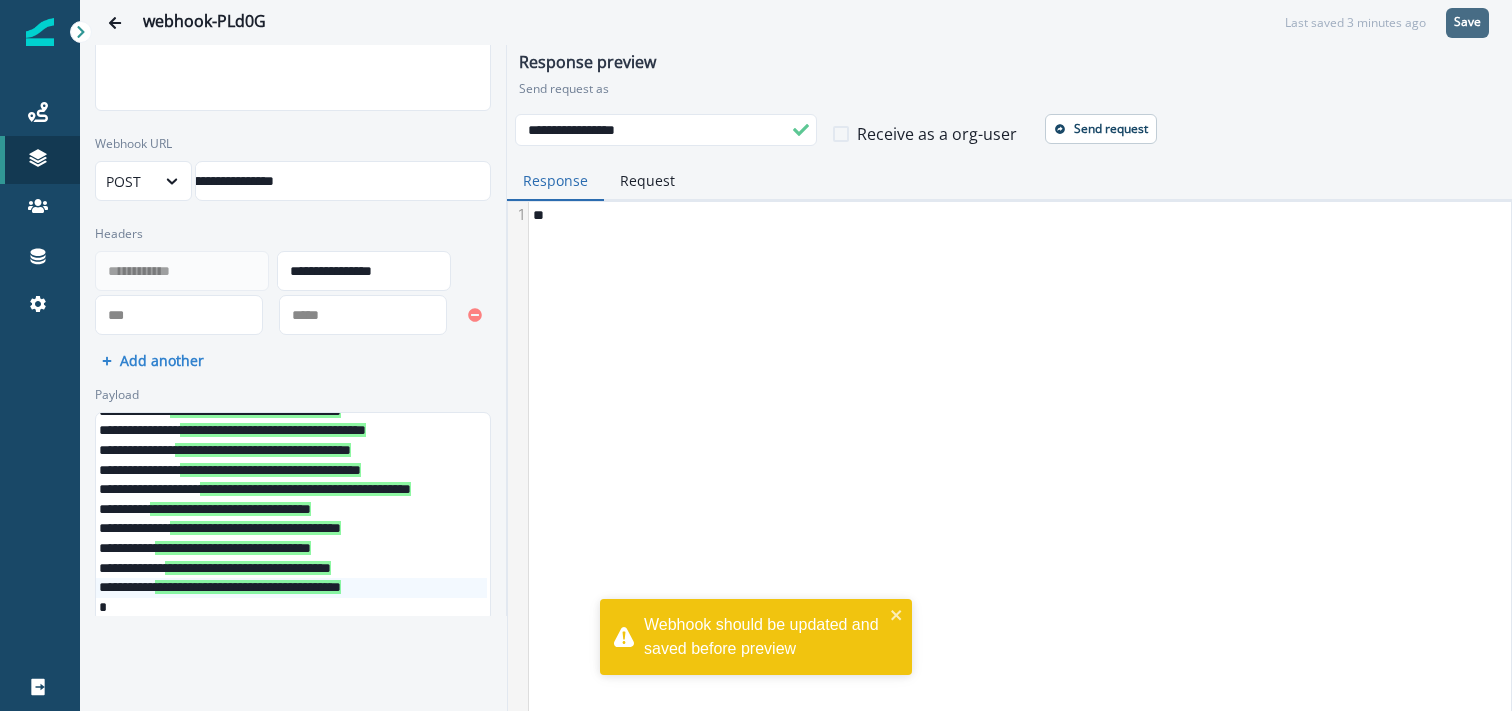 click on "Save" at bounding box center (1467, 22) 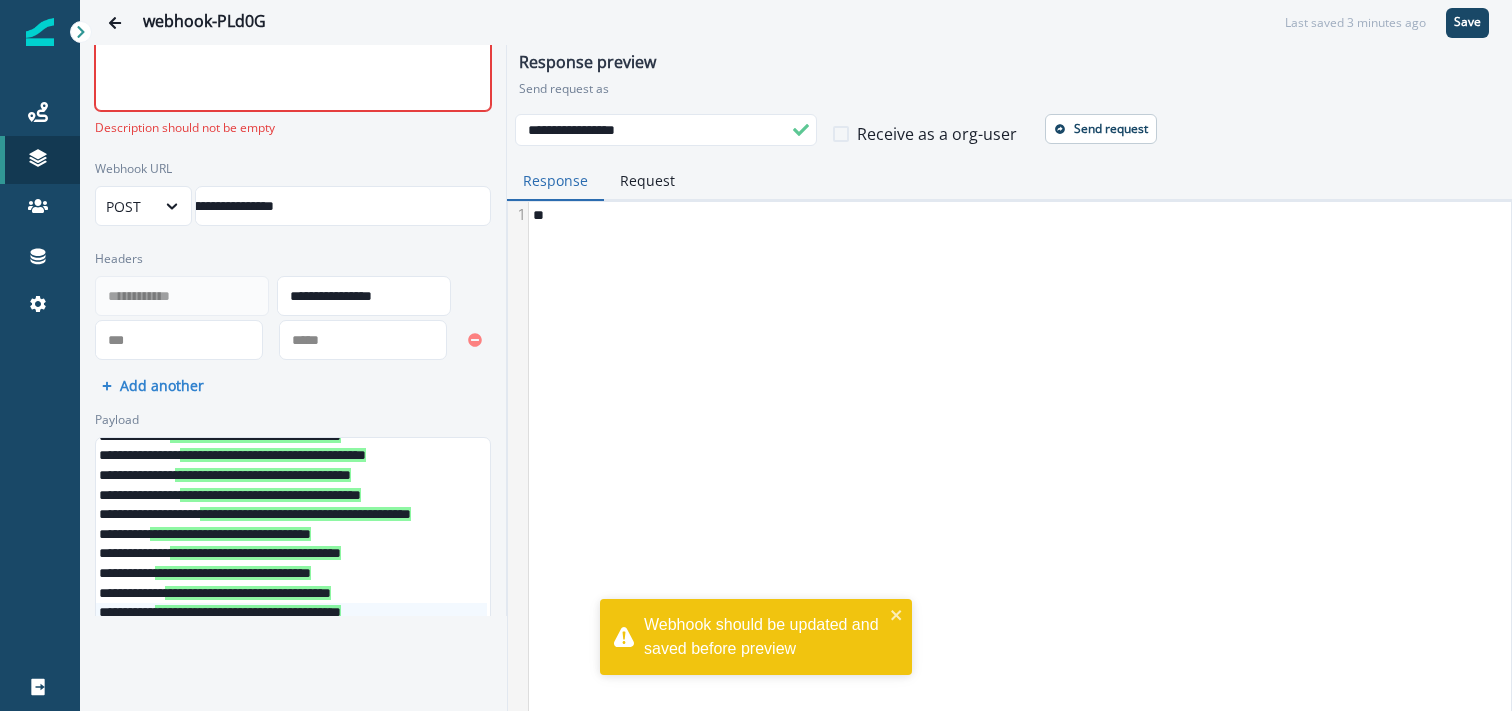 click on "Description" at bounding box center [293, 71] 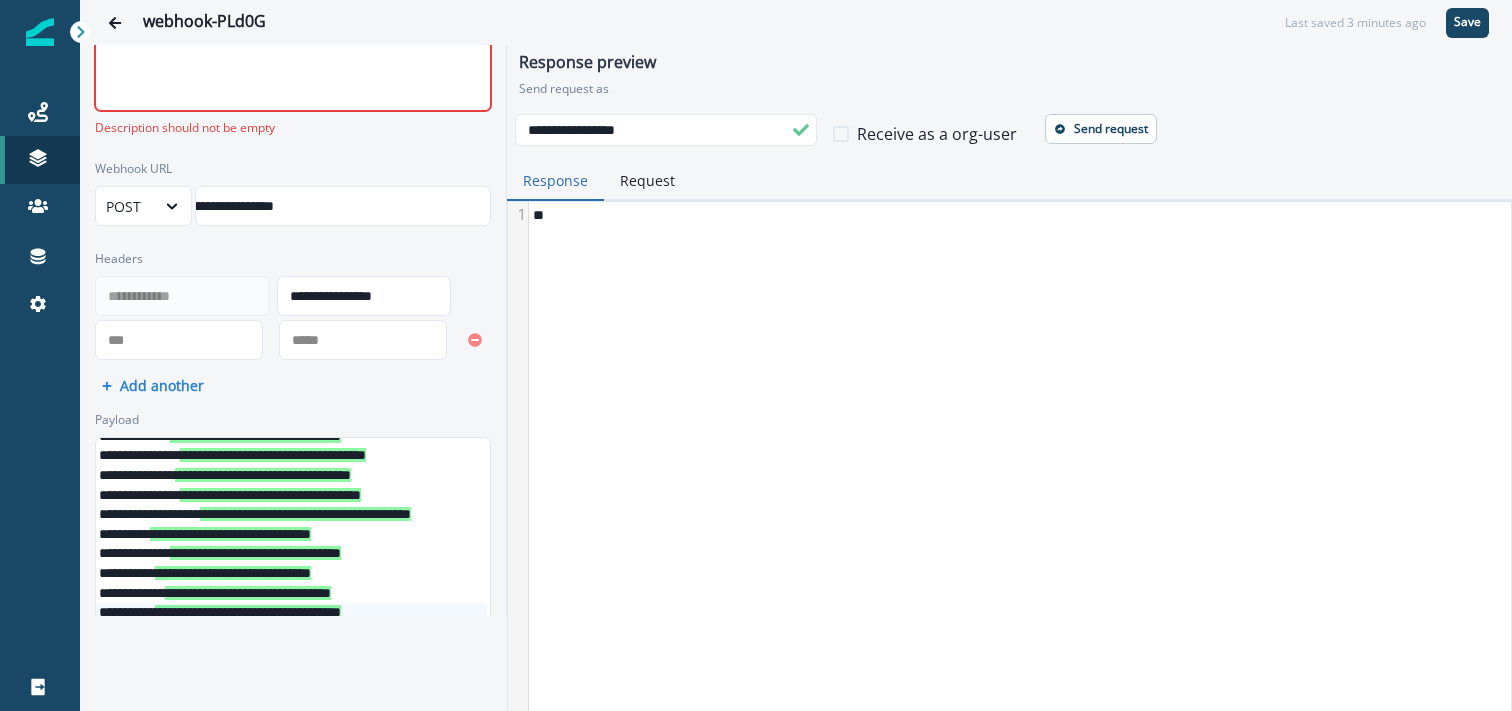 scroll, scrollTop: 0, scrollLeft: 0, axis: both 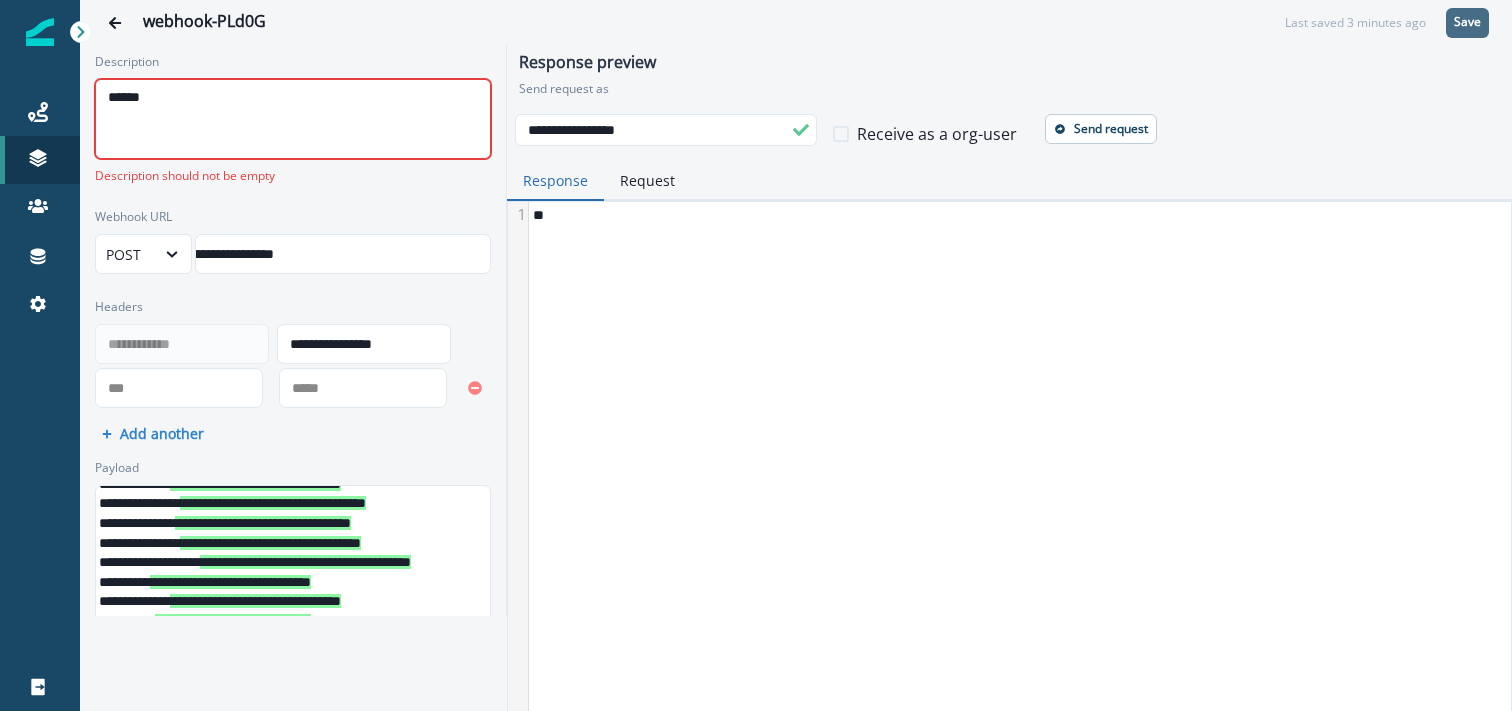 type on "******" 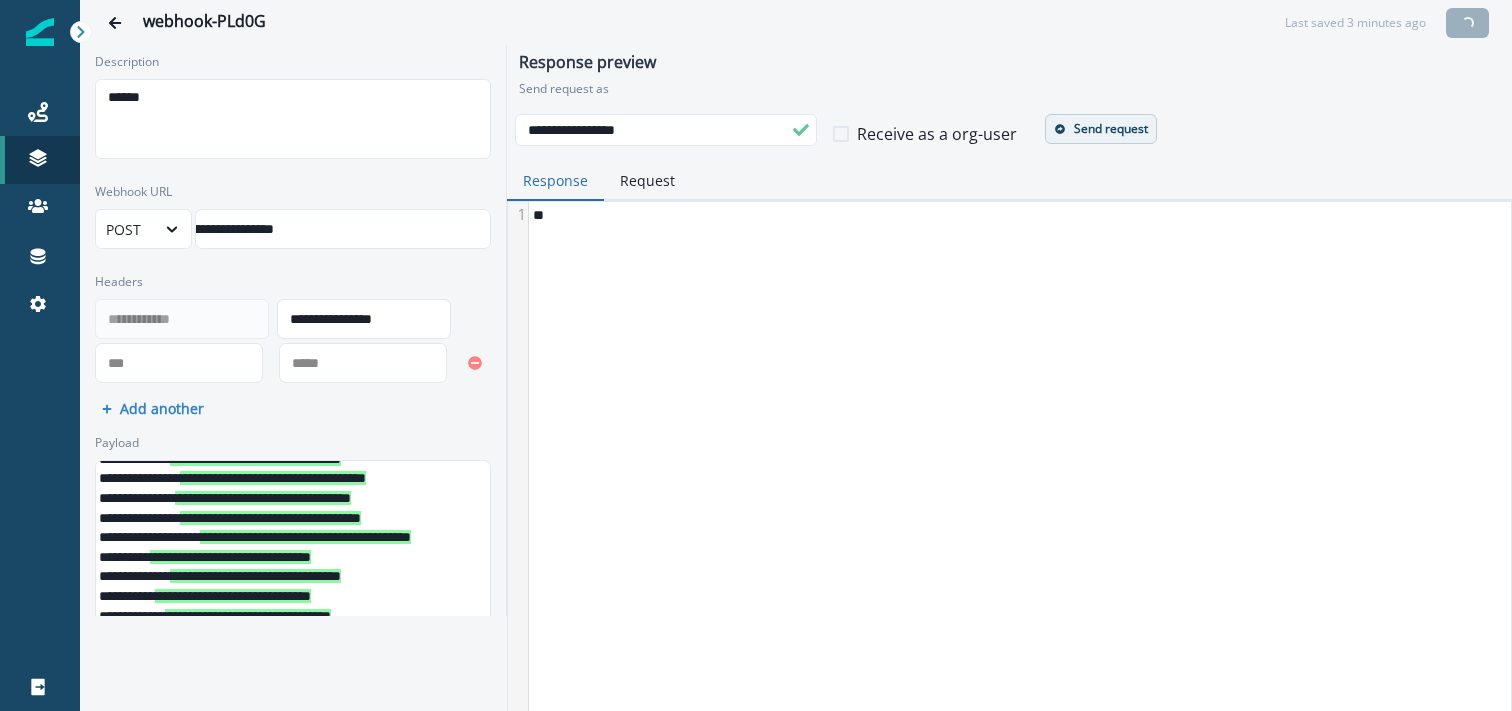 click on "Send request" at bounding box center (1111, 129) 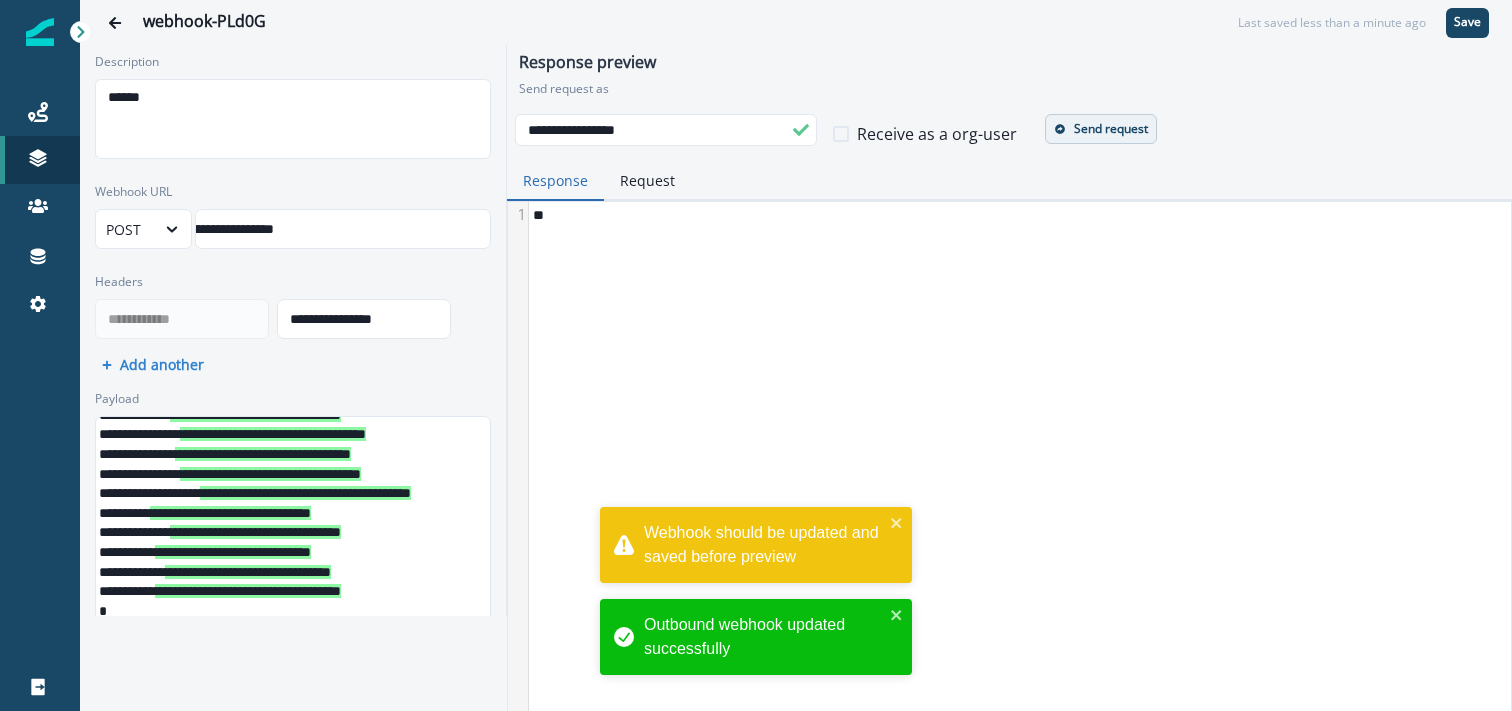 click on "Send request" at bounding box center [1111, 129] 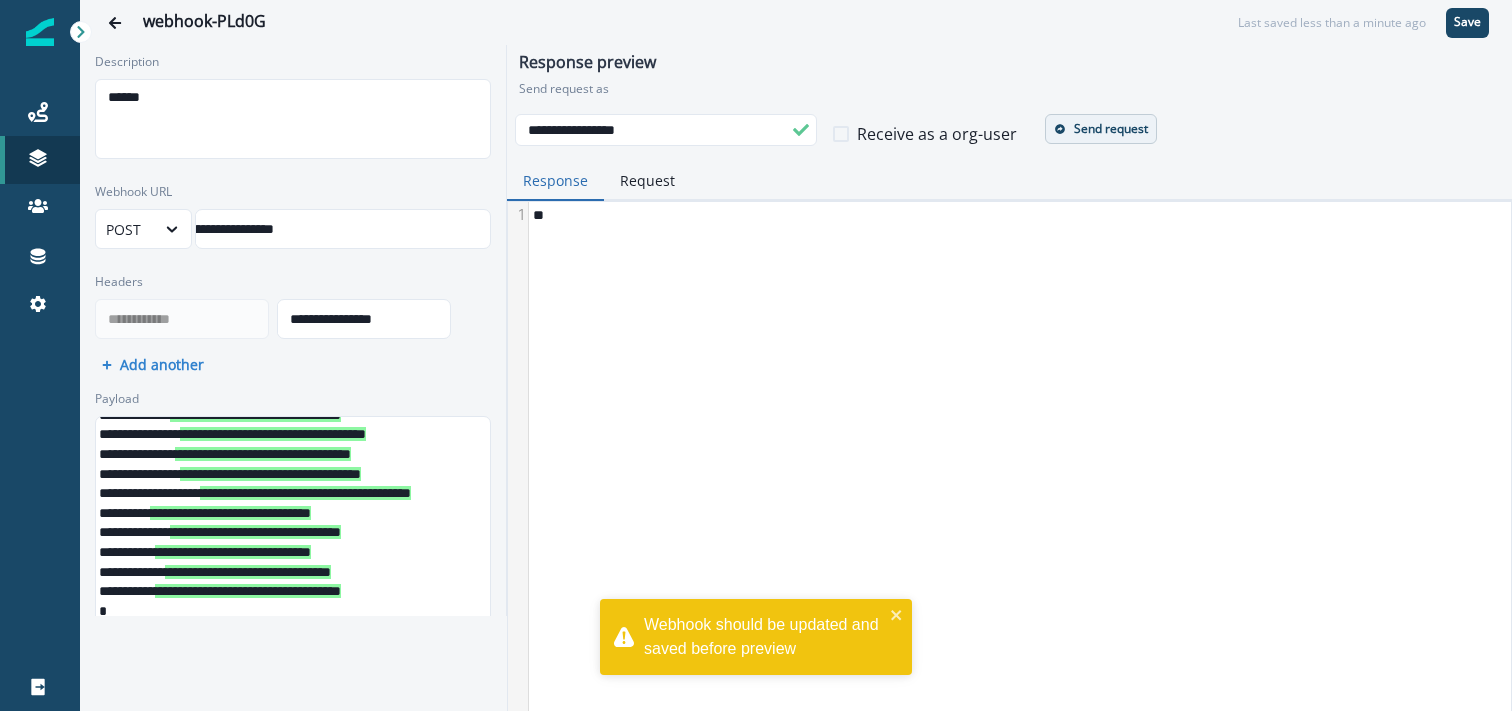 click on "Send request" at bounding box center [1111, 129] 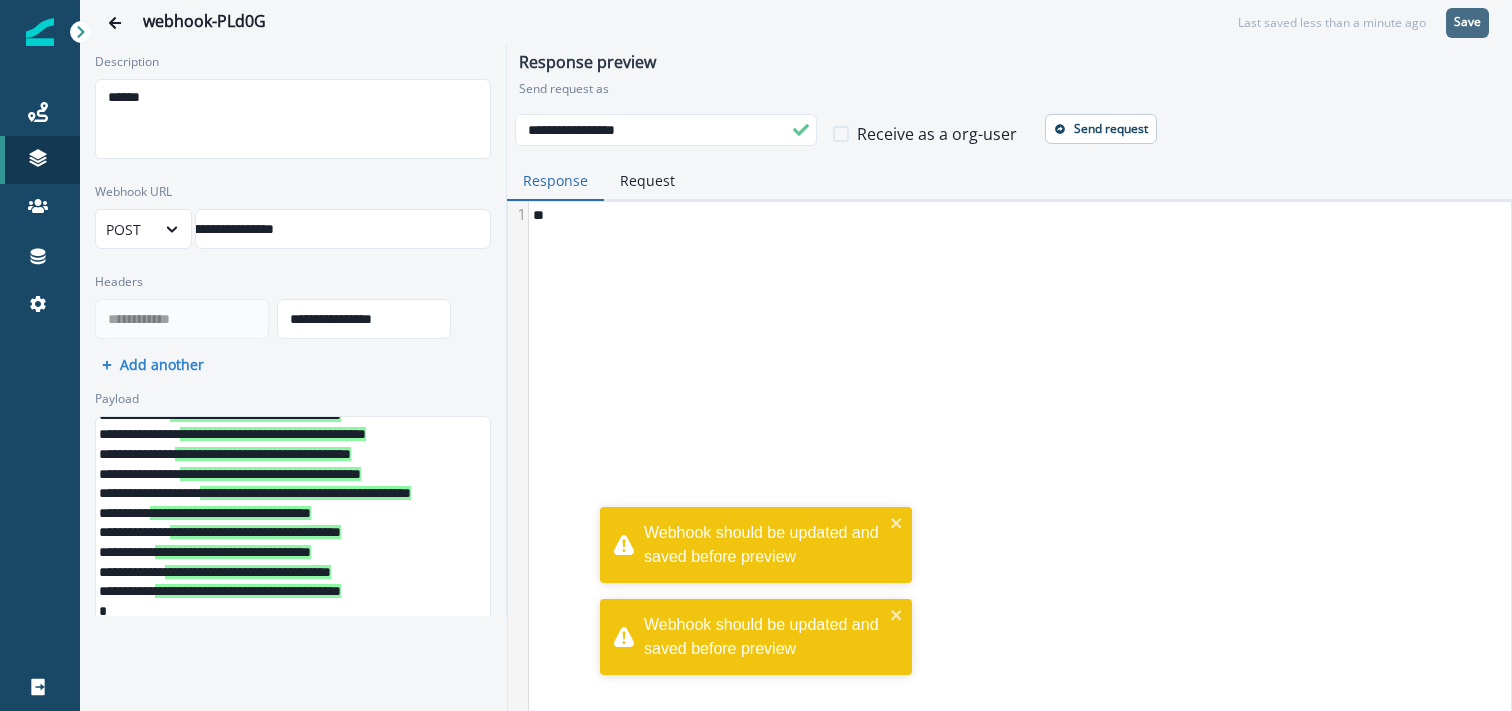 click on "Save" at bounding box center [1467, 23] 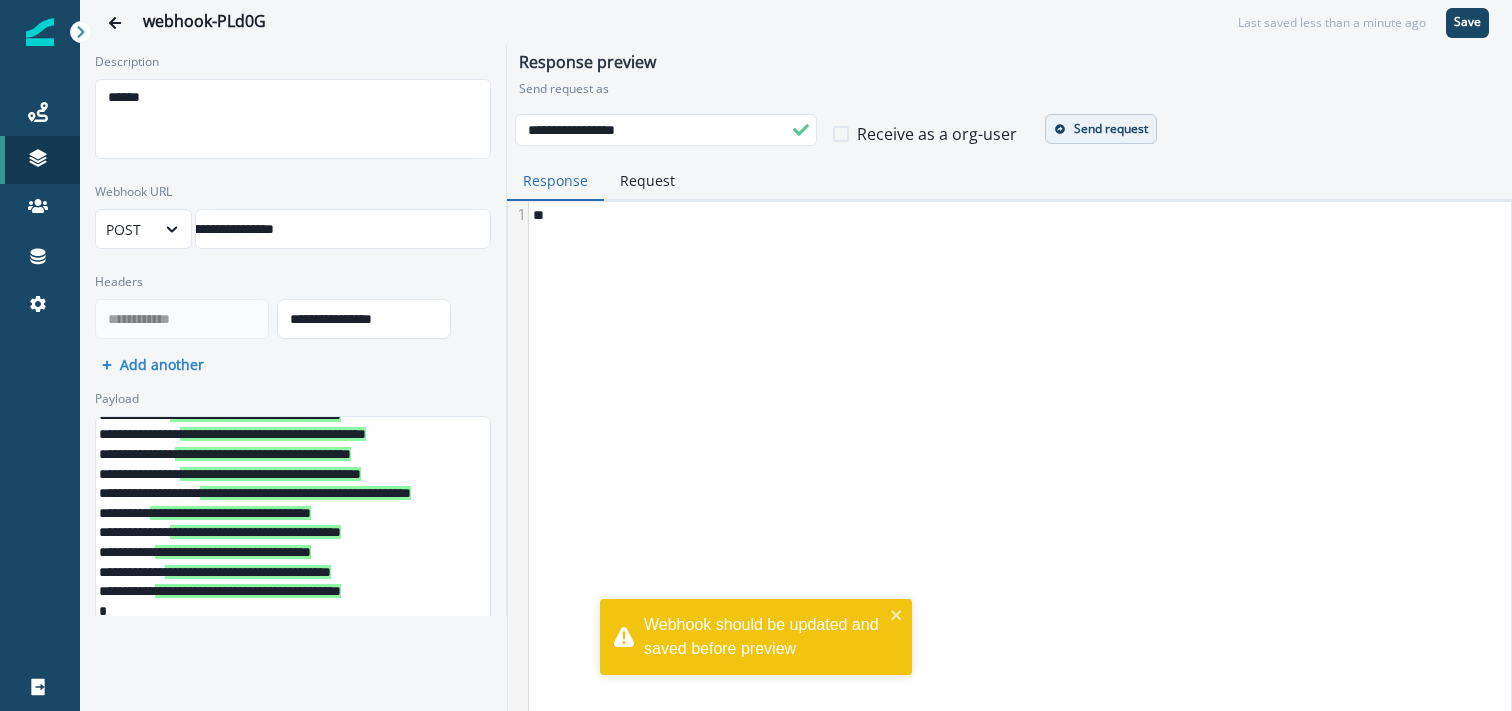 click on "Send request" at bounding box center [1111, 129] 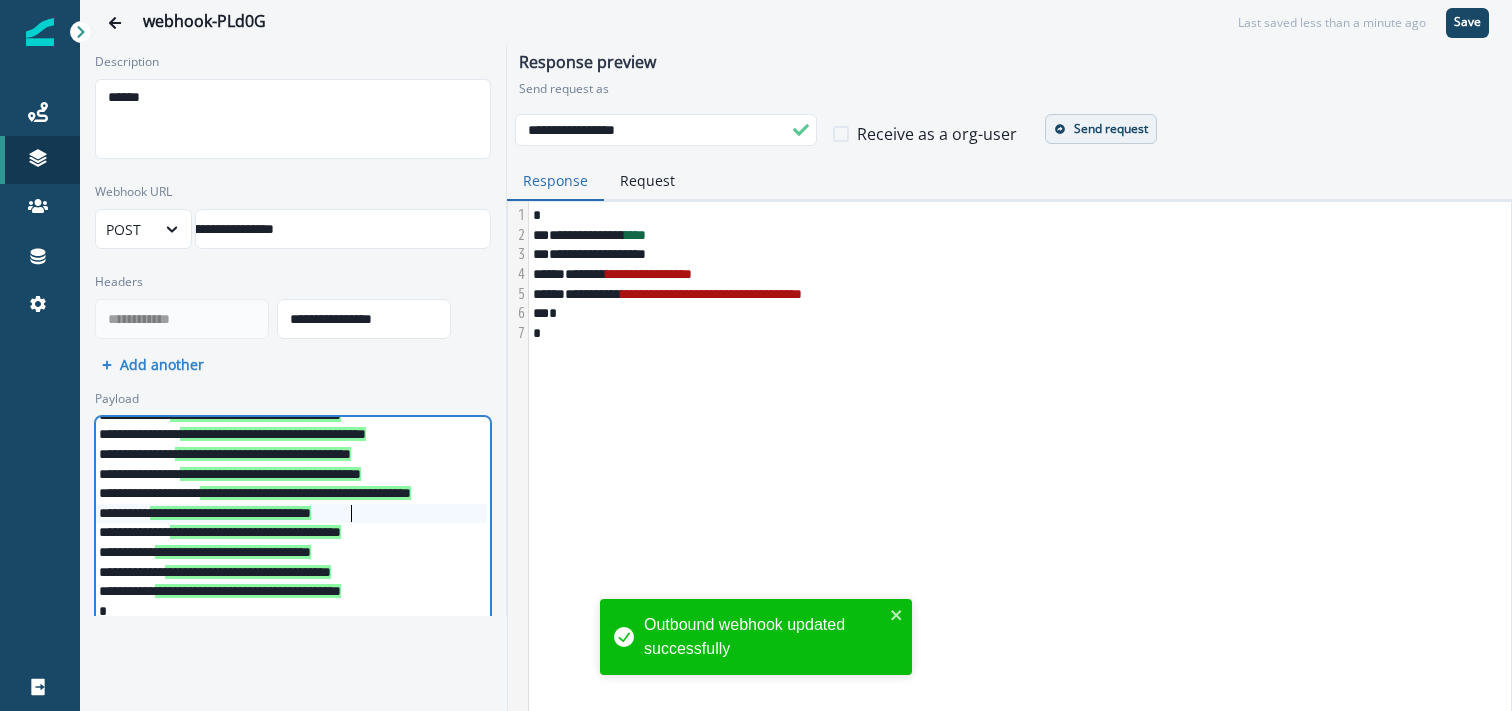 click on "**********" at bounding box center [230, 513] 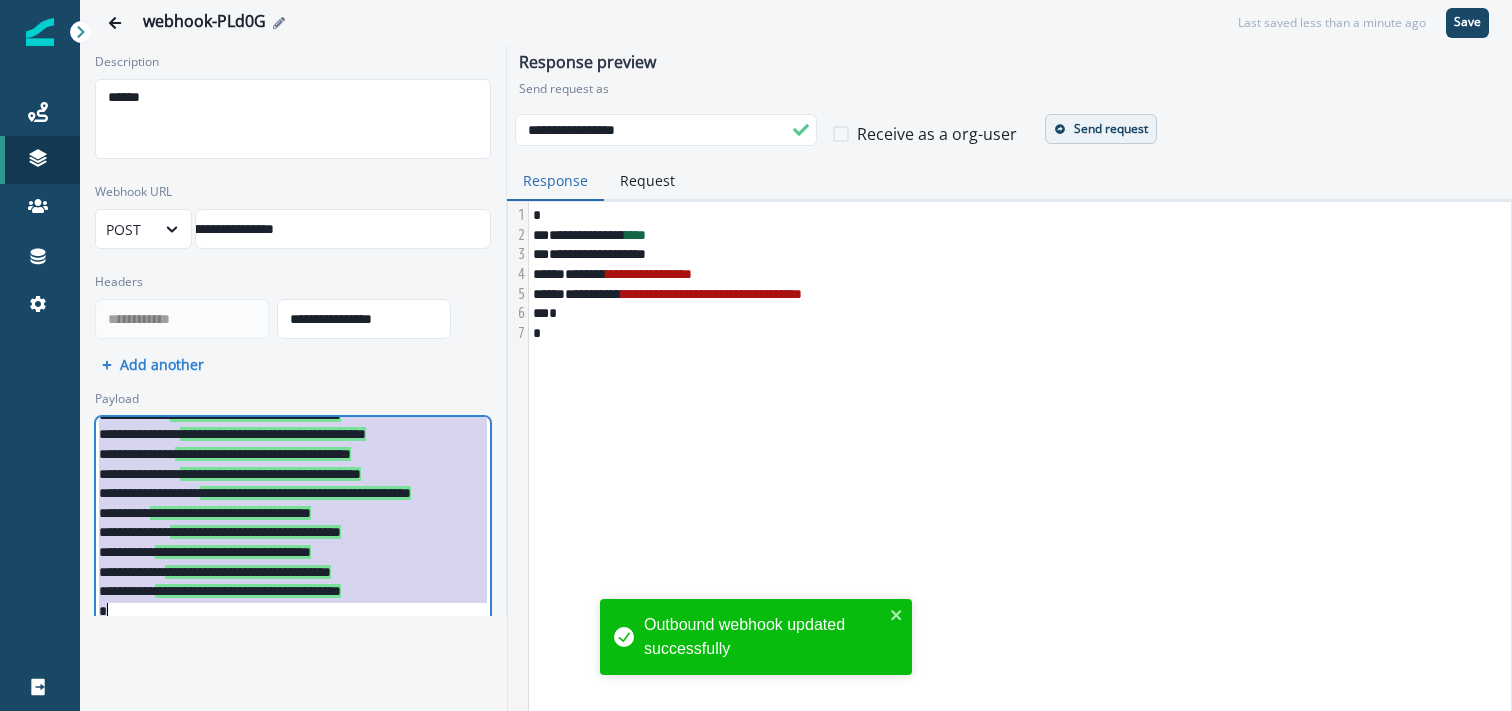 copy on "**********" 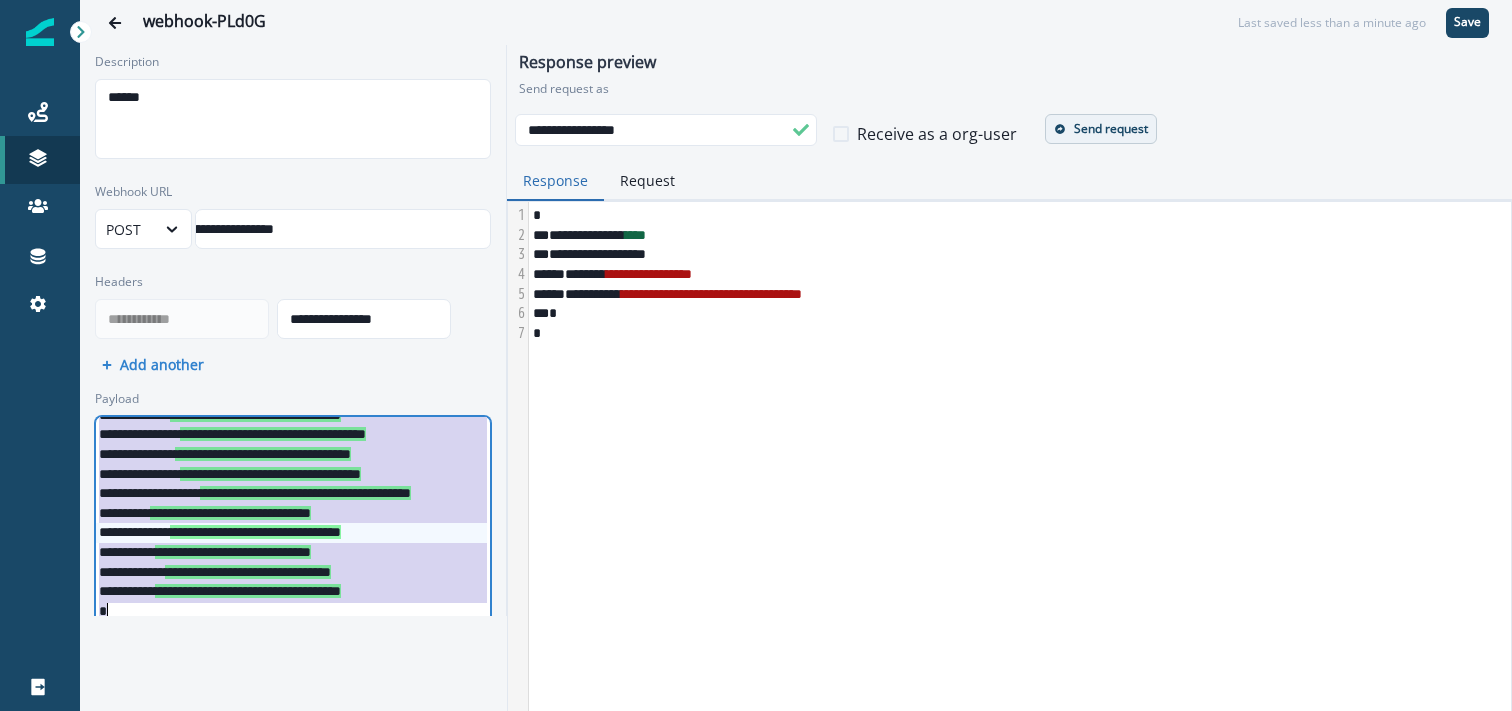 click on "**********" at bounding box center (255, 532) 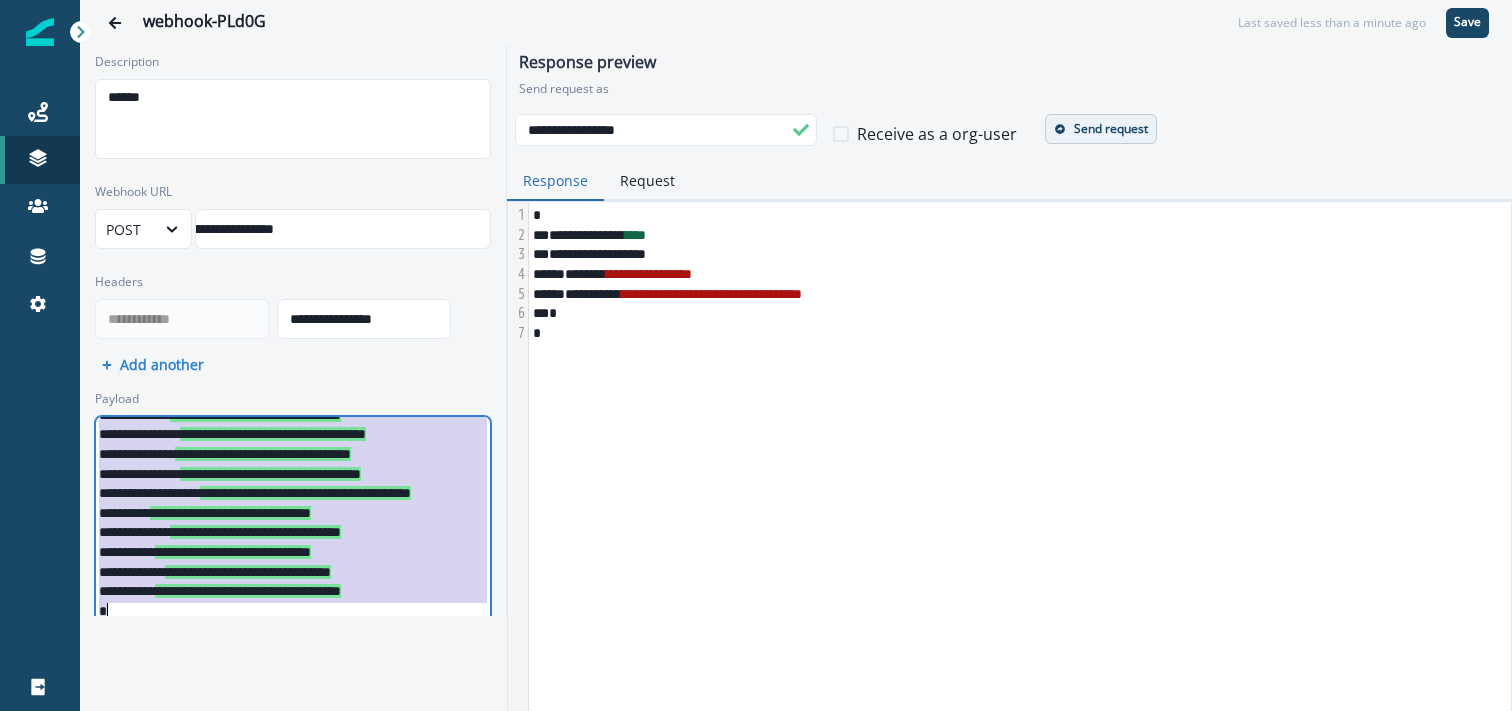 scroll, scrollTop: 93, scrollLeft: 1, axis: both 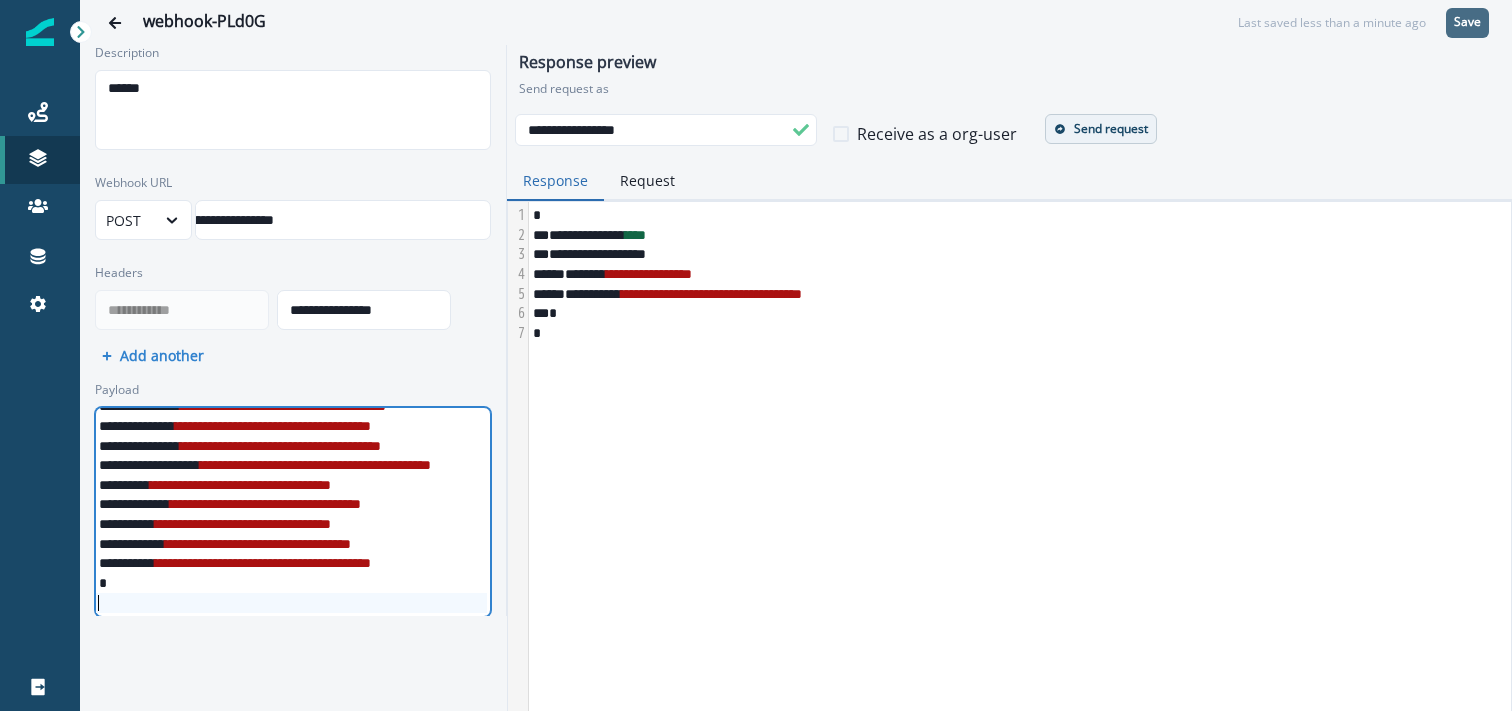 click on "Save" at bounding box center (1467, 22) 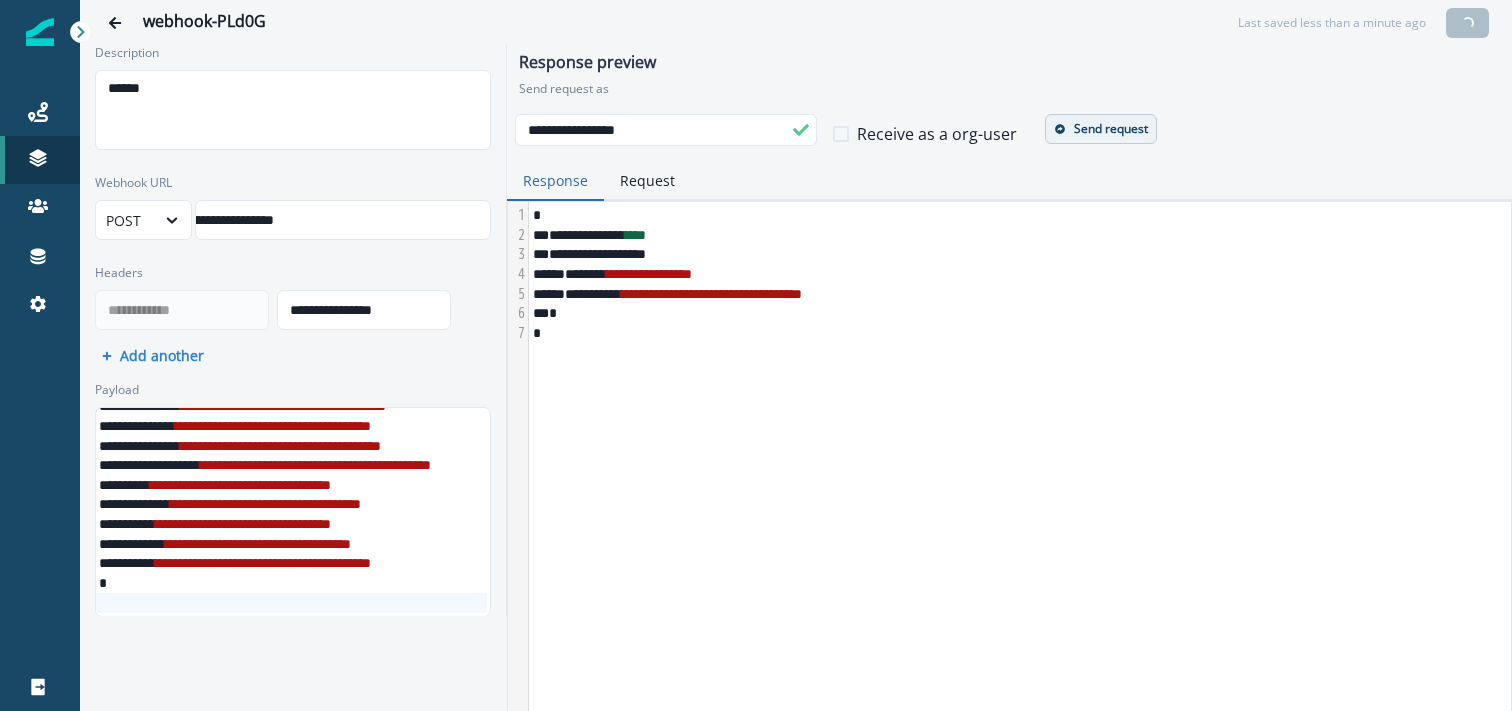scroll, scrollTop: 74, scrollLeft: 1, axis: both 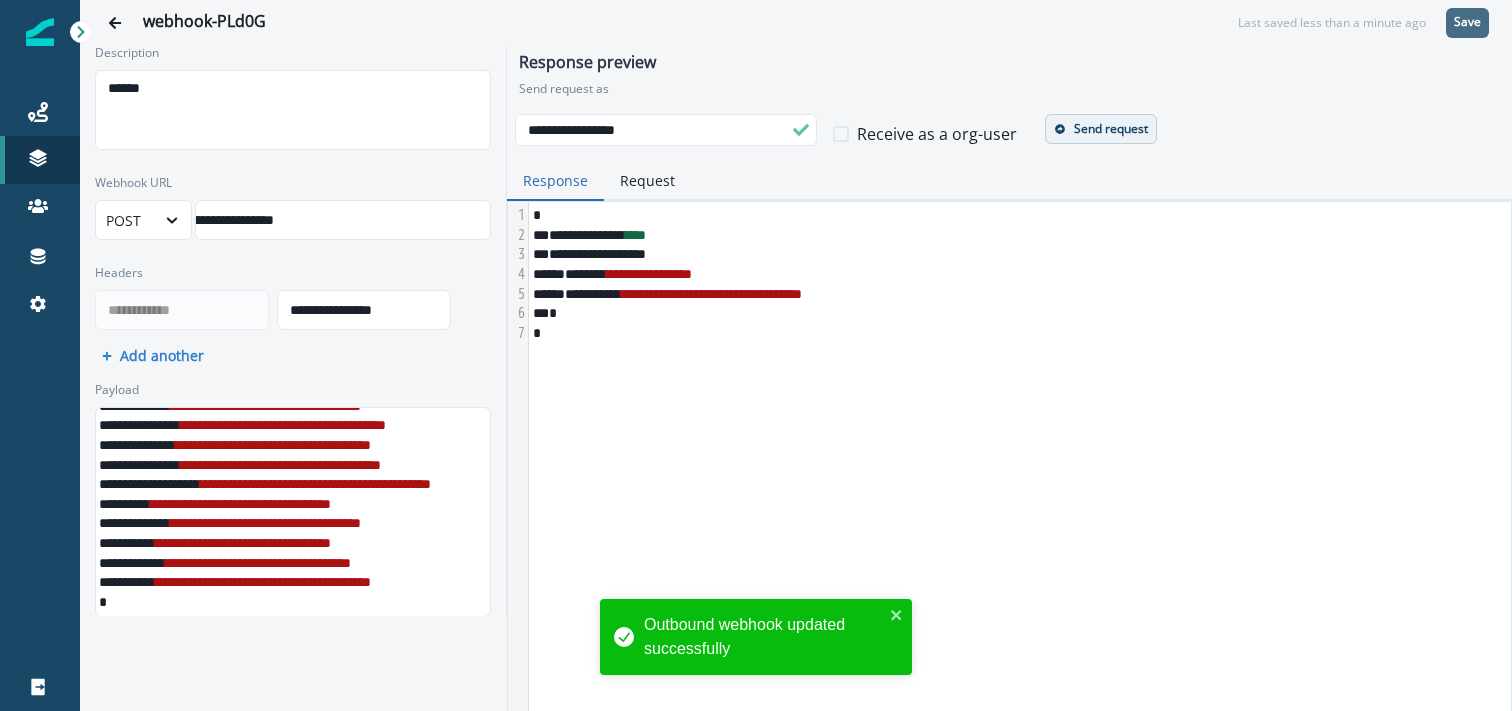 click on "Send request" at bounding box center [1111, 129] 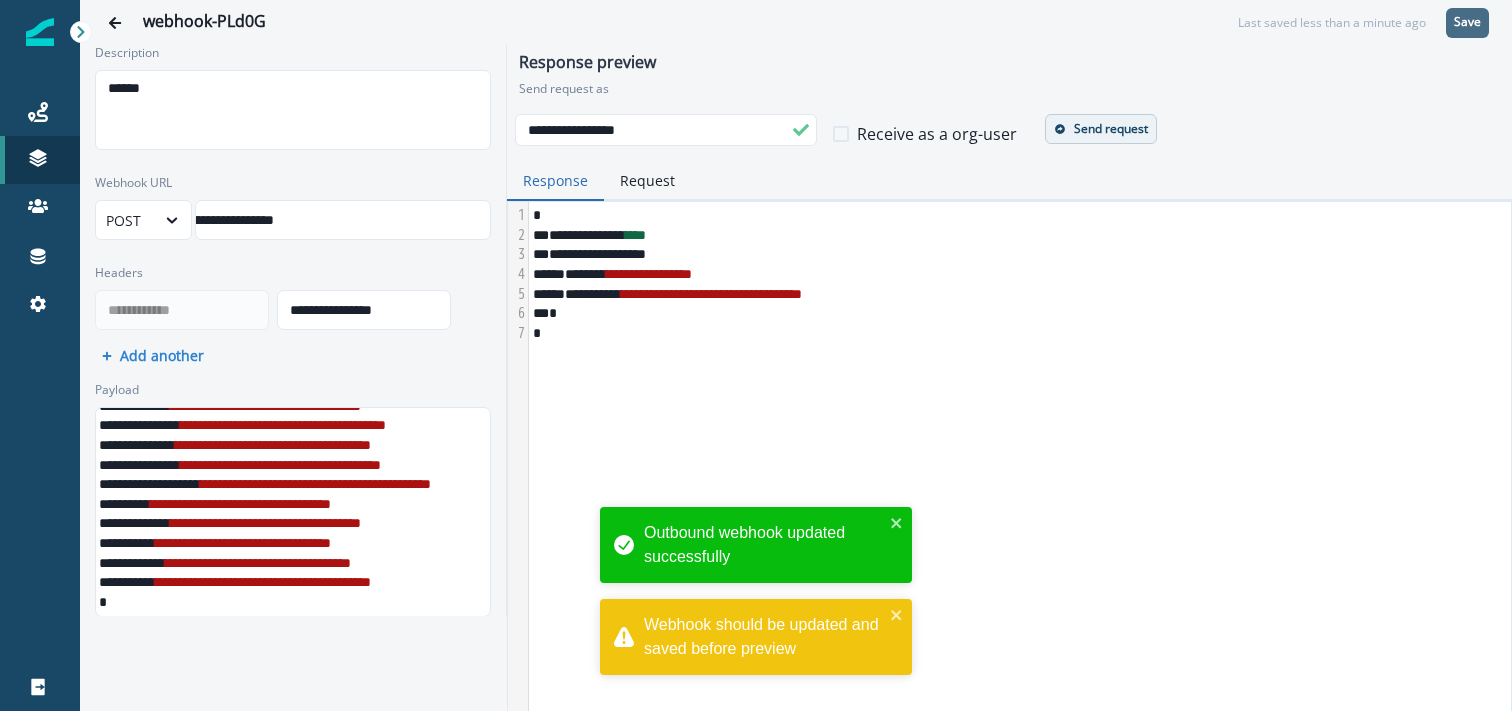 click on "Send request" at bounding box center [1111, 129] 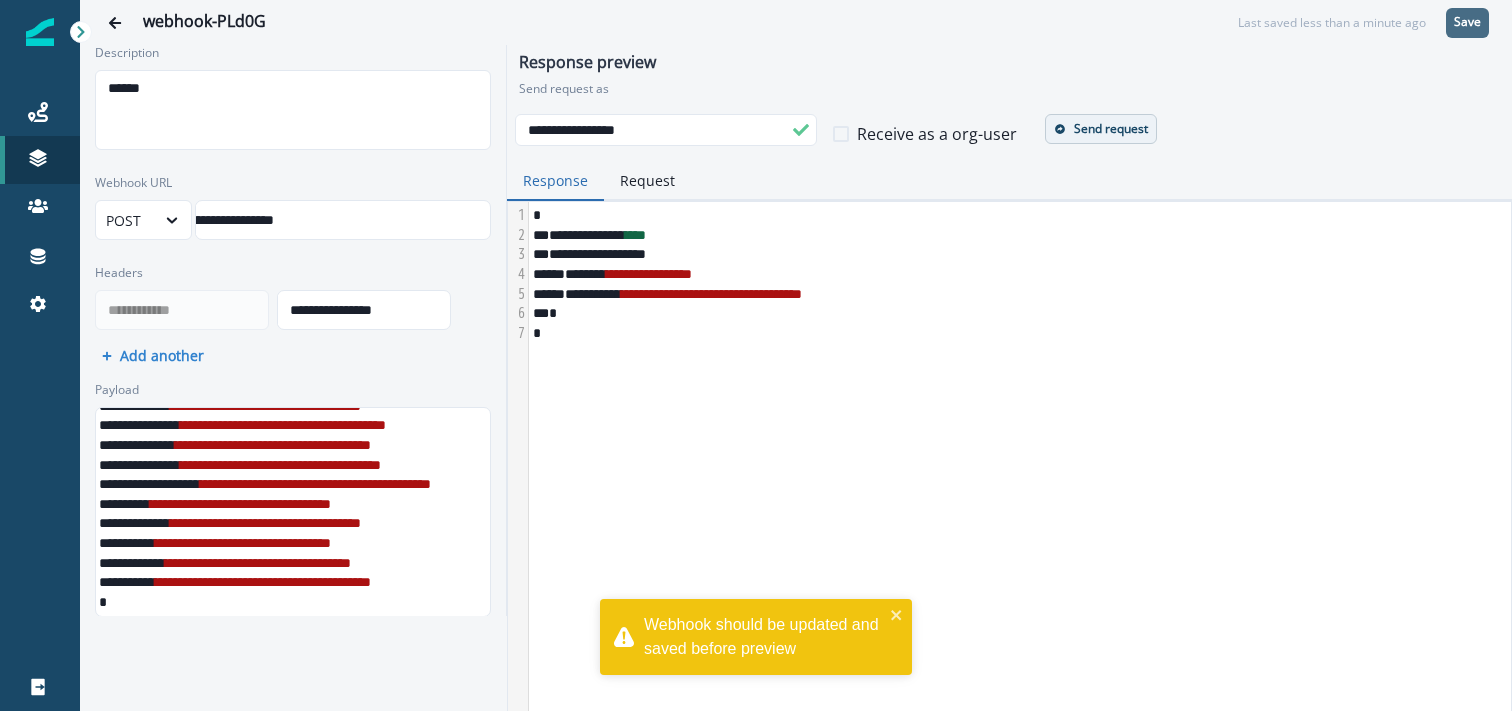 click on "Send request" at bounding box center [1111, 129] 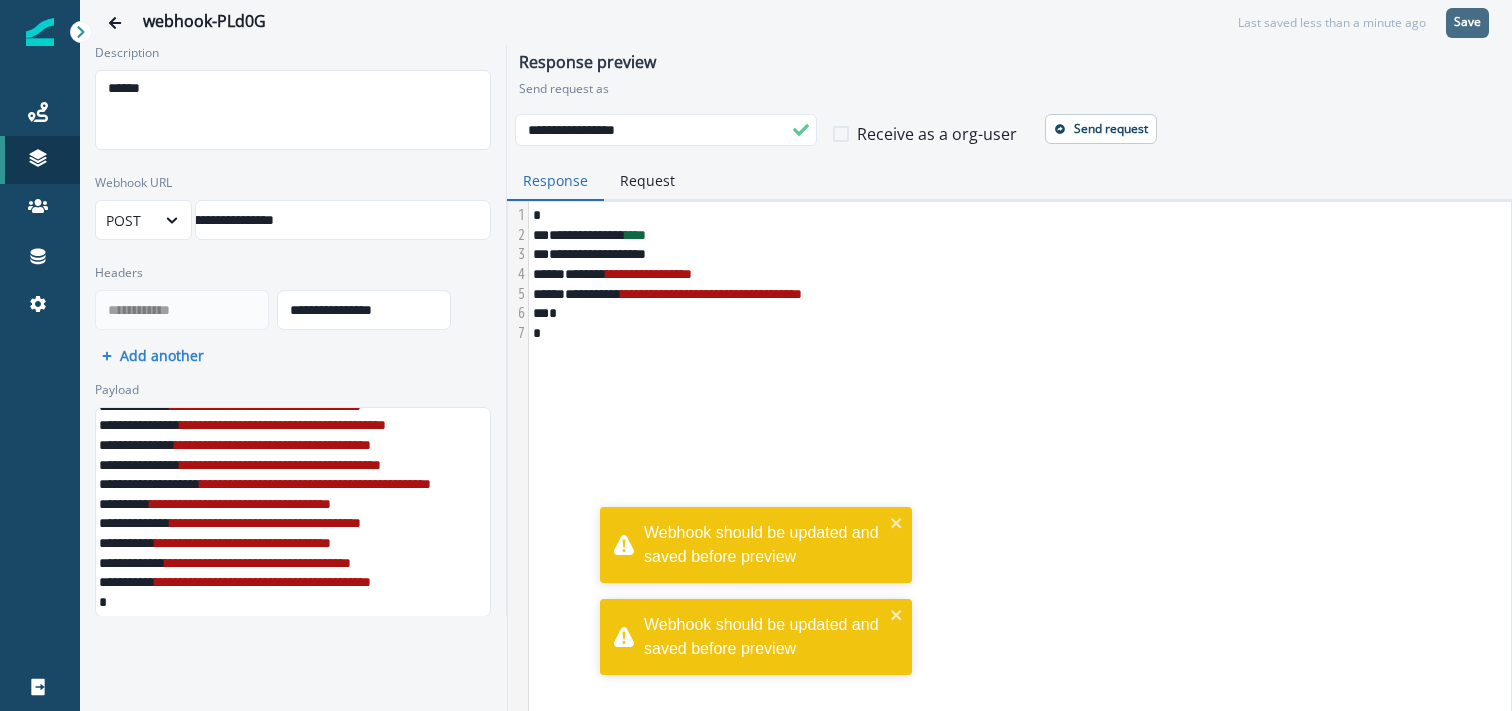 click on "Save" at bounding box center (1467, 23) 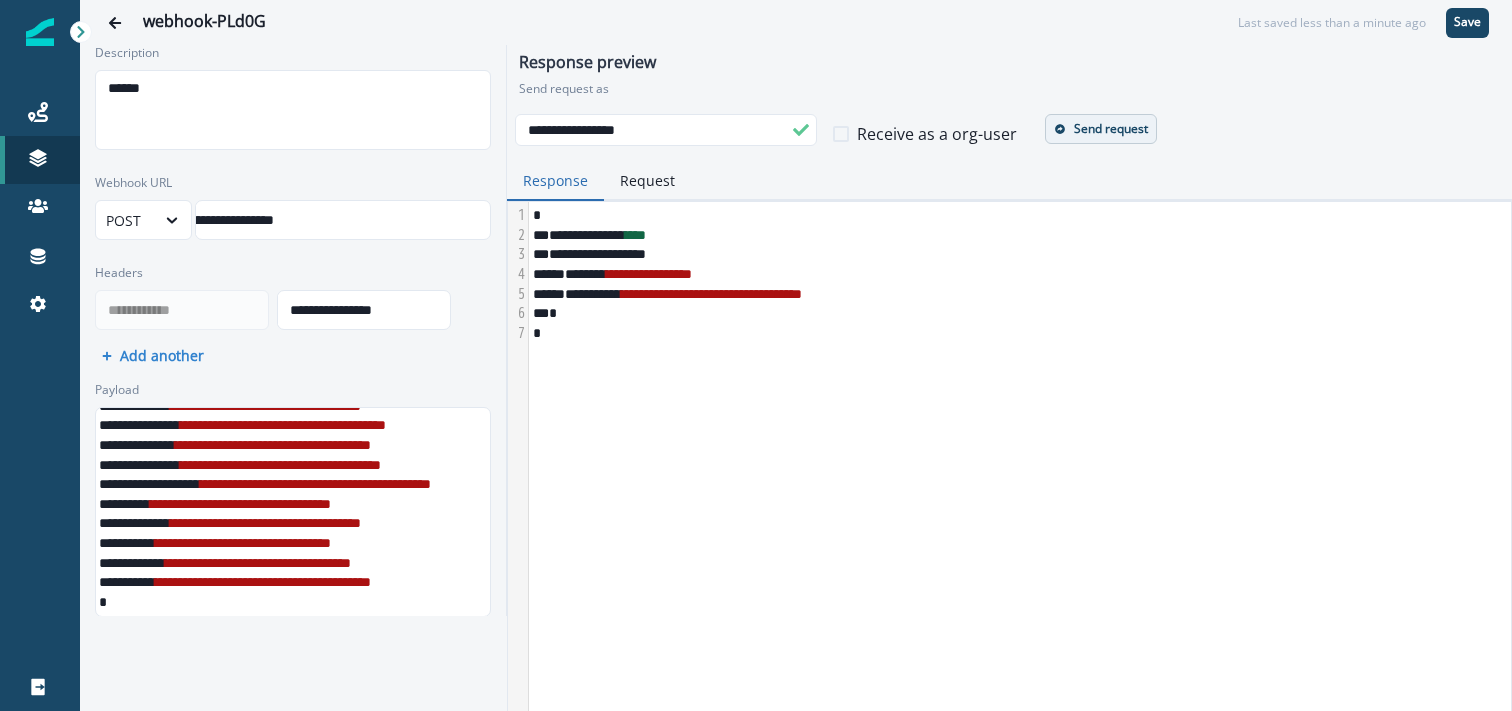 click on "Send request" at bounding box center [1111, 129] 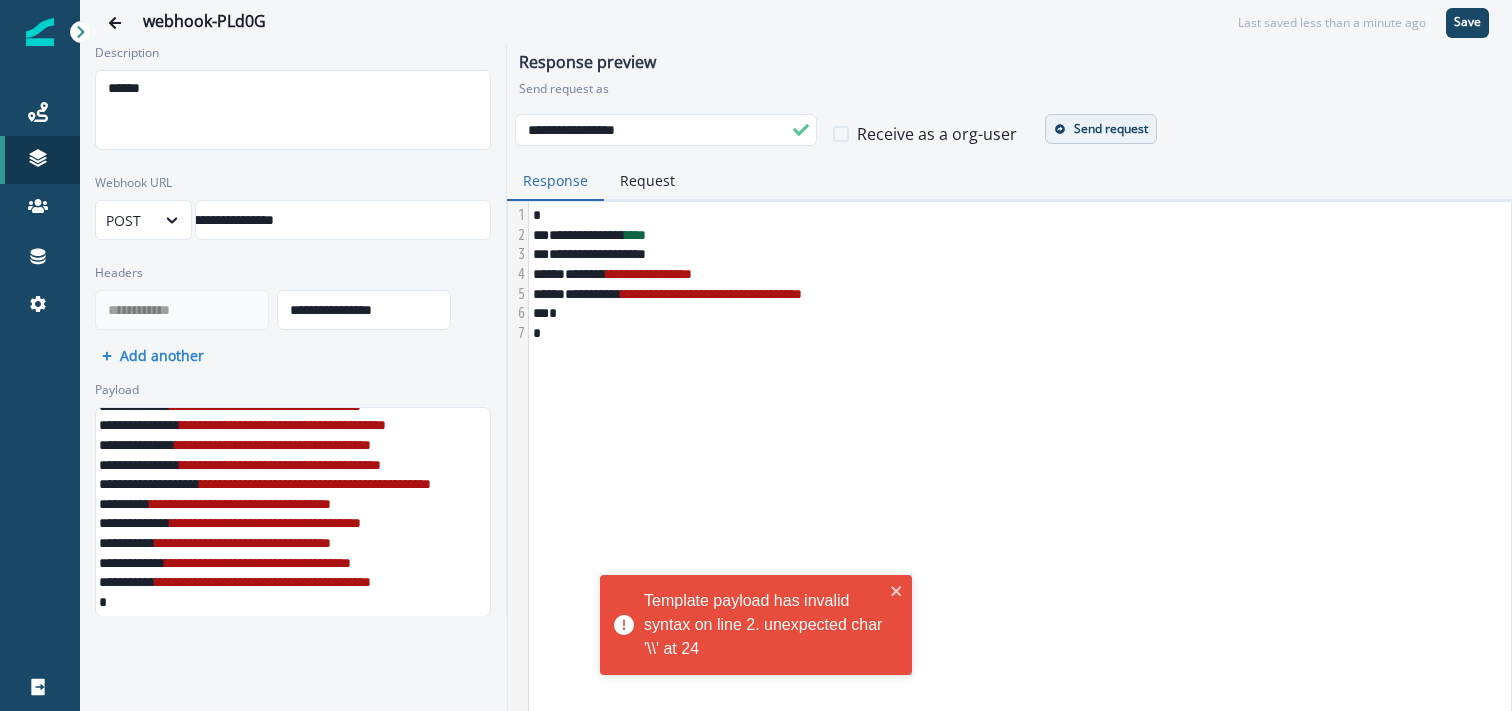 click on "**********" at bounding box center [376, 466] 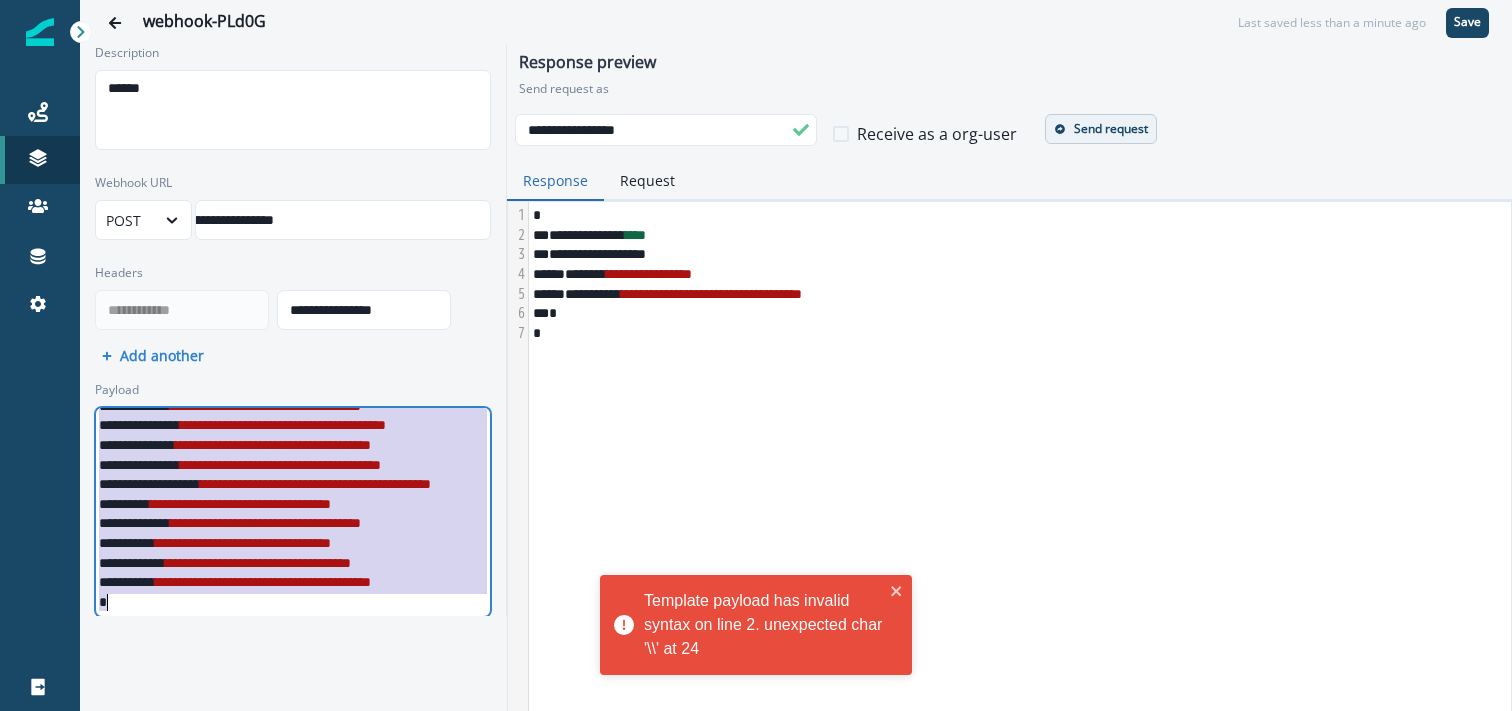 scroll, scrollTop: 93, scrollLeft: 1, axis: both 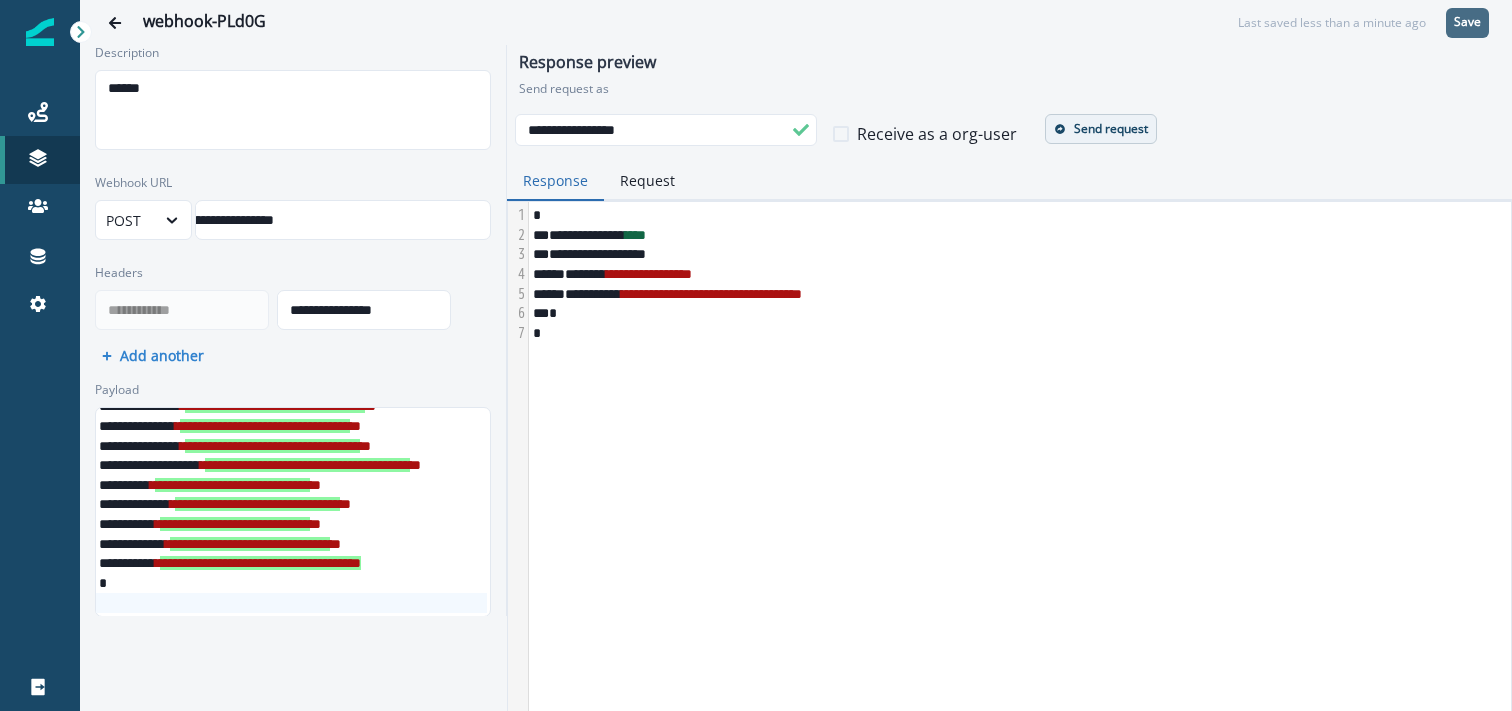 click on "Save" at bounding box center [1467, 23] 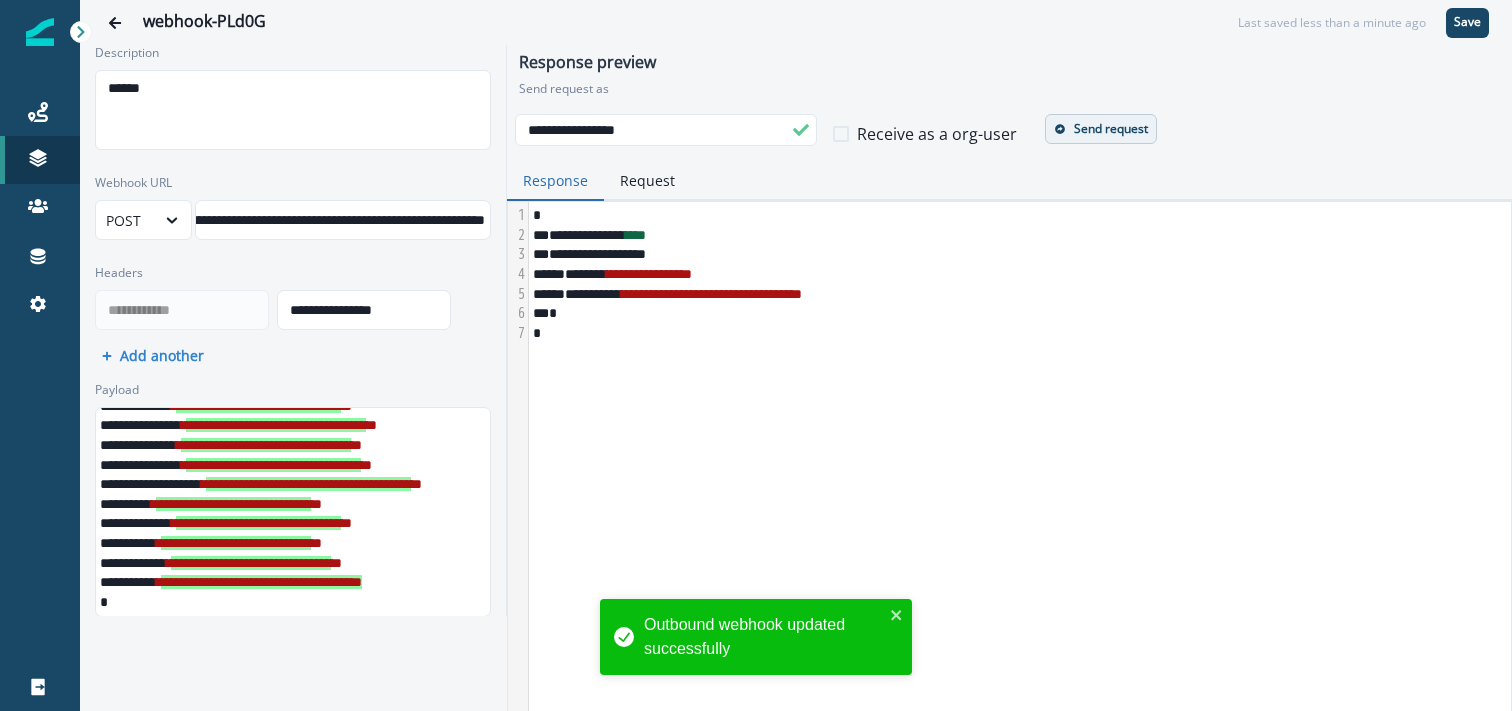 scroll, scrollTop: 74, scrollLeft: 1, axis: both 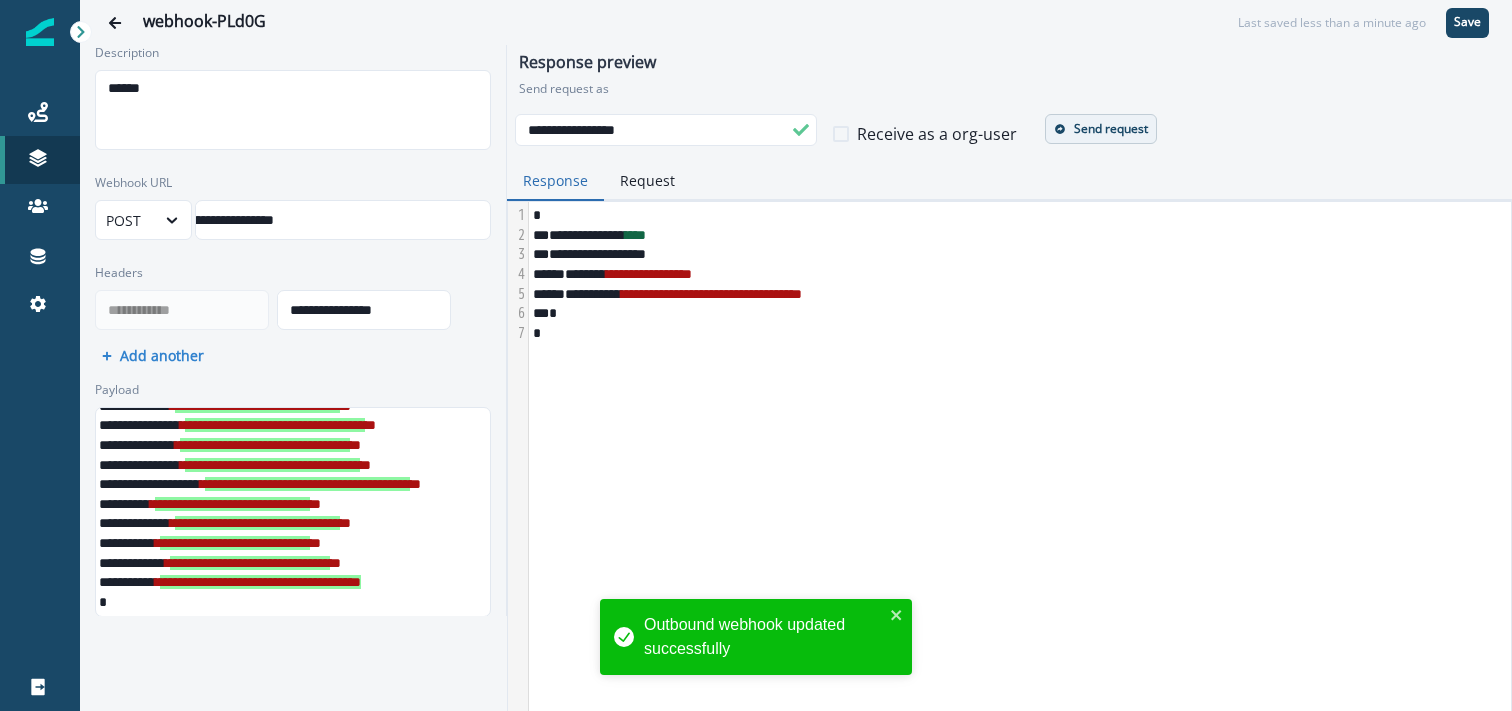 click on "**********" at bounding box center [1009, 138] 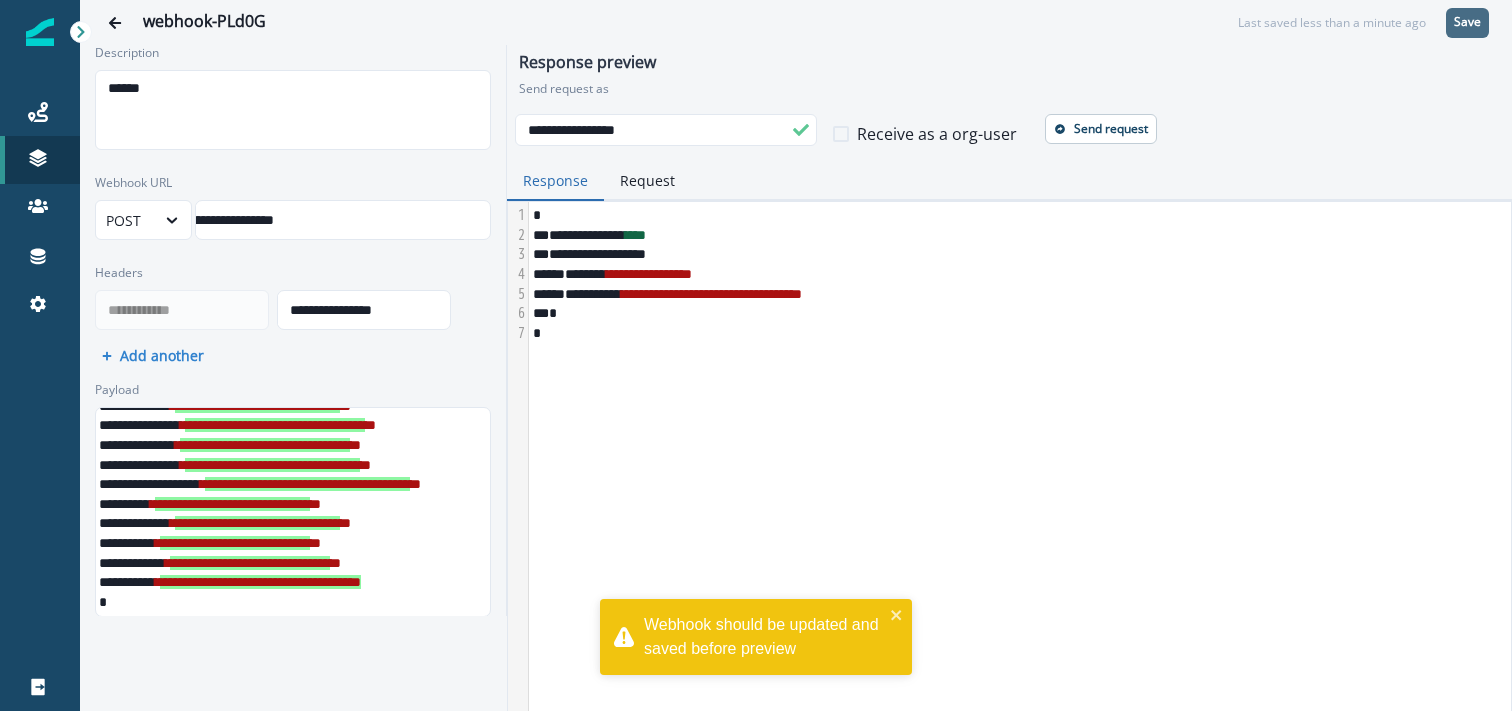 click on "Save" at bounding box center (1467, 22) 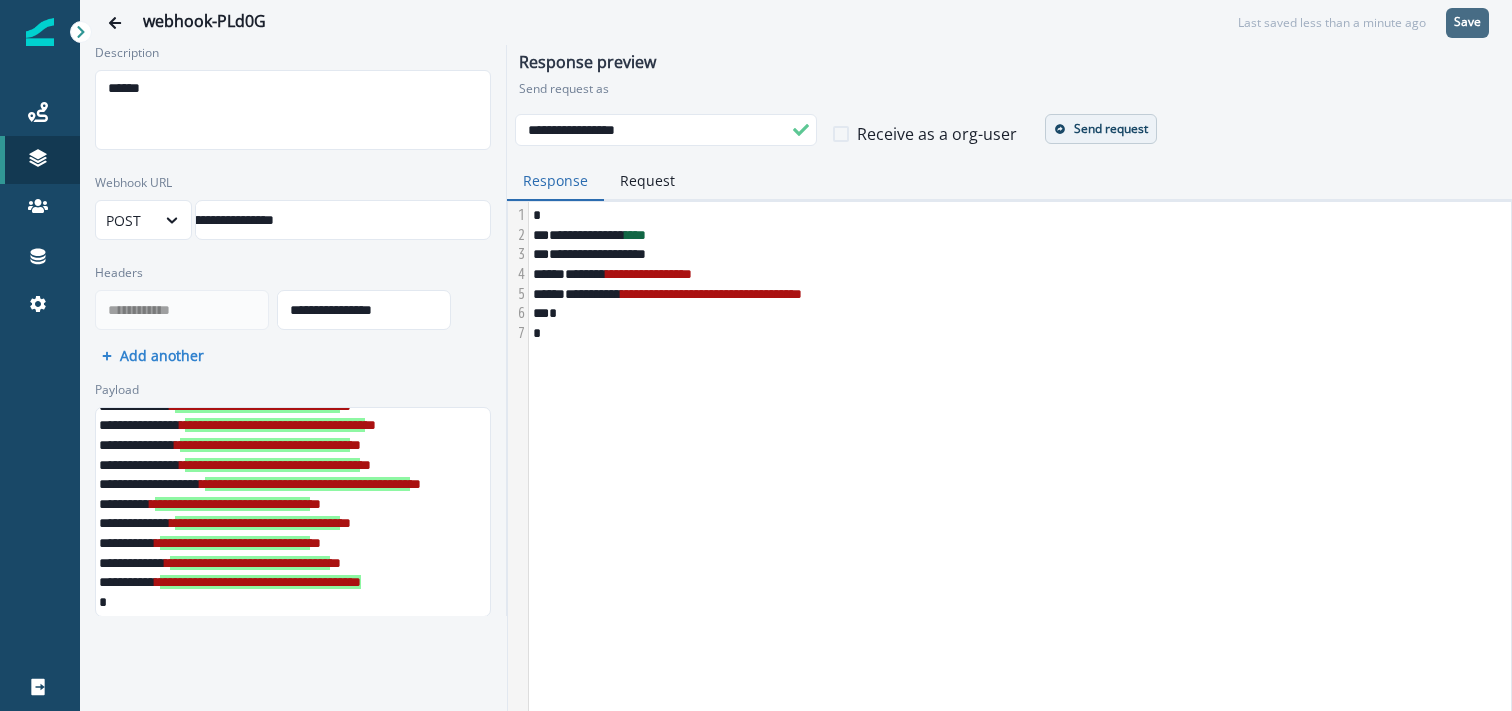click on "Send request" at bounding box center (1111, 129) 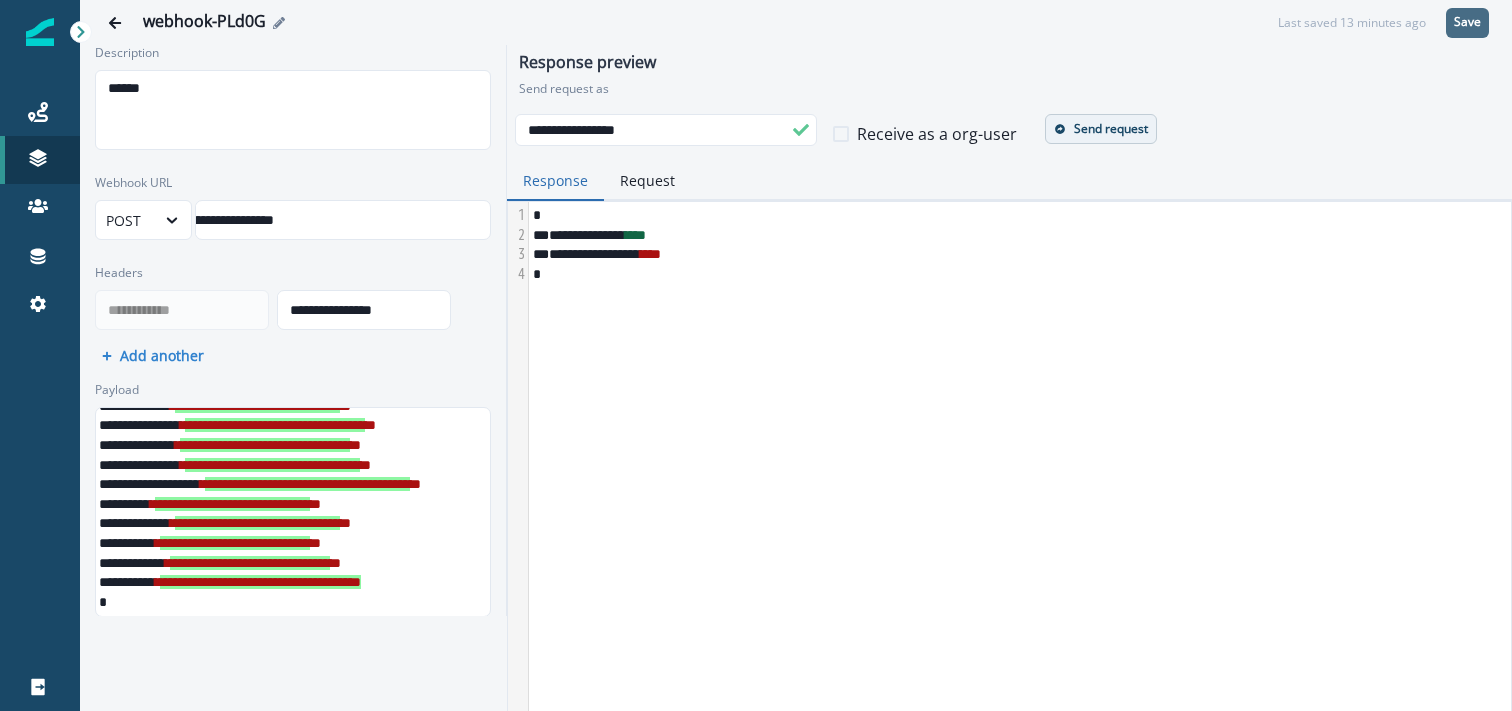 click 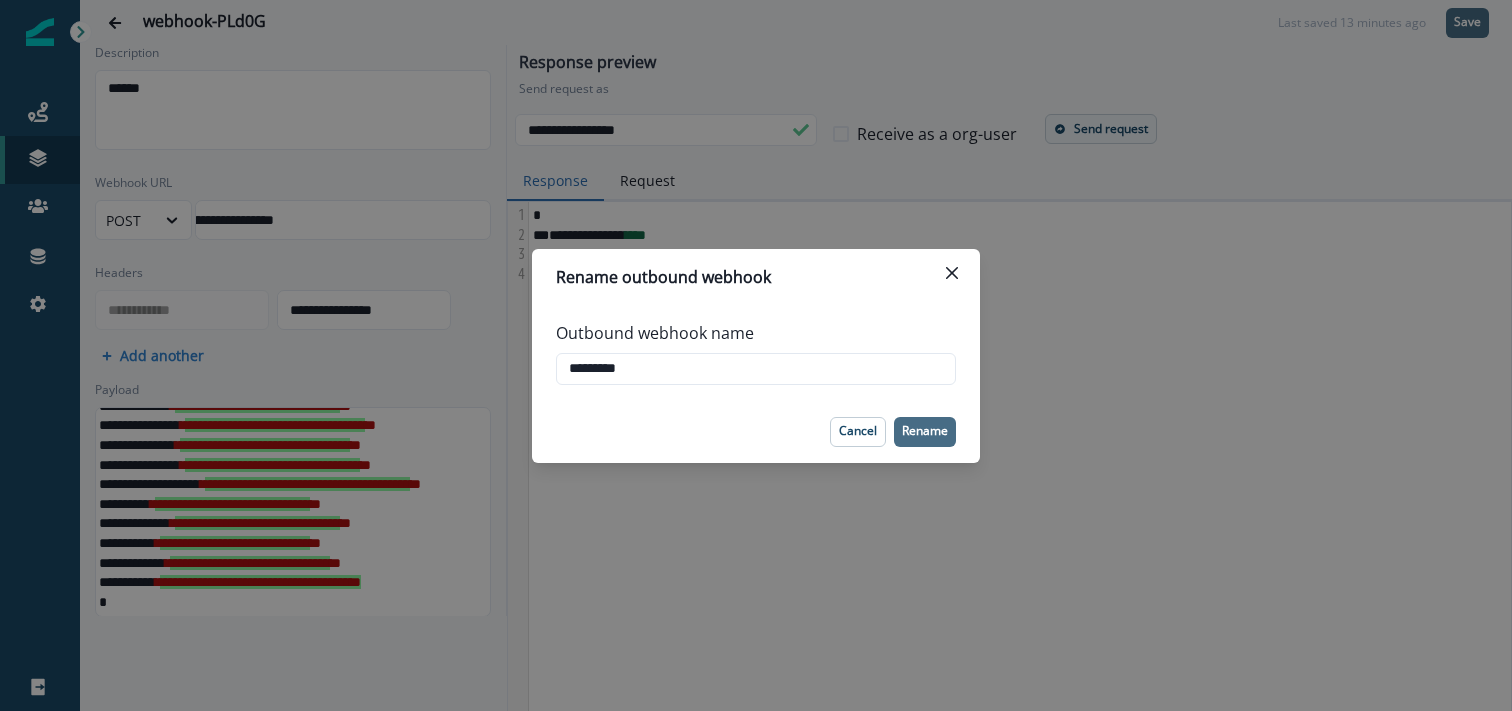 type on "*********" 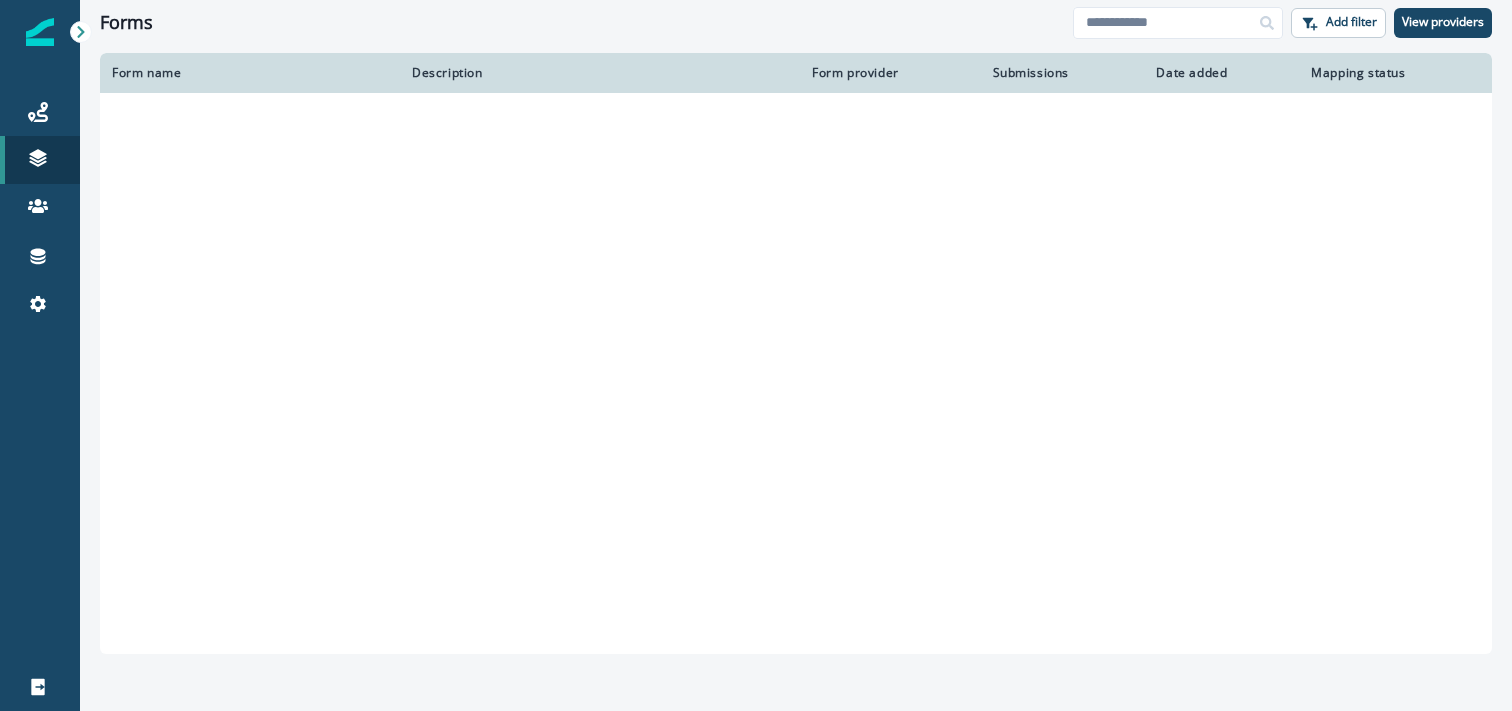 scroll, scrollTop: 0, scrollLeft: 0, axis: both 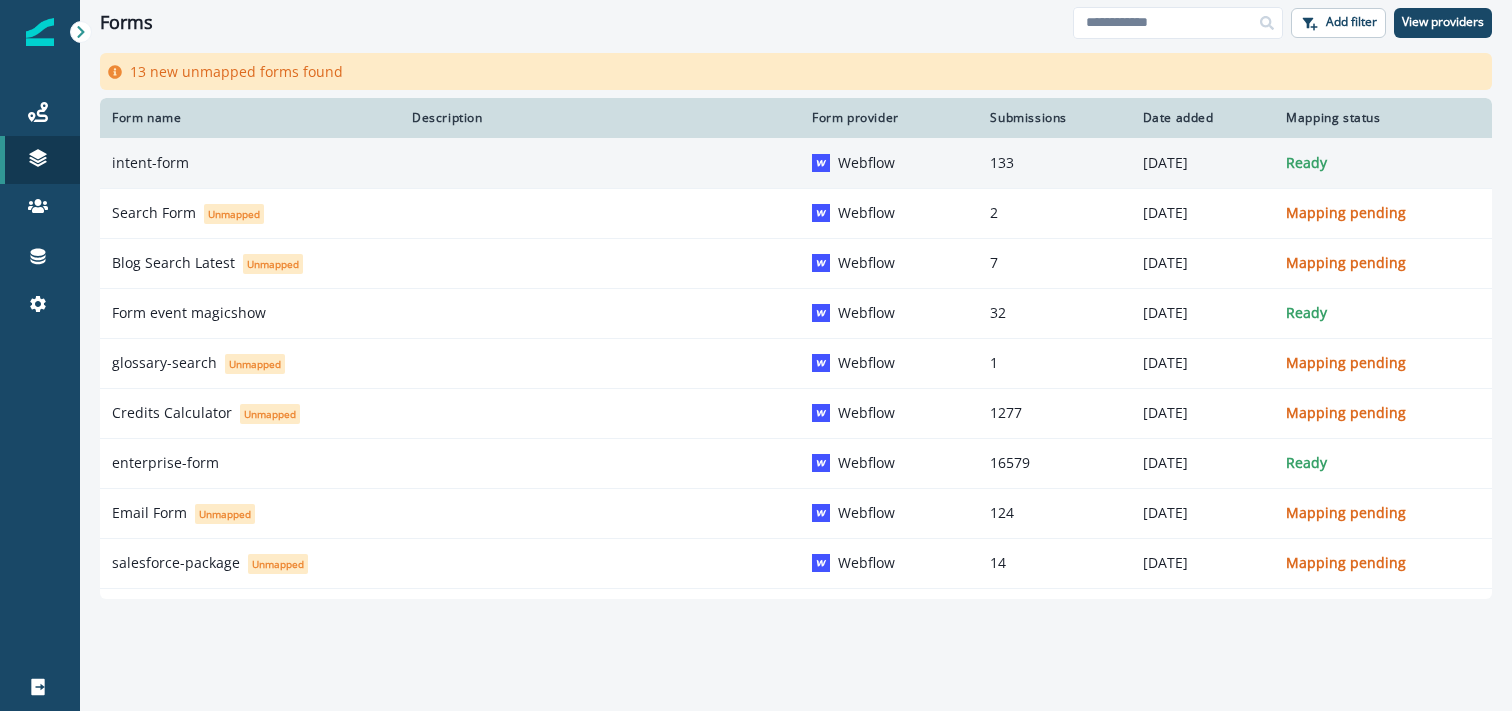 click at bounding box center [600, 163] 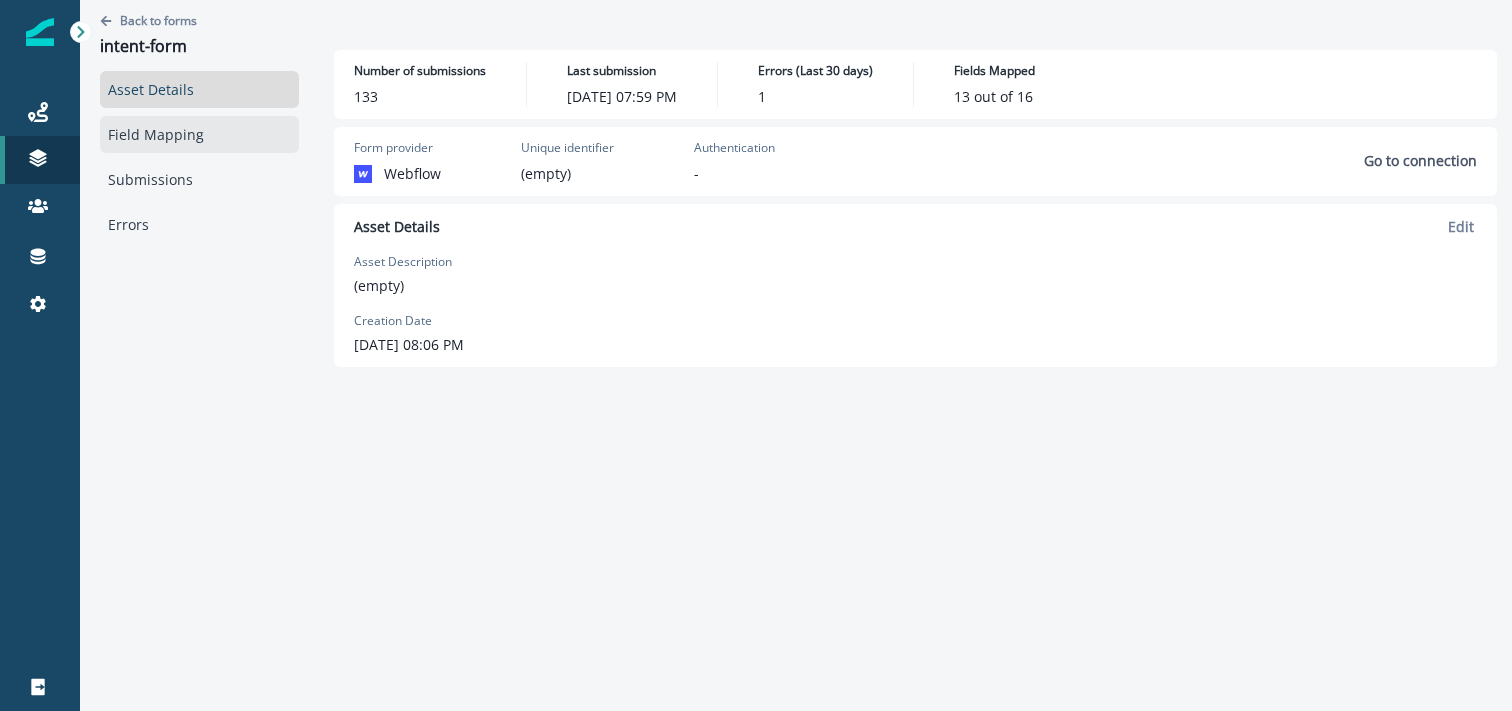 click on "Field Mapping" at bounding box center (199, 134) 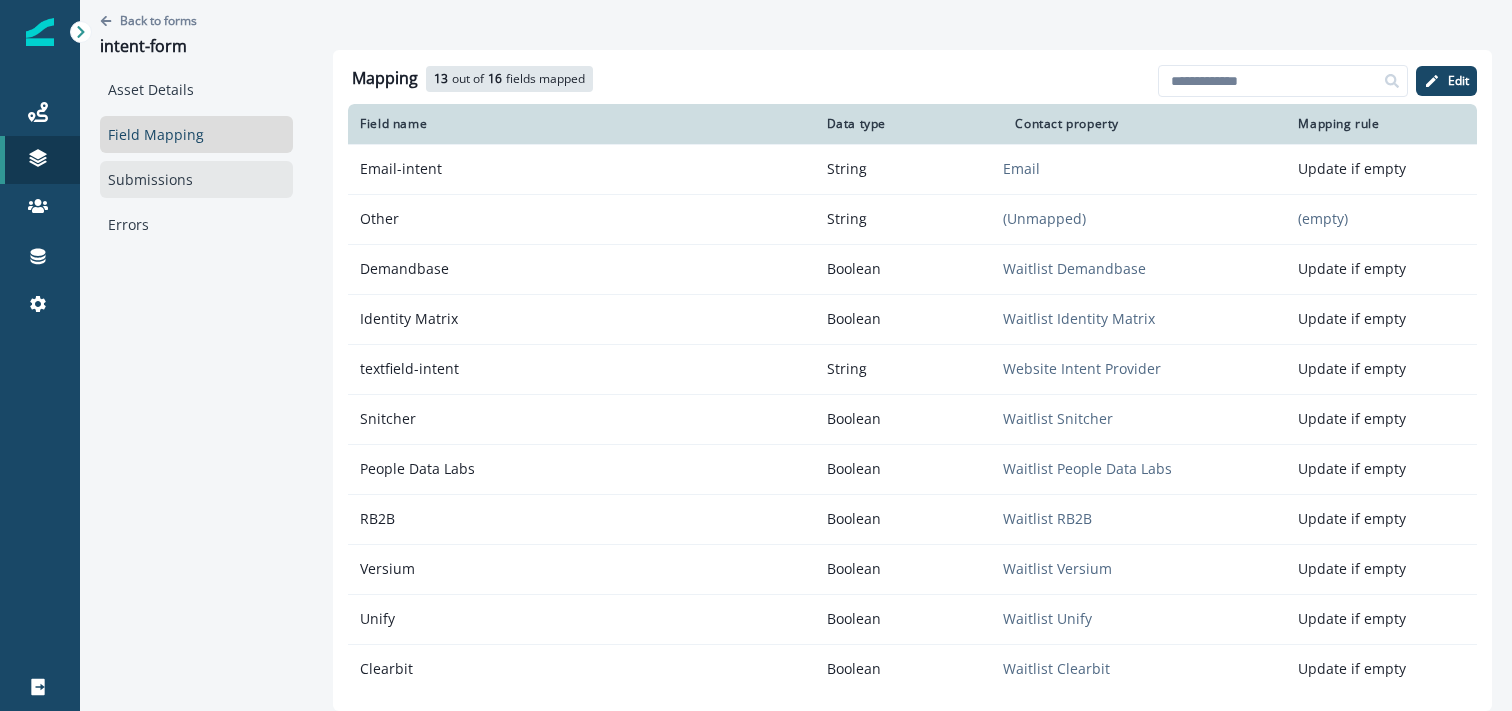click on "Submissions" at bounding box center [196, 179] 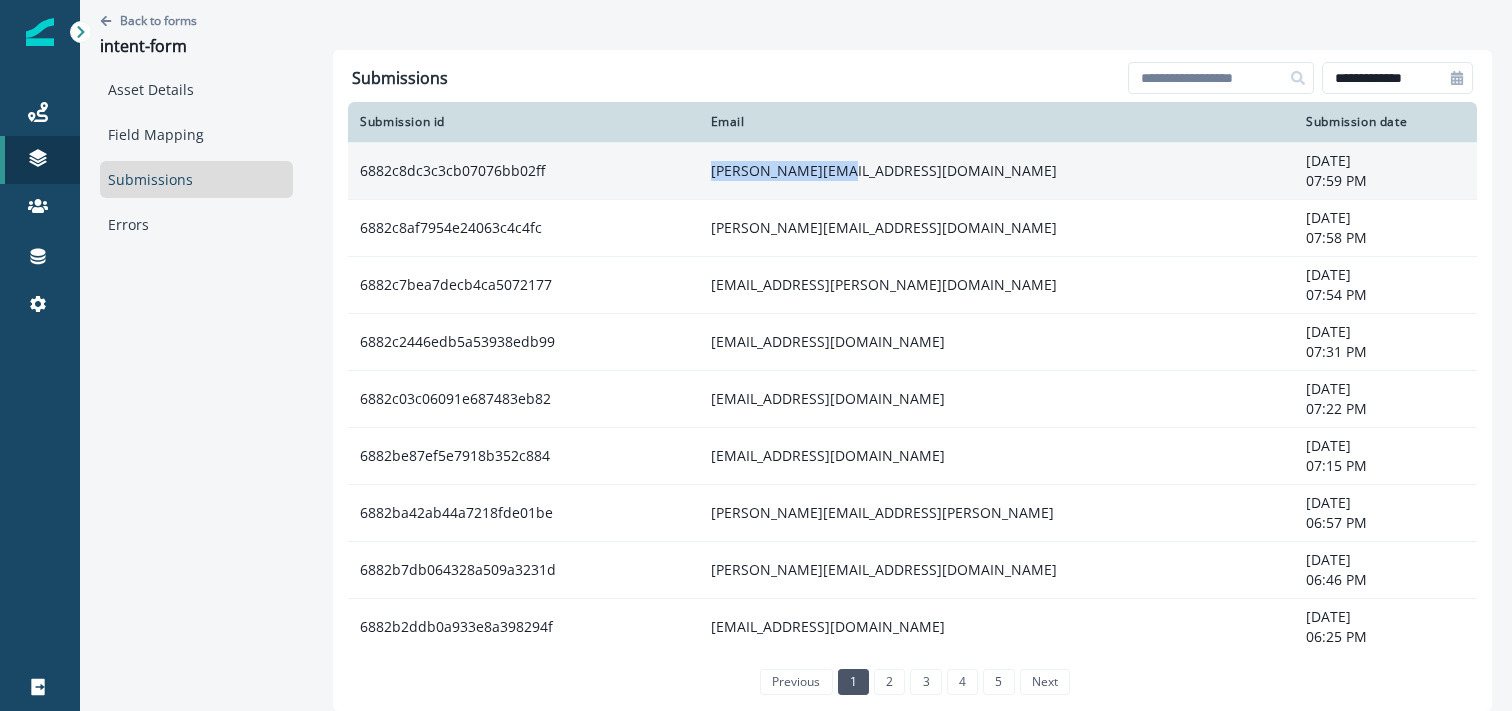 drag, startPoint x: 869, startPoint y: 170, endPoint x: 701, endPoint y: 170, distance: 168 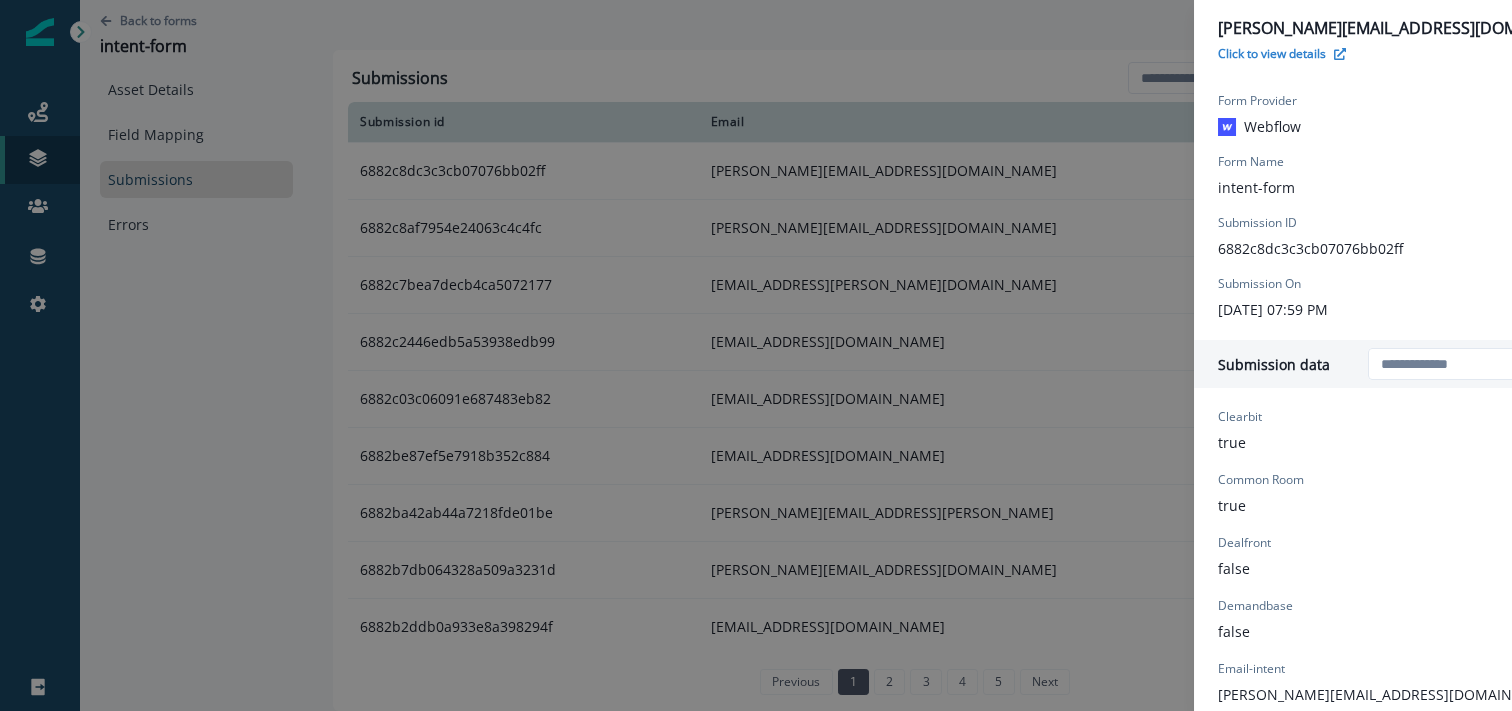 type 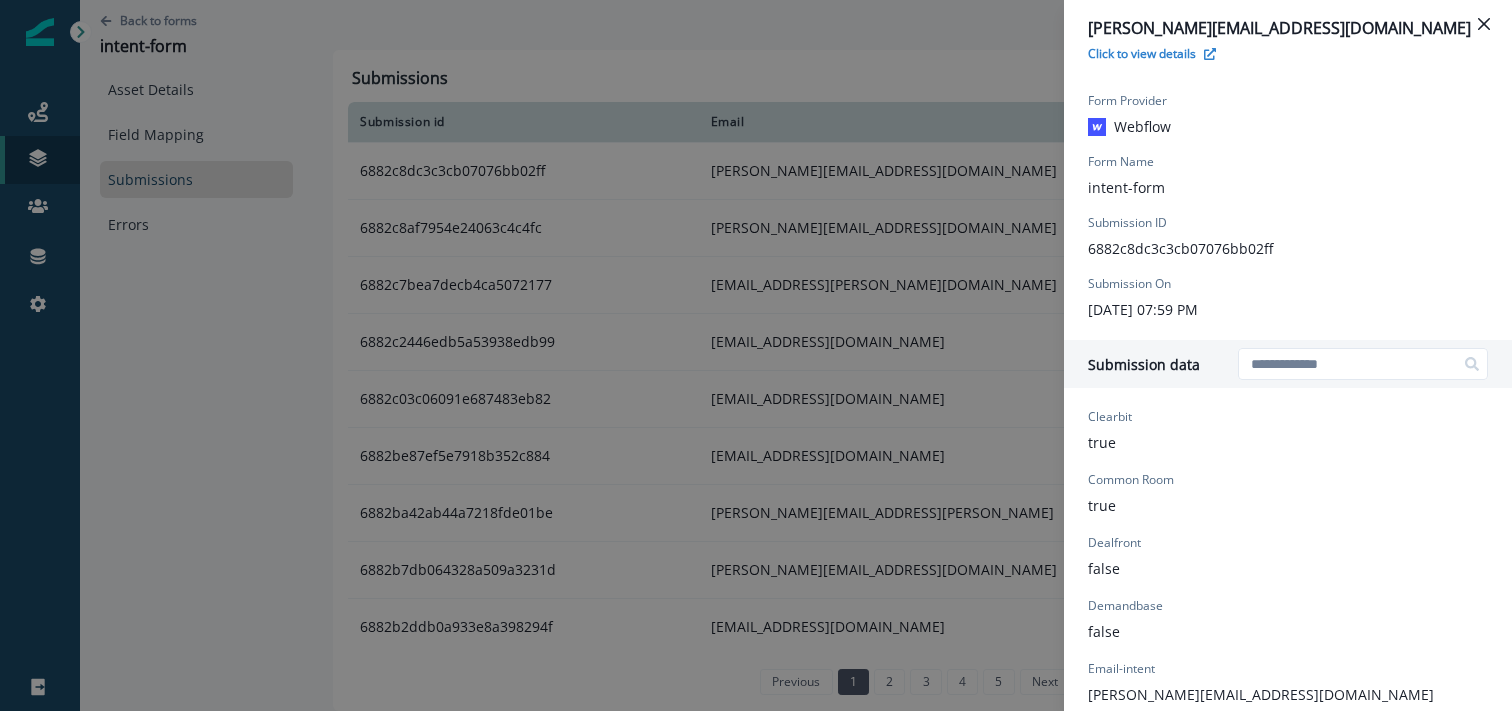 click on "sarah@pinecone.io" at bounding box center (1288, 28) 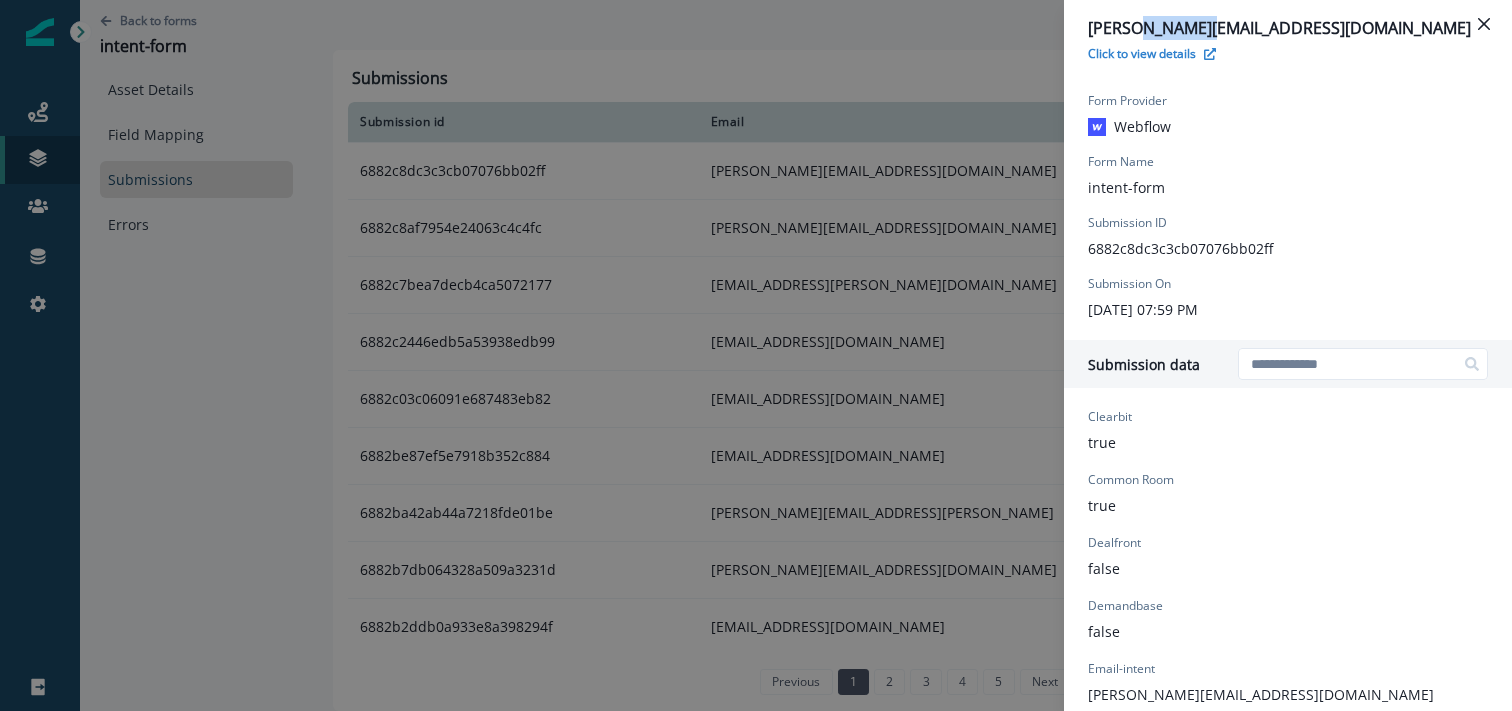 click on "sarah@pinecone.io" at bounding box center (1288, 28) 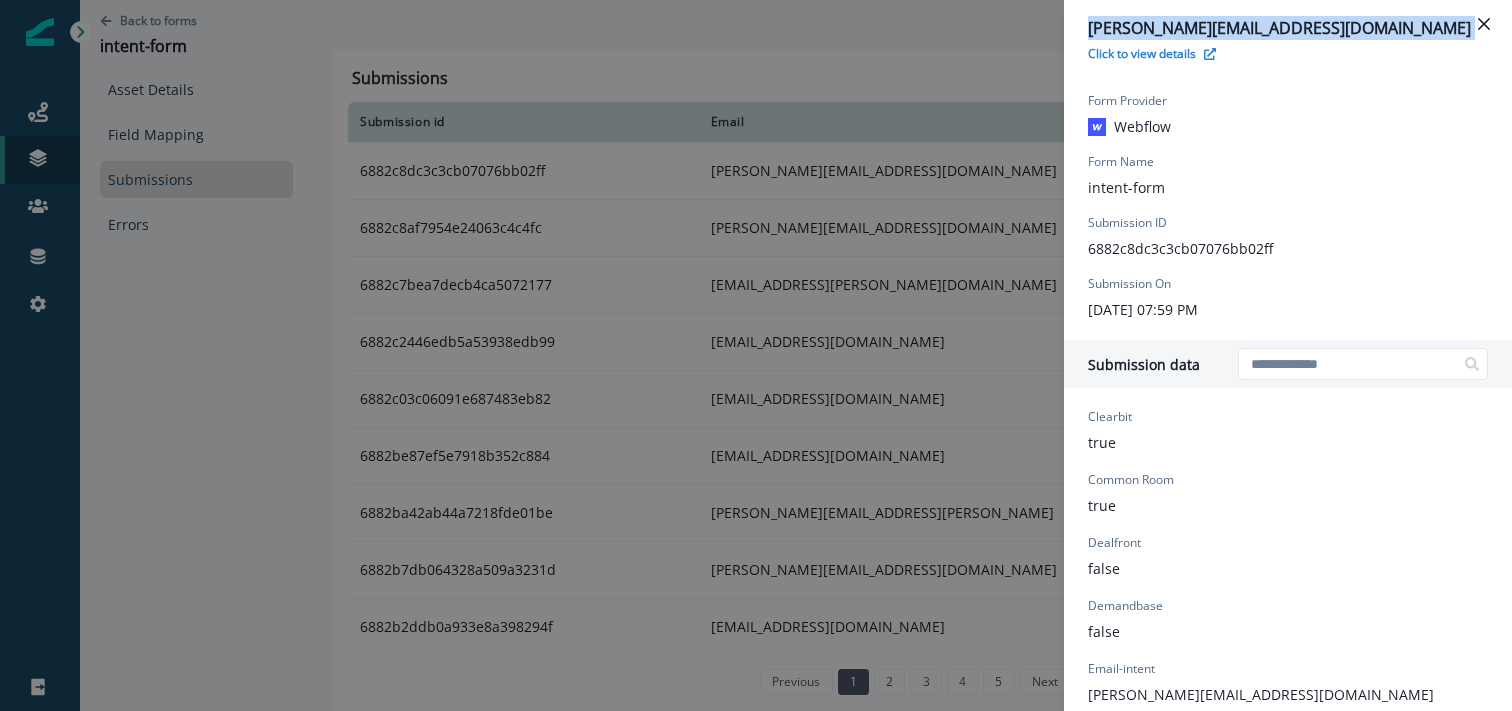click on "sarah@pinecone.io" at bounding box center (1288, 28) 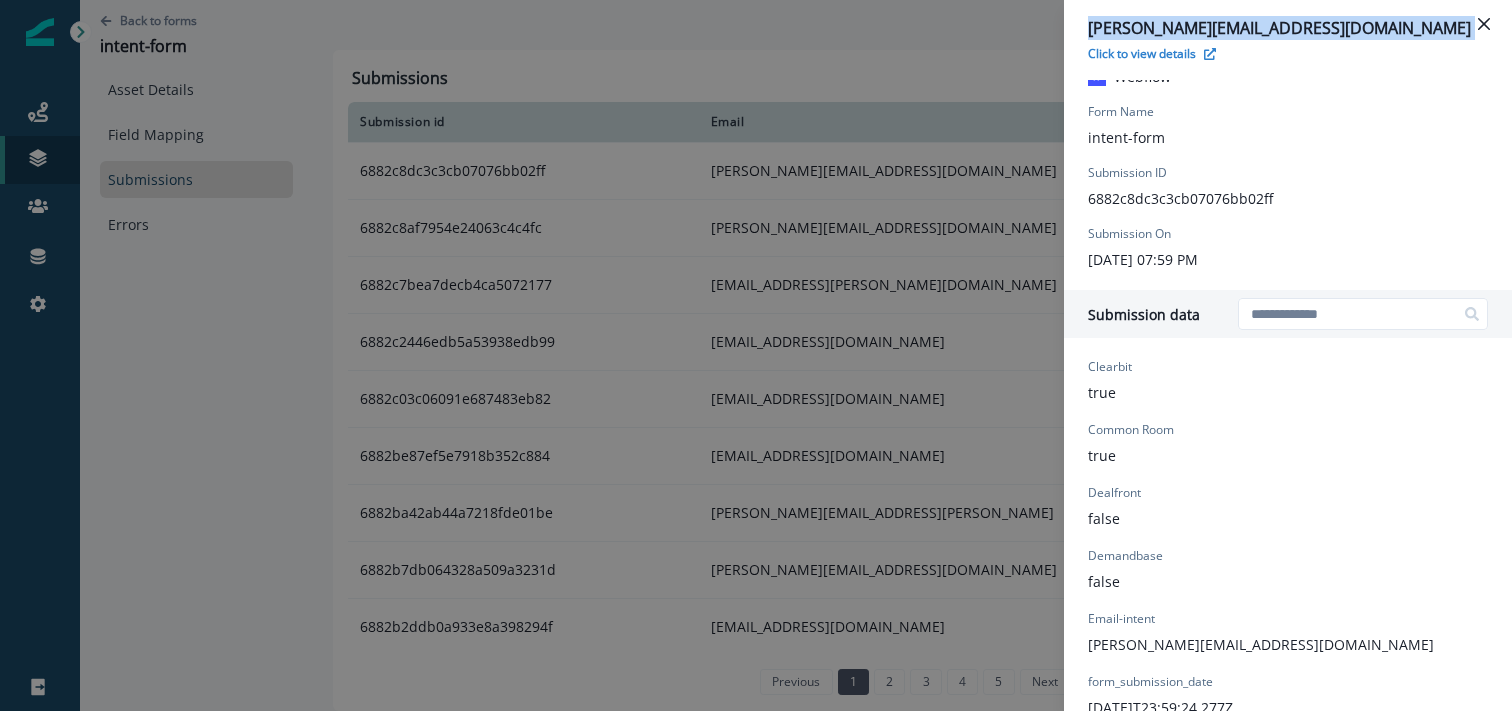 scroll, scrollTop: 52, scrollLeft: 0, axis: vertical 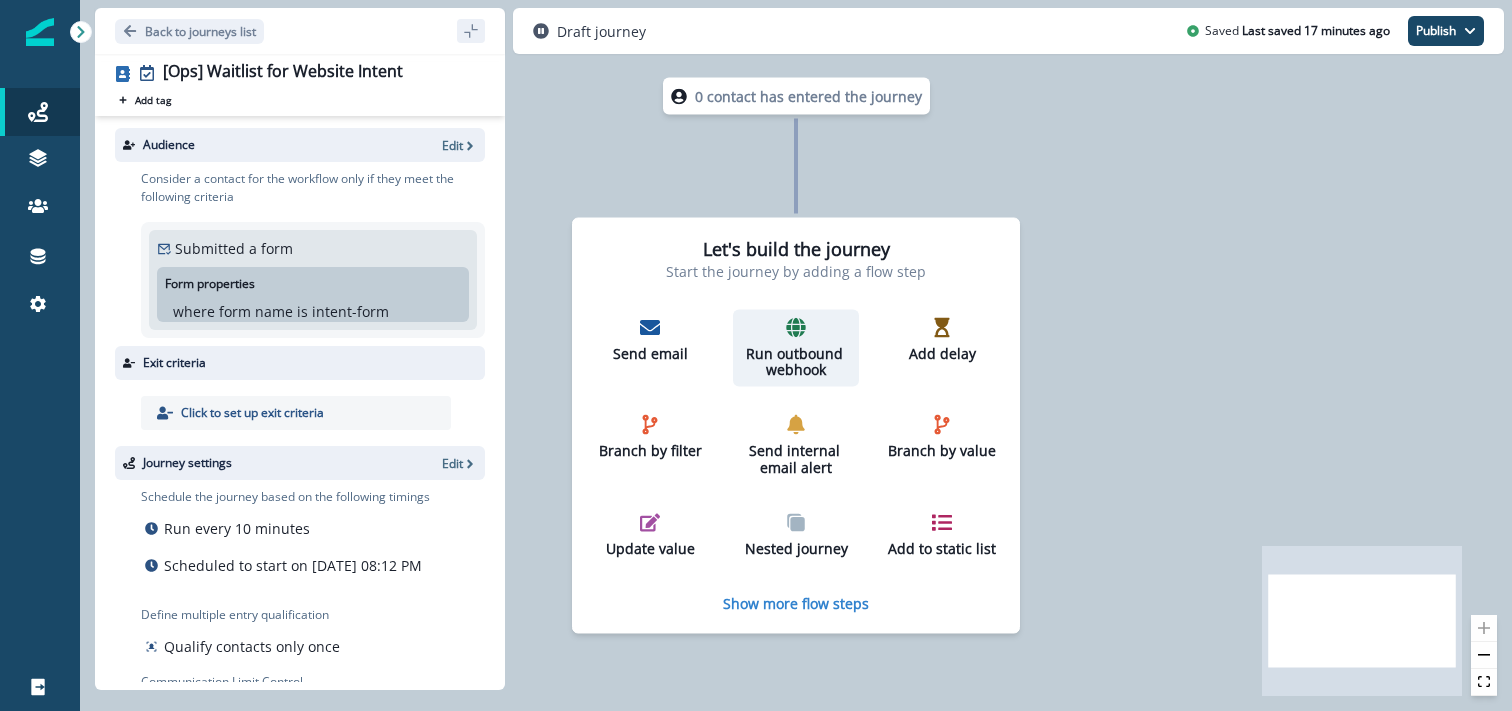 click on "Run outbound webhook" at bounding box center [796, 348] 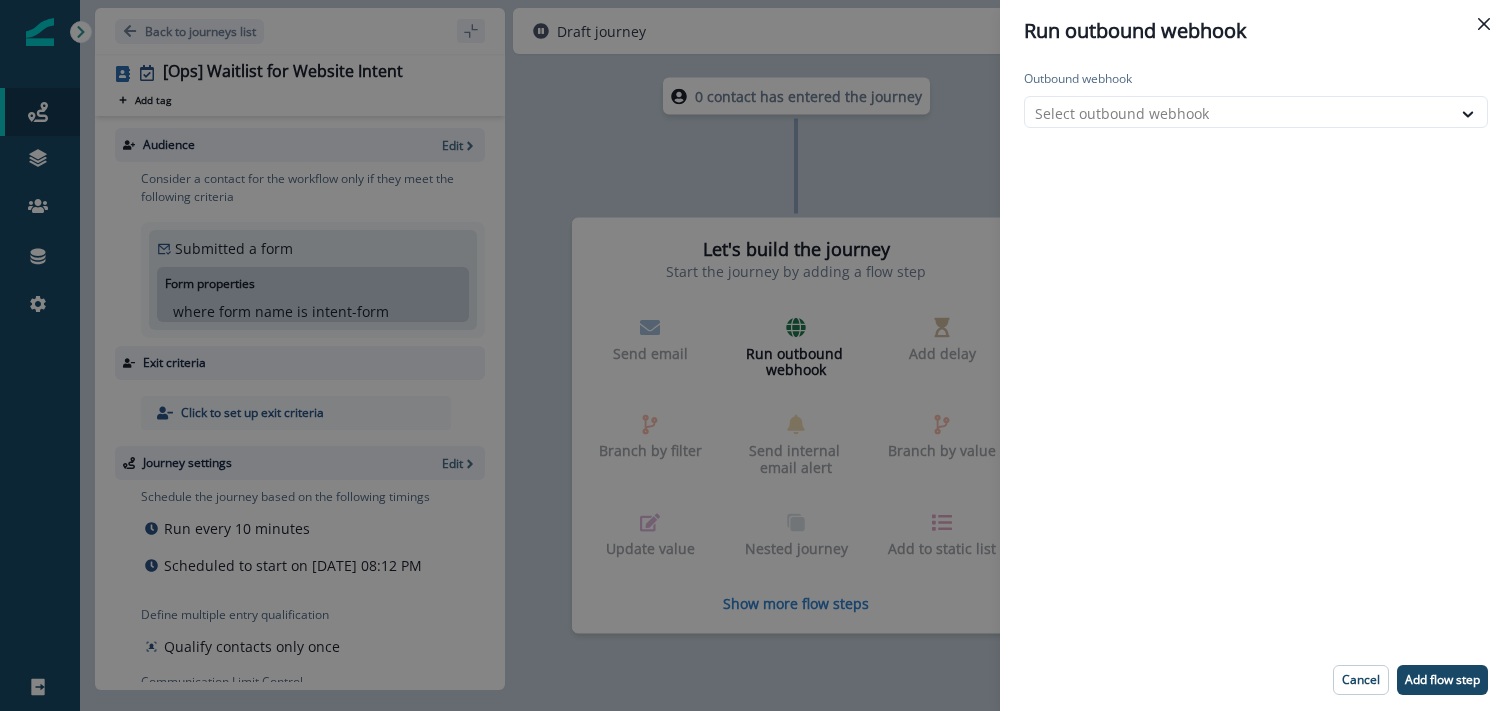 click on "Outbound webhook Select outbound webhook" at bounding box center [1256, 99] 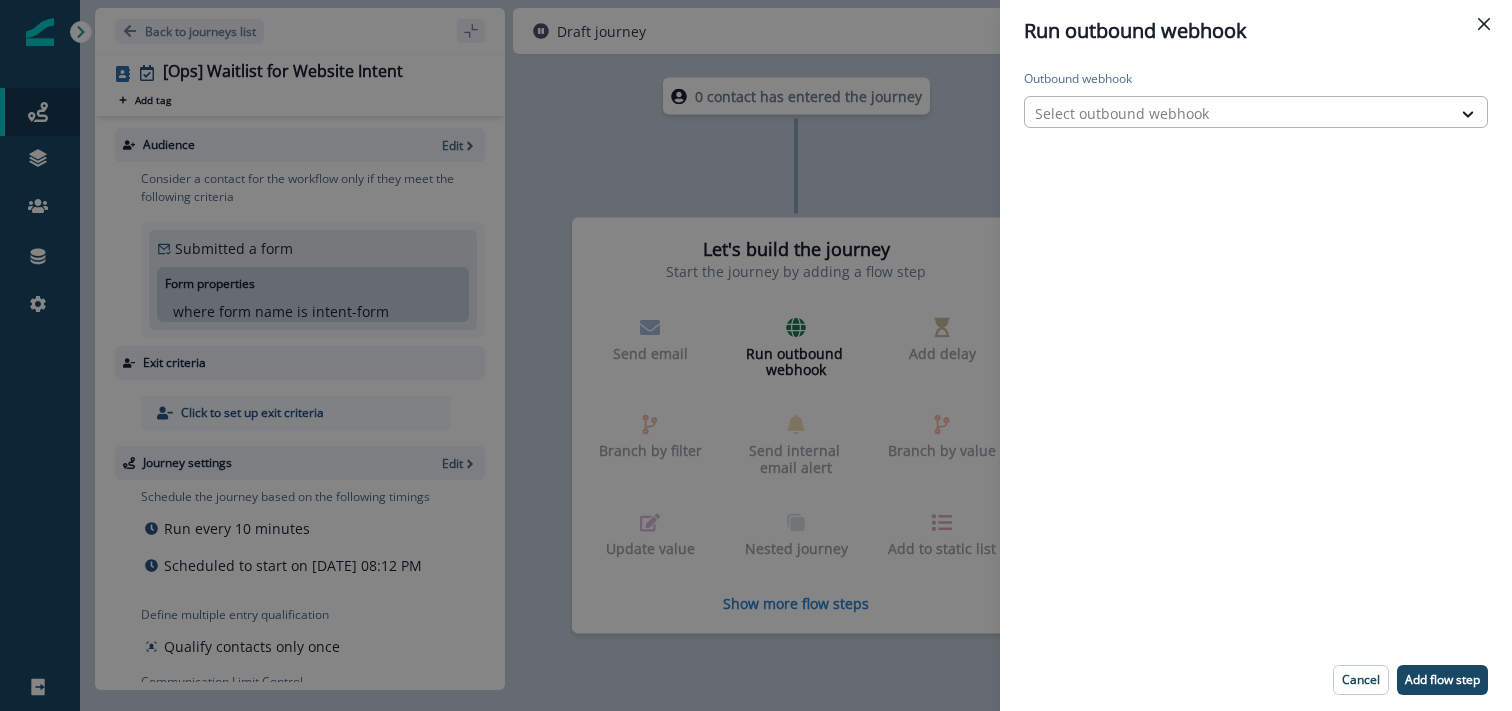 click at bounding box center [1238, 113] 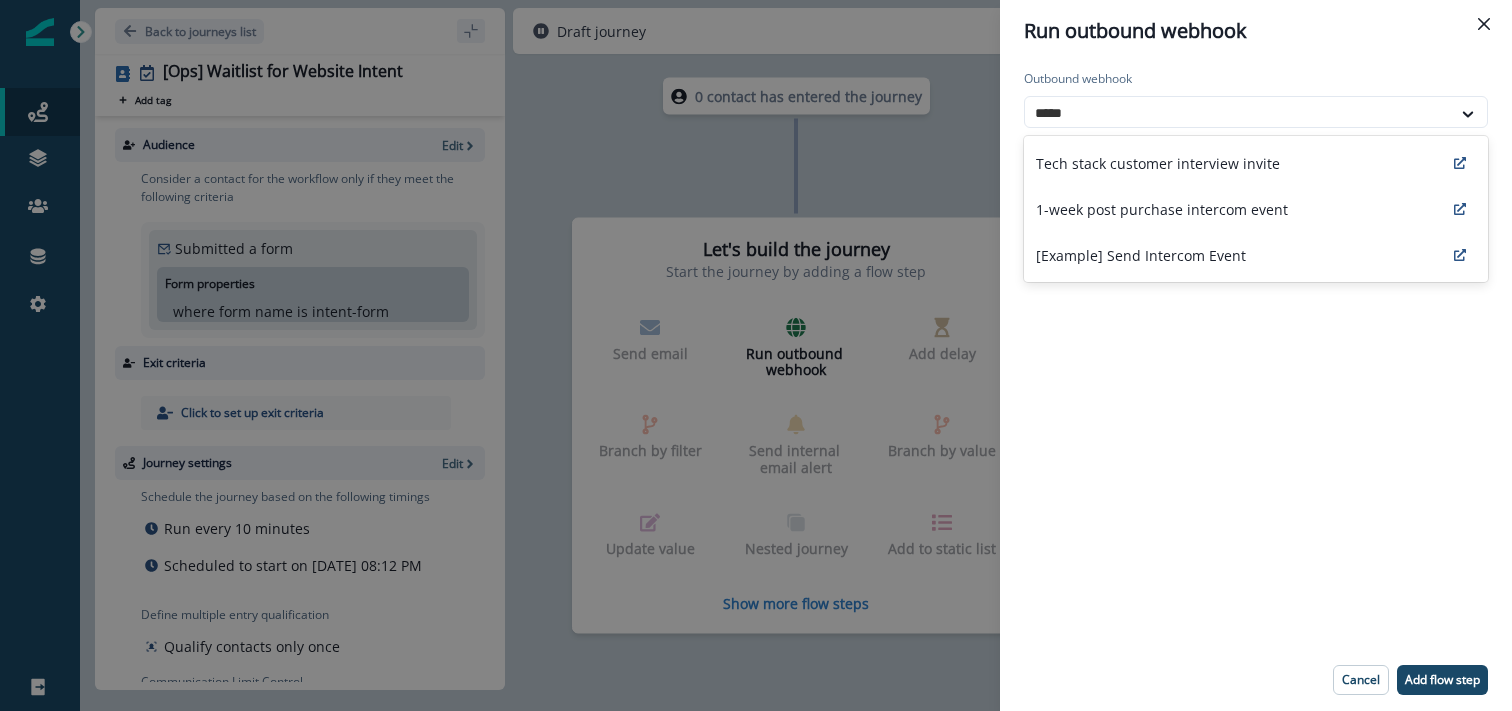 type on "******" 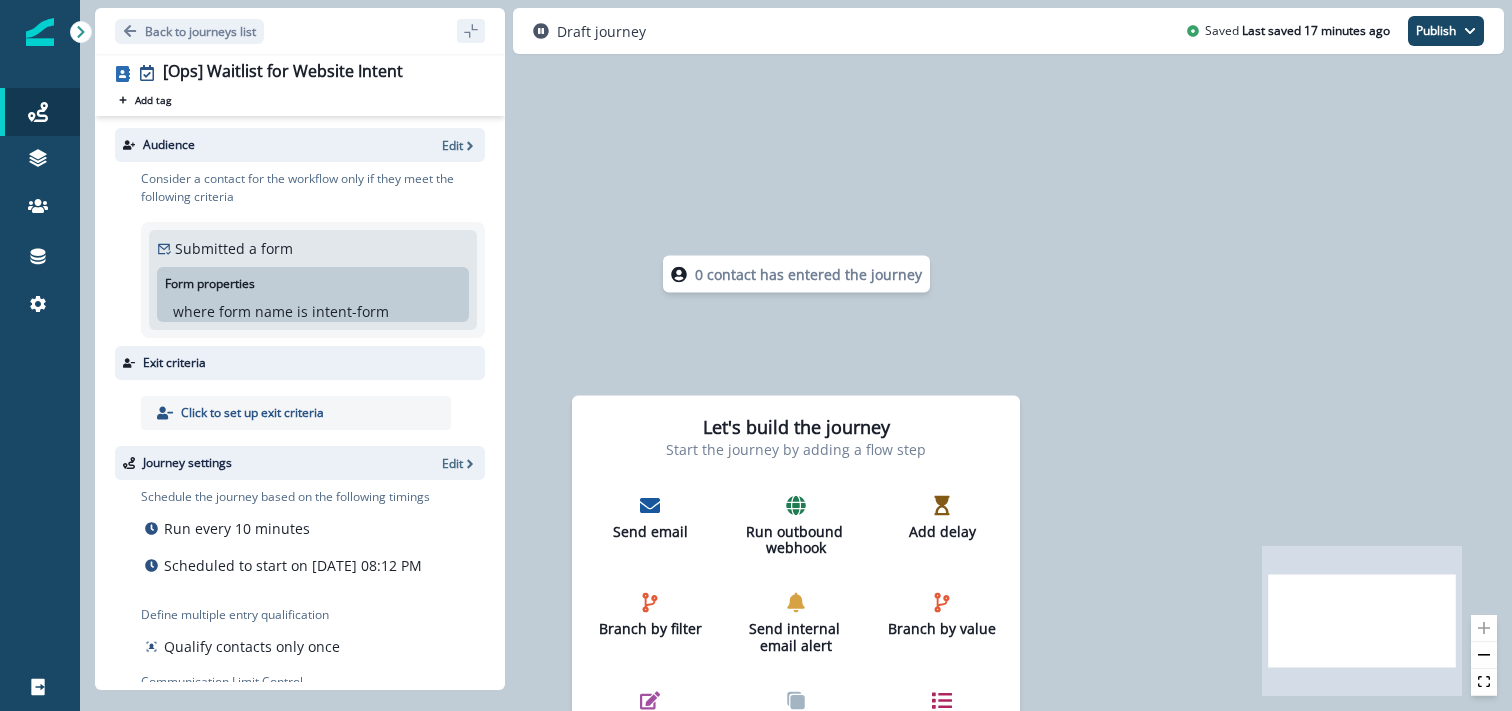 scroll, scrollTop: 0, scrollLeft: 0, axis: both 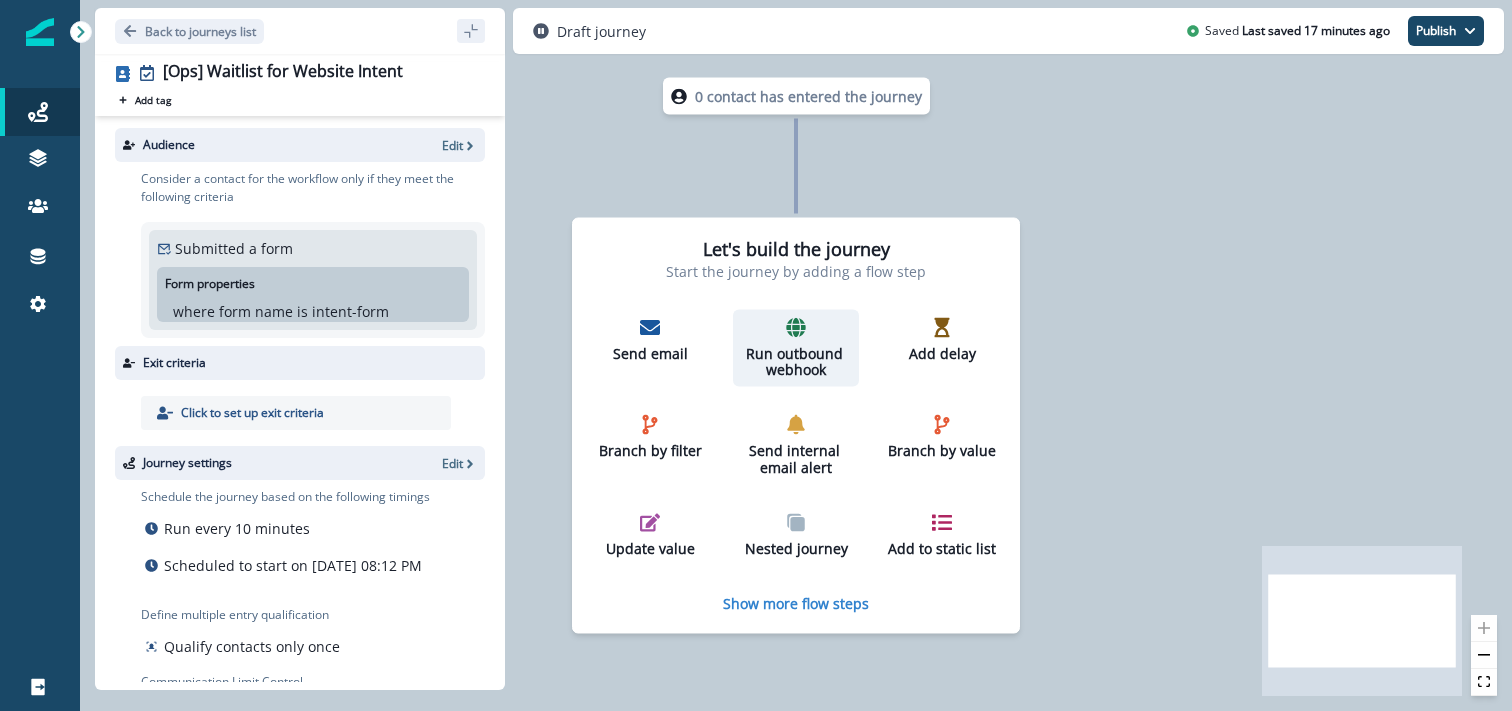 click on "Run outbound webhook" at bounding box center [796, 348] 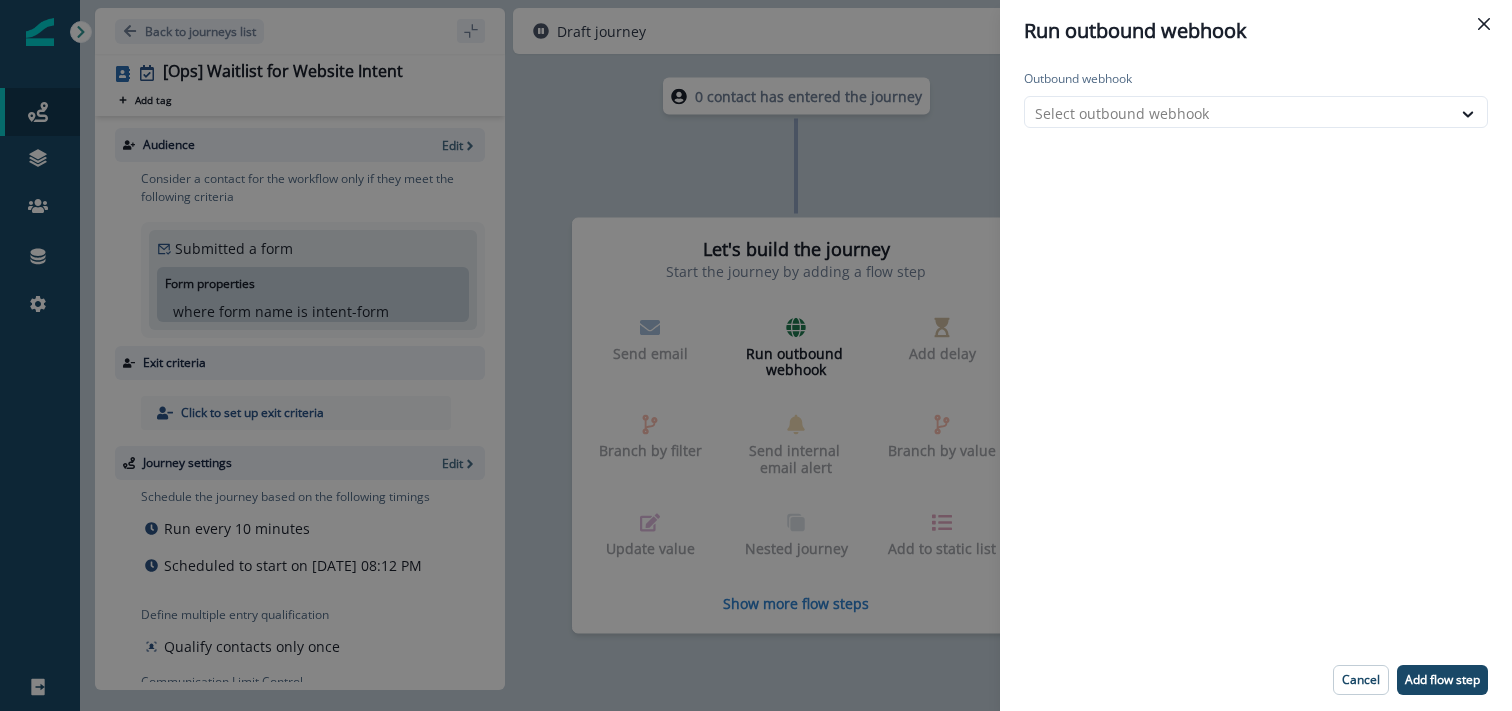 click on "Outbound webhook Select outbound webhook" at bounding box center [1256, 355] 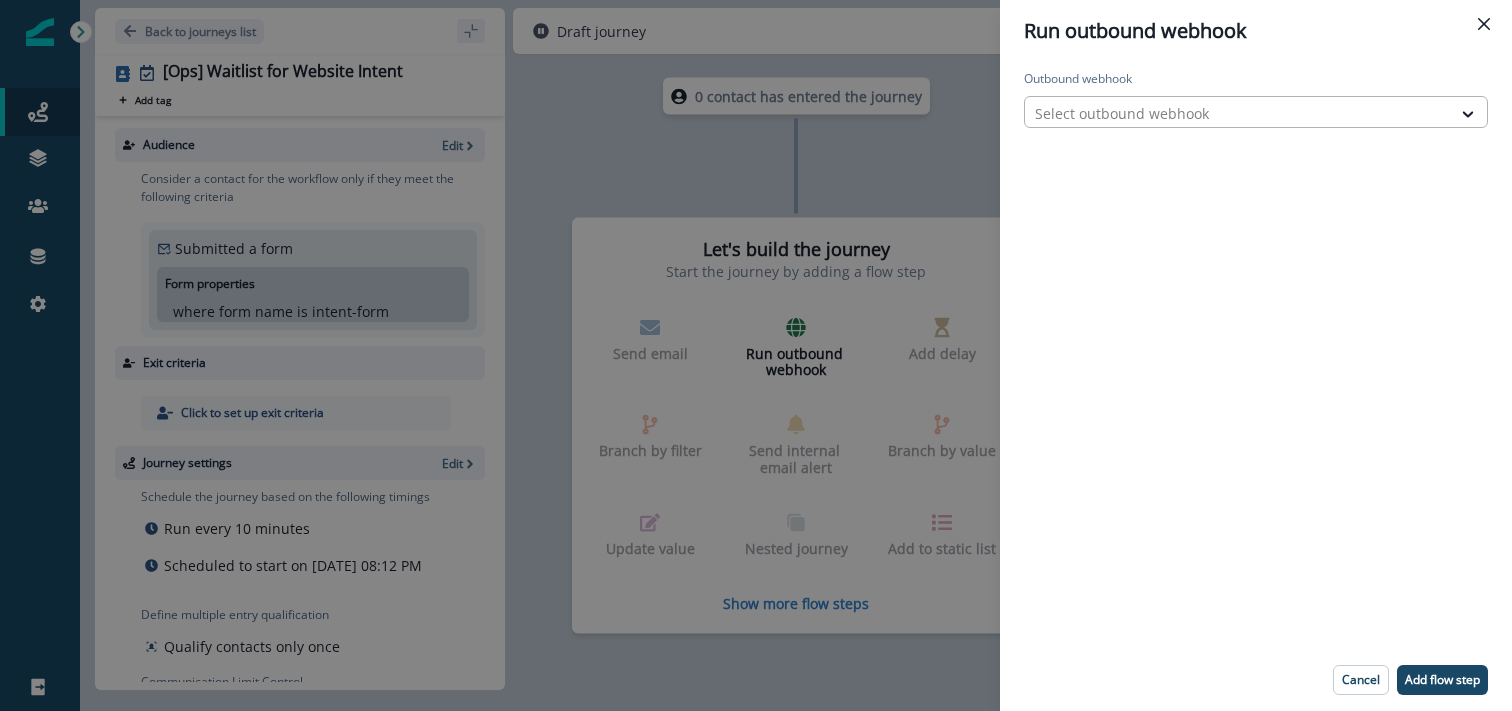 click on "Select outbound webhook" at bounding box center (1238, 113) 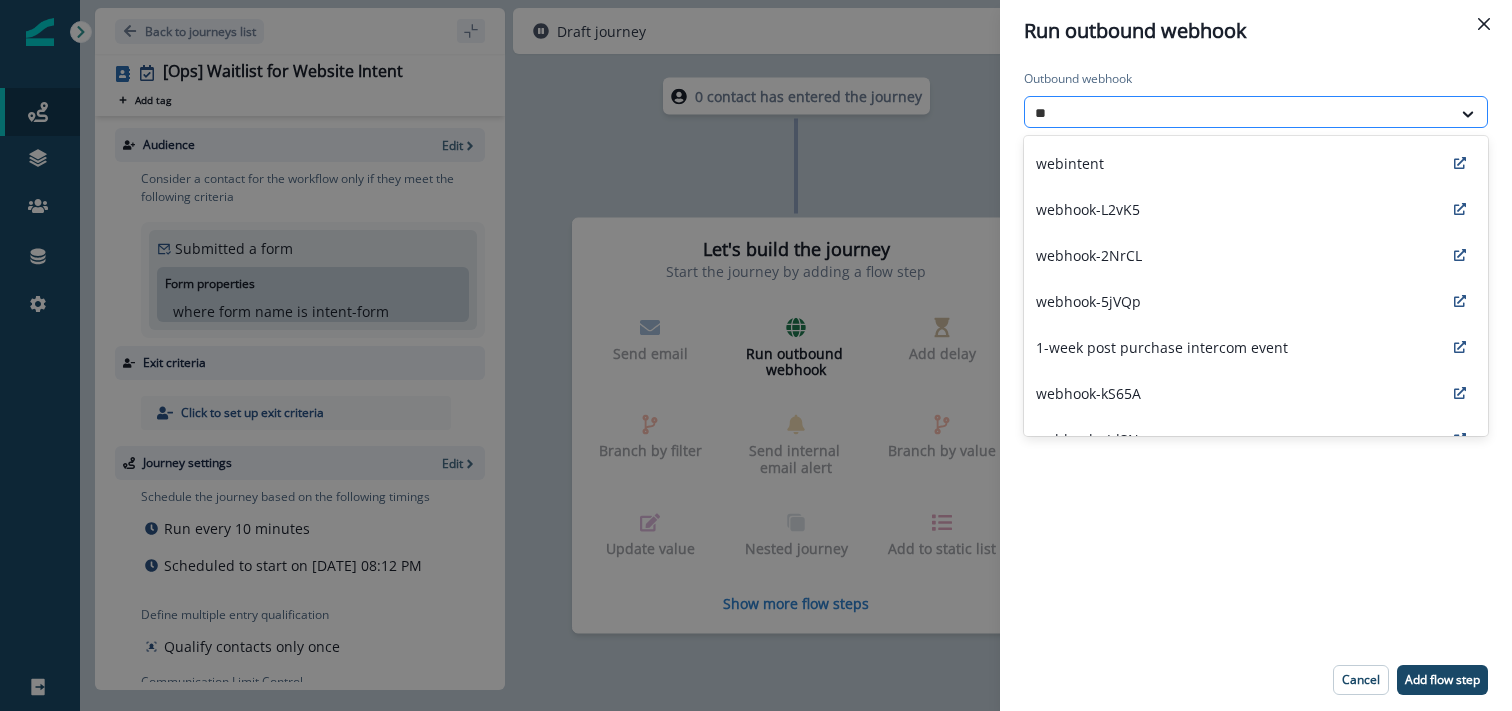 type on "***" 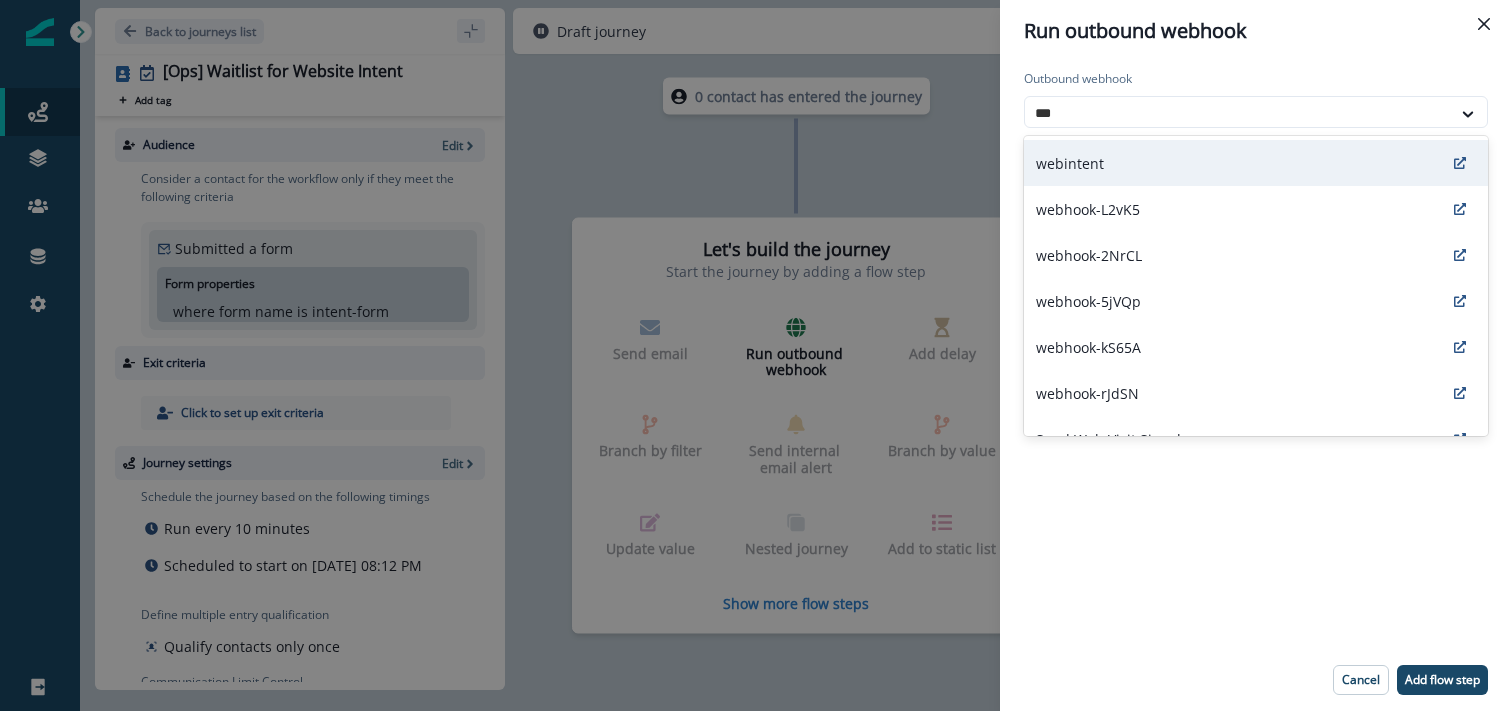 click on "webintent" at bounding box center [1256, 163] 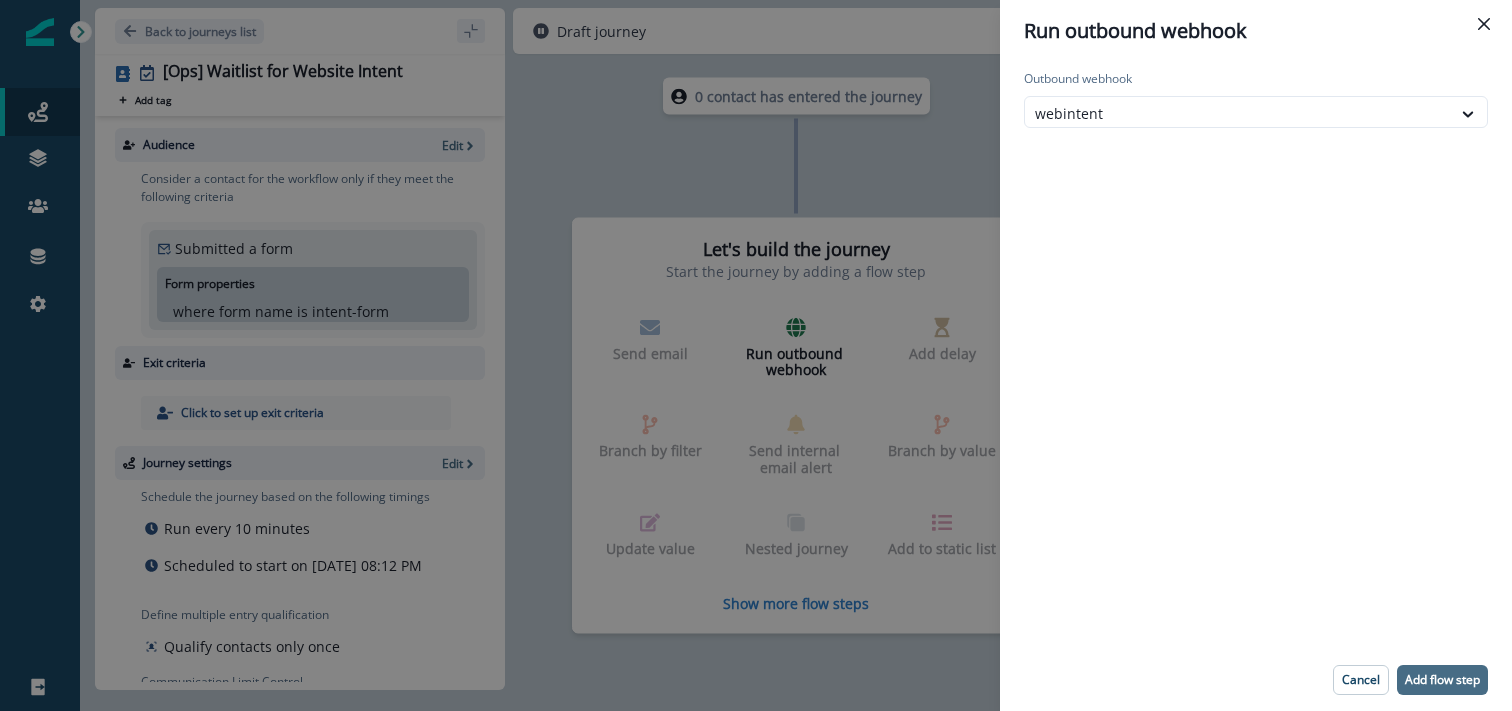 click on "Add flow step" at bounding box center (1442, 680) 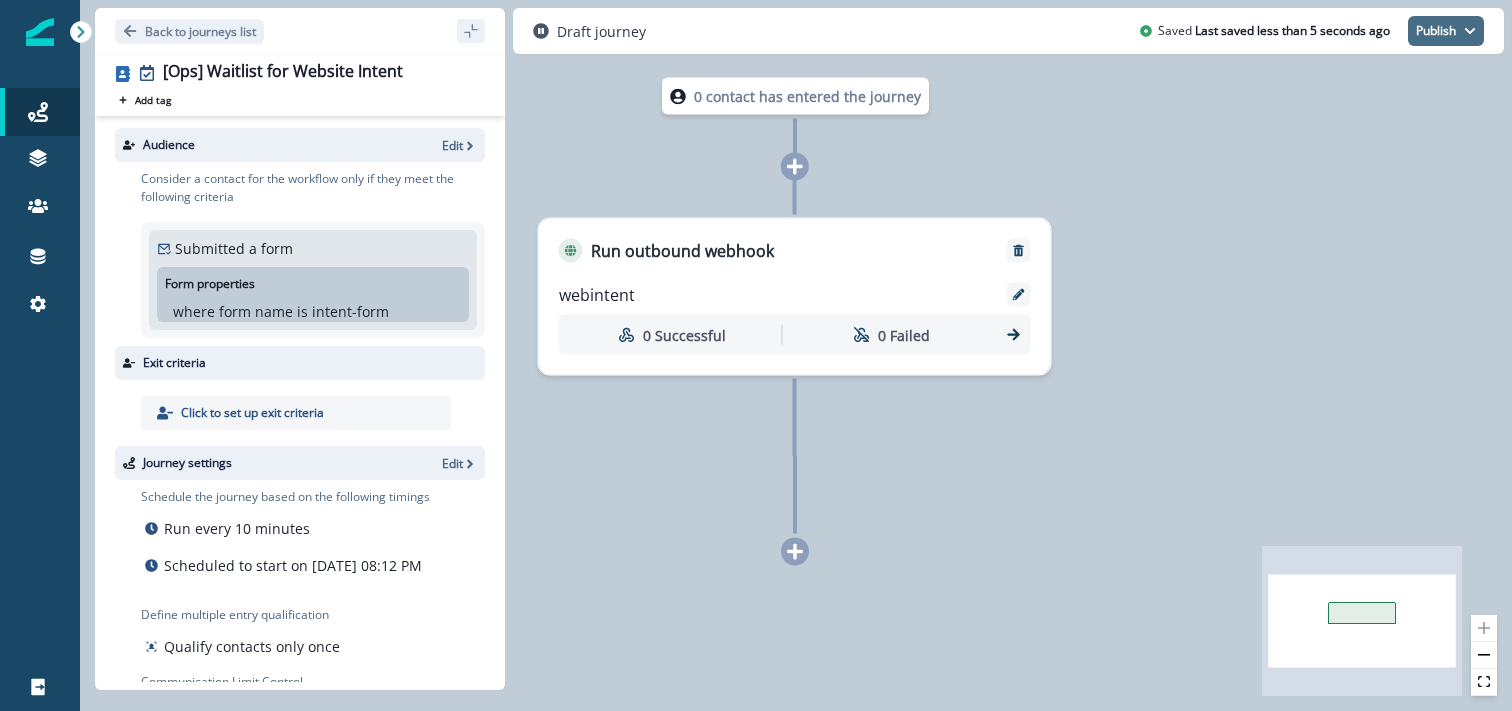 click on "Publish" at bounding box center (1446, 31) 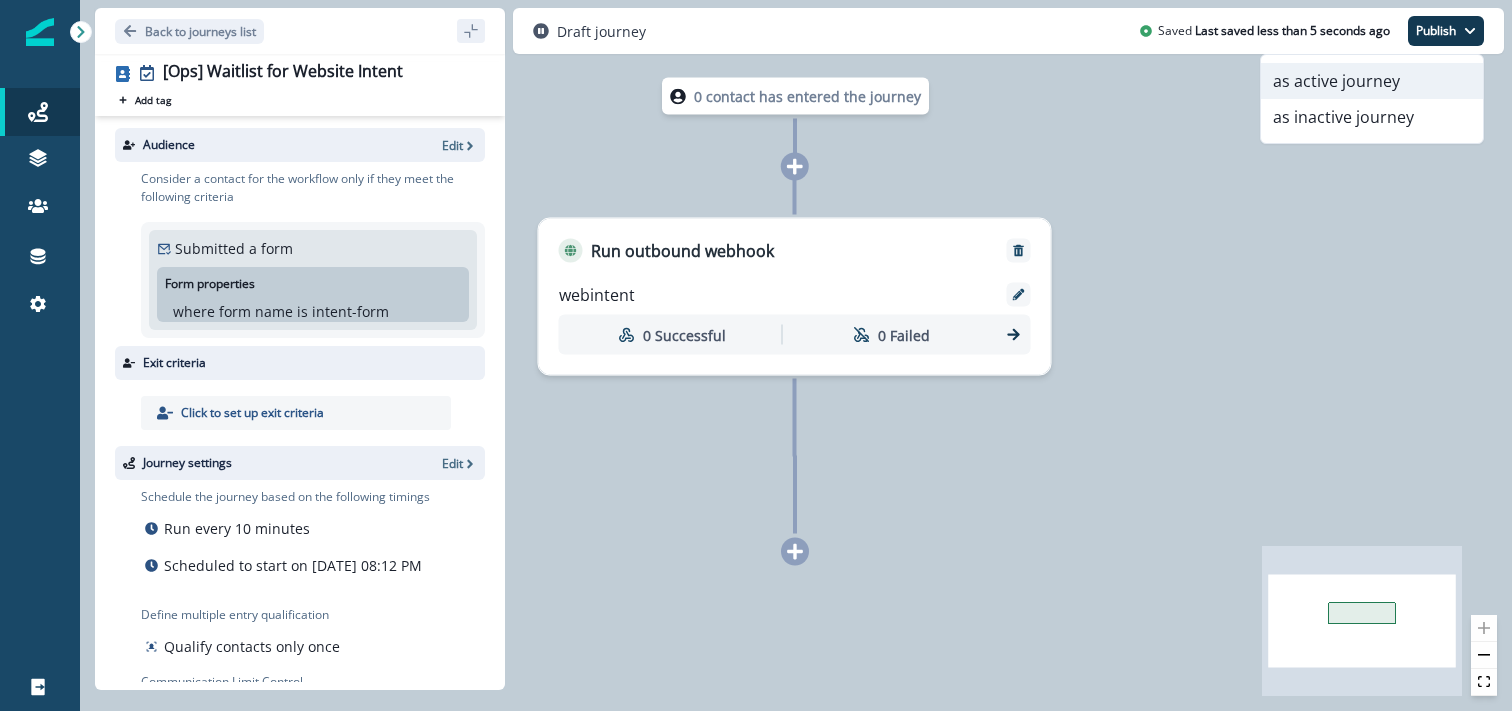 click on "as active journey" at bounding box center [1372, 81] 